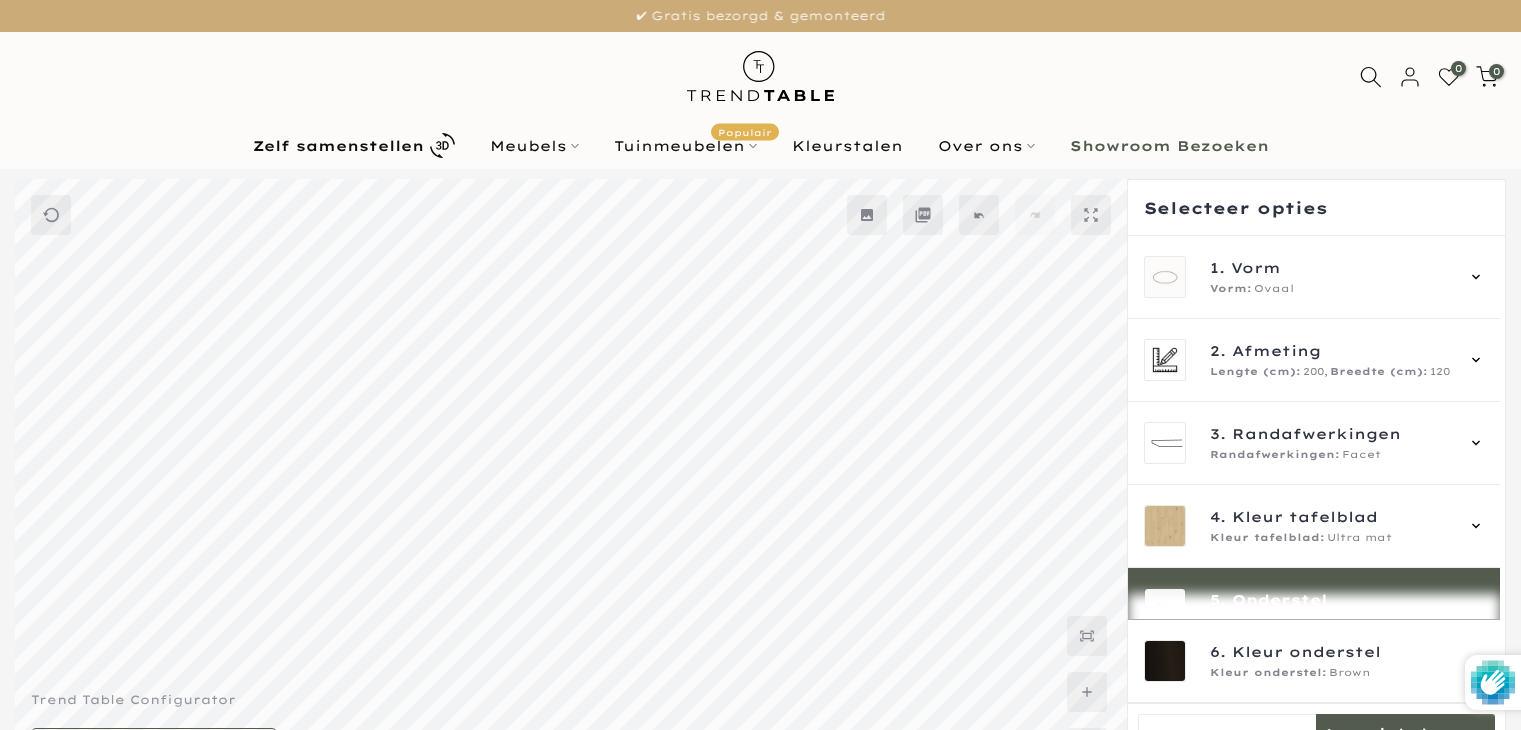 scroll, scrollTop: 54, scrollLeft: 0, axis: vertical 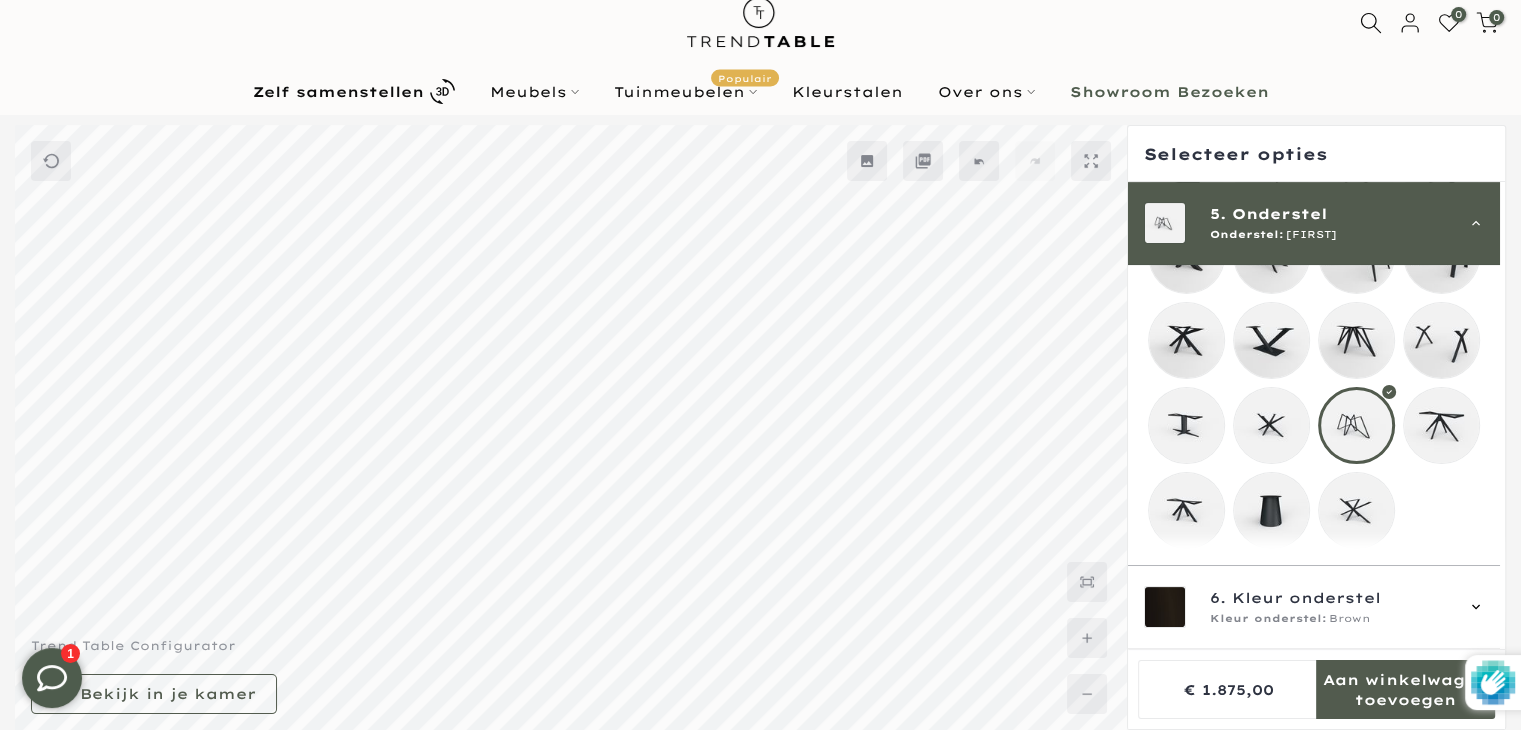 click at bounding box center [1271, 425] 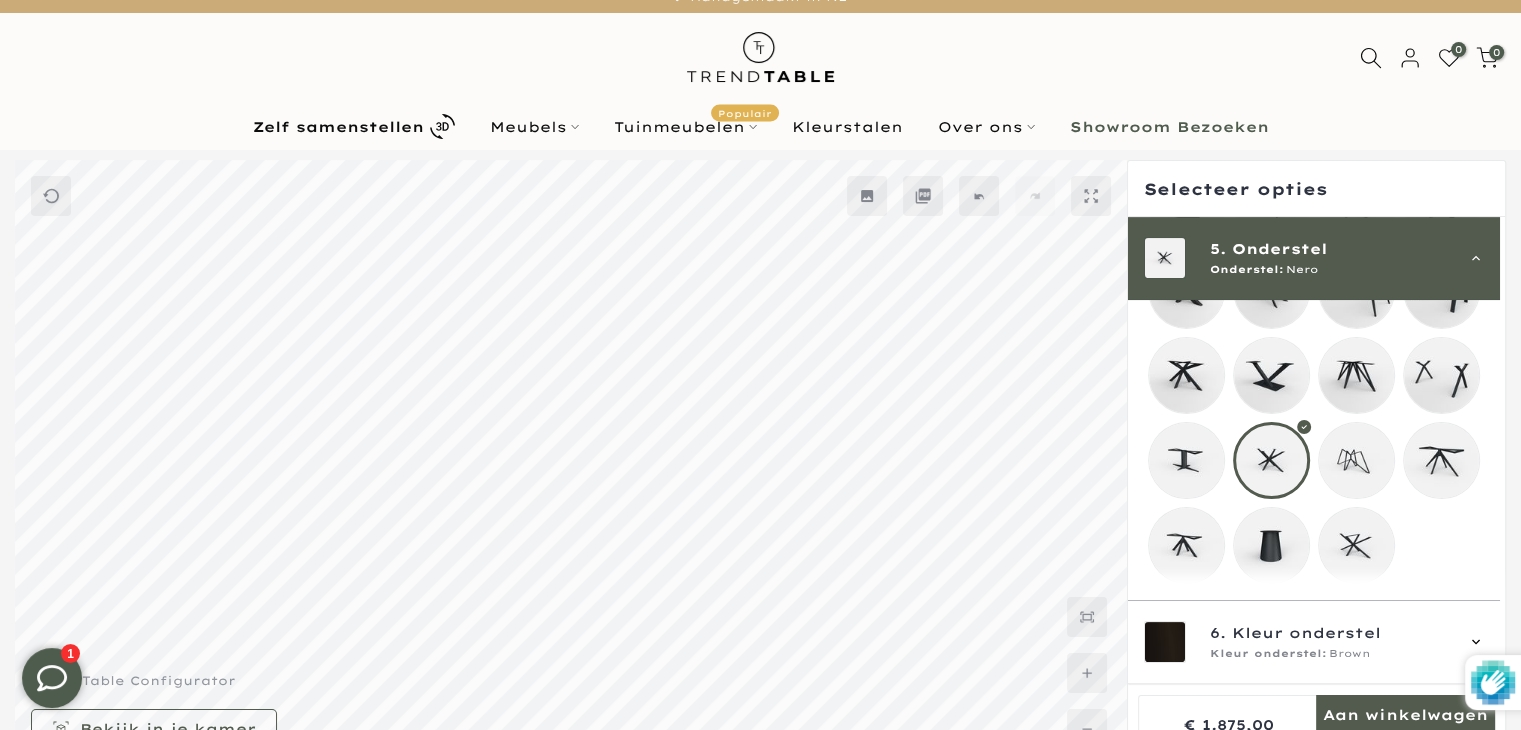 scroll, scrollTop: 0, scrollLeft: 0, axis: both 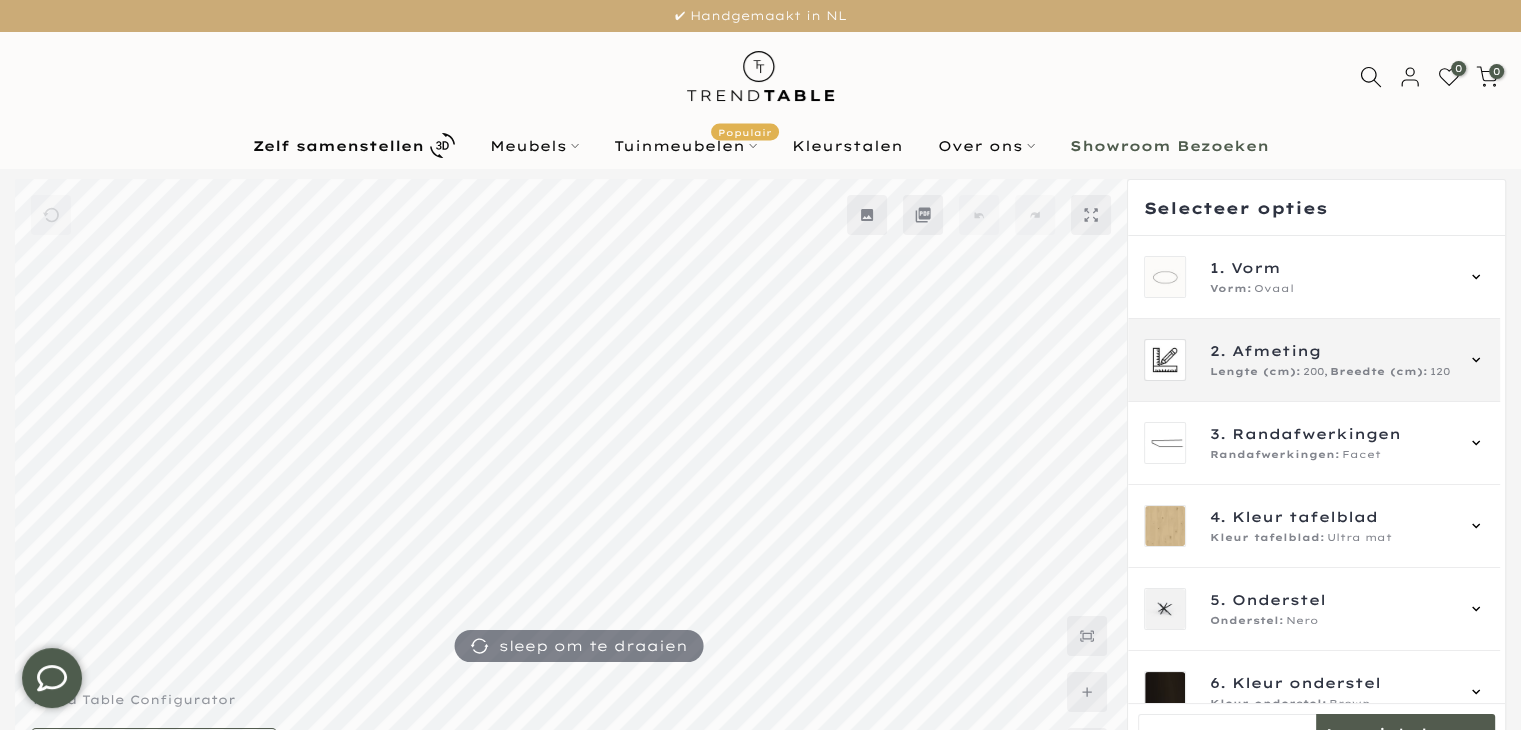 type on "****" 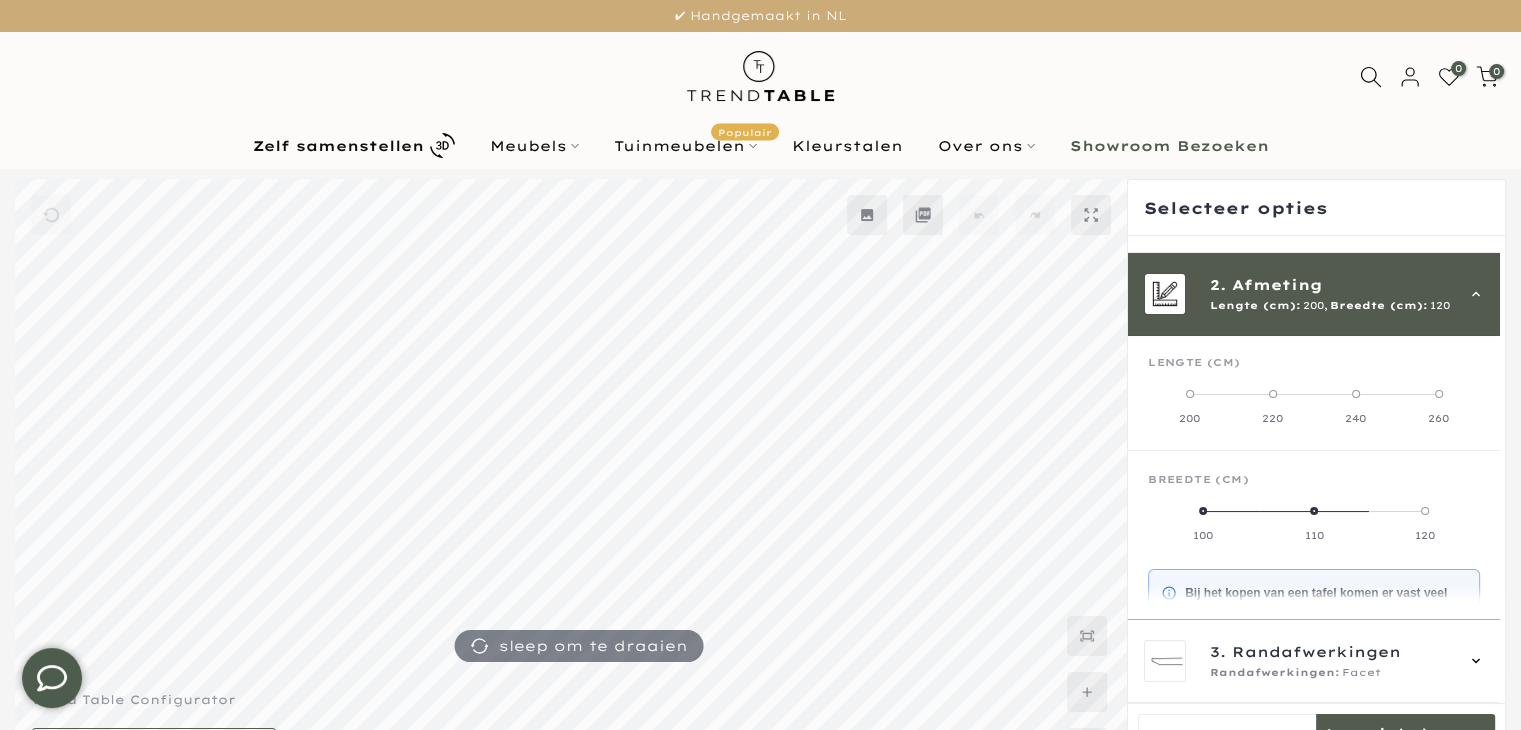 scroll, scrollTop: 83, scrollLeft: 0, axis: vertical 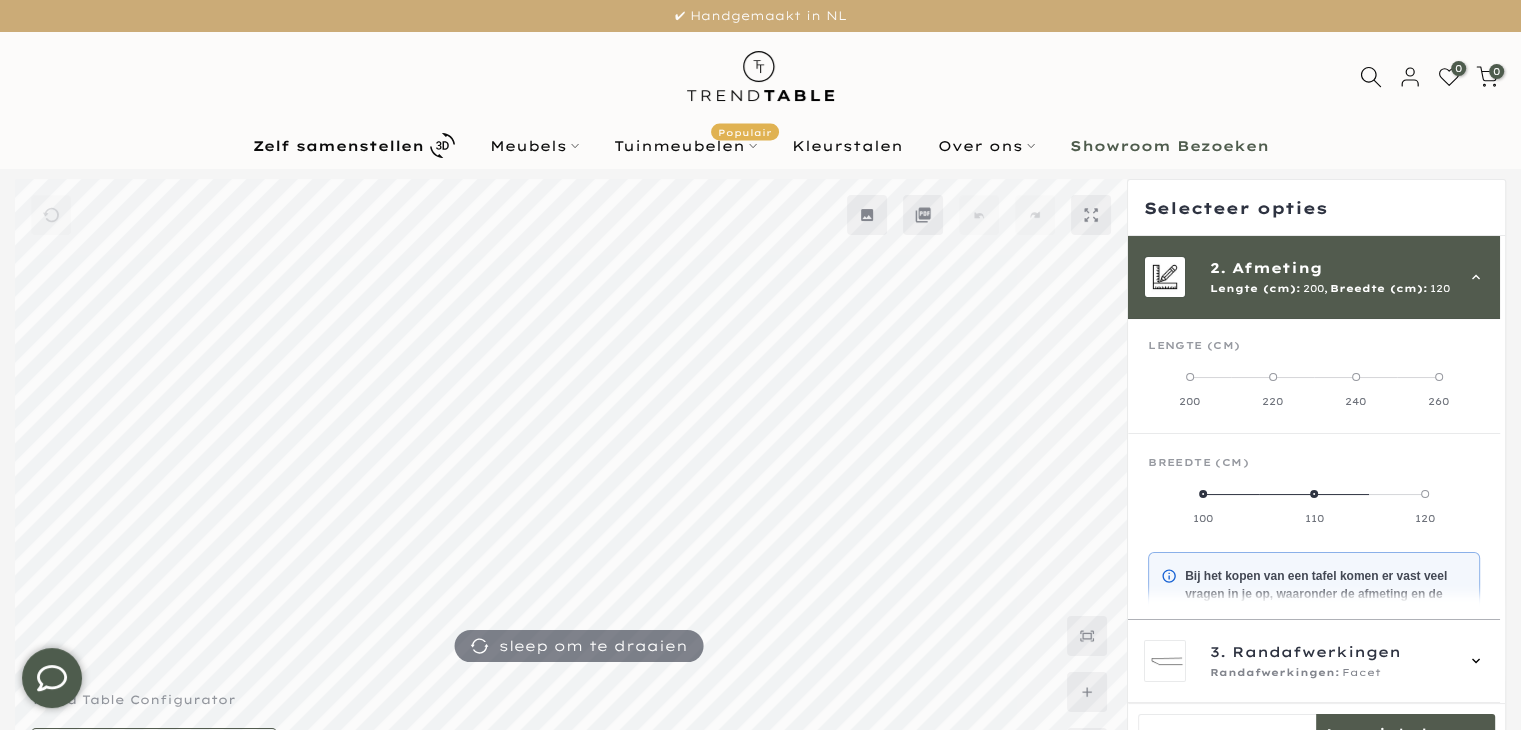 click on "Breedte (cm)" at bounding box center (1314, 471) 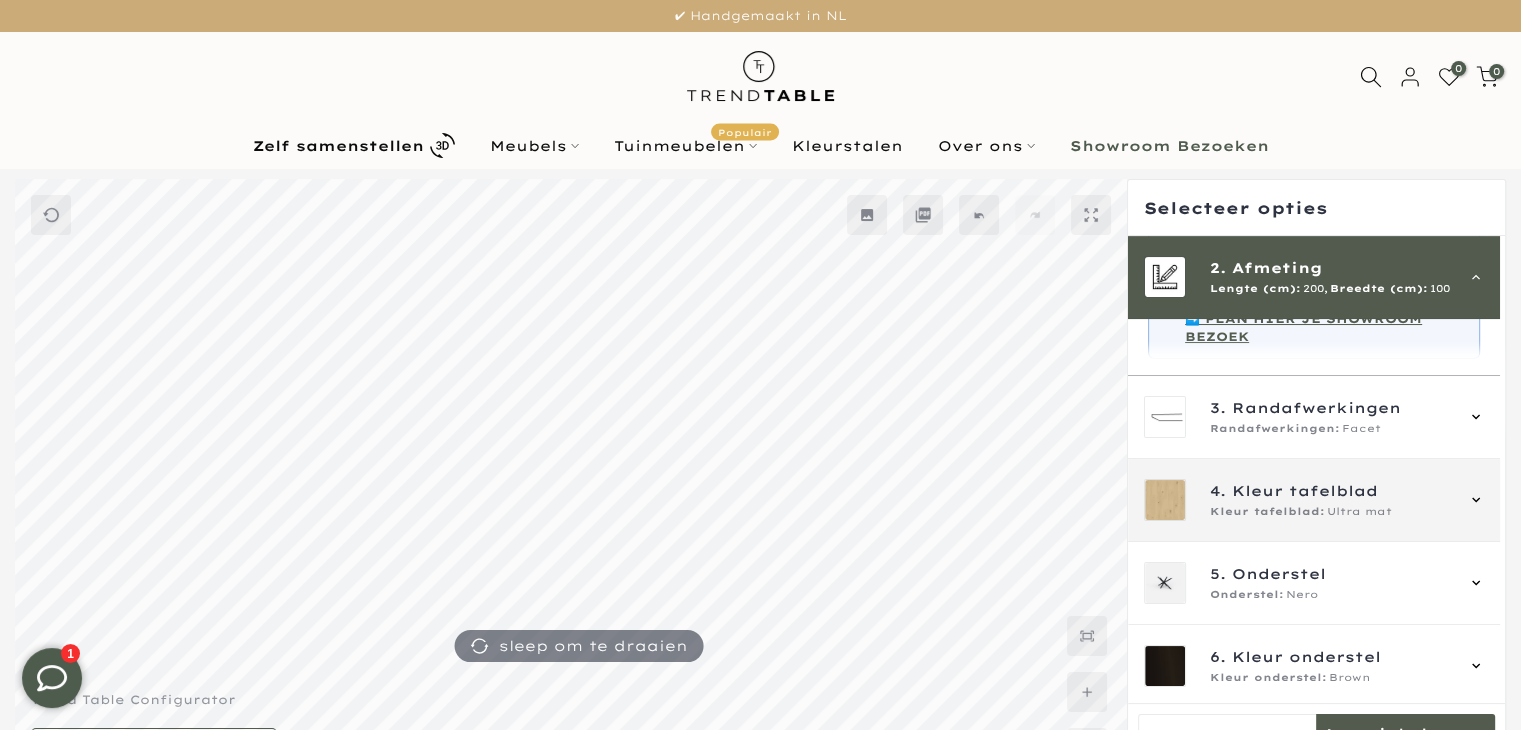 scroll, scrollTop: 520, scrollLeft: 0, axis: vertical 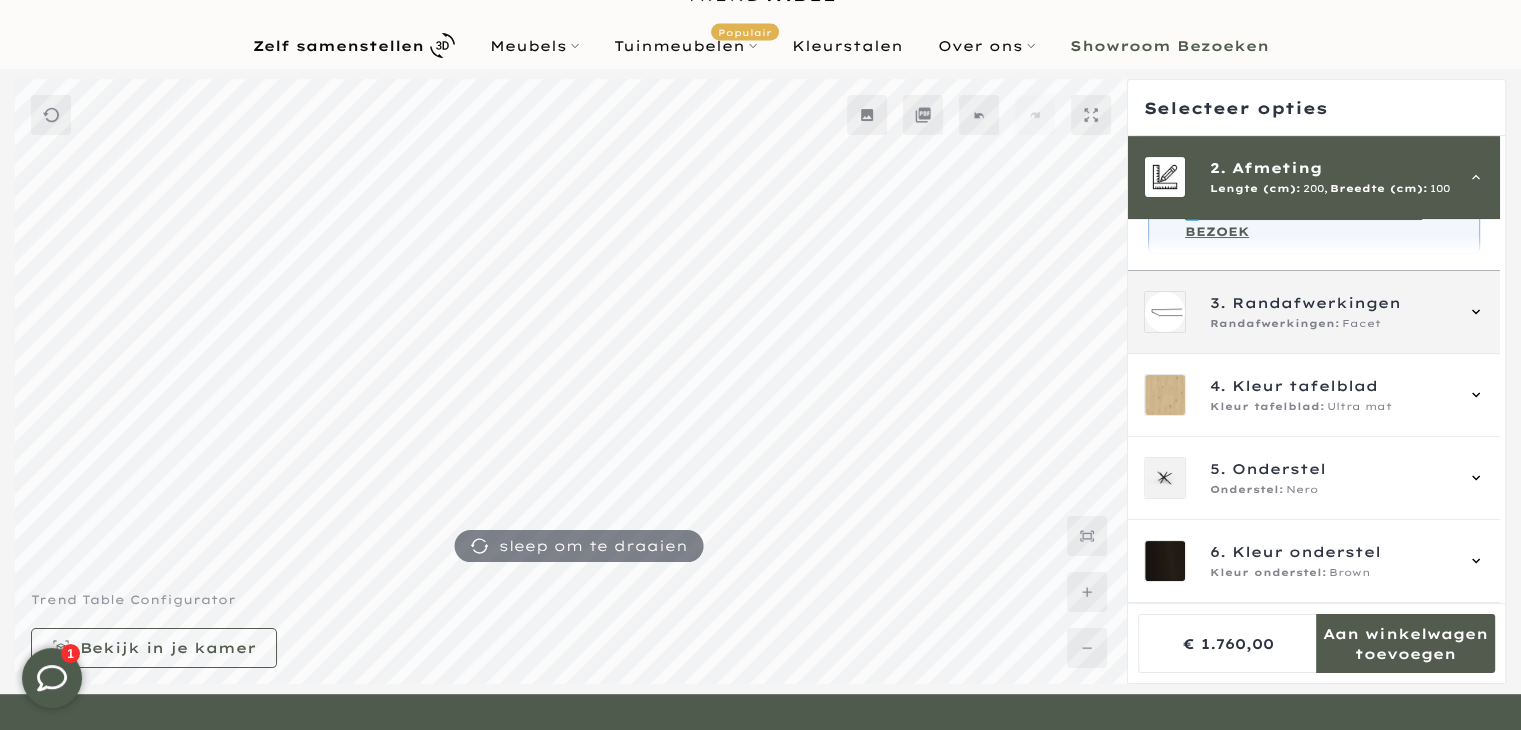 click on "Randafwerkingen: Facet" at bounding box center [1331, 324] 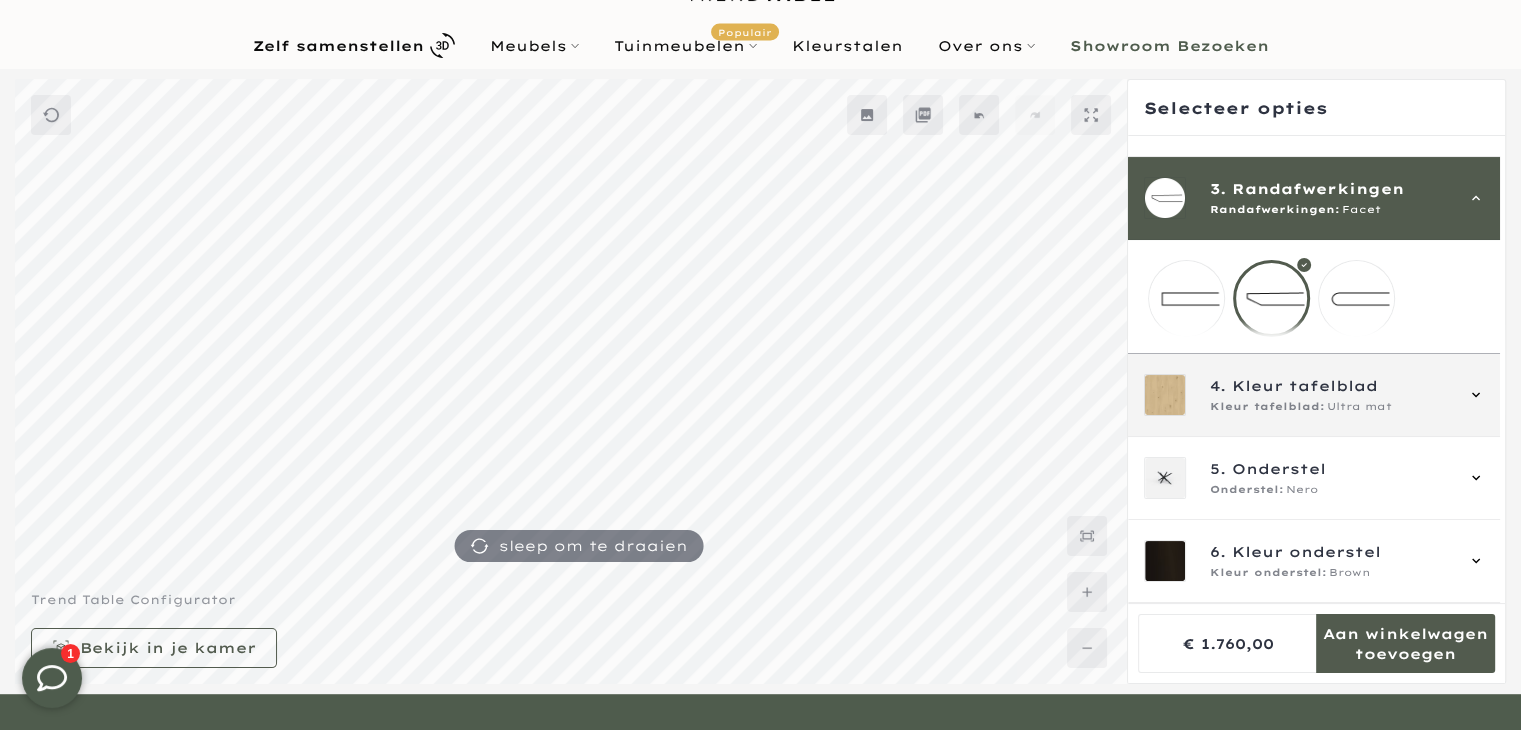 scroll, scrollTop: 159, scrollLeft: 0, axis: vertical 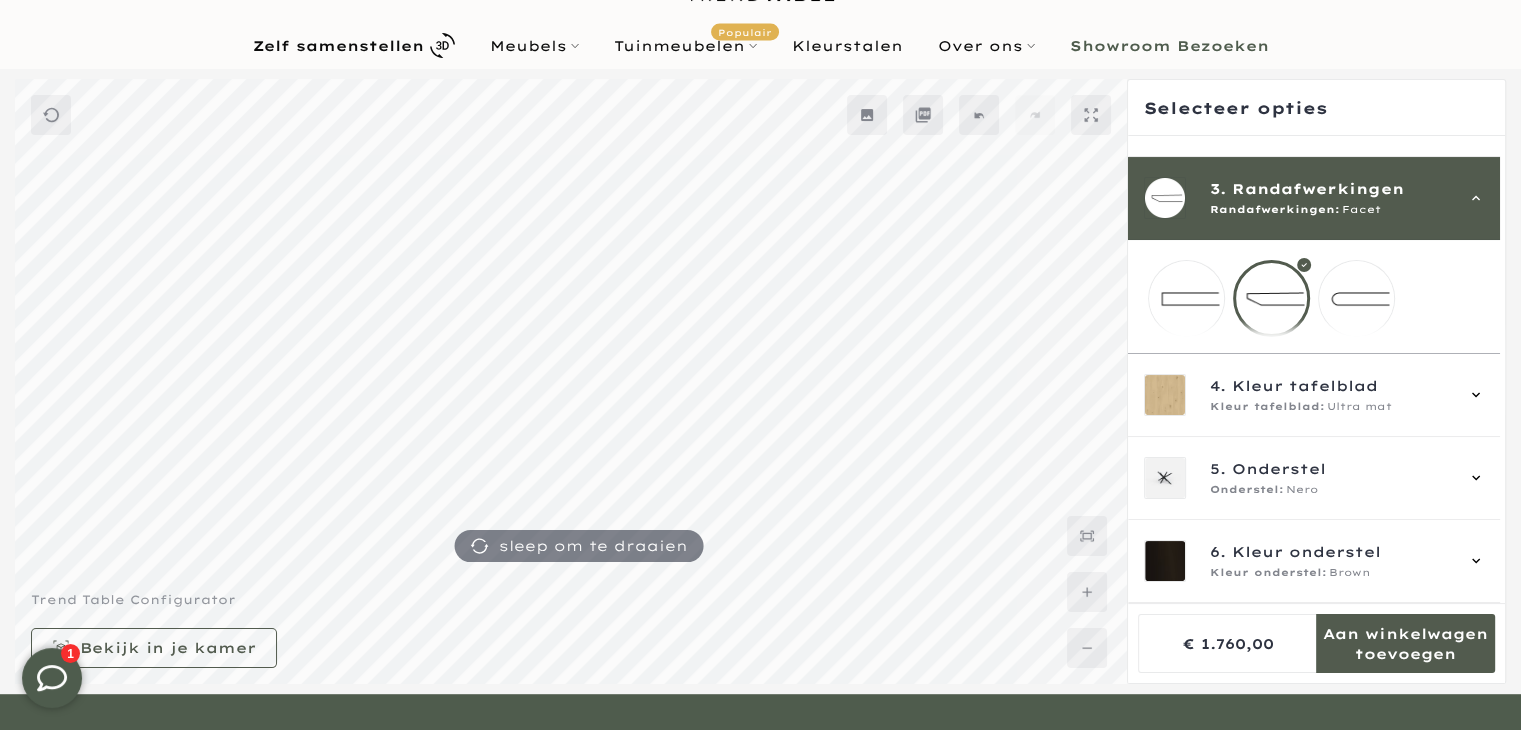 click at bounding box center (1186, 298) 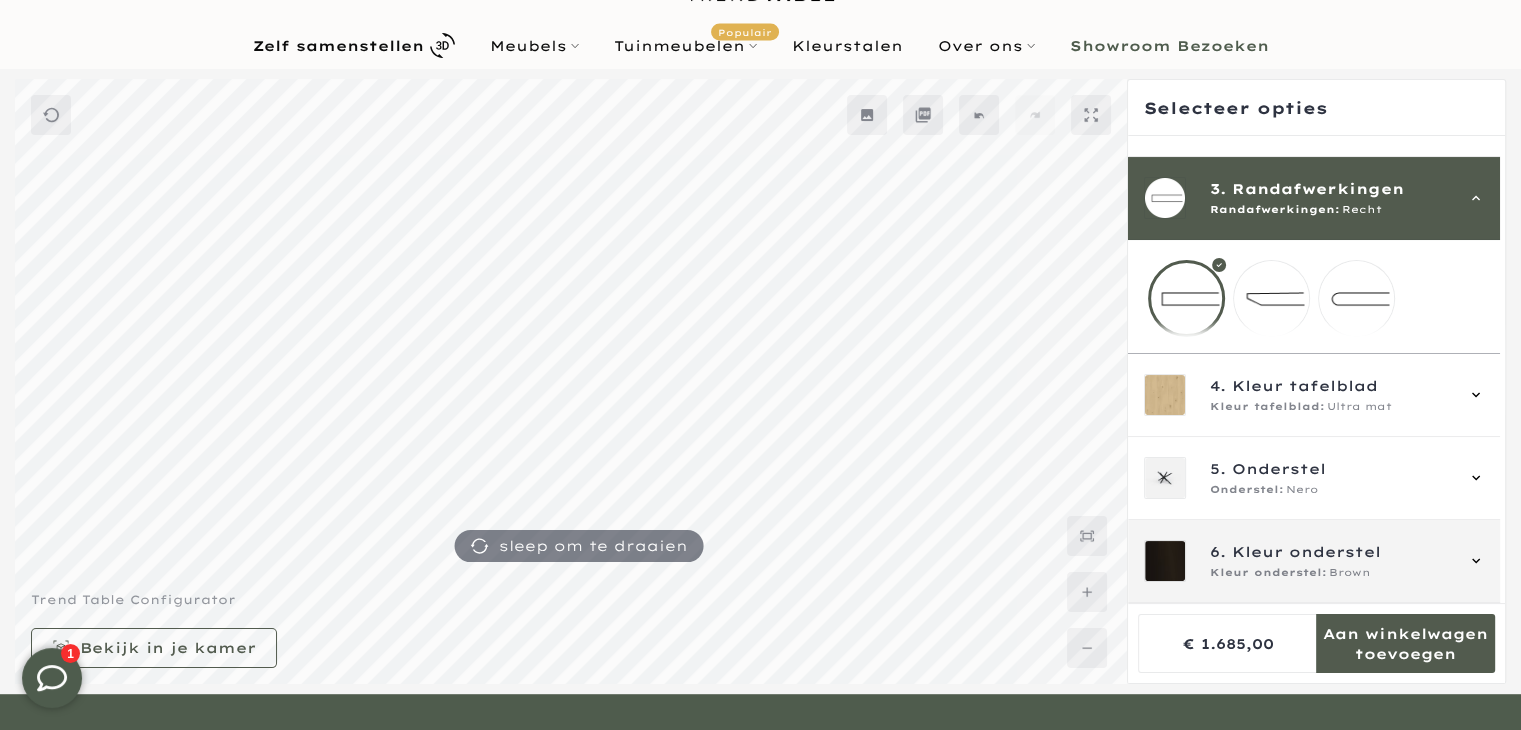 click on "6. Kleur onderstel Kleur onderstel: Brown" at bounding box center [1331, 561] 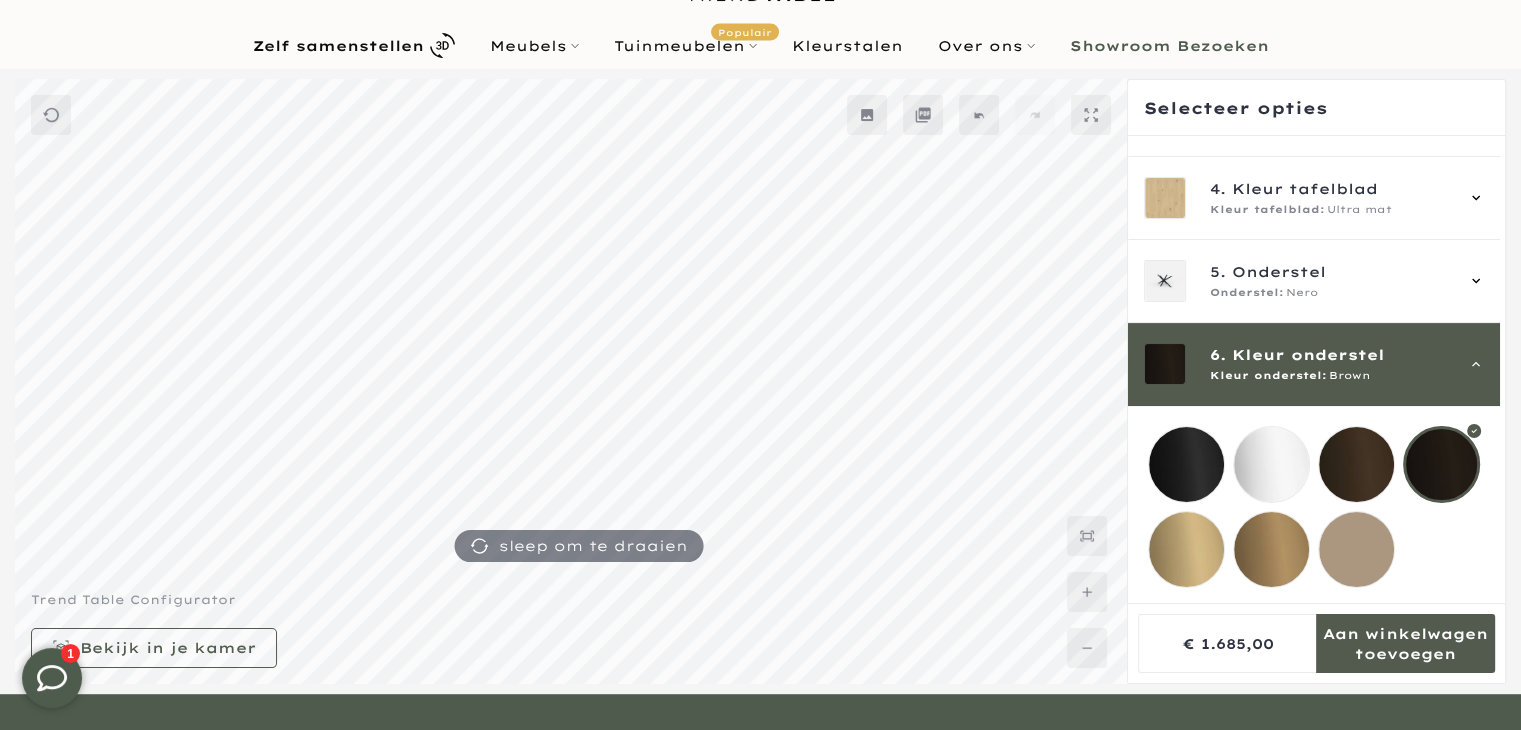 scroll, scrollTop: 244, scrollLeft: 0, axis: vertical 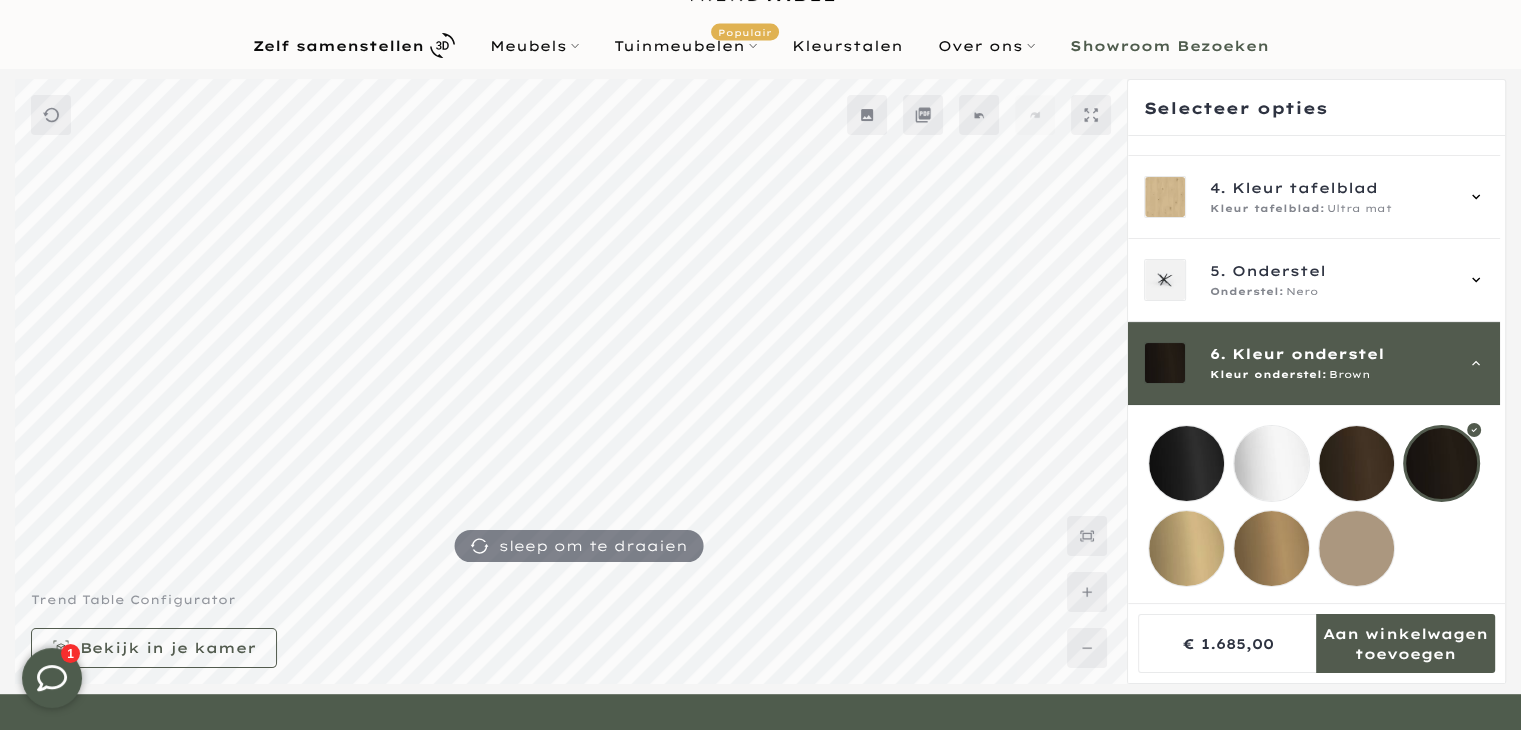 click at bounding box center (1186, 463) 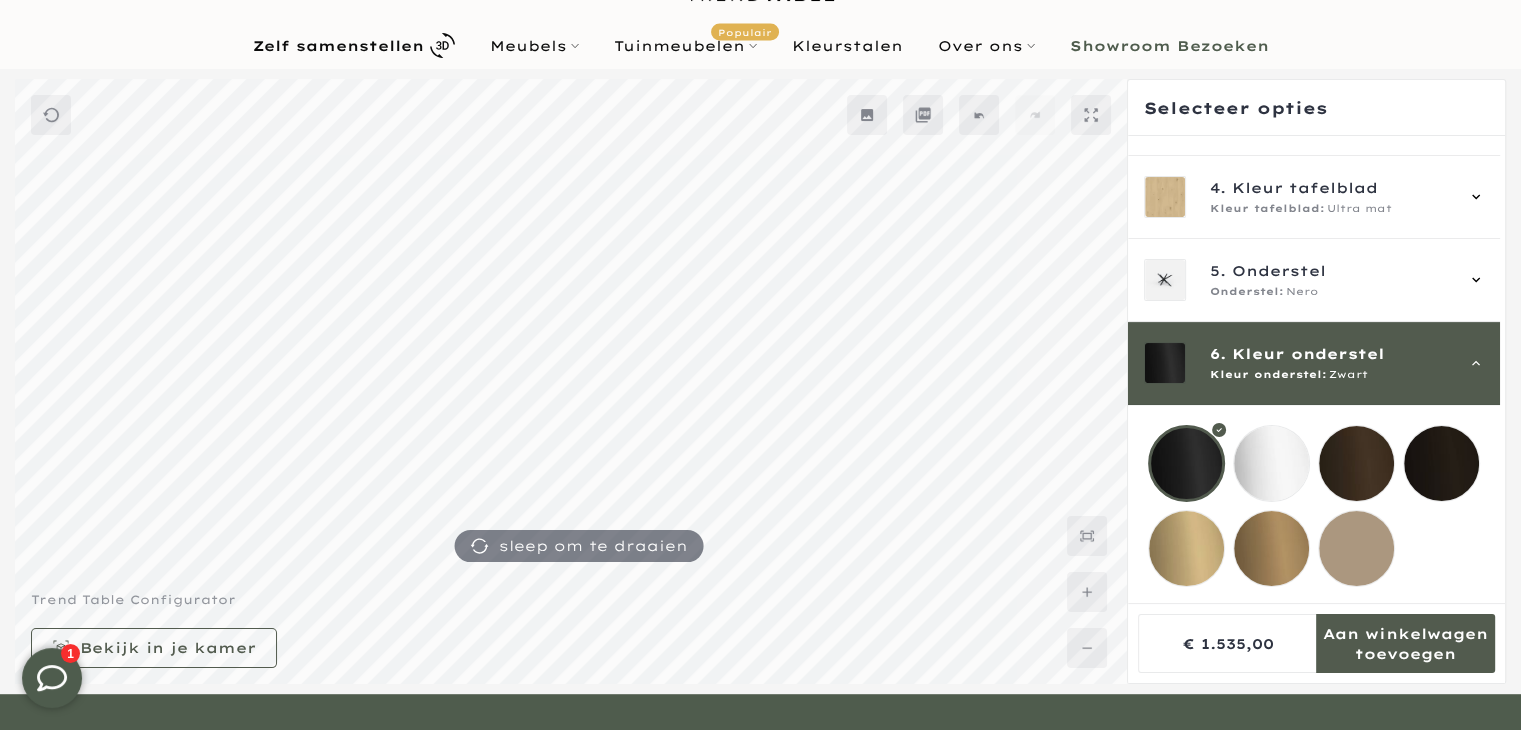 scroll, scrollTop: 0, scrollLeft: 0, axis: both 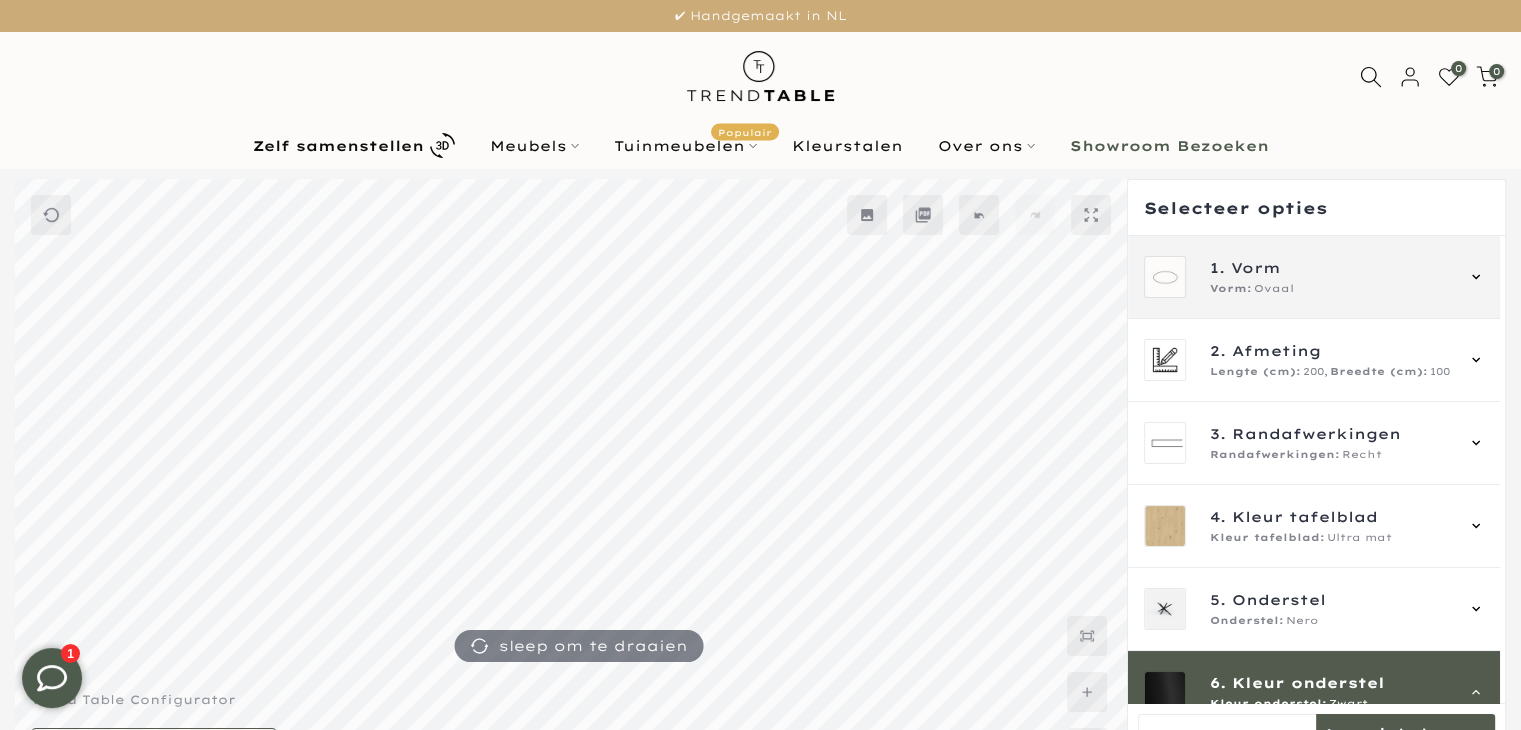 click on "1. Vorm Vorm: Ovaal" at bounding box center [1314, 277] 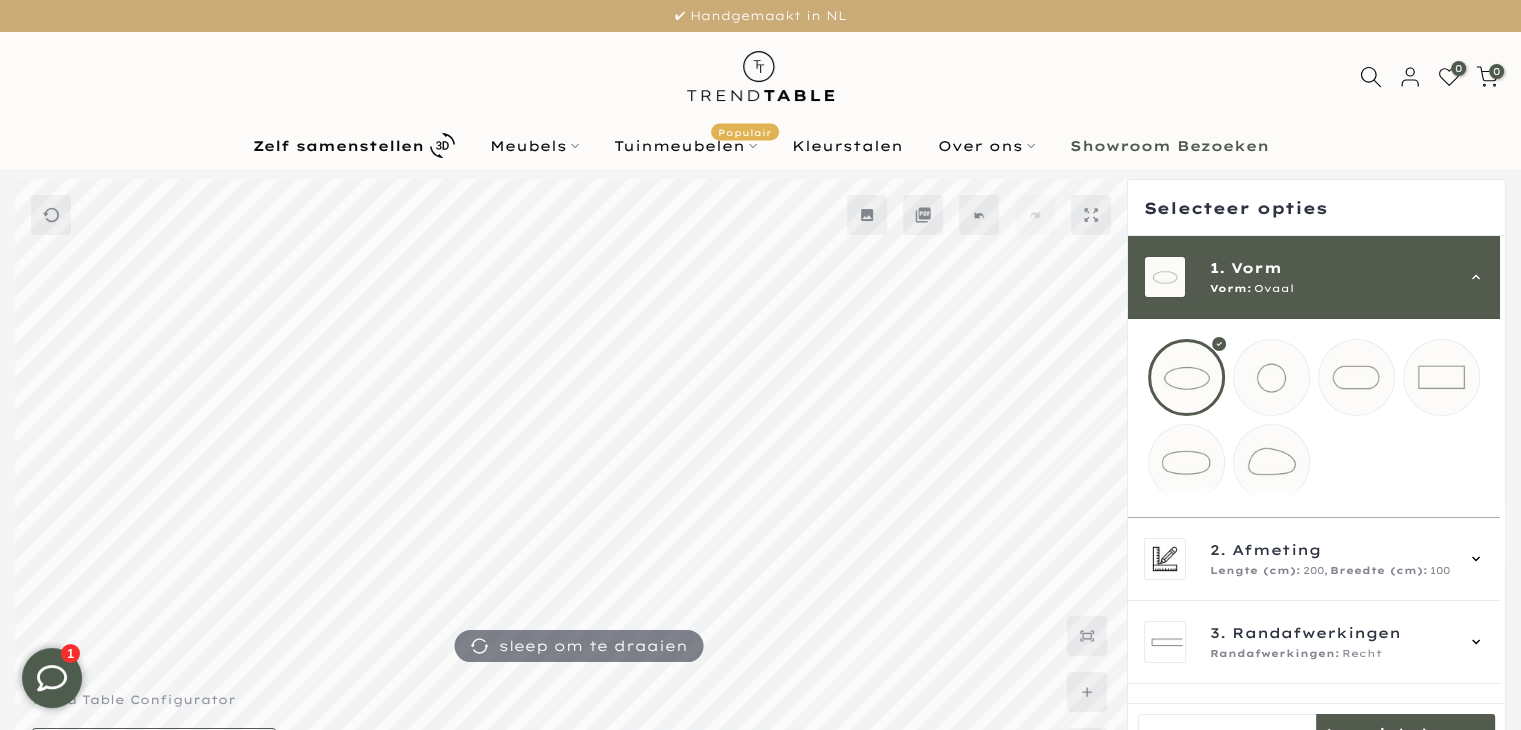 click on "1. Vorm Vorm: Ovaal" at bounding box center (1314, 277) 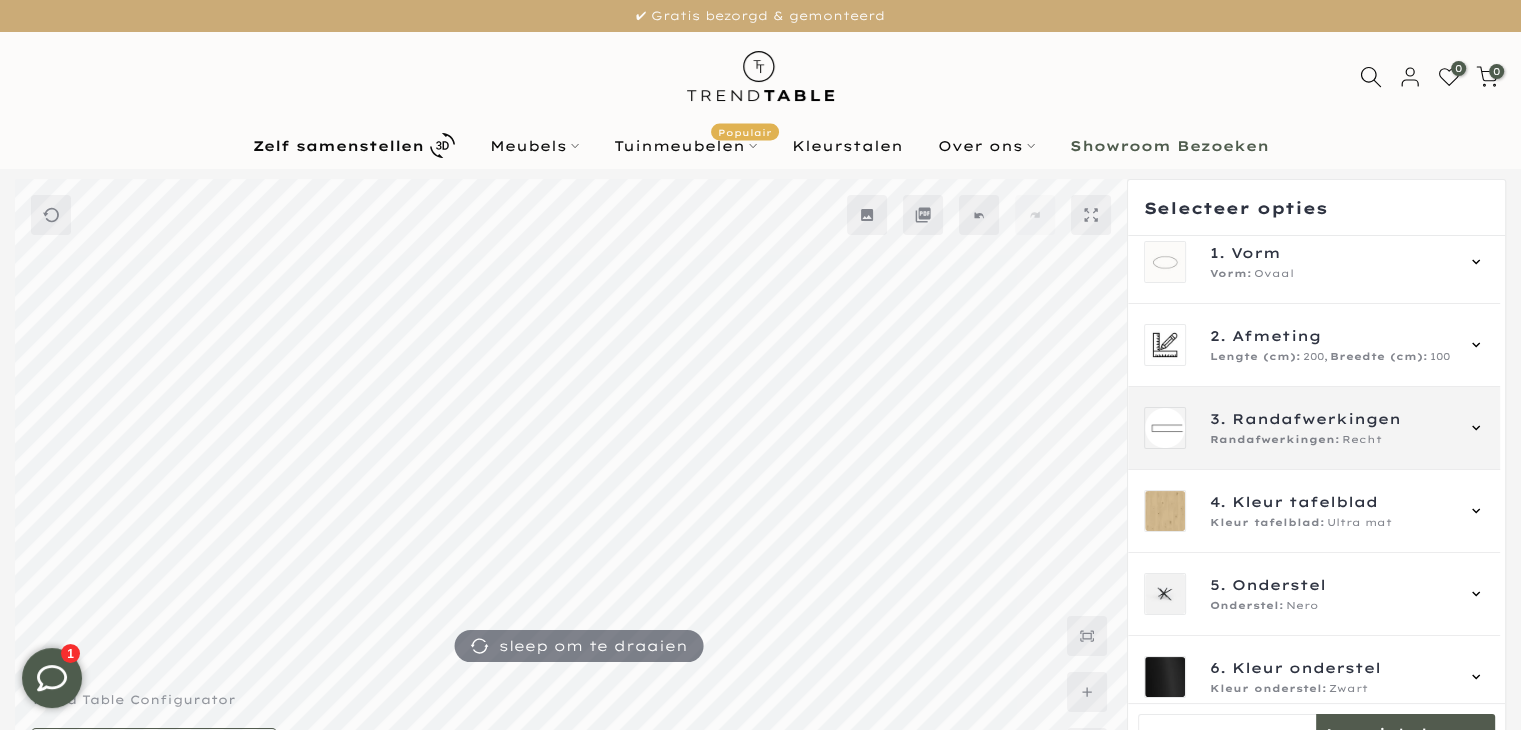 scroll, scrollTop: 29, scrollLeft: 0, axis: vertical 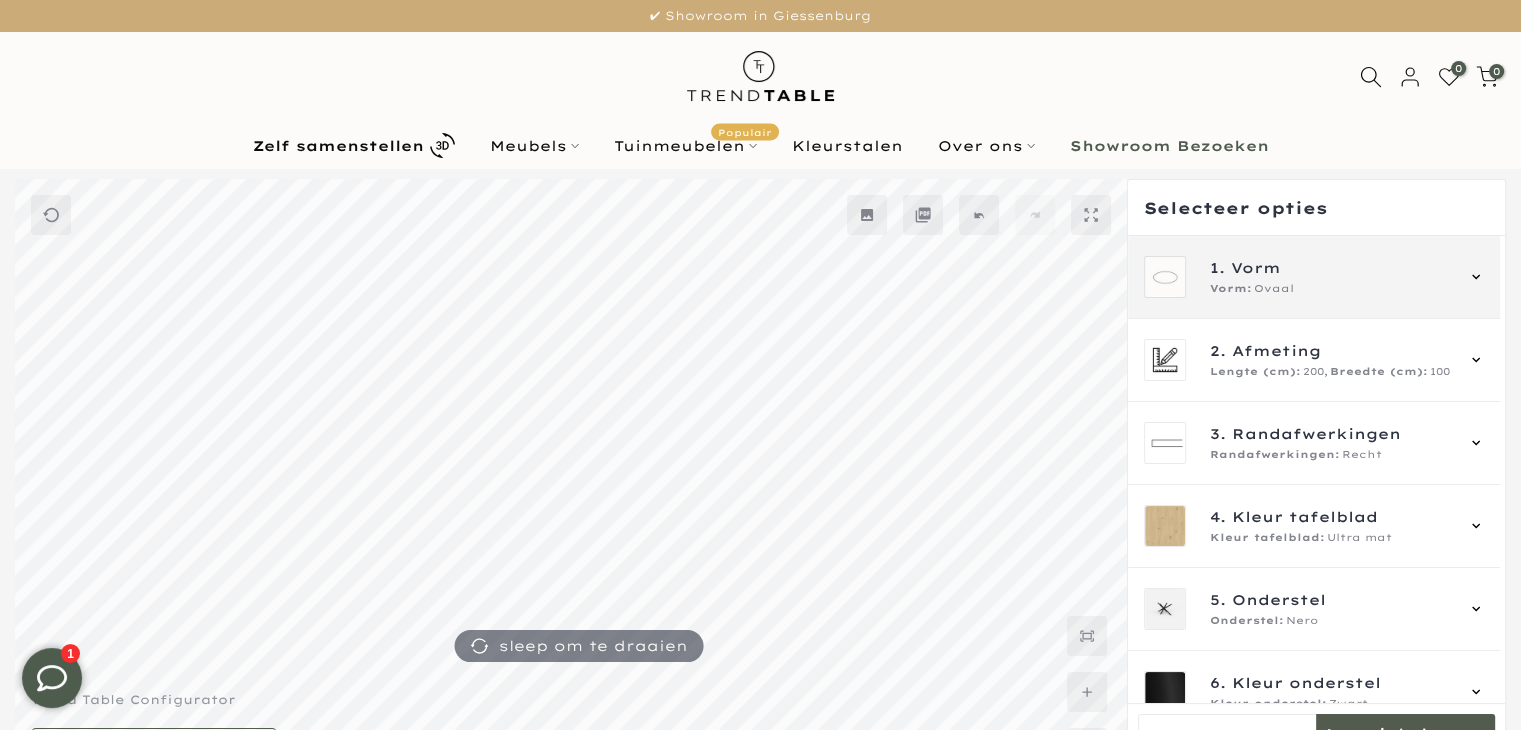 click on "1. Vorm Vorm: Ovaal" at bounding box center (1314, 277) 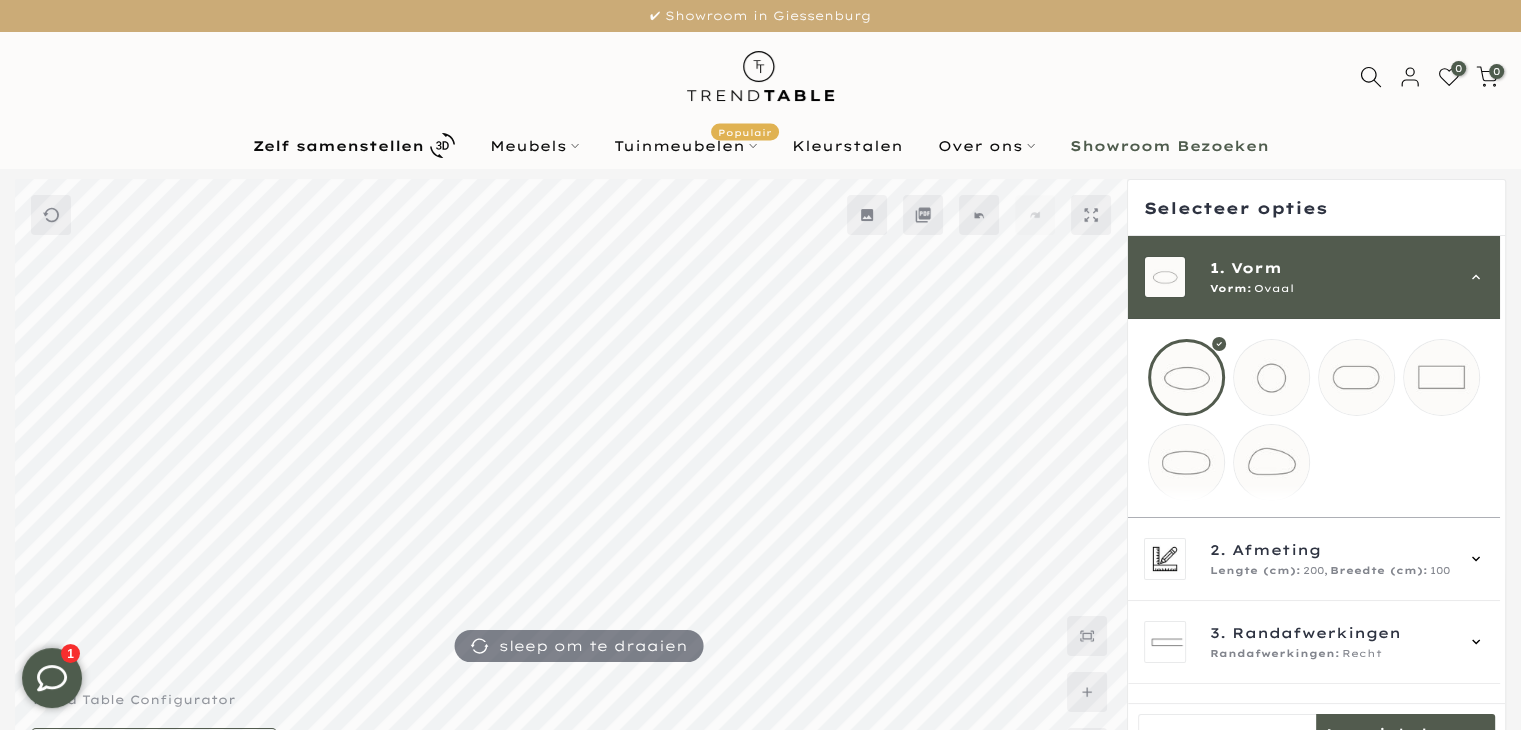 click at bounding box center (1441, 377) 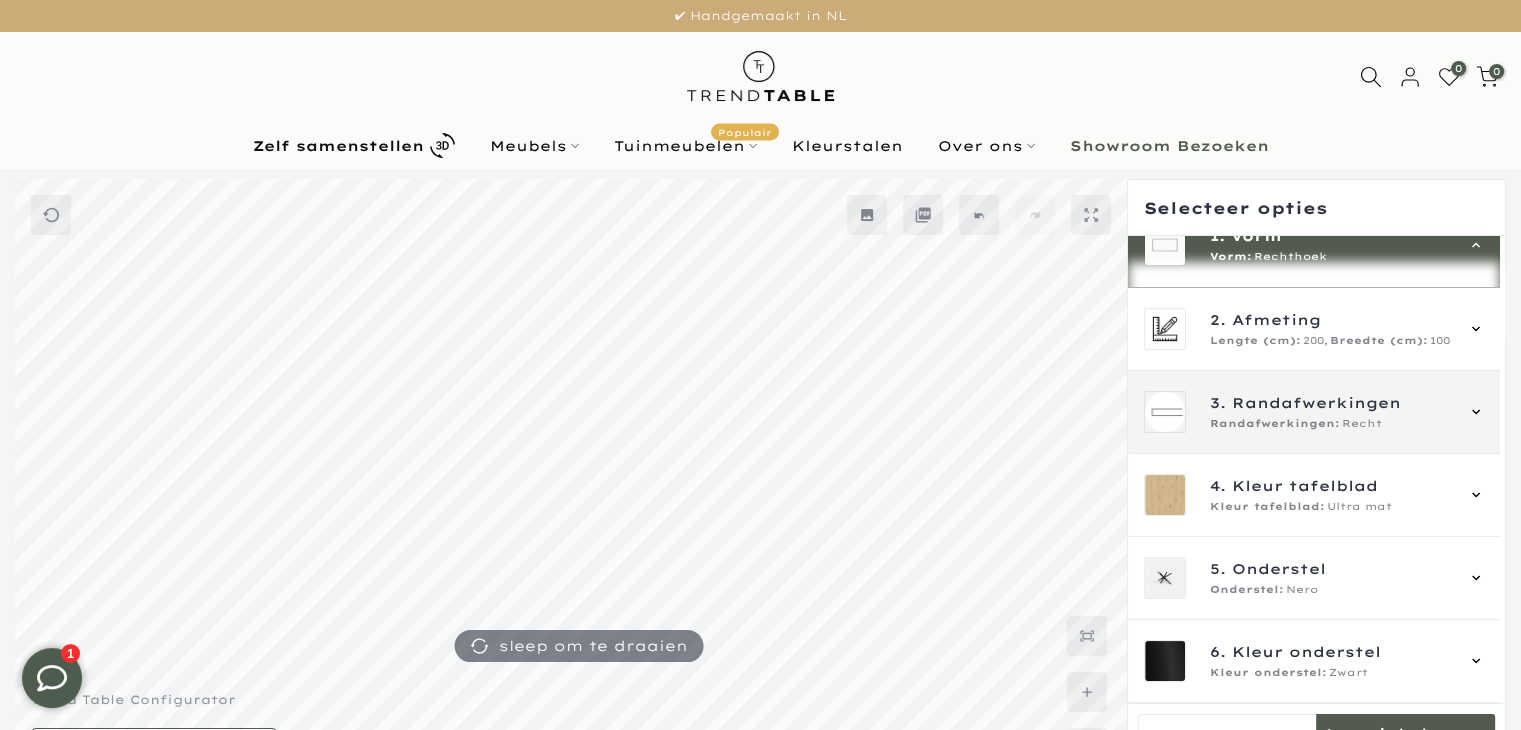 scroll, scrollTop: 244, scrollLeft: 0, axis: vertical 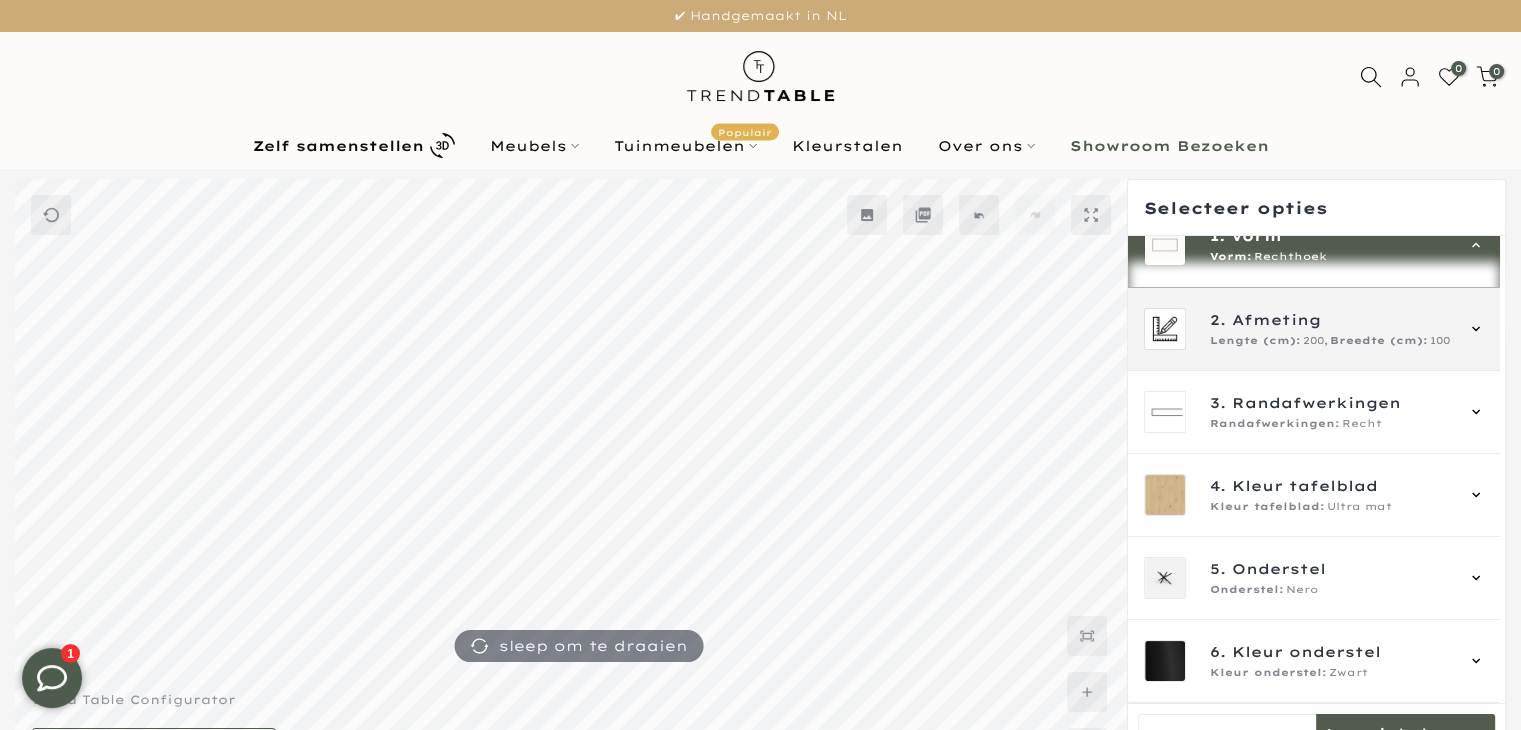click on "2.  Afmeting Lengte (cm): 200, Breedte (cm): 100" at bounding box center [1314, 329] 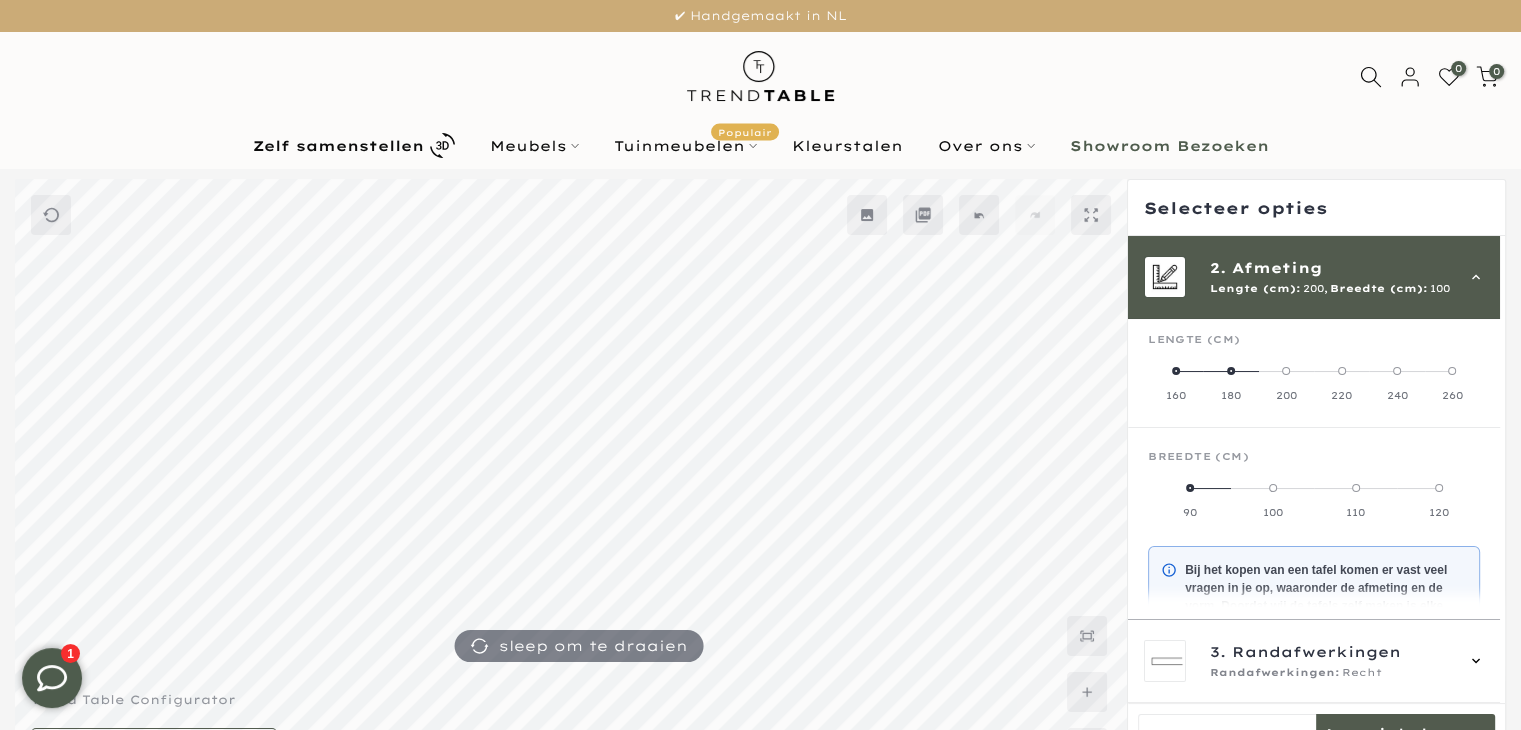 scroll, scrollTop: 83, scrollLeft: 0, axis: vertical 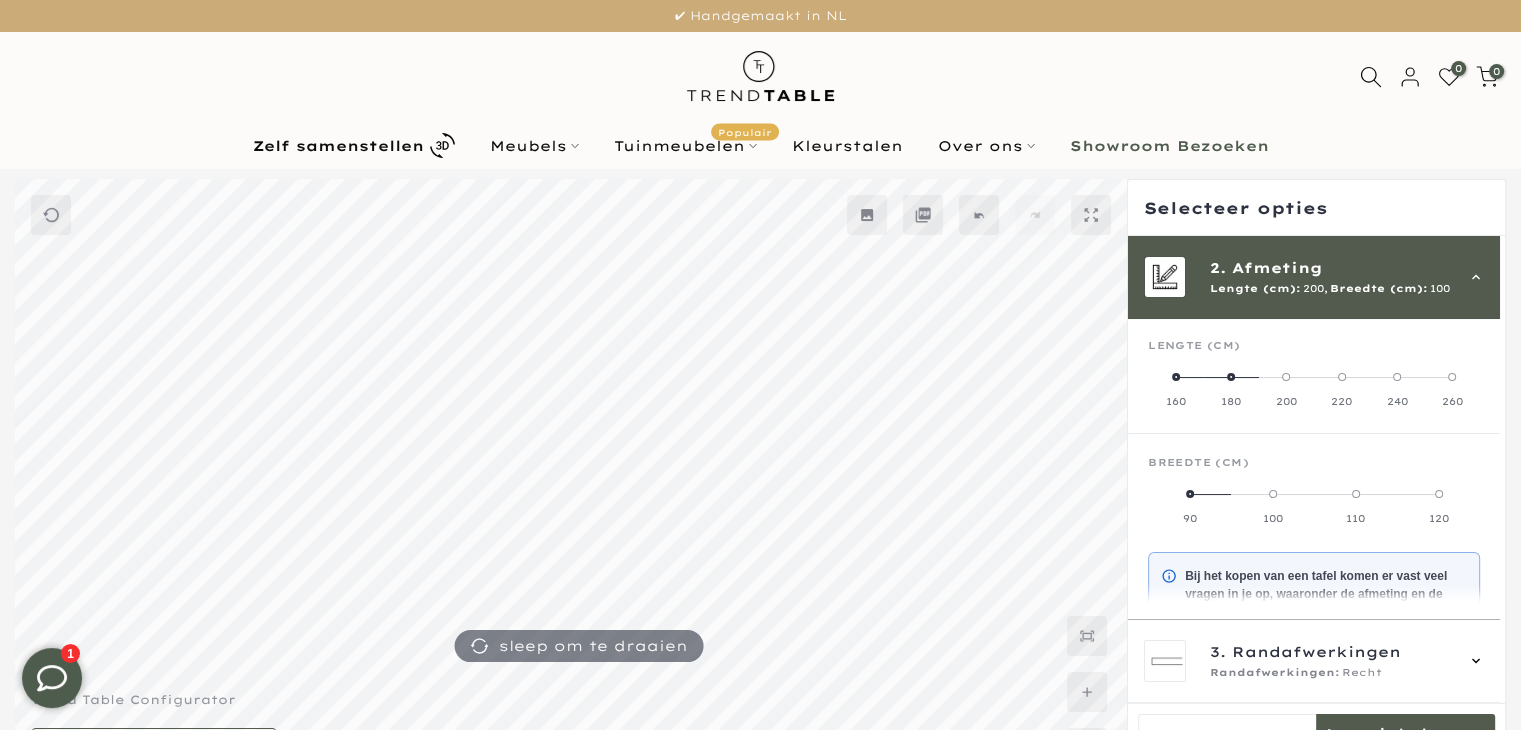 click on "160" 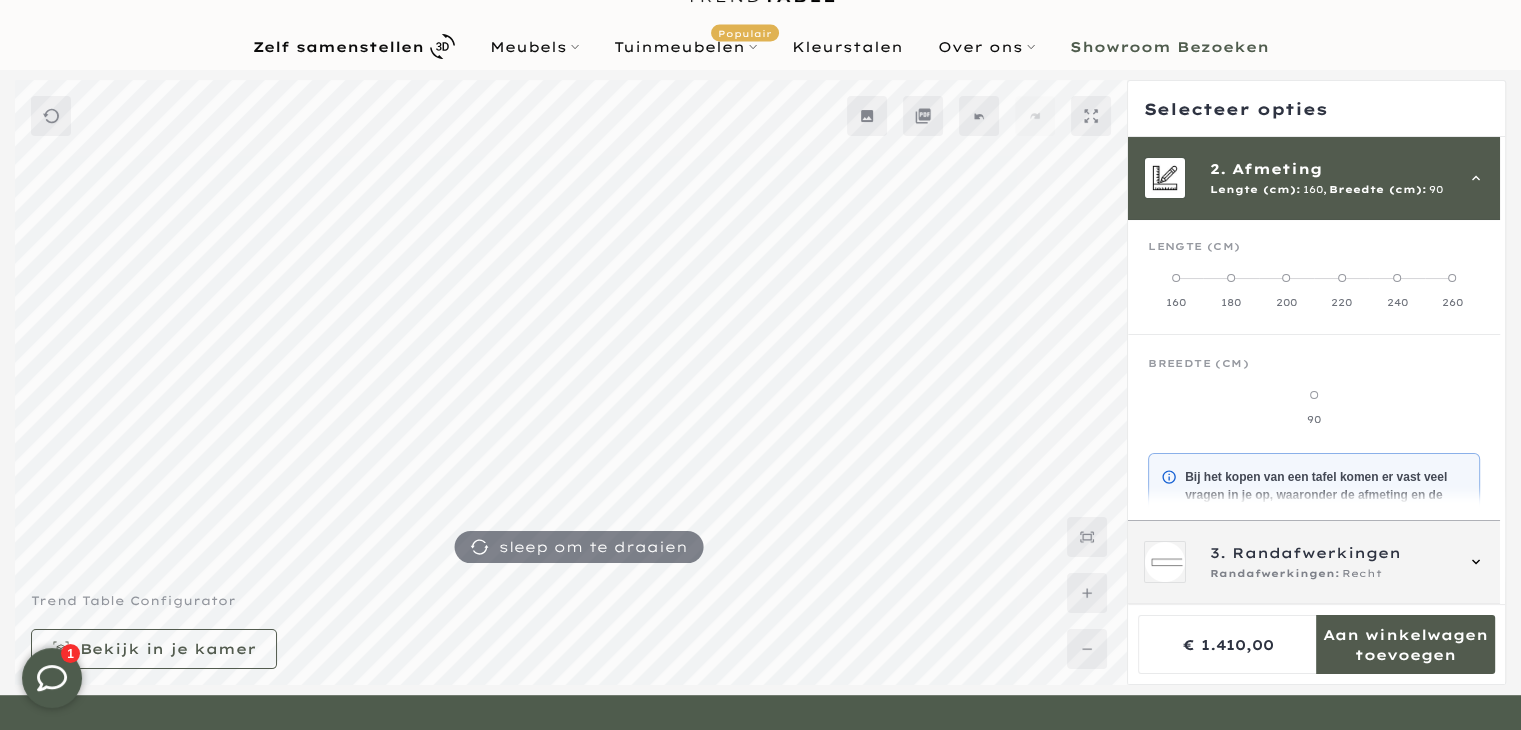 scroll, scrollTop: 200, scrollLeft: 0, axis: vertical 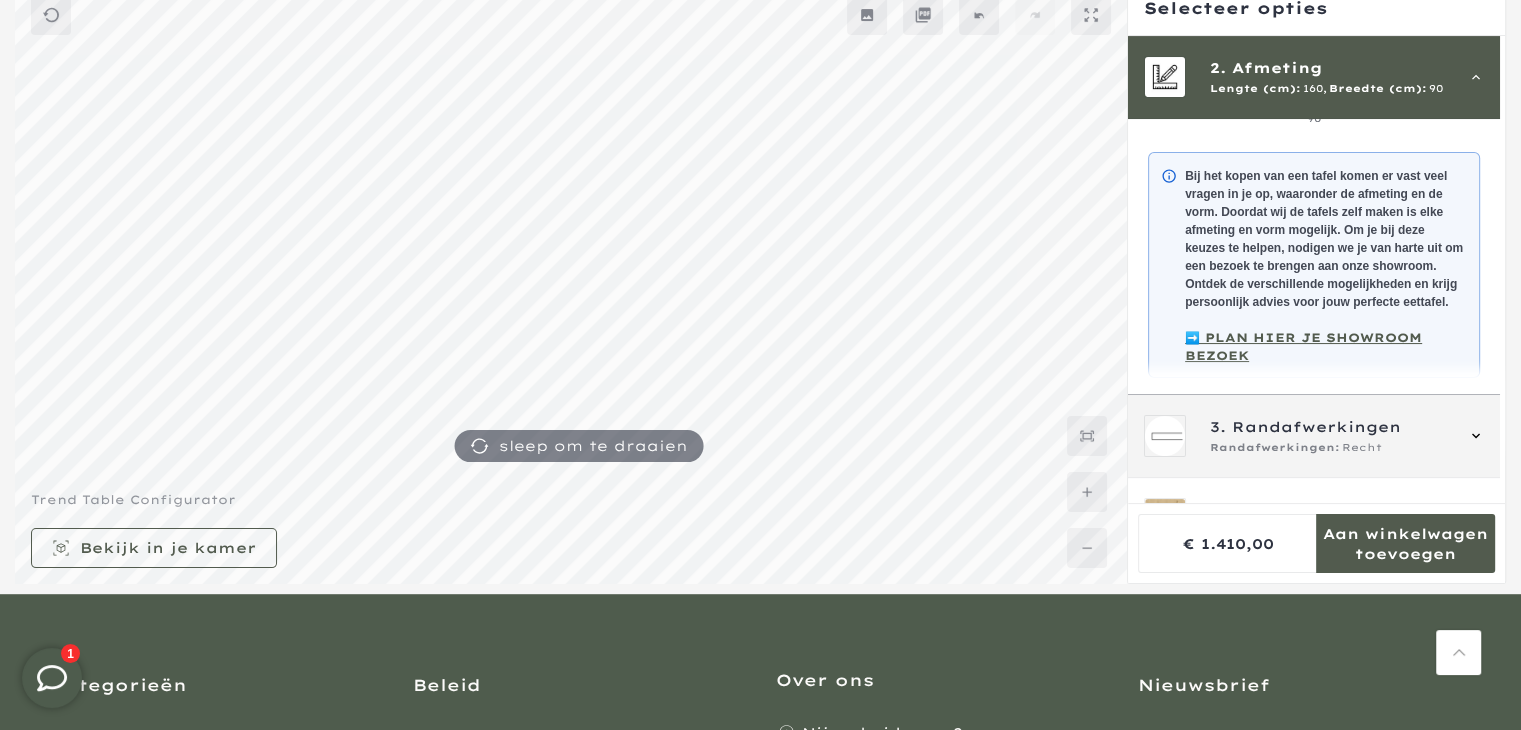 click on "Randafwerkingen" at bounding box center (1316, 427) 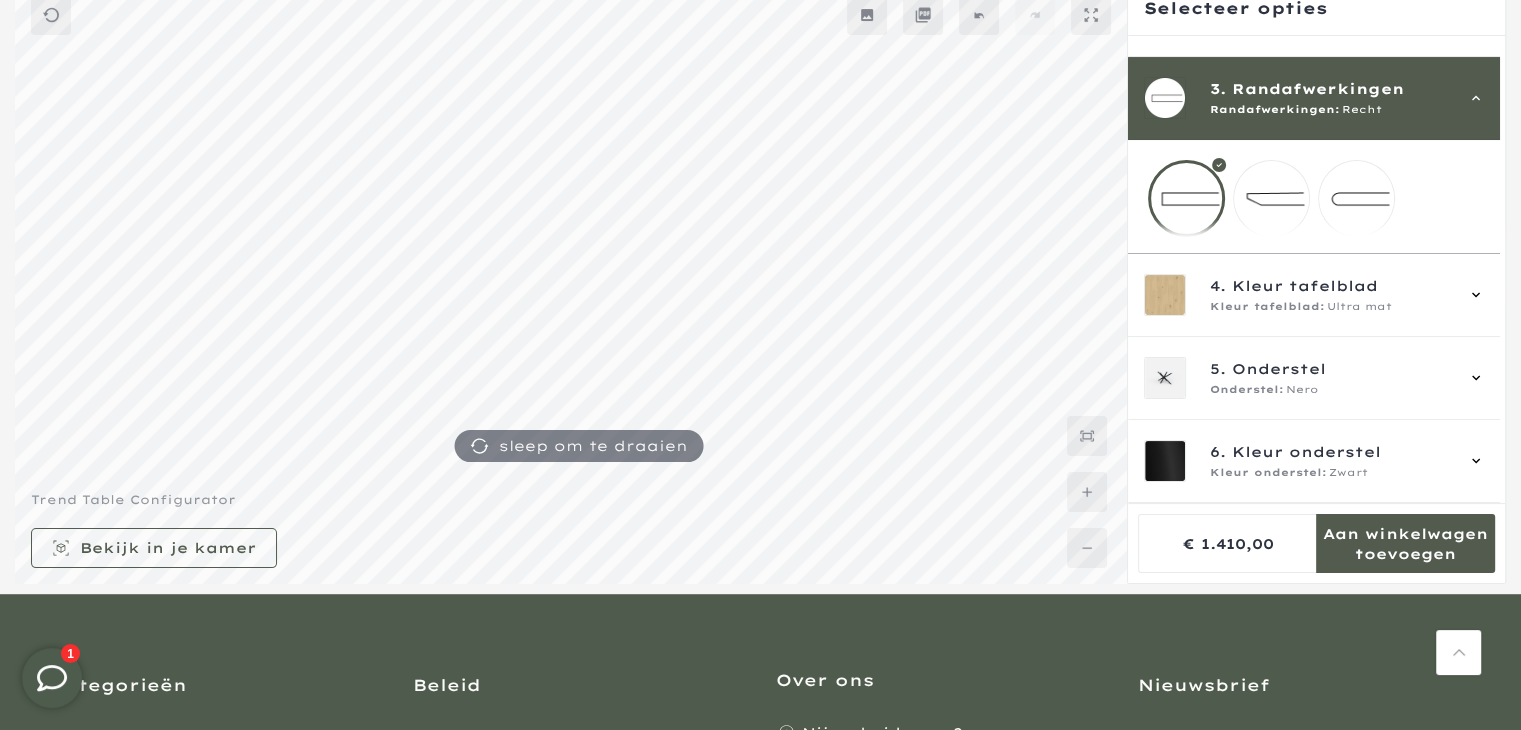 click on "3. Randafwerkingen Randafwerkingen: Recht" at bounding box center (1314, 98) 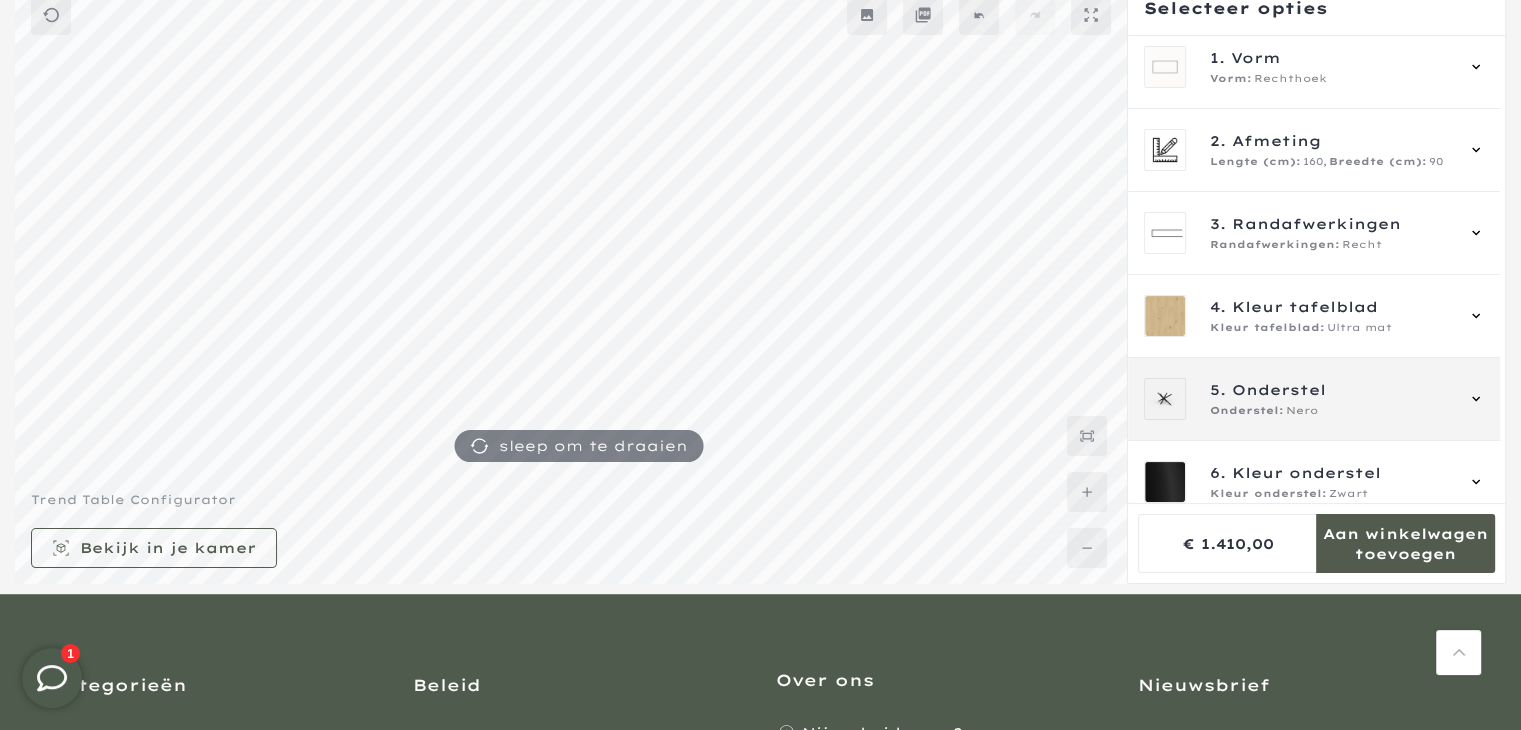 scroll, scrollTop: 0, scrollLeft: 0, axis: both 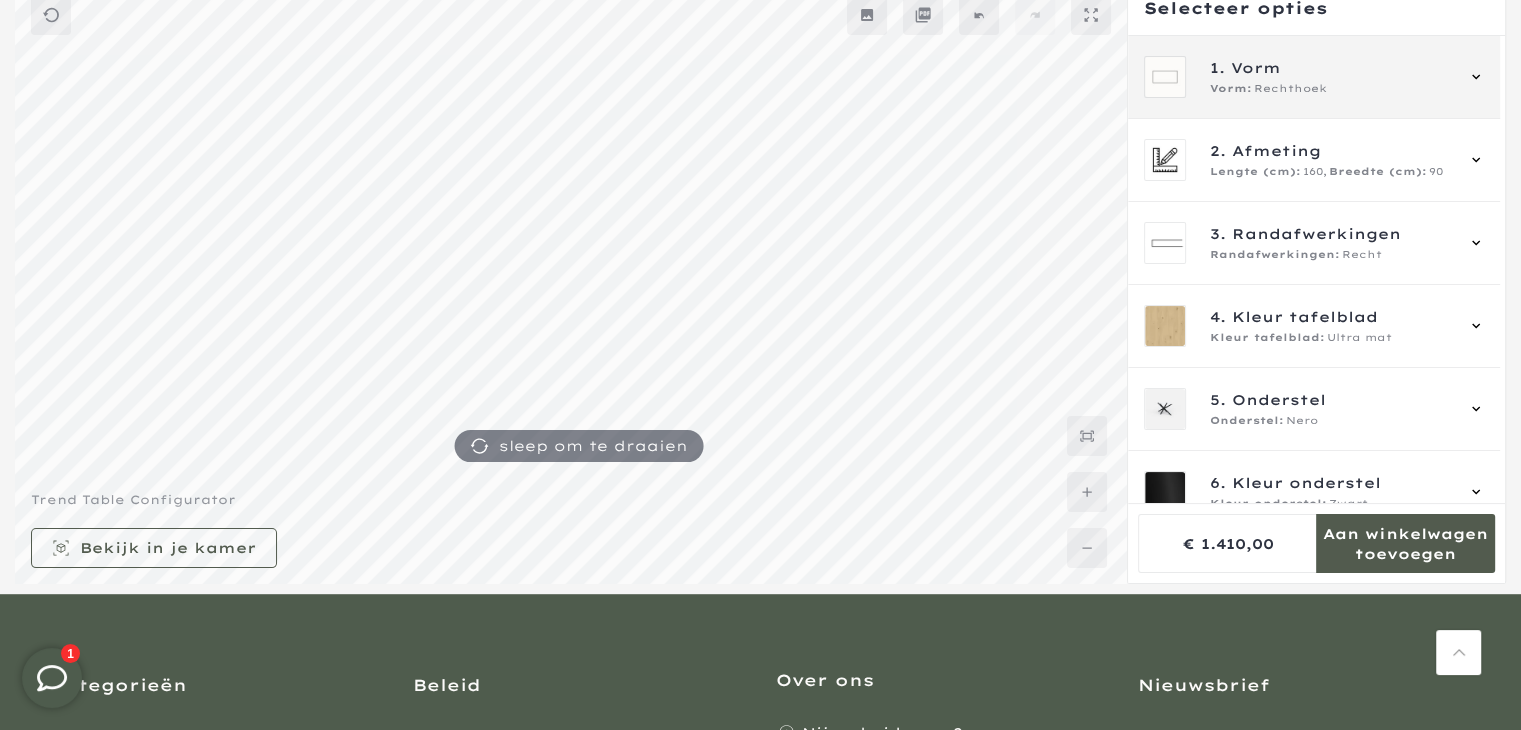 click on "Rechthoek" at bounding box center (1290, 89) 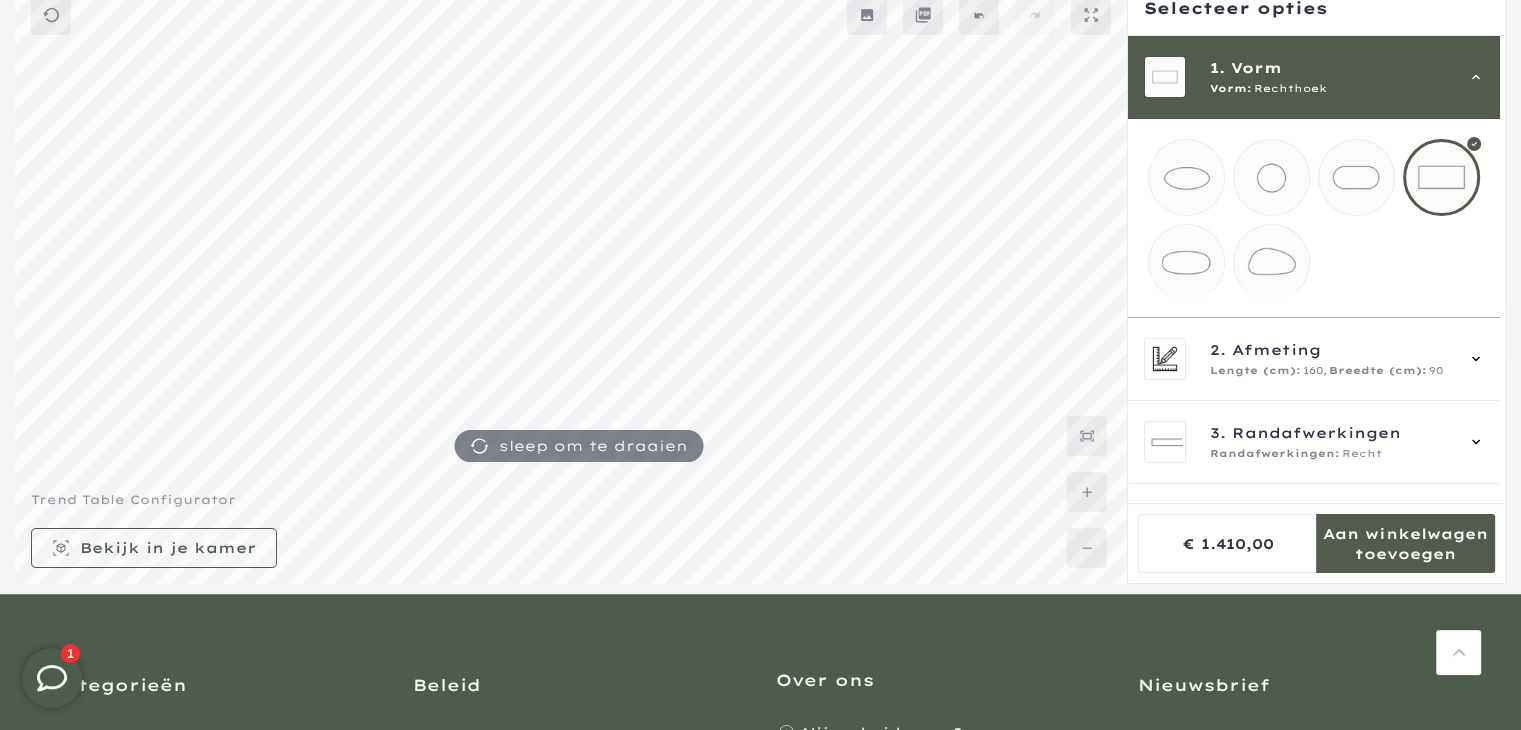 click at bounding box center [1271, 177] 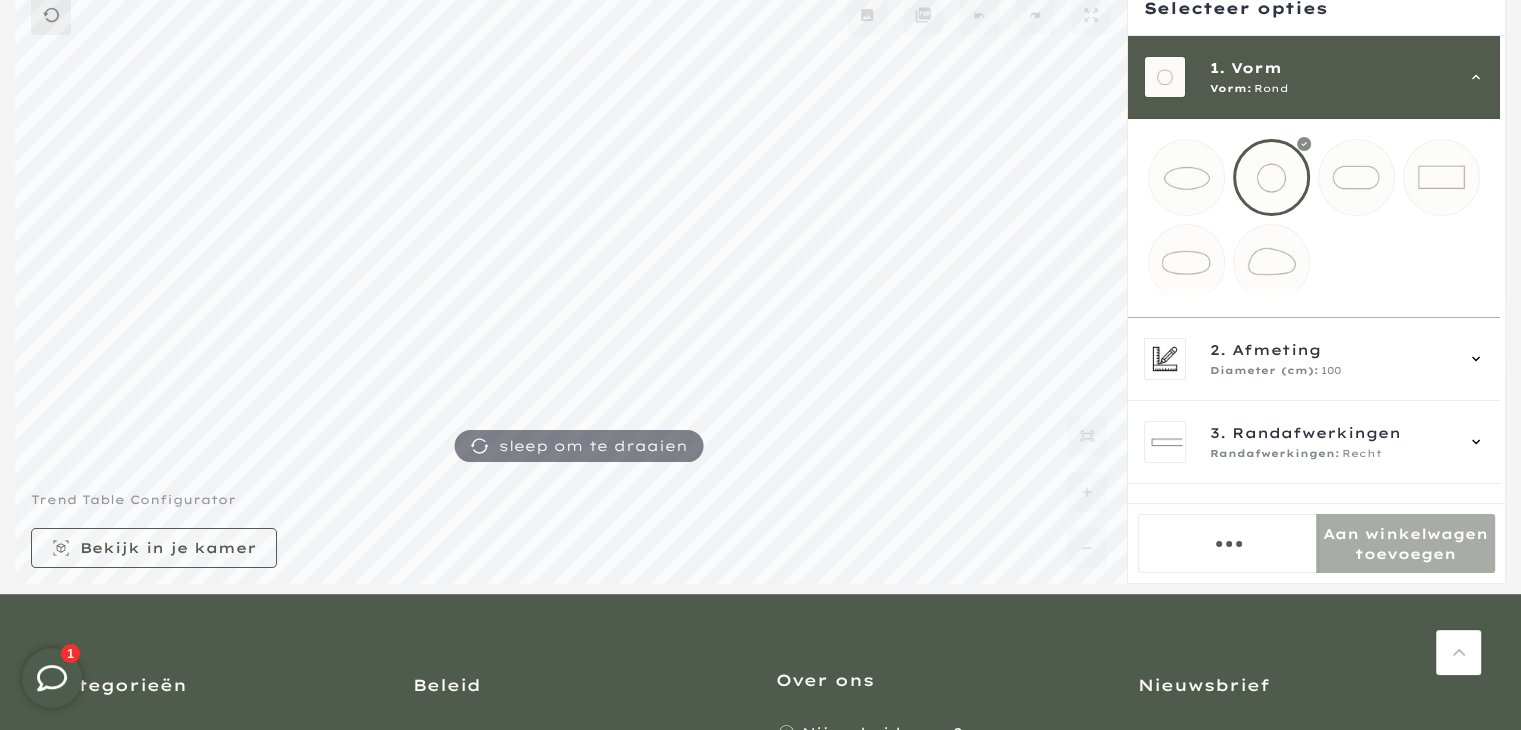 click at bounding box center [1356, 177] 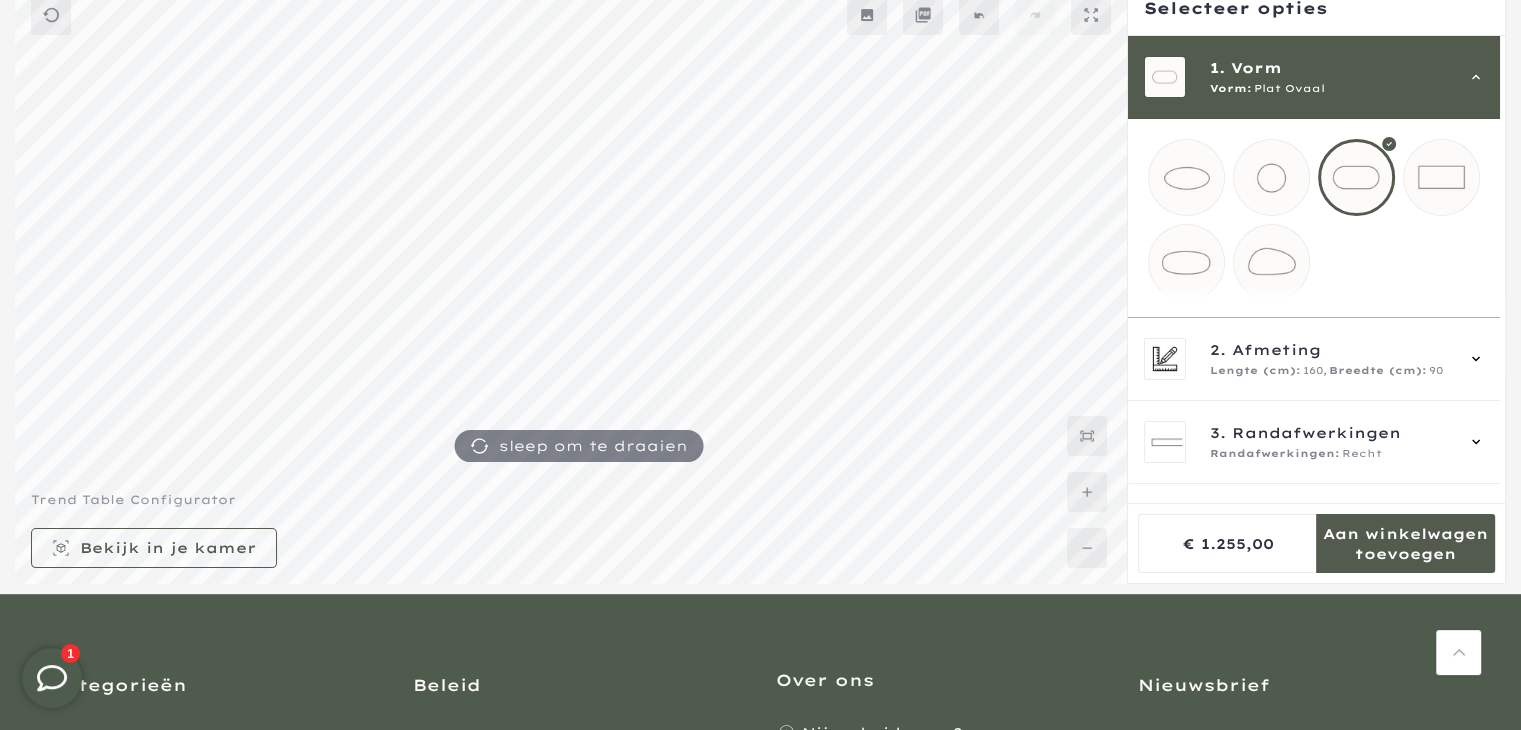 click at bounding box center (1271, 177) 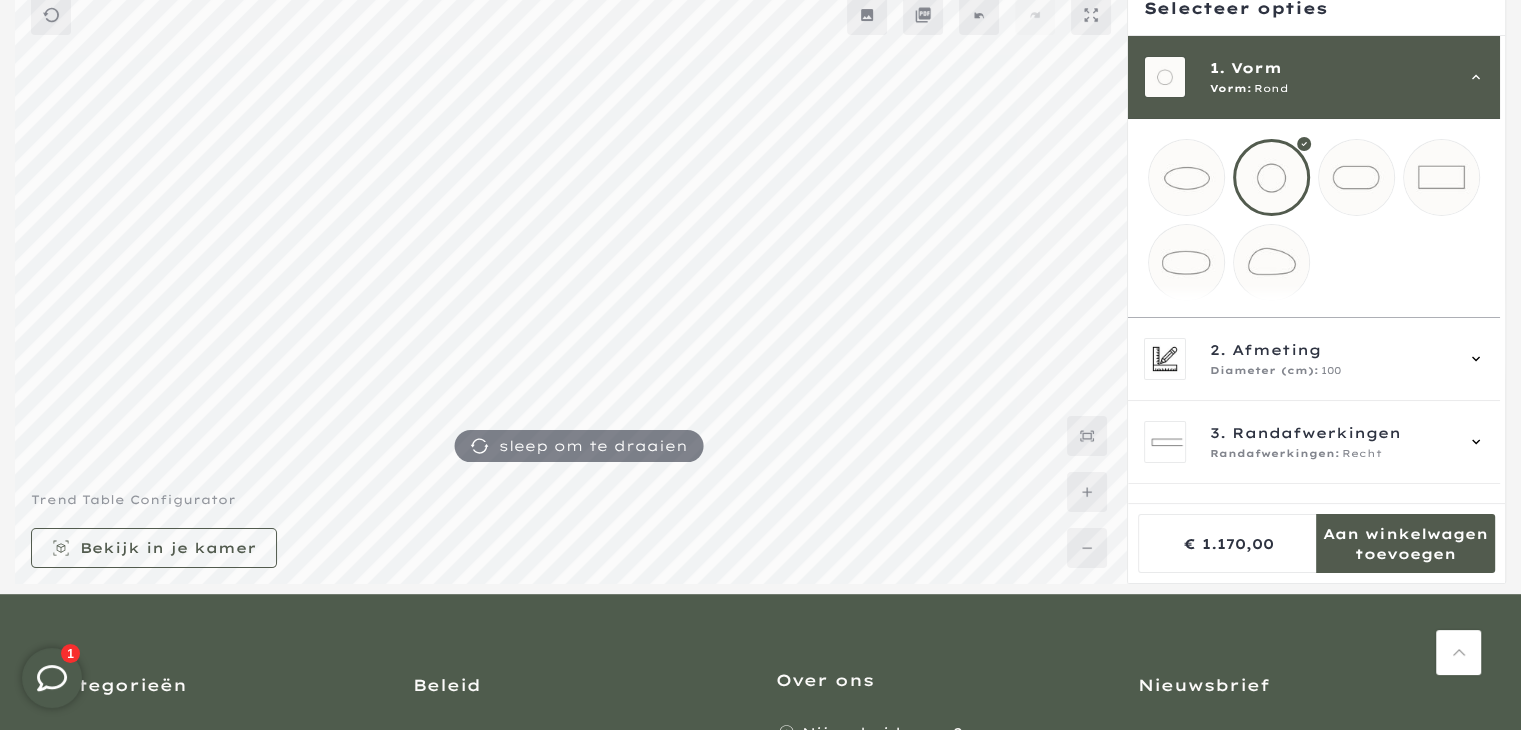 click at bounding box center [1186, 177] 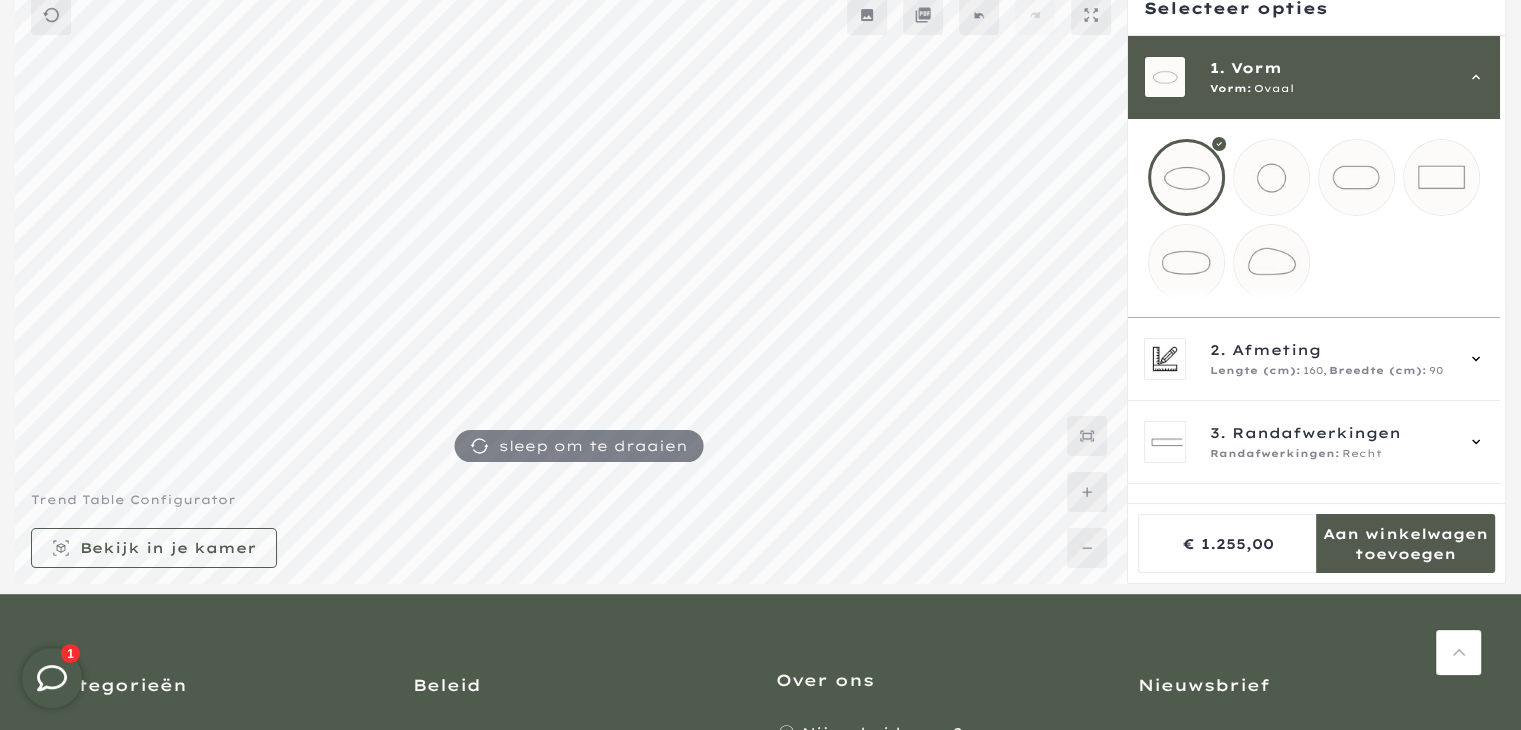 click at bounding box center [1356, 177] 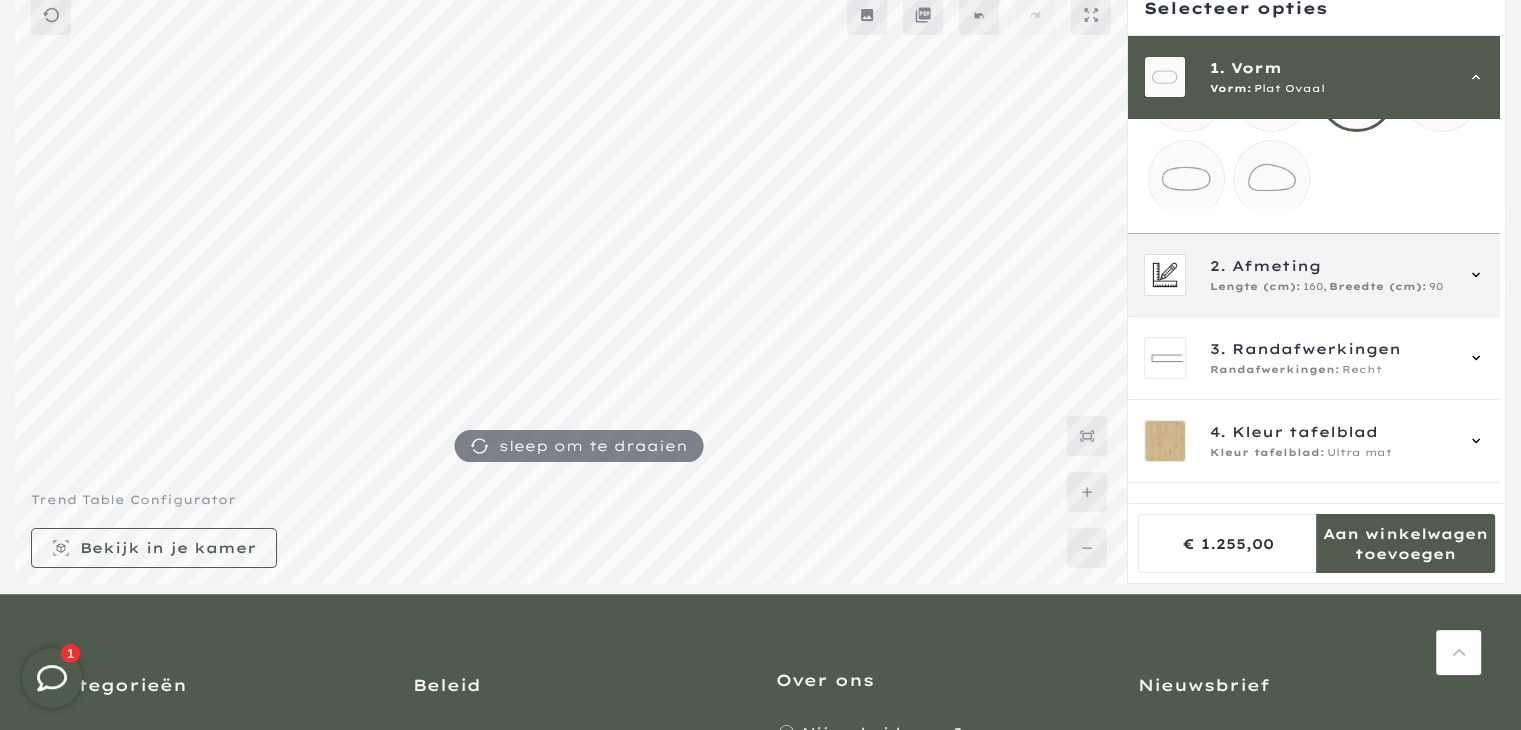 scroll, scrollTop: 200, scrollLeft: 0, axis: vertical 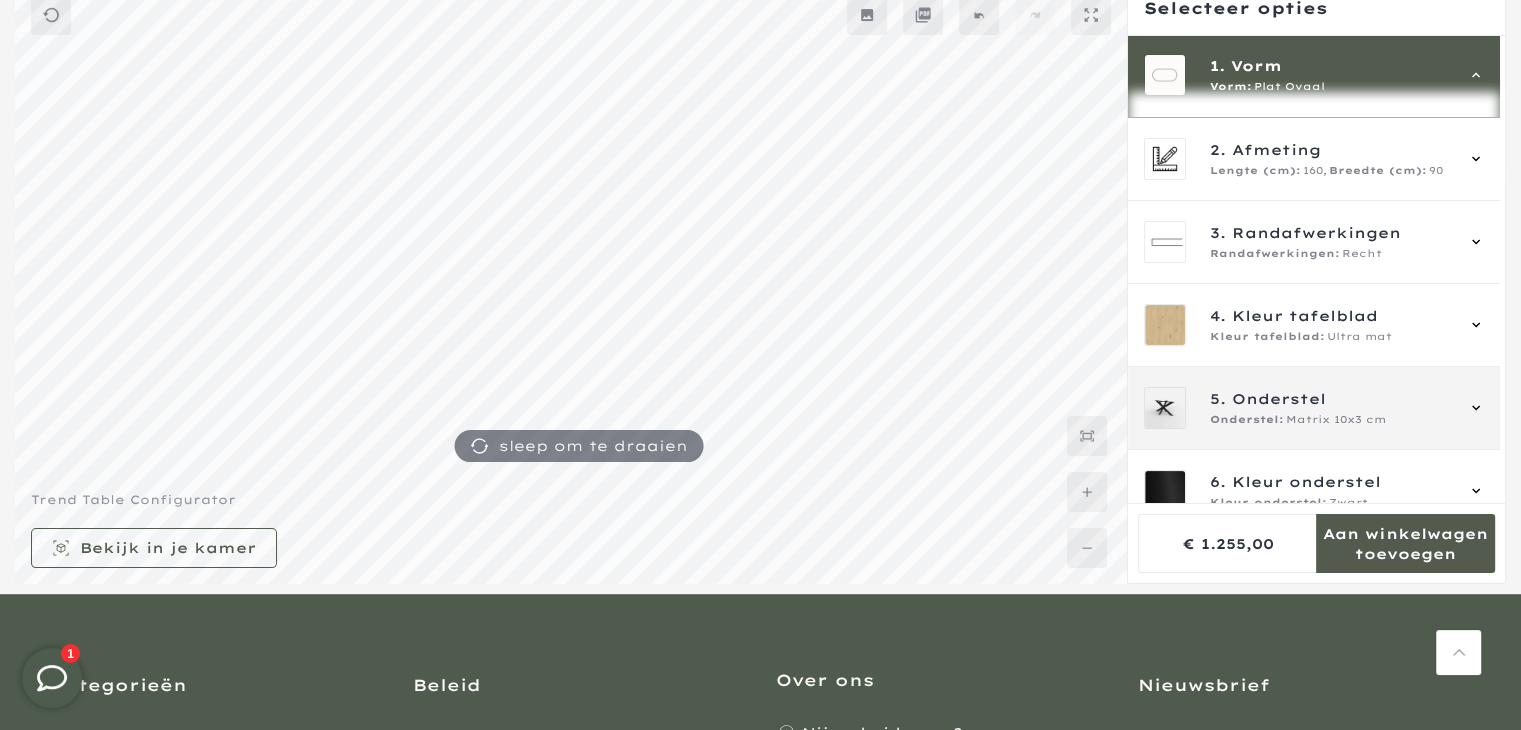 click on "Matrix 10x3 cm" at bounding box center [1336, 420] 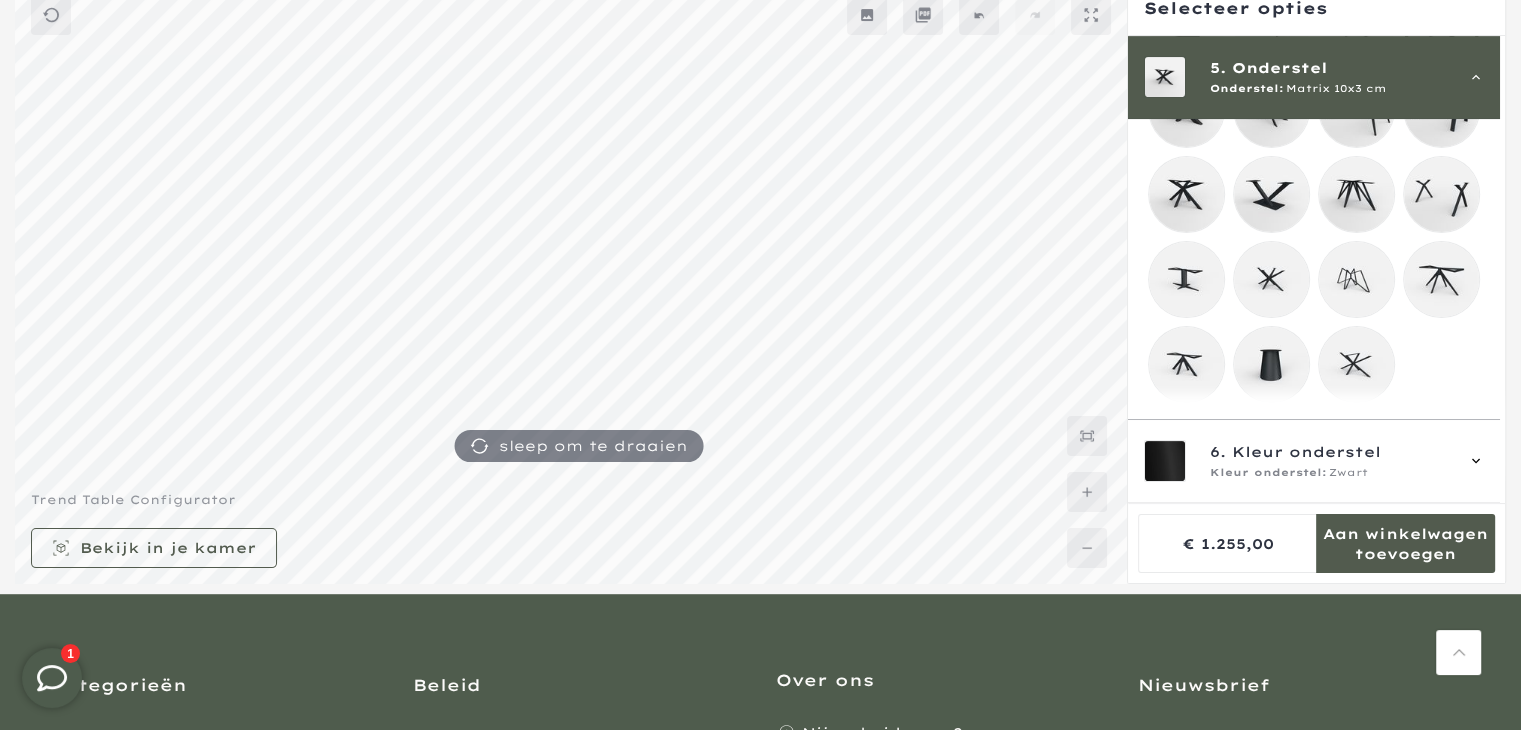 scroll, scrollTop: 499, scrollLeft: 0, axis: vertical 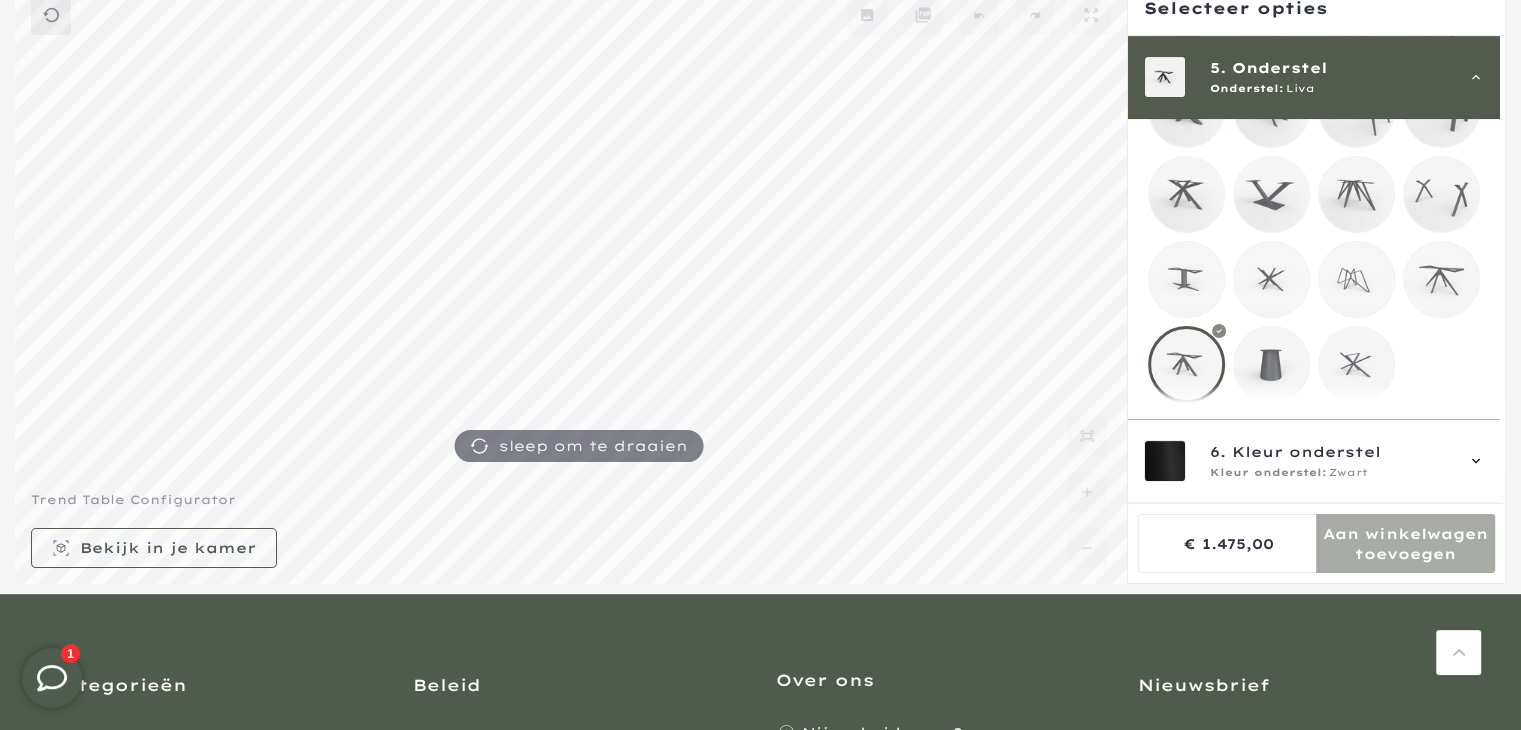click at bounding box center (1356, 364) 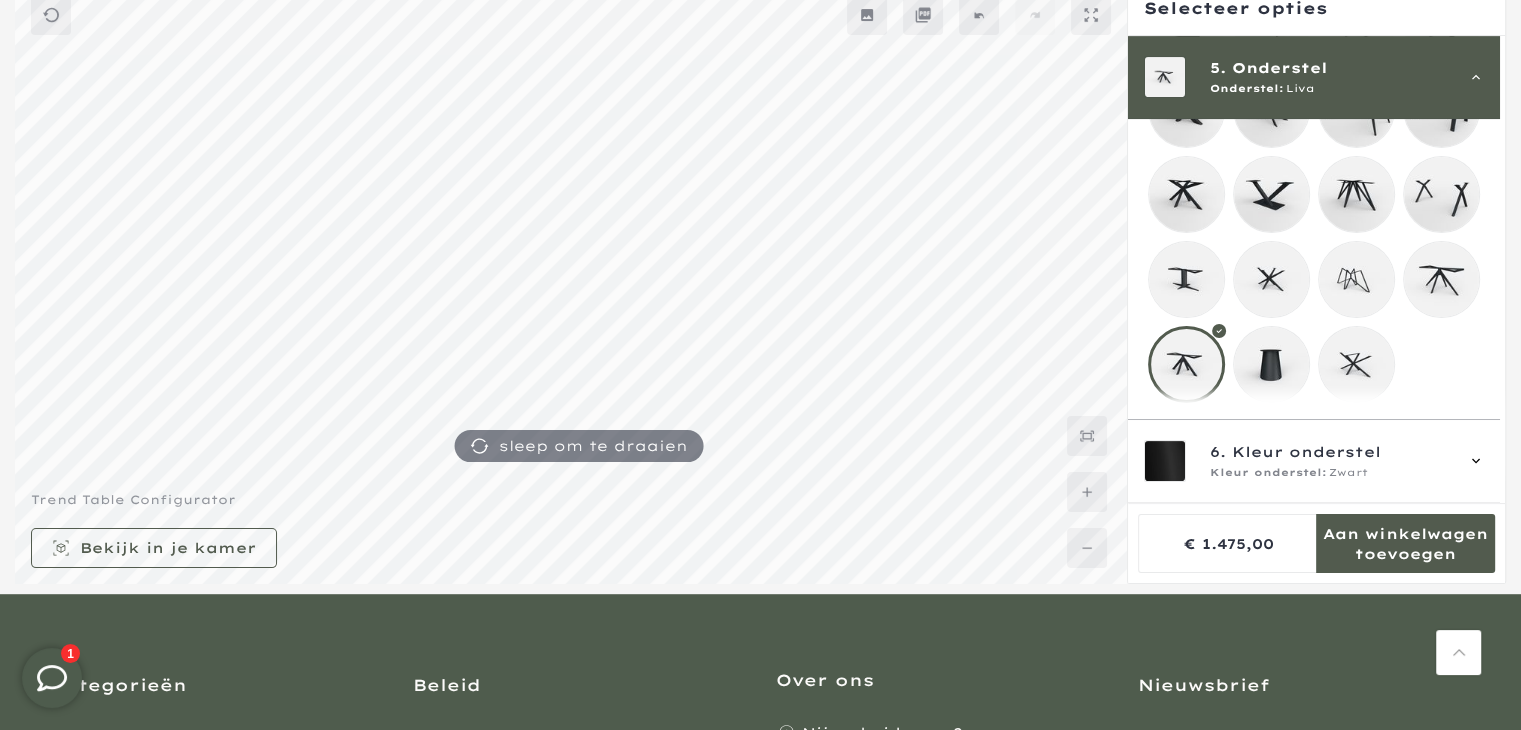 click at bounding box center [1356, 364] 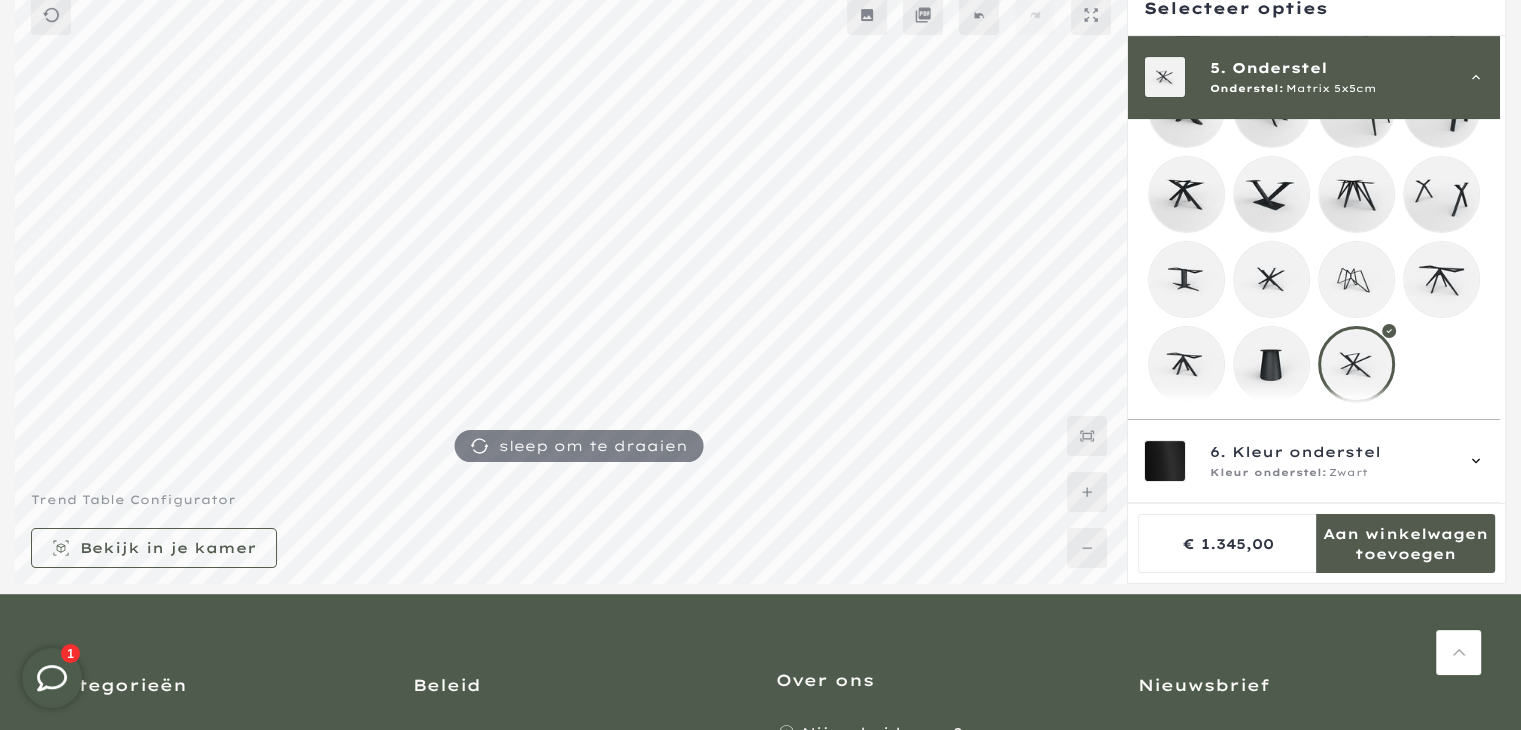 click at bounding box center [1271, 279] 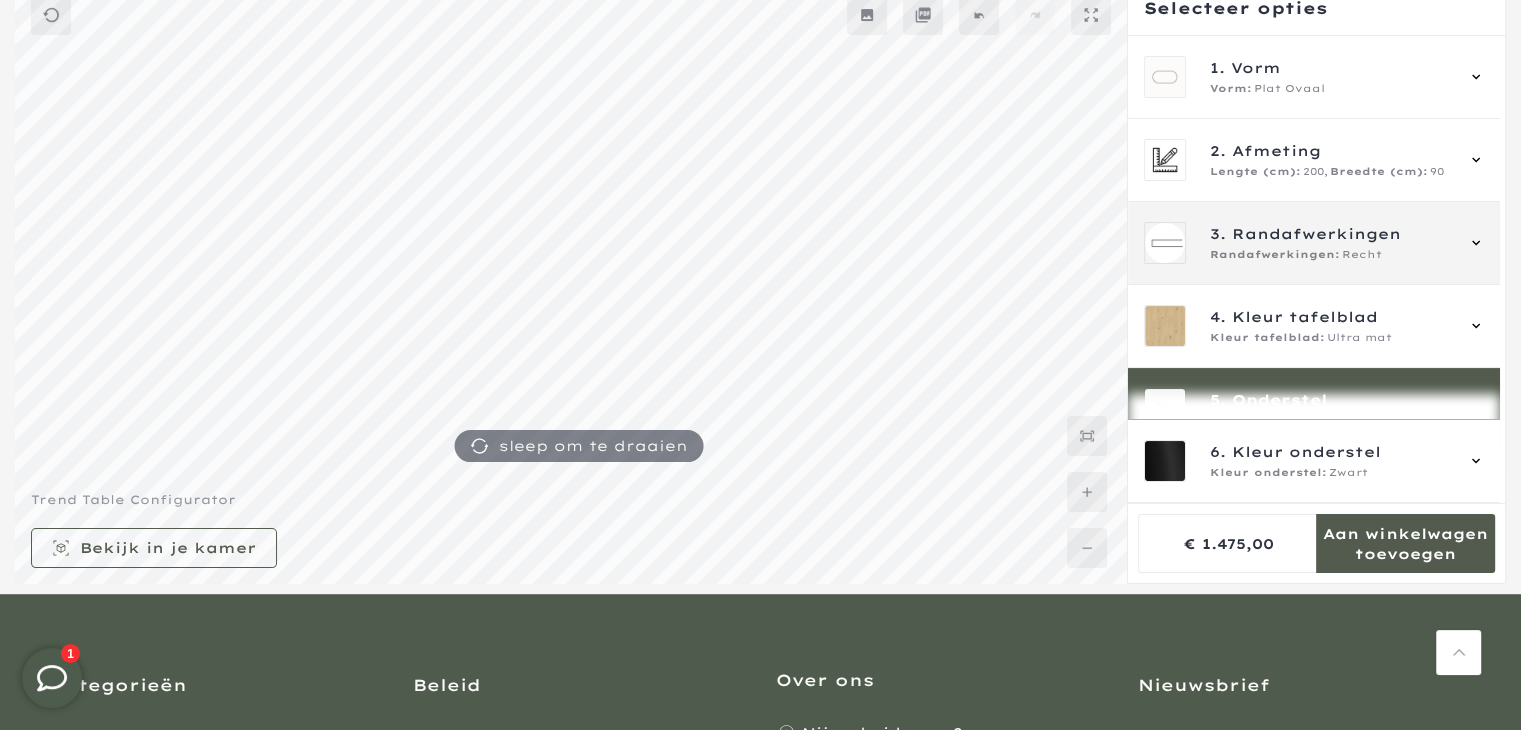 scroll, scrollTop: 0, scrollLeft: 0, axis: both 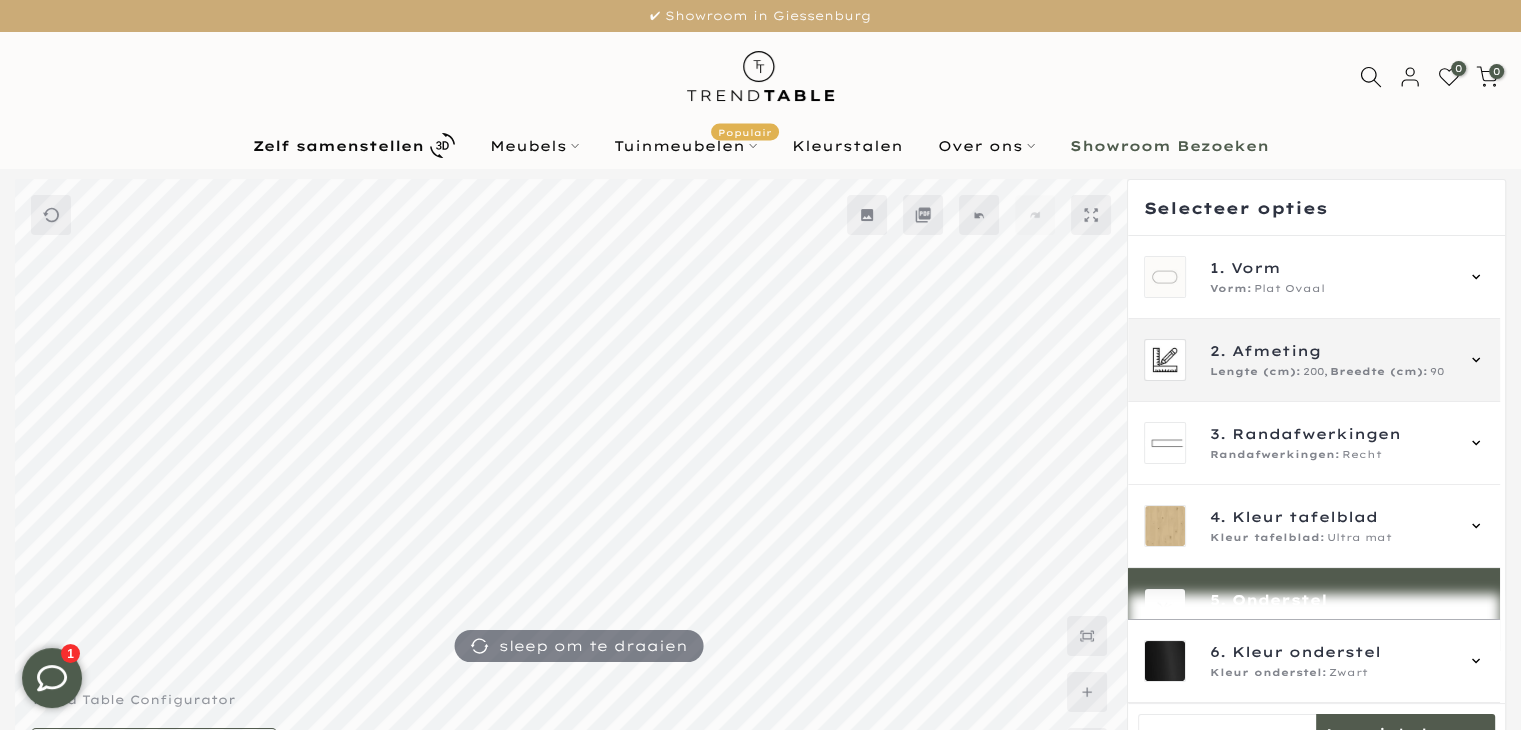 click on "2.  Afmeting" at bounding box center [1331, 351] 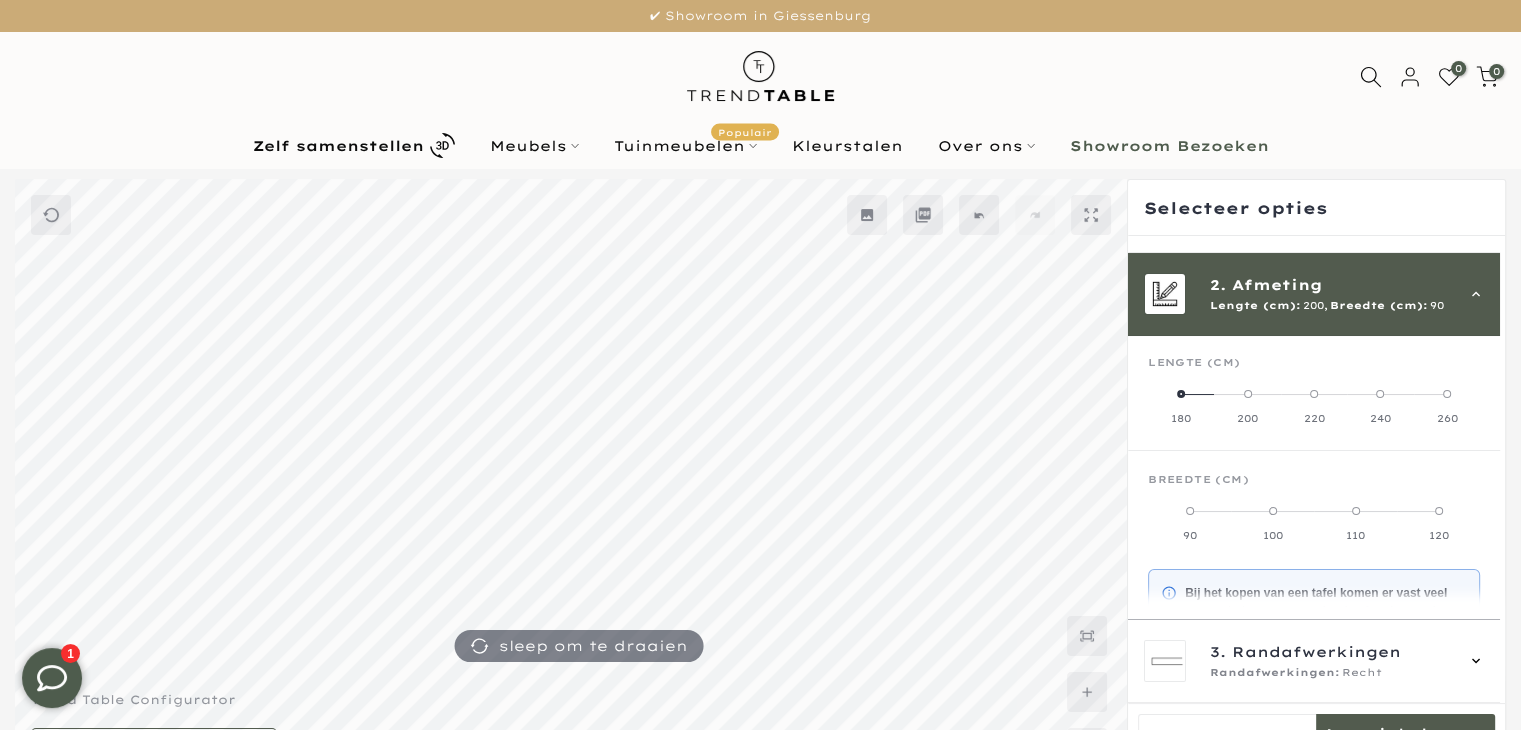 scroll, scrollTop: 83, scrollLeft: 0, axis: vertical 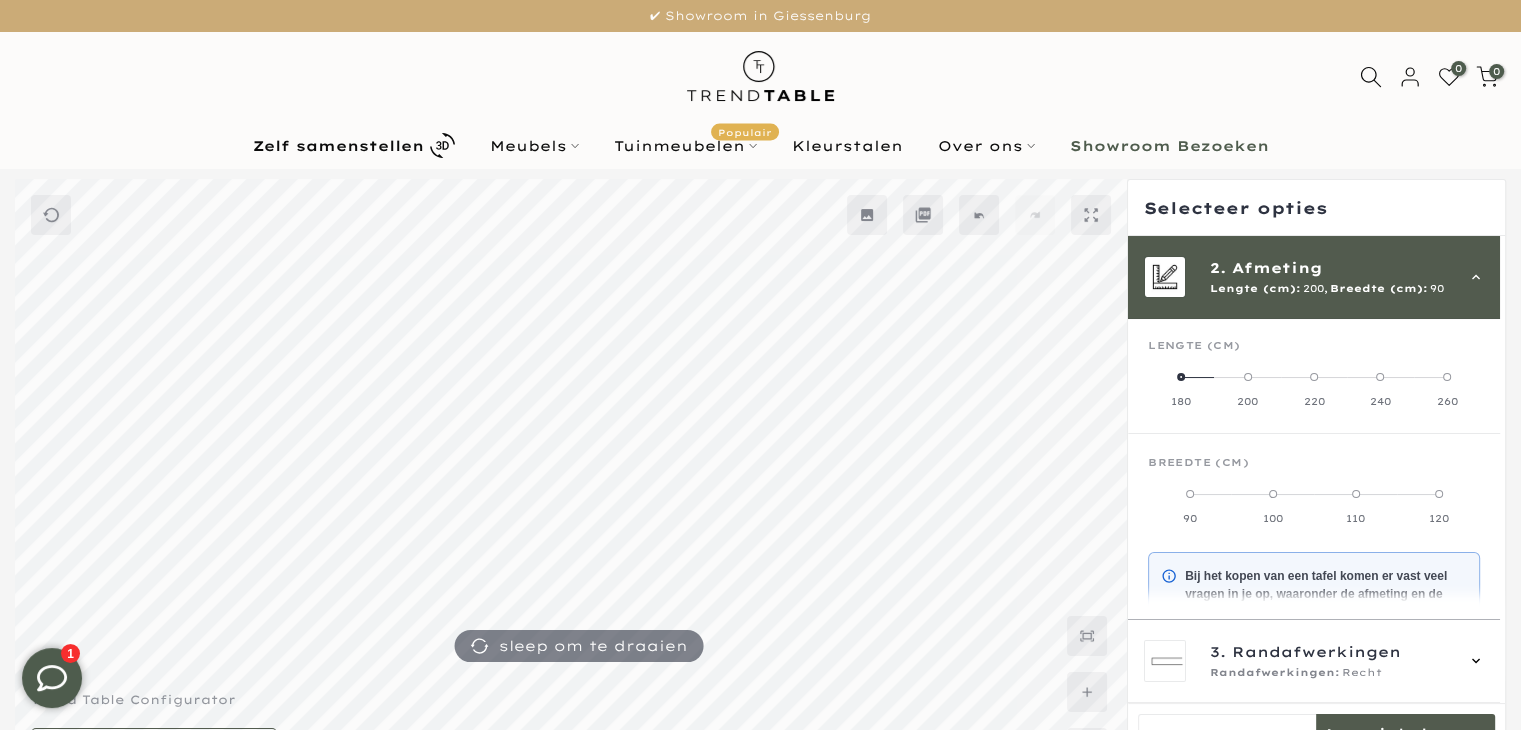 click on "180" 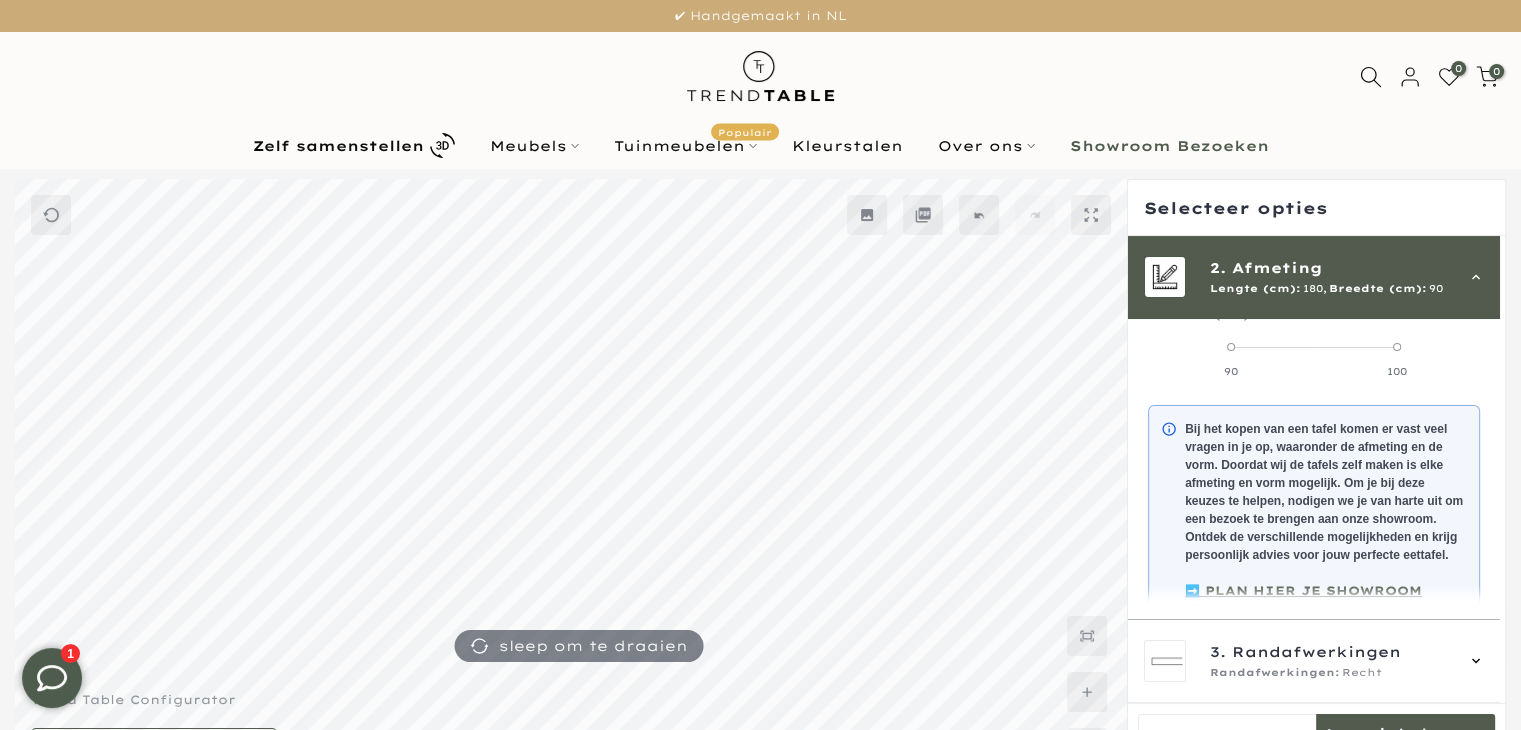 scroll, scrollTop: 283, scrollLeft: 0, axis: vertical 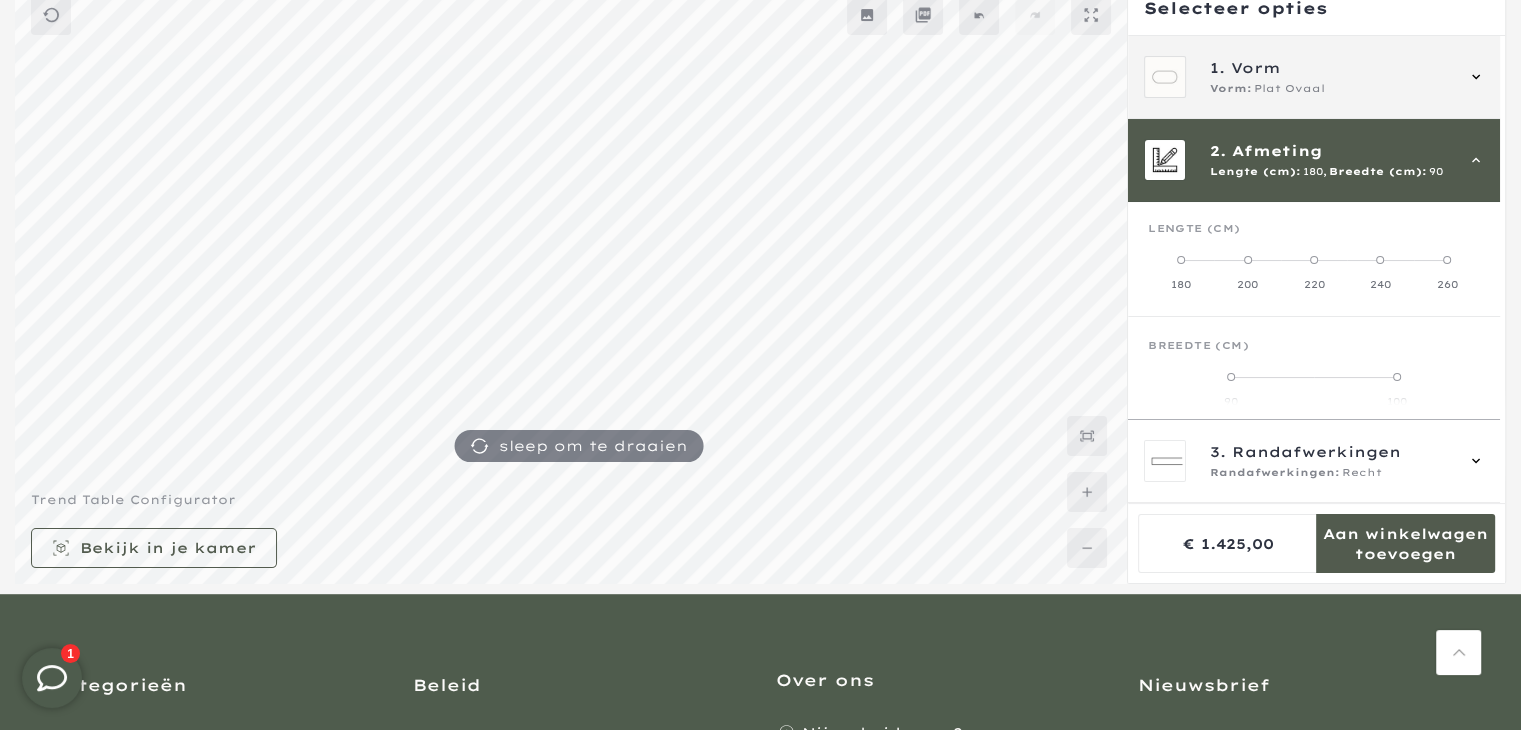 click on "1. Vorm Vorm: Plat Ovaal" at bounding box center [1314, 77] 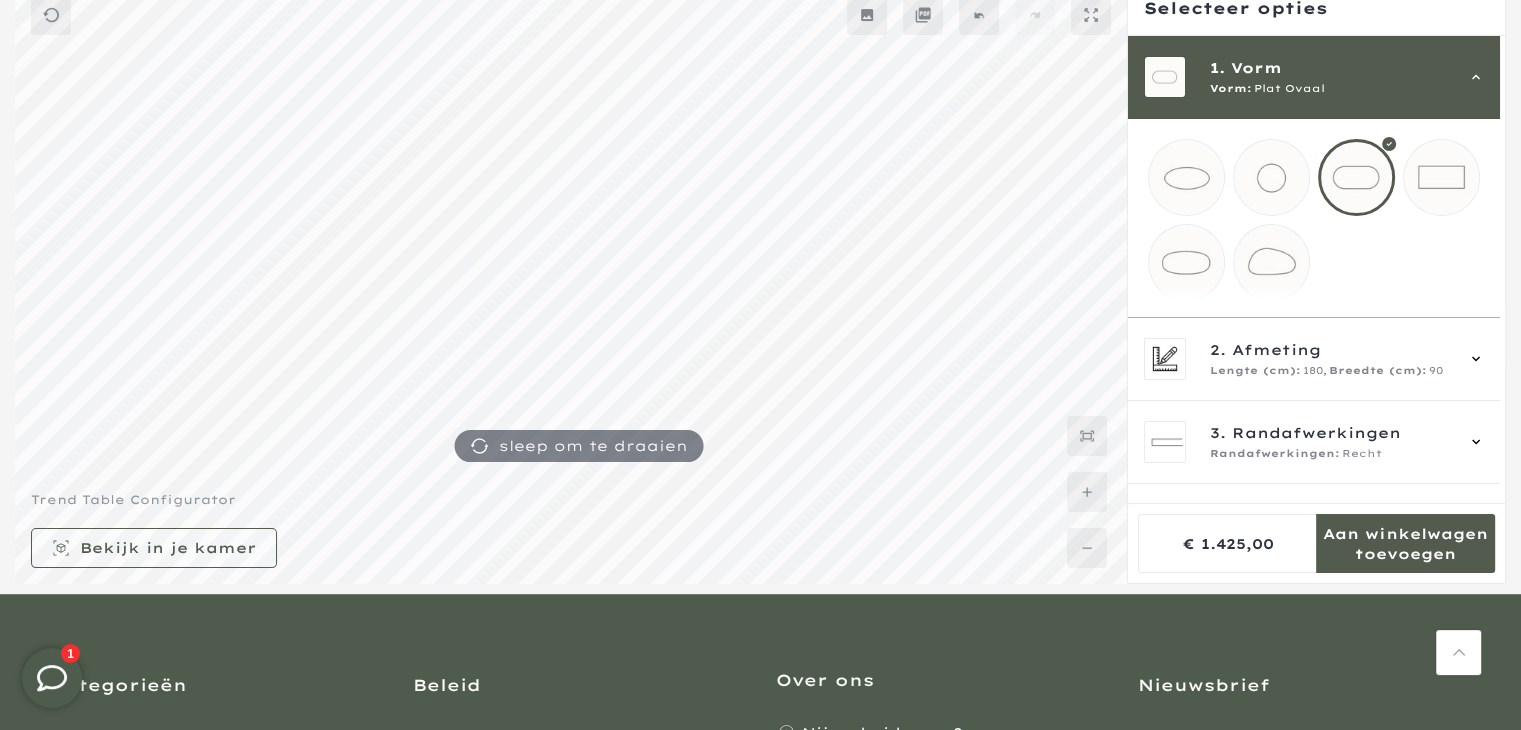 click at bounding box center [1271, 262] 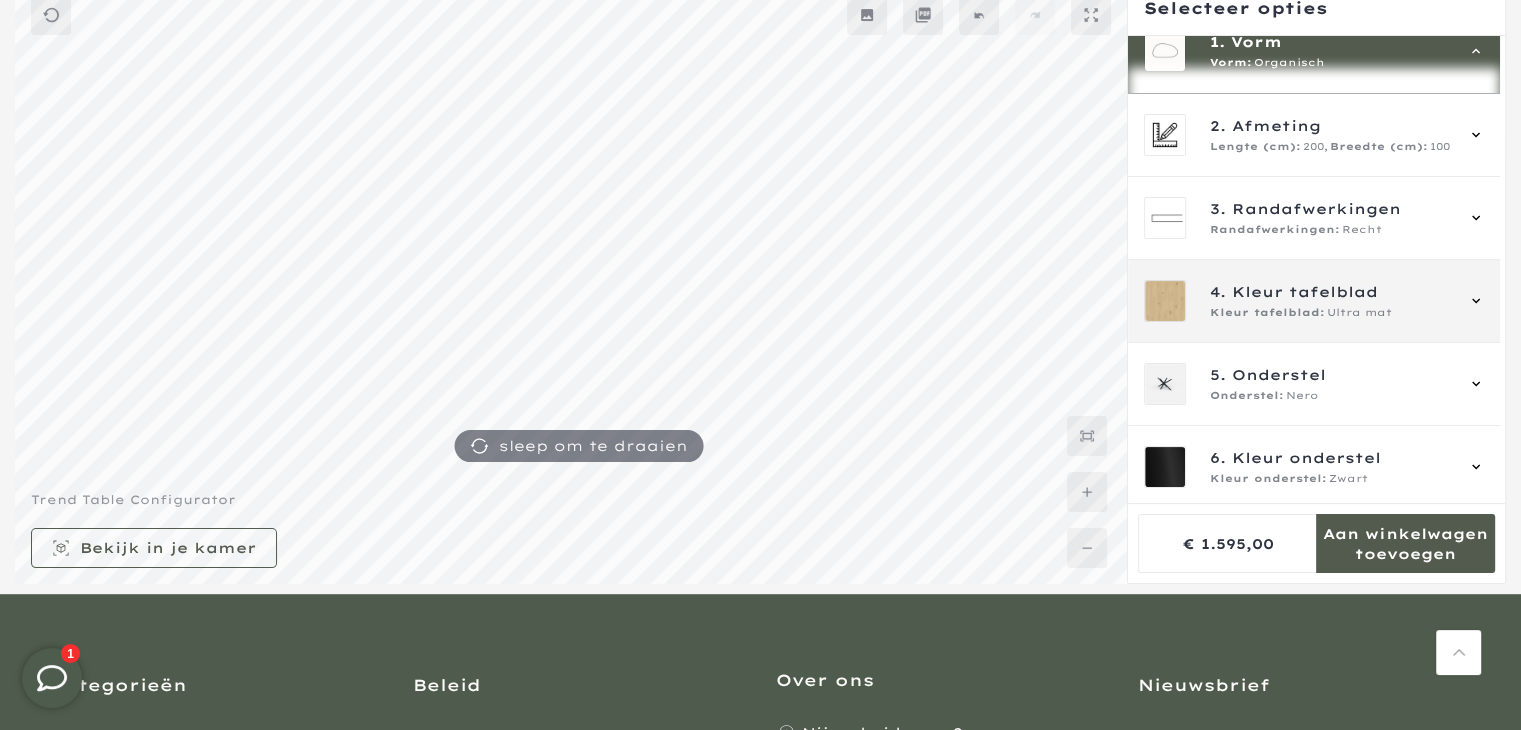 scroll, scrollTop: 244, scrollLeft: 0, axis: vertical 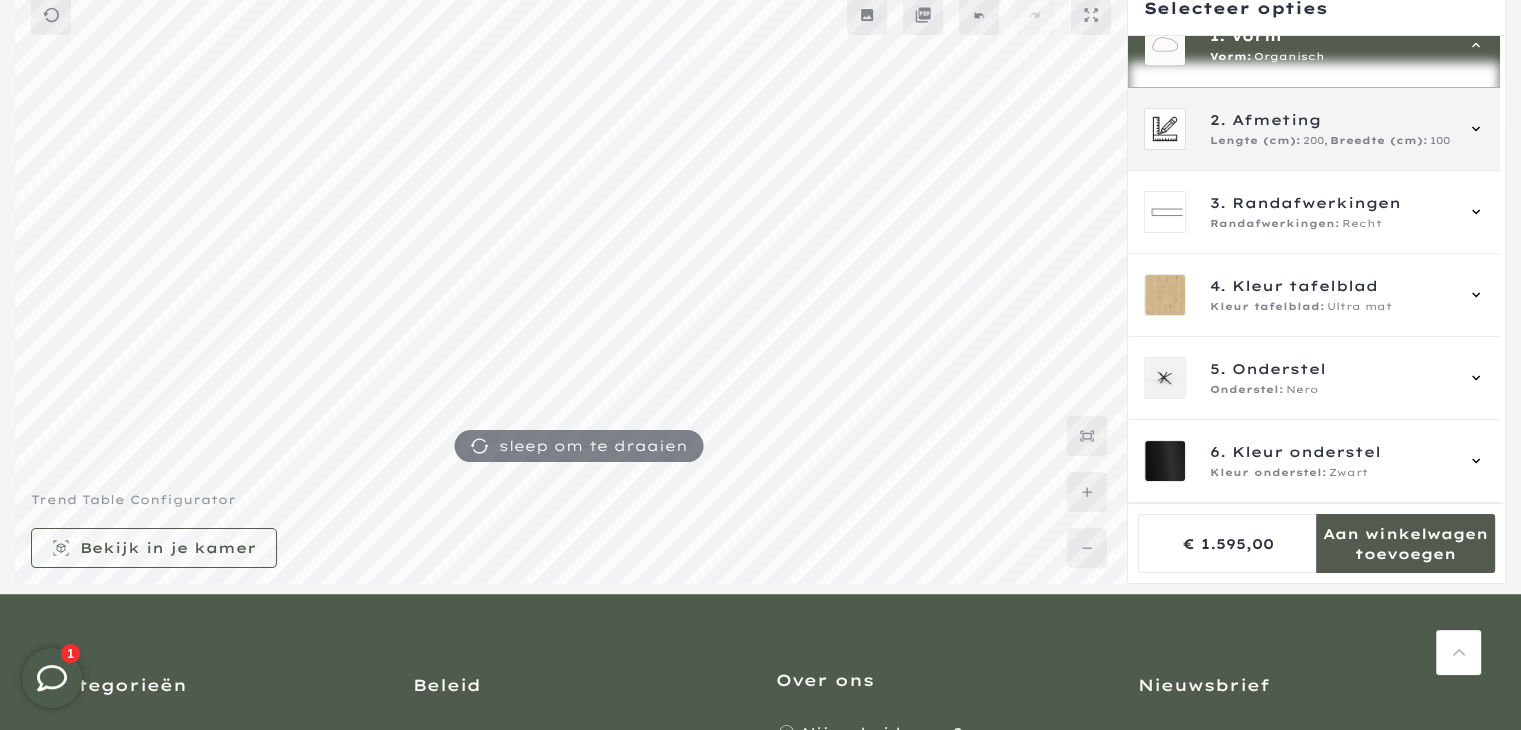 click on "Breedte (cm):" at bounding box center [1379, 141] 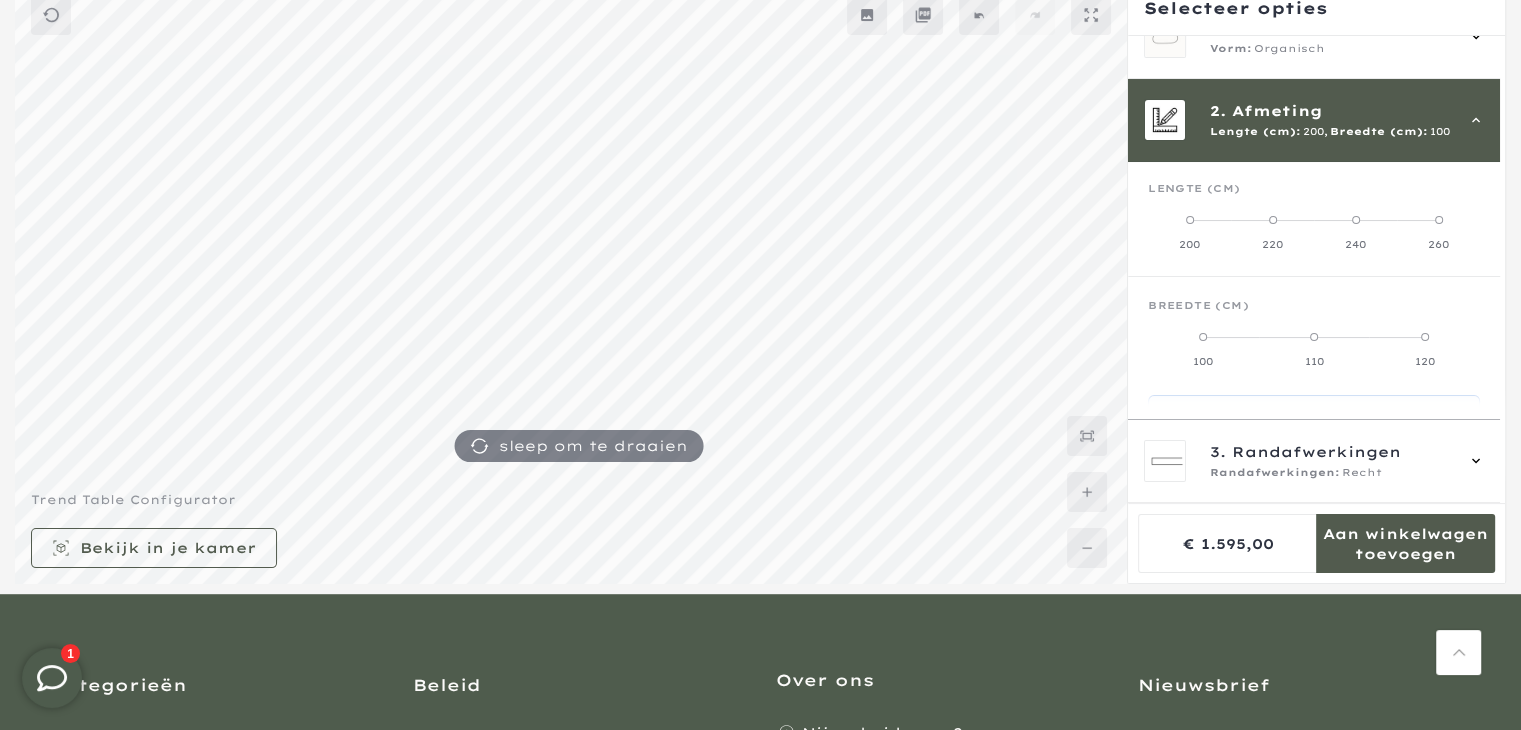 scroll, scrollTop: 0, scrollLeft: 0, axis: both 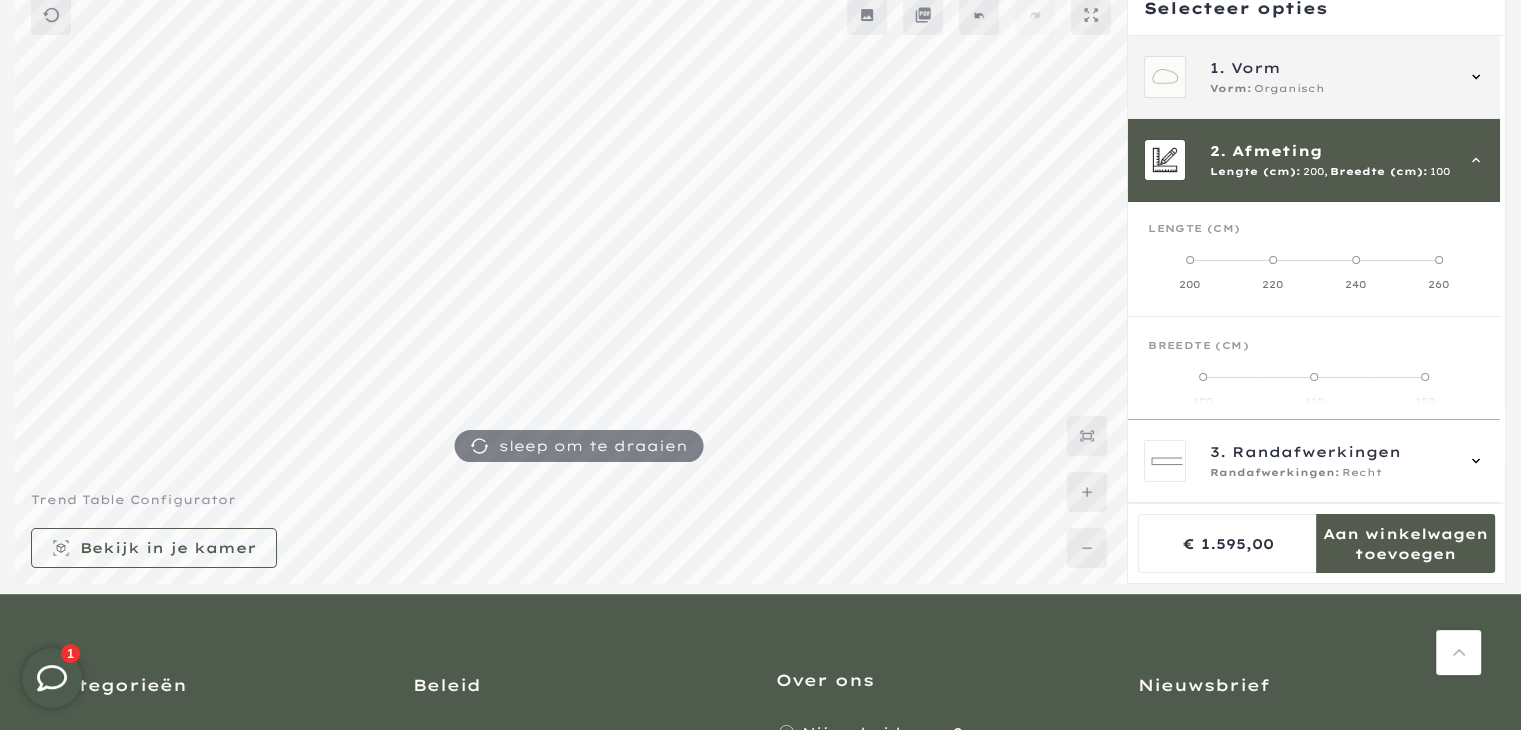 click on "Vorm" at bounding box center [1256, 68] 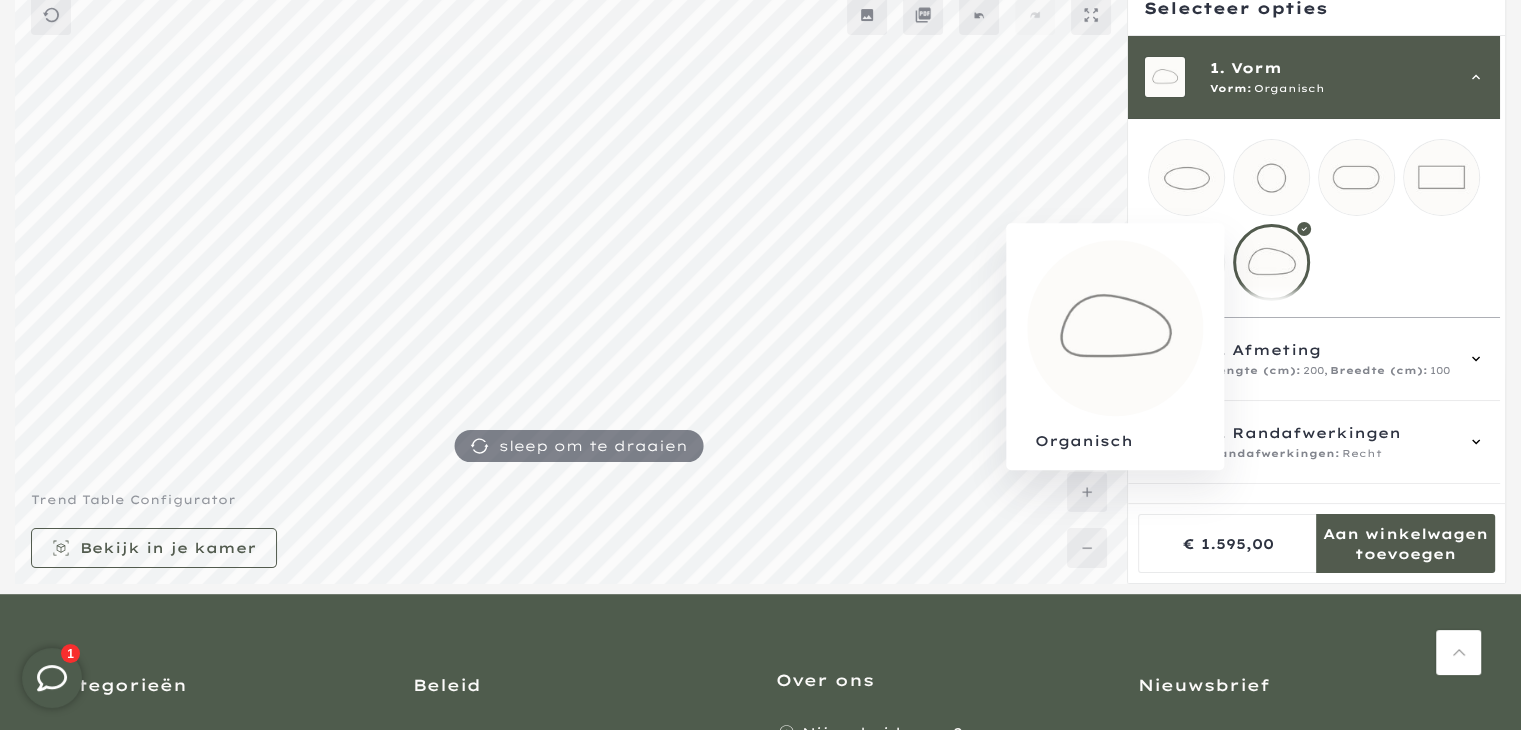 click at bounding box center (1186, 262) 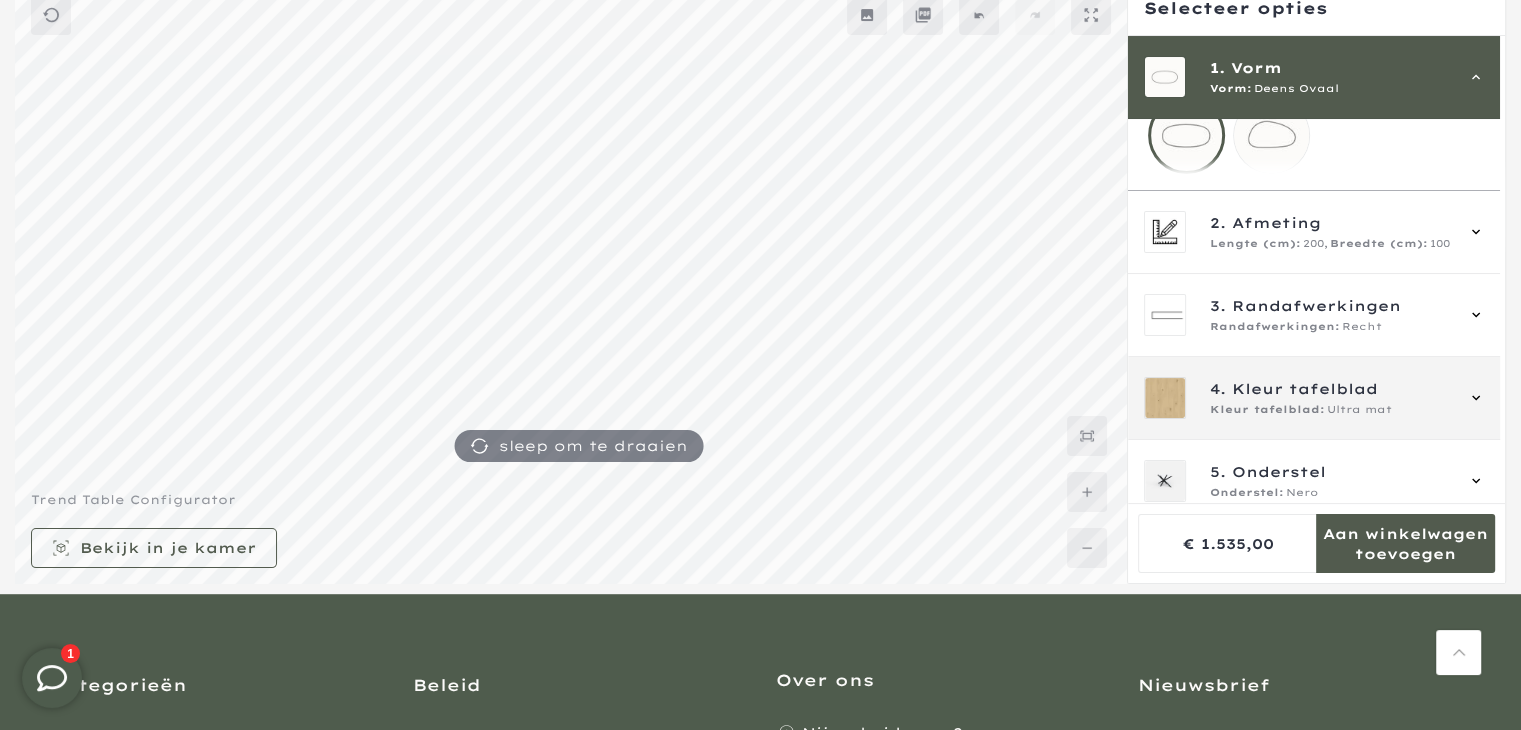 scroll, scrollTop: 244, scrollLeft: 0, axis: vertical 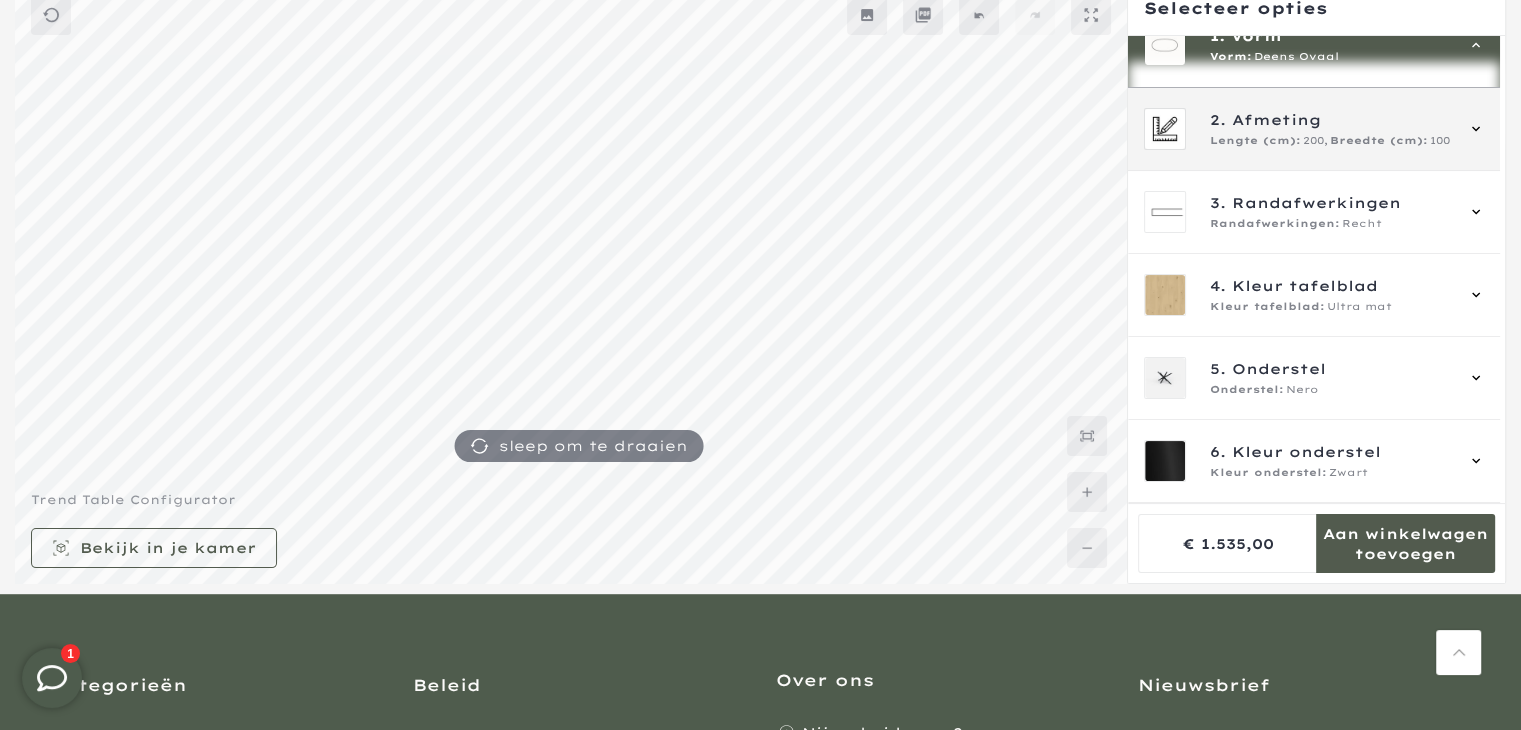 click on "2.  Afmeting Lengte (cm): 200, Breedte (cm): 100" at bounding box center [1314, 129] 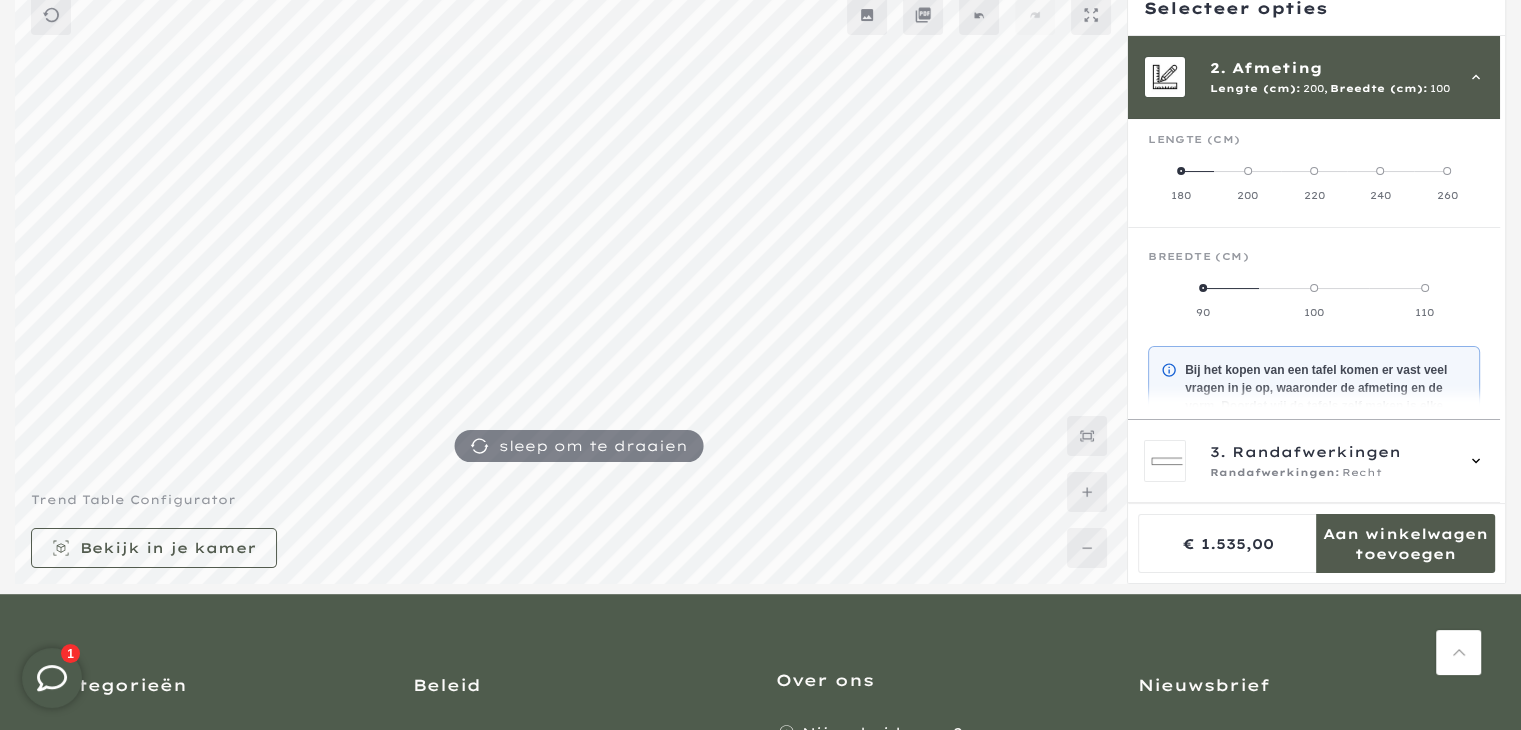 scroll, scrollTop: 83, scrollLeft: 0, axis: vertical 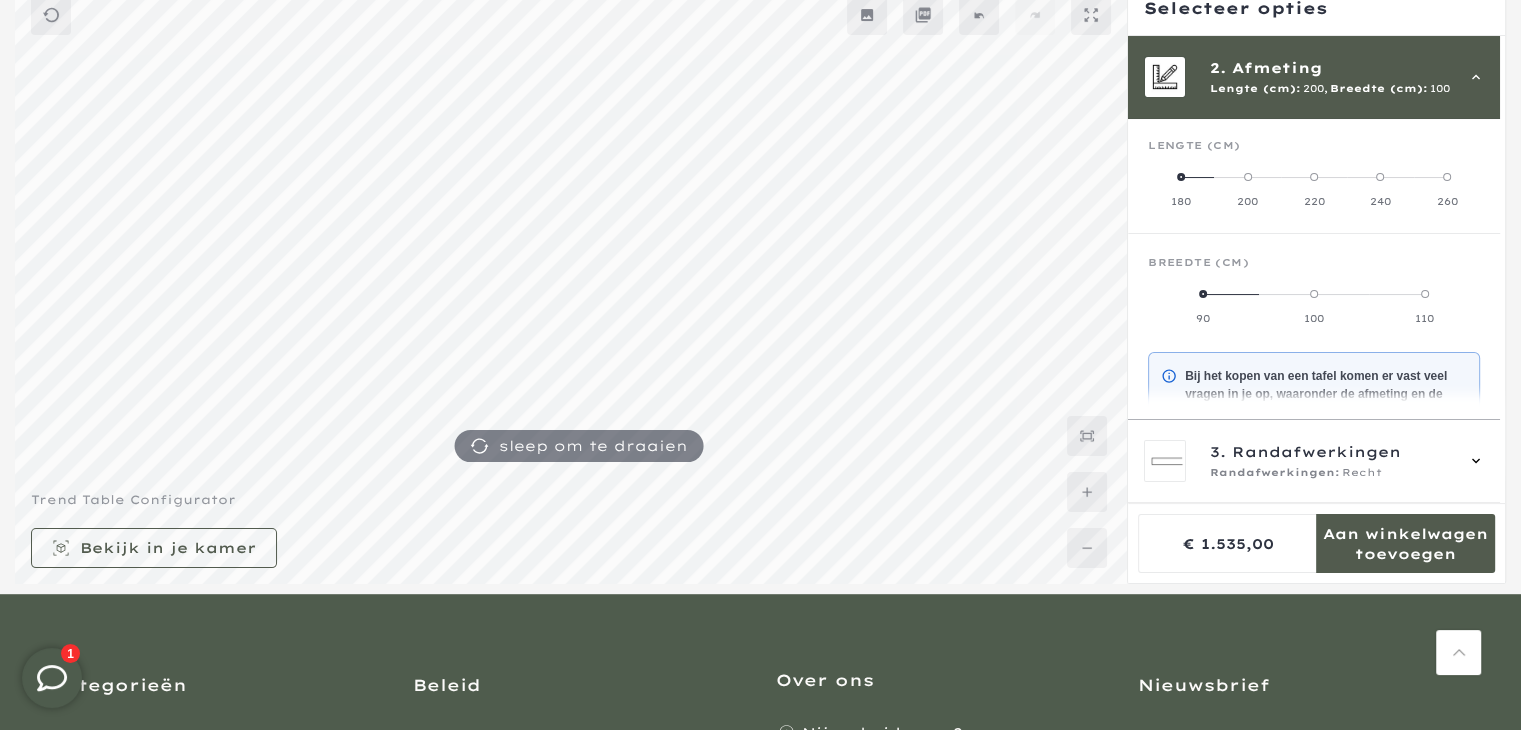 click on "180" 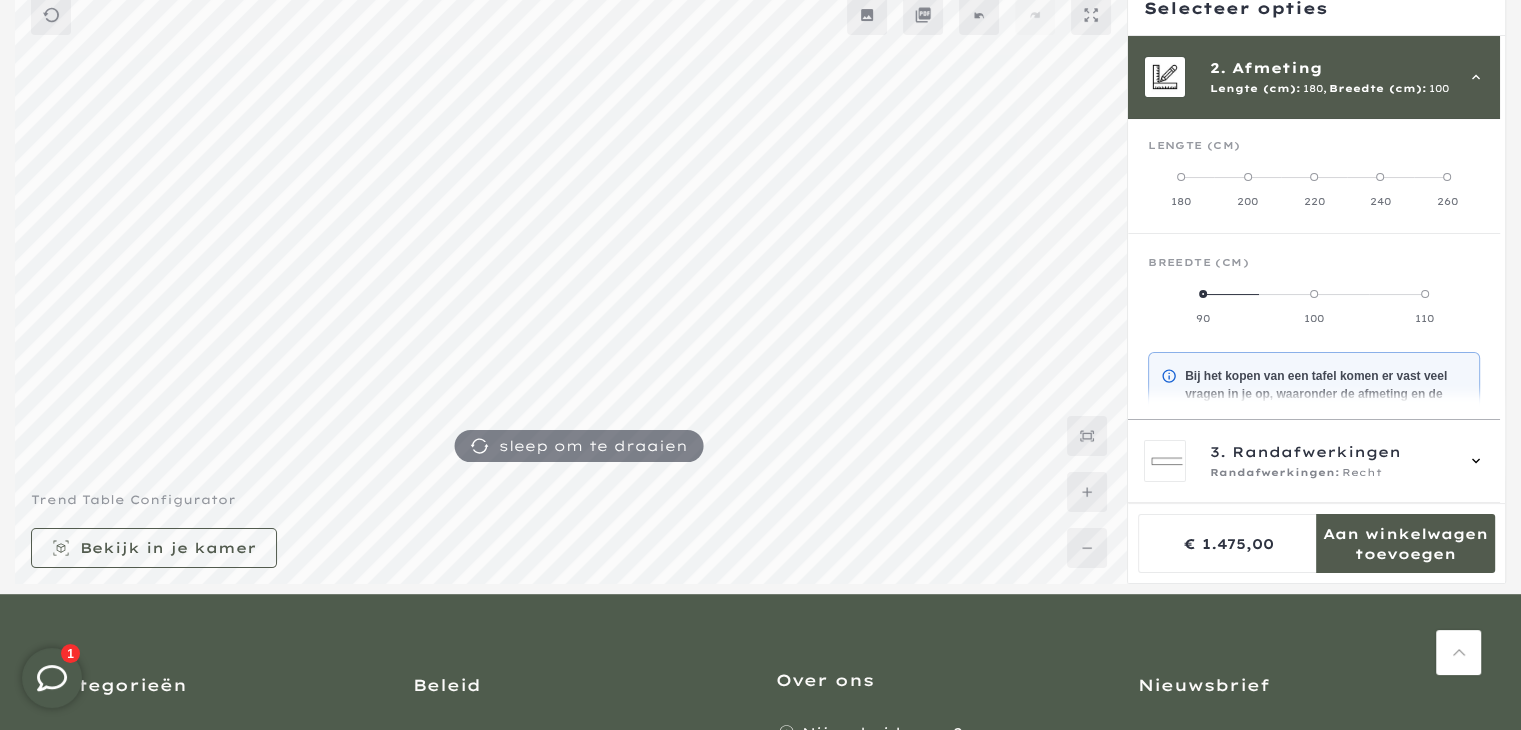 click on "90" 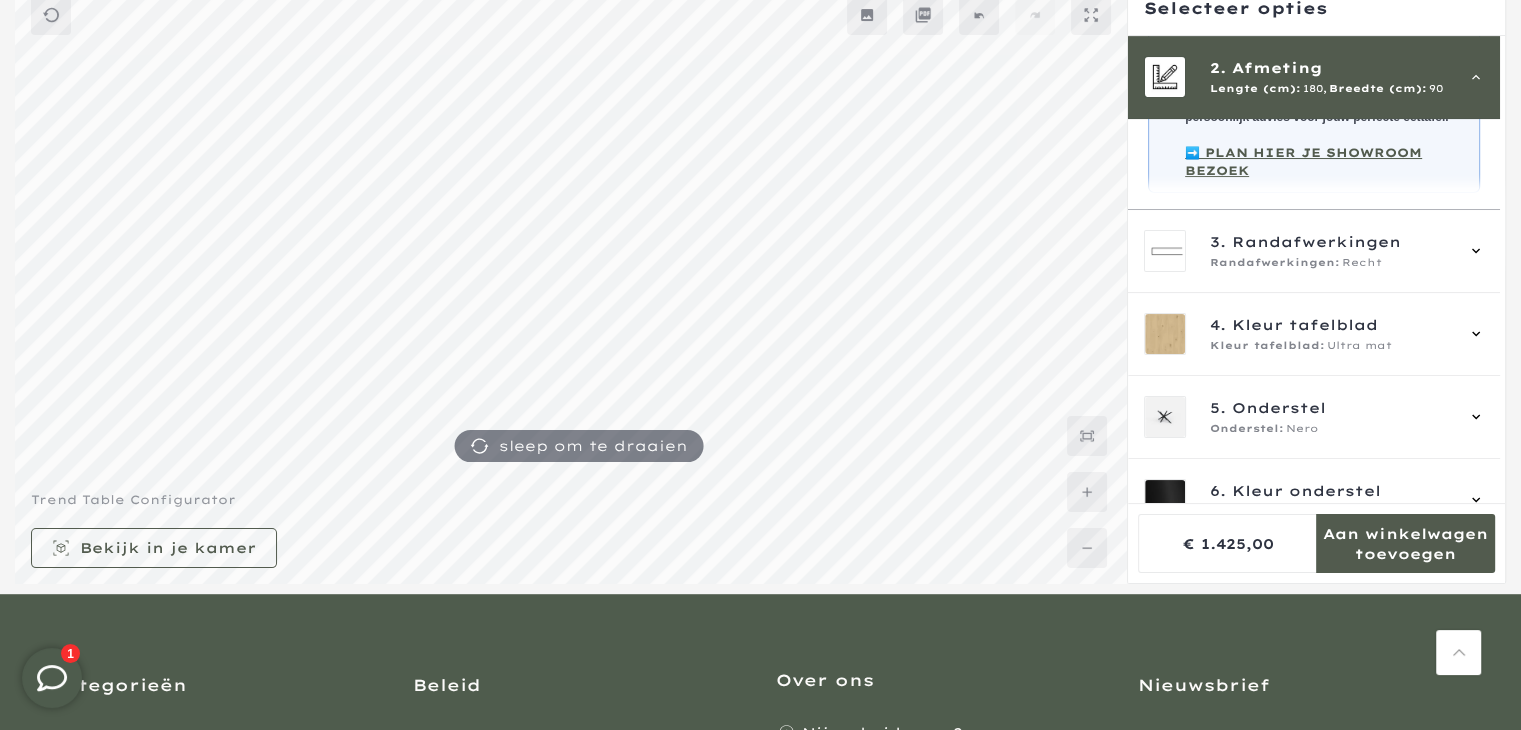 scroll, scrollTop: 483, scrollLeft: 0, axis: vertical 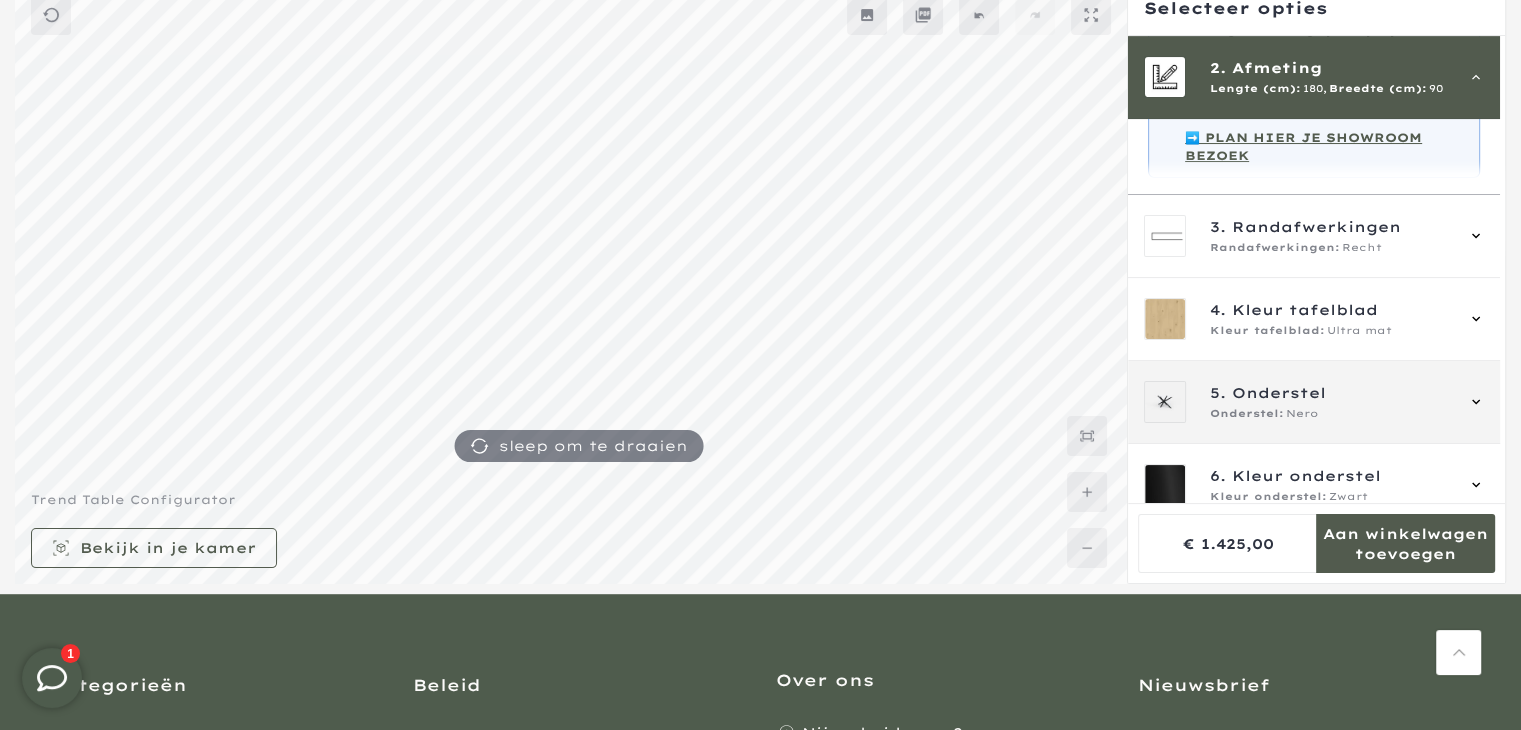 click on "Onderstel" at bounding box center (1279, 393) 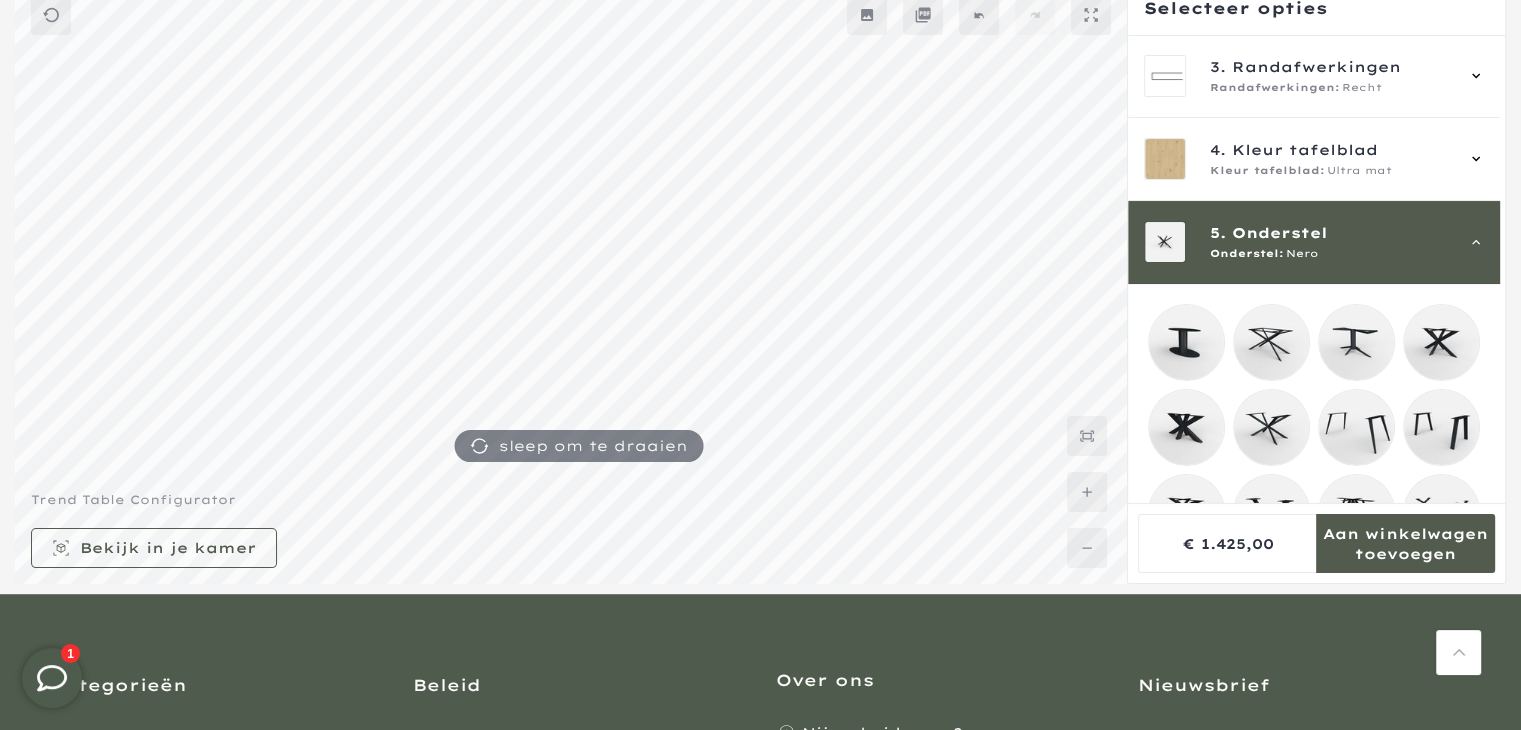 scroll, scrollTop: 331, scrollLeft: 0, axis: vertical 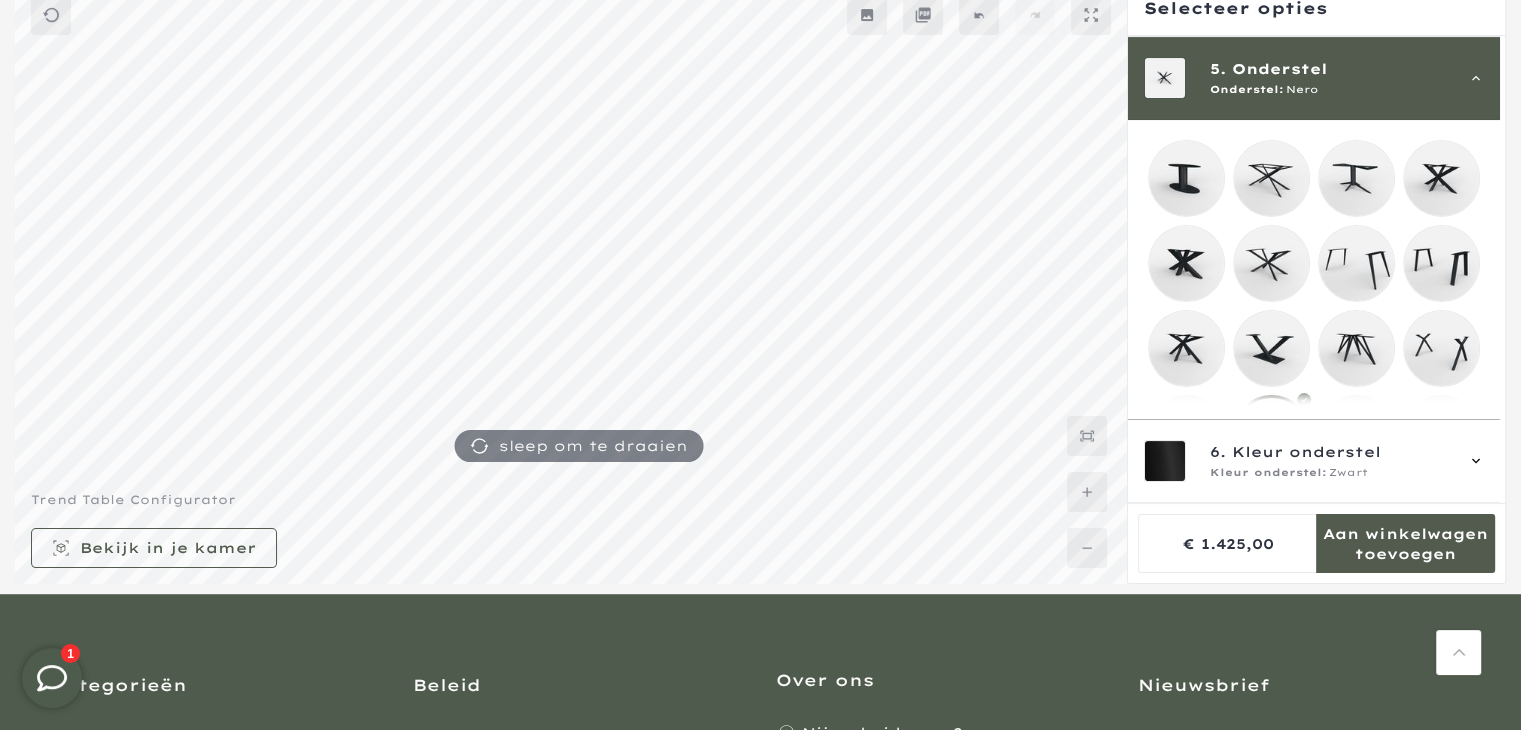 click at bounding box center (1356, 178) 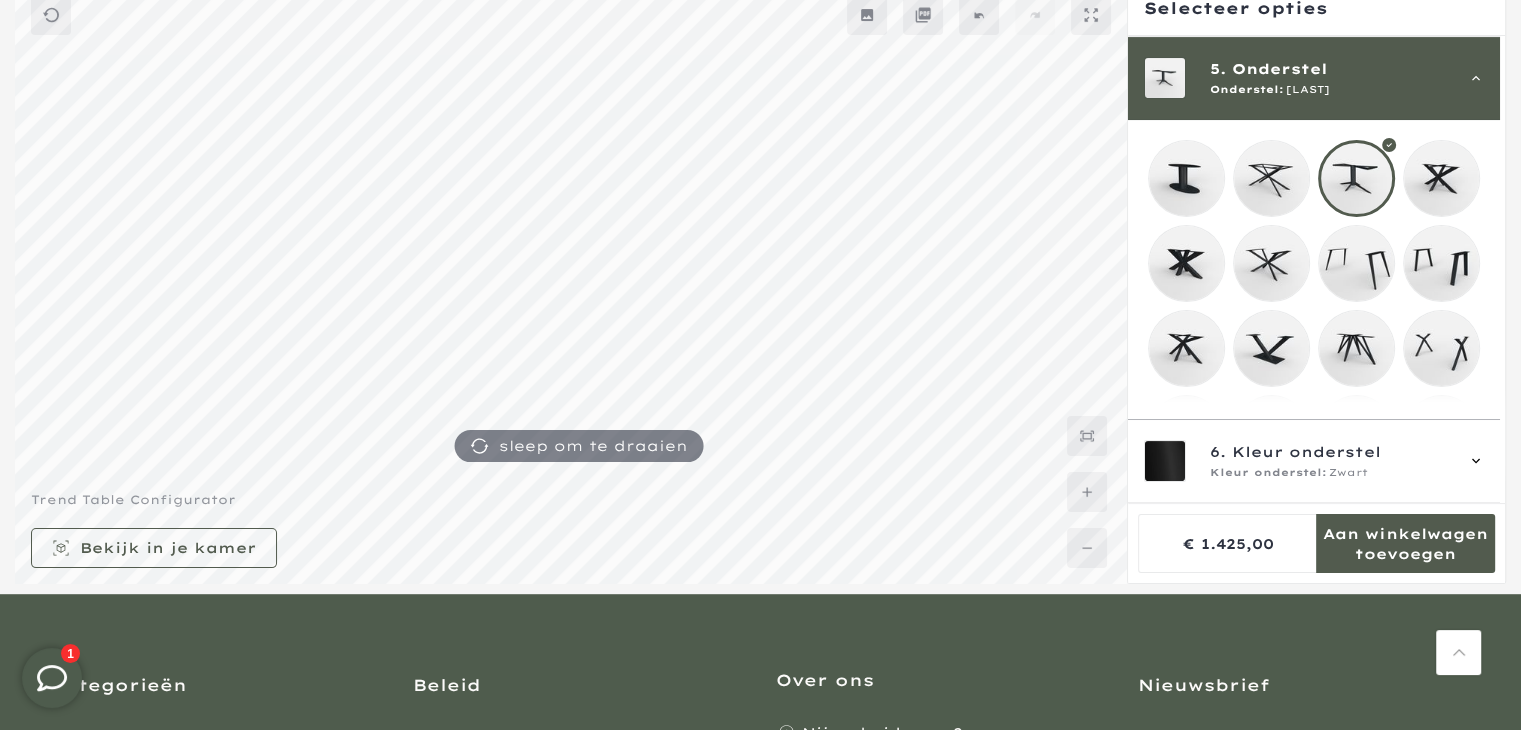 click at bounding box center [1441, 178] 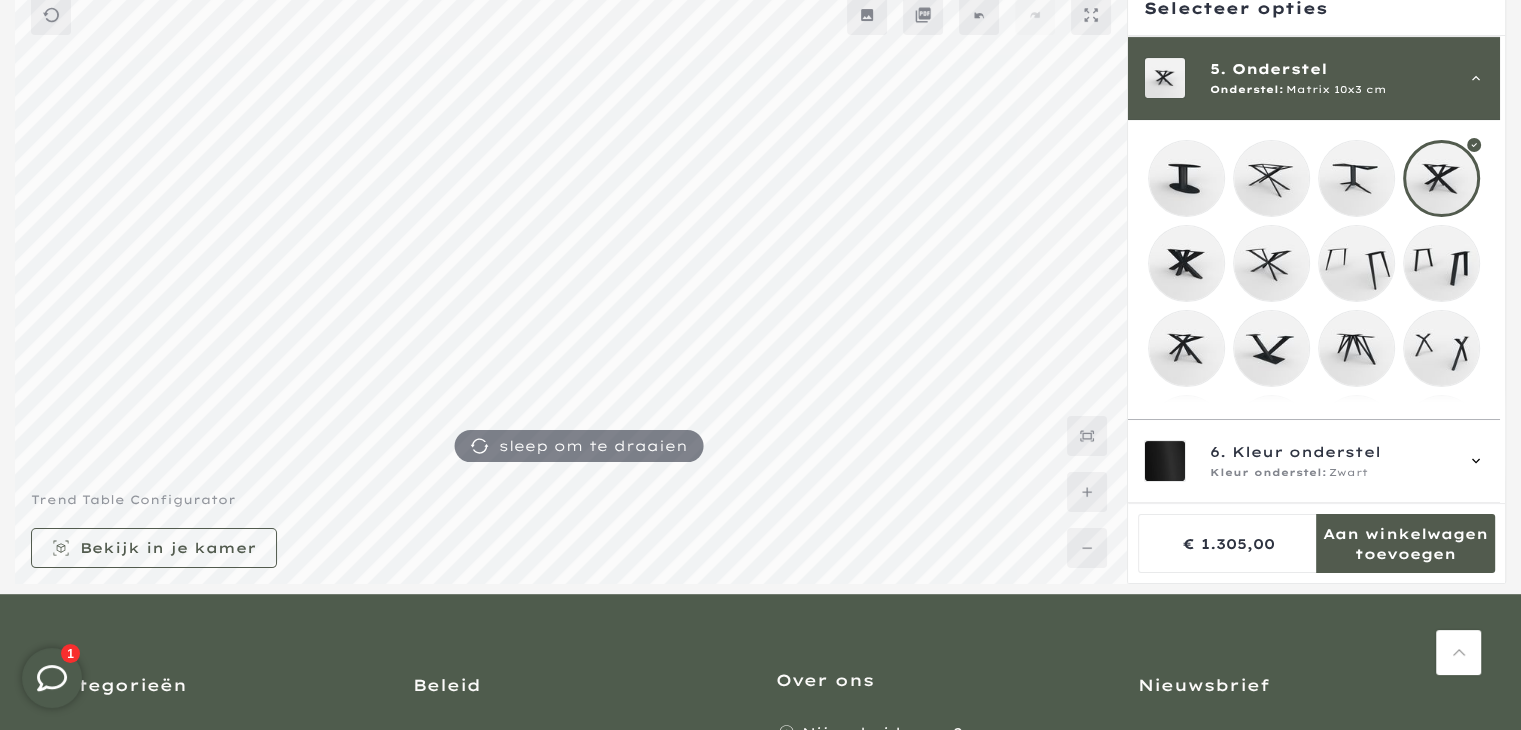 click at bounding box center [1271, 263] 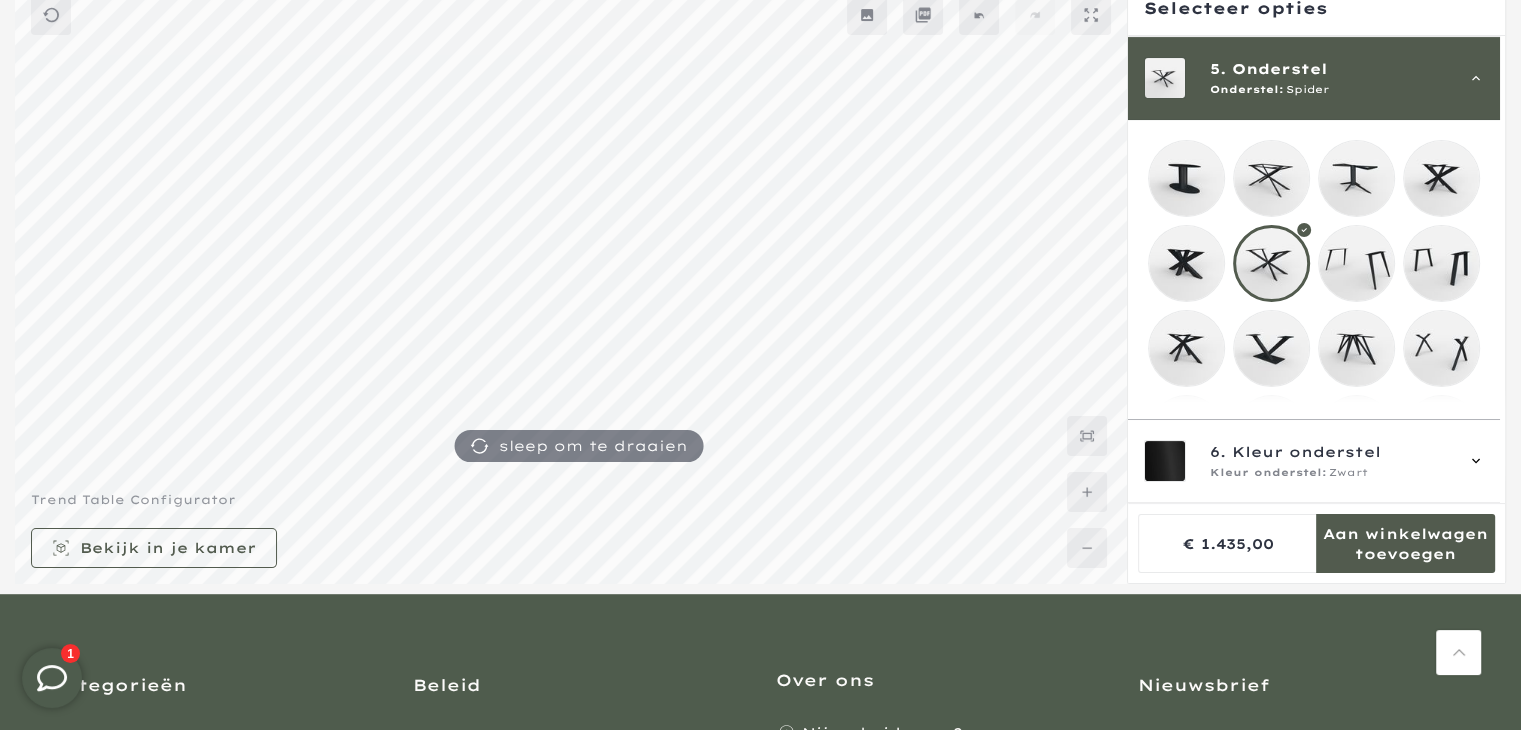 click at bounding box center (1356, 263) 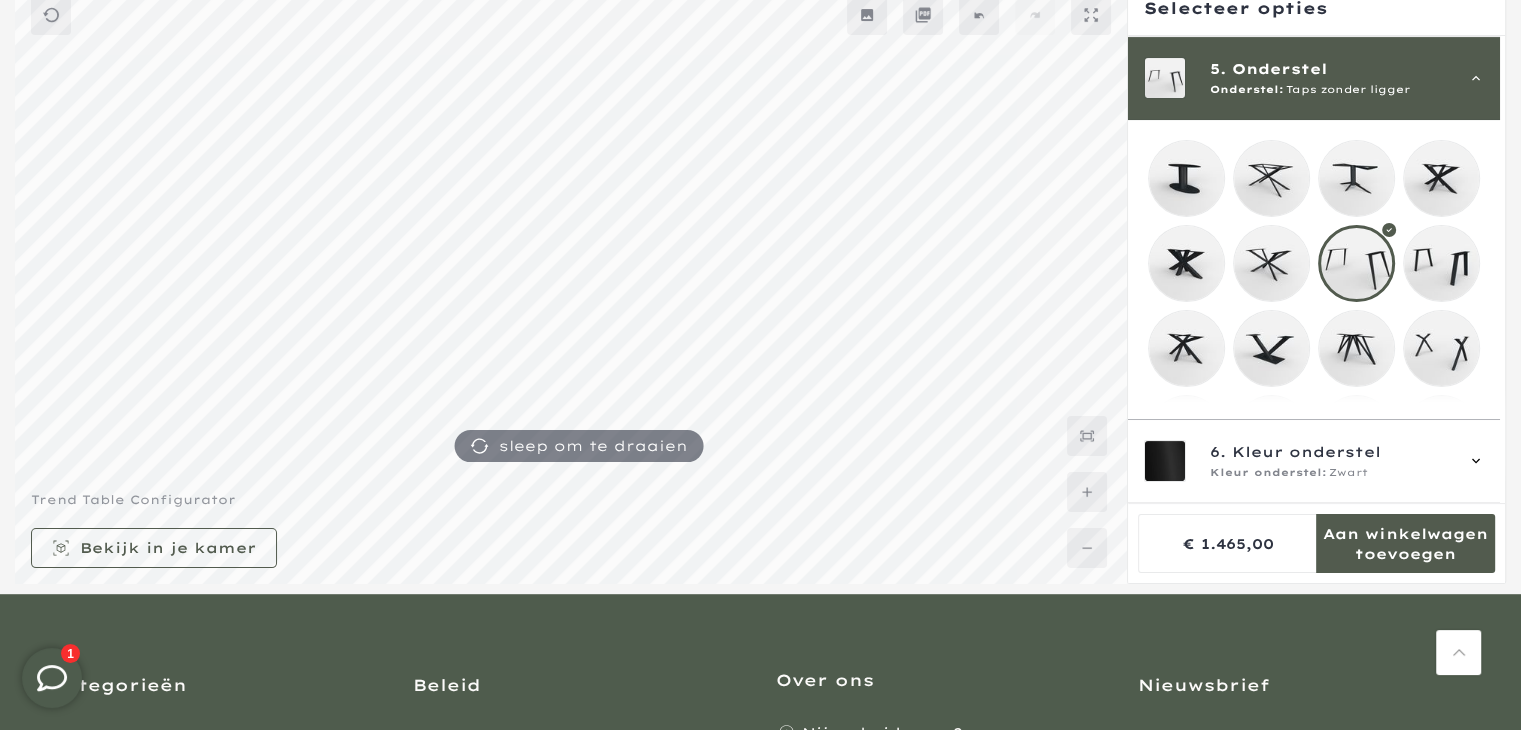 click at bounding box center (1441, 263) 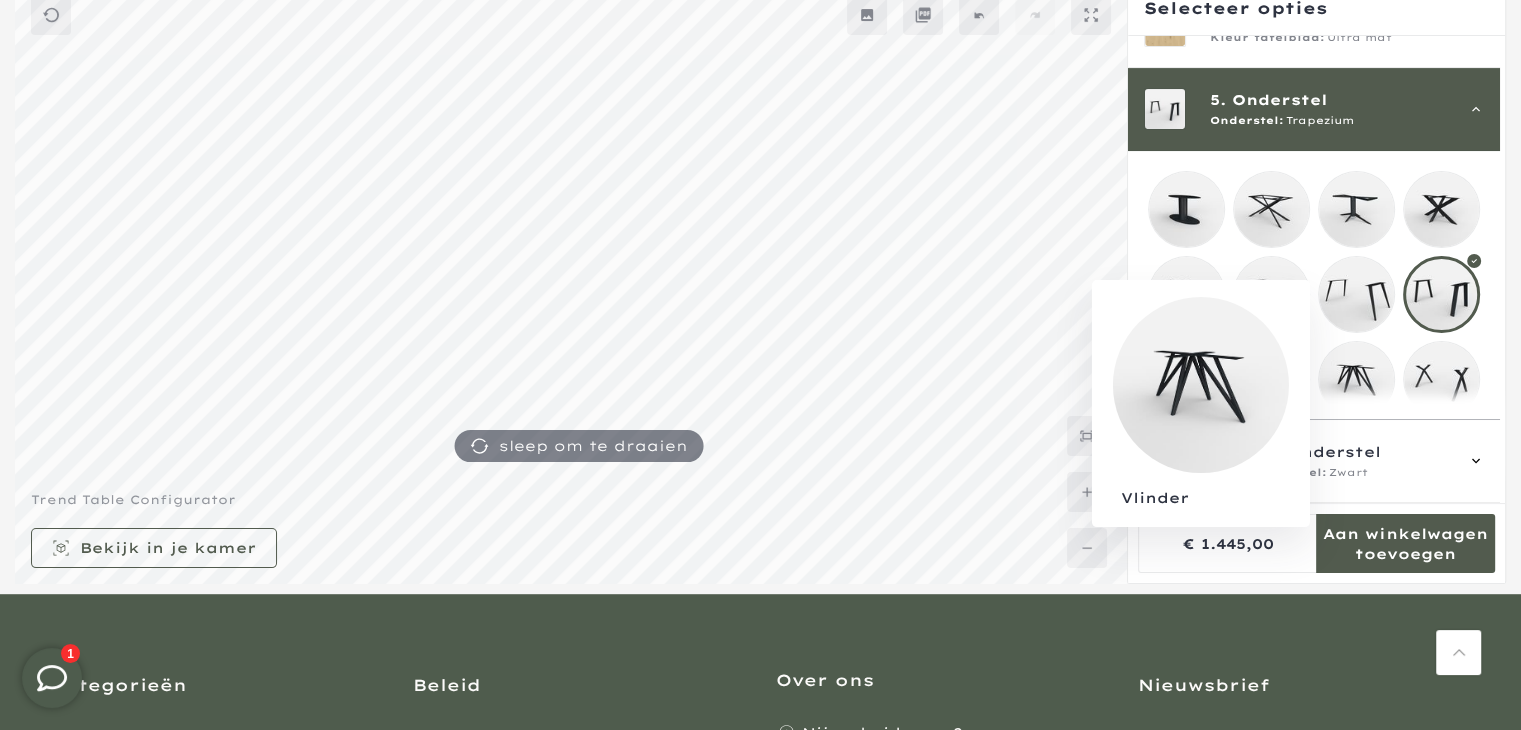 scroll, scrollTop: 499, scrollLeft: 0, axis: vertical 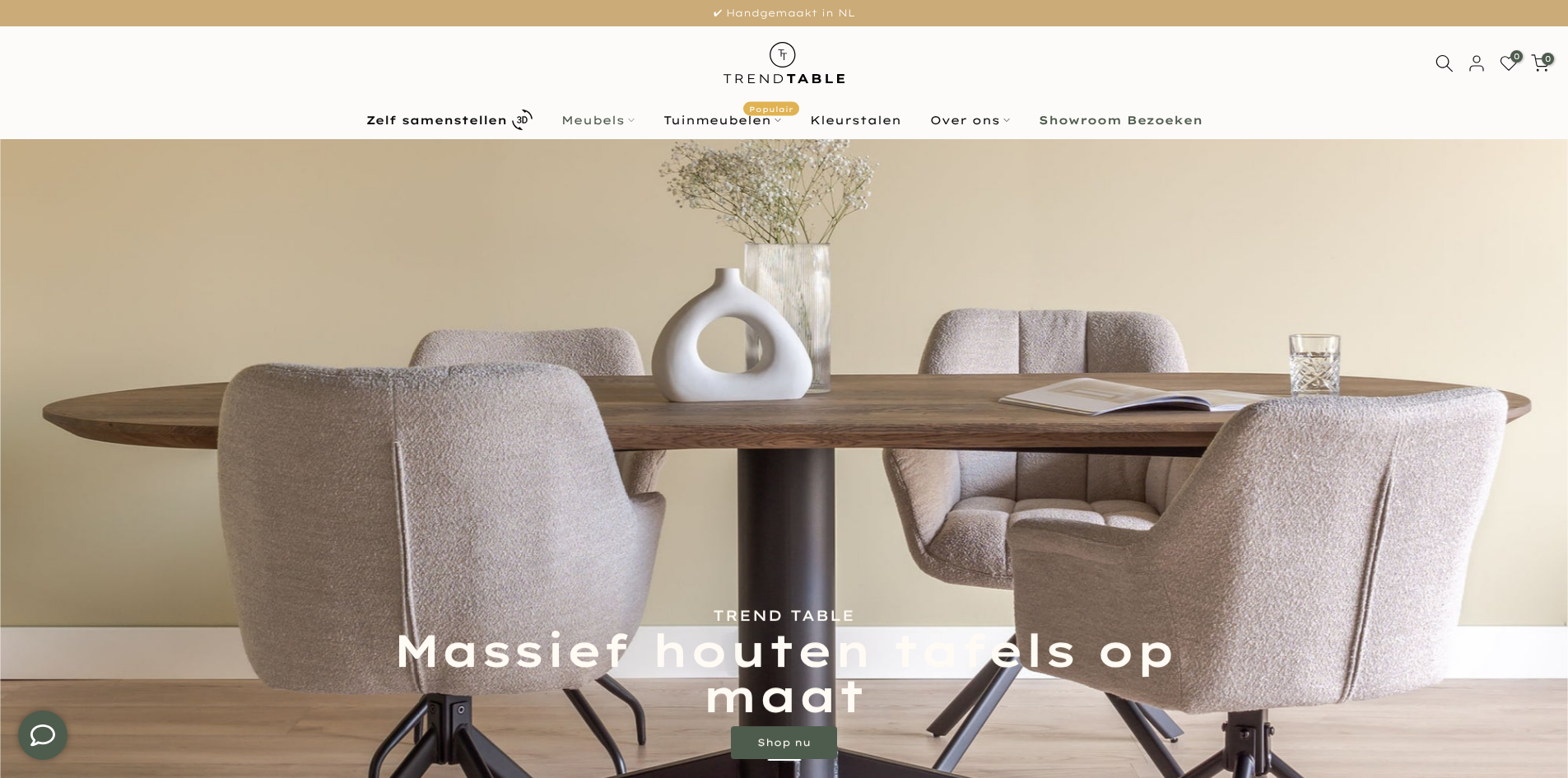 type on "****" 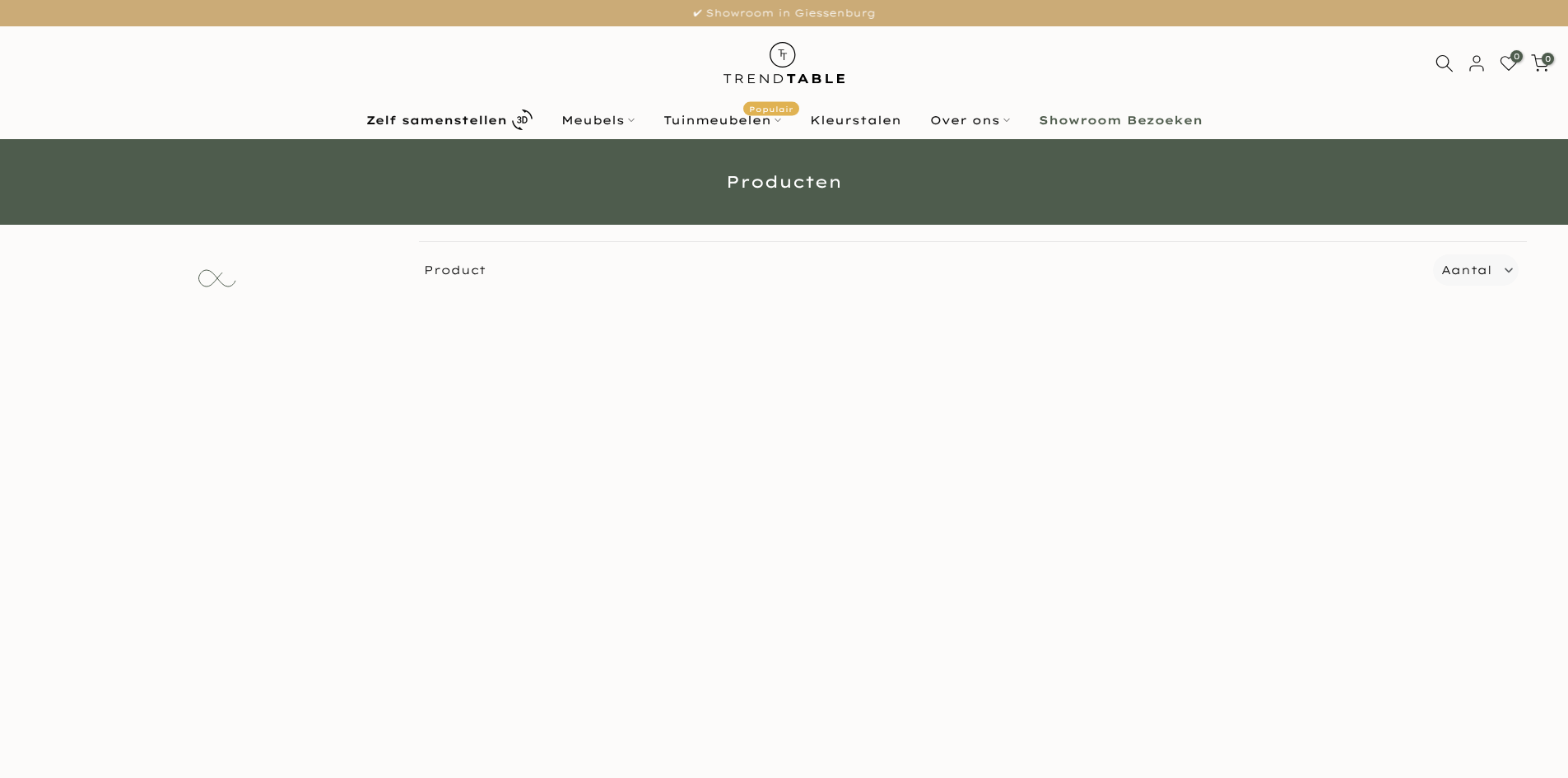 scroll, scrollTop: 0, scrollLeft: 0, axis: both 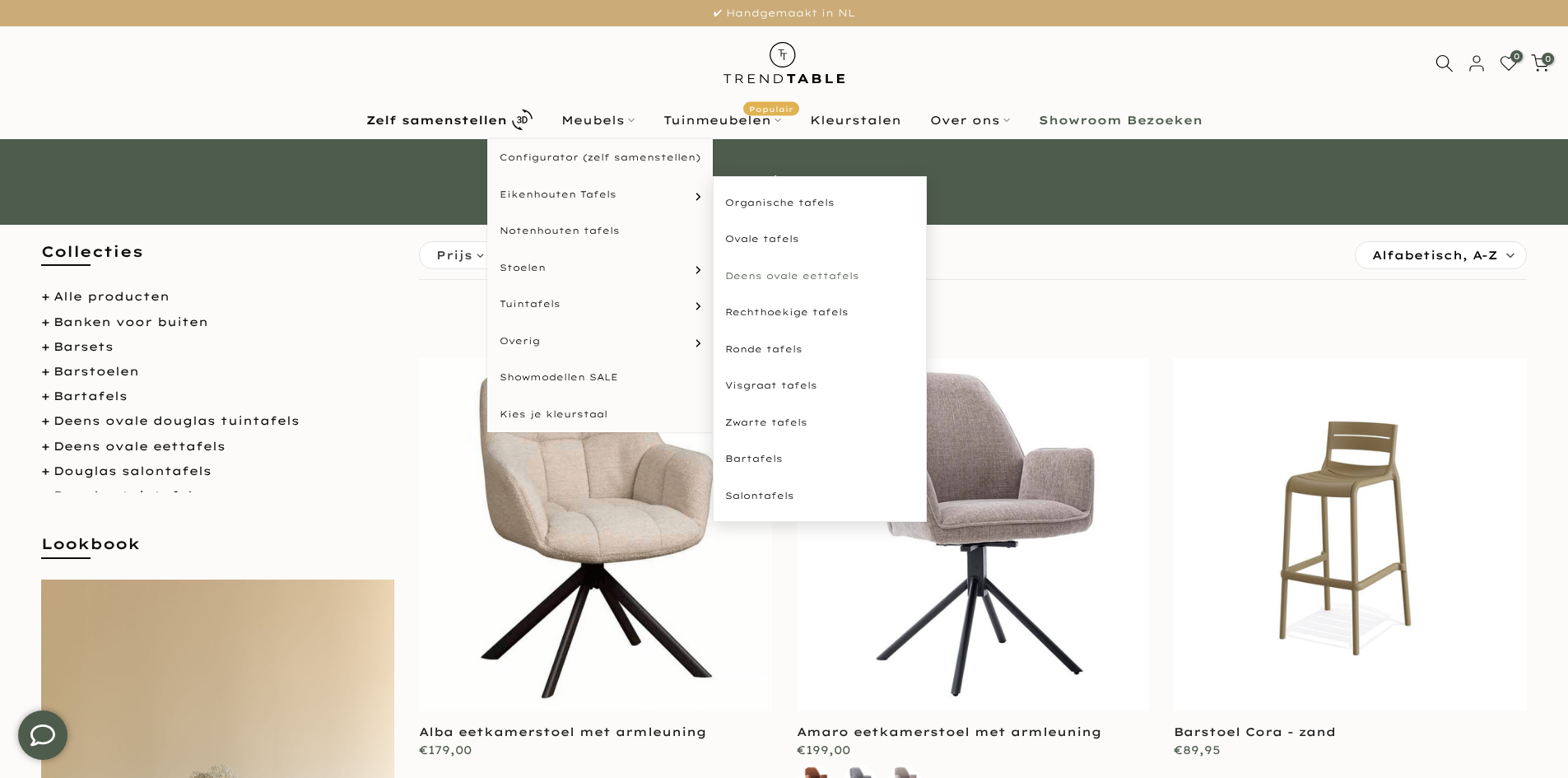 type on "****" 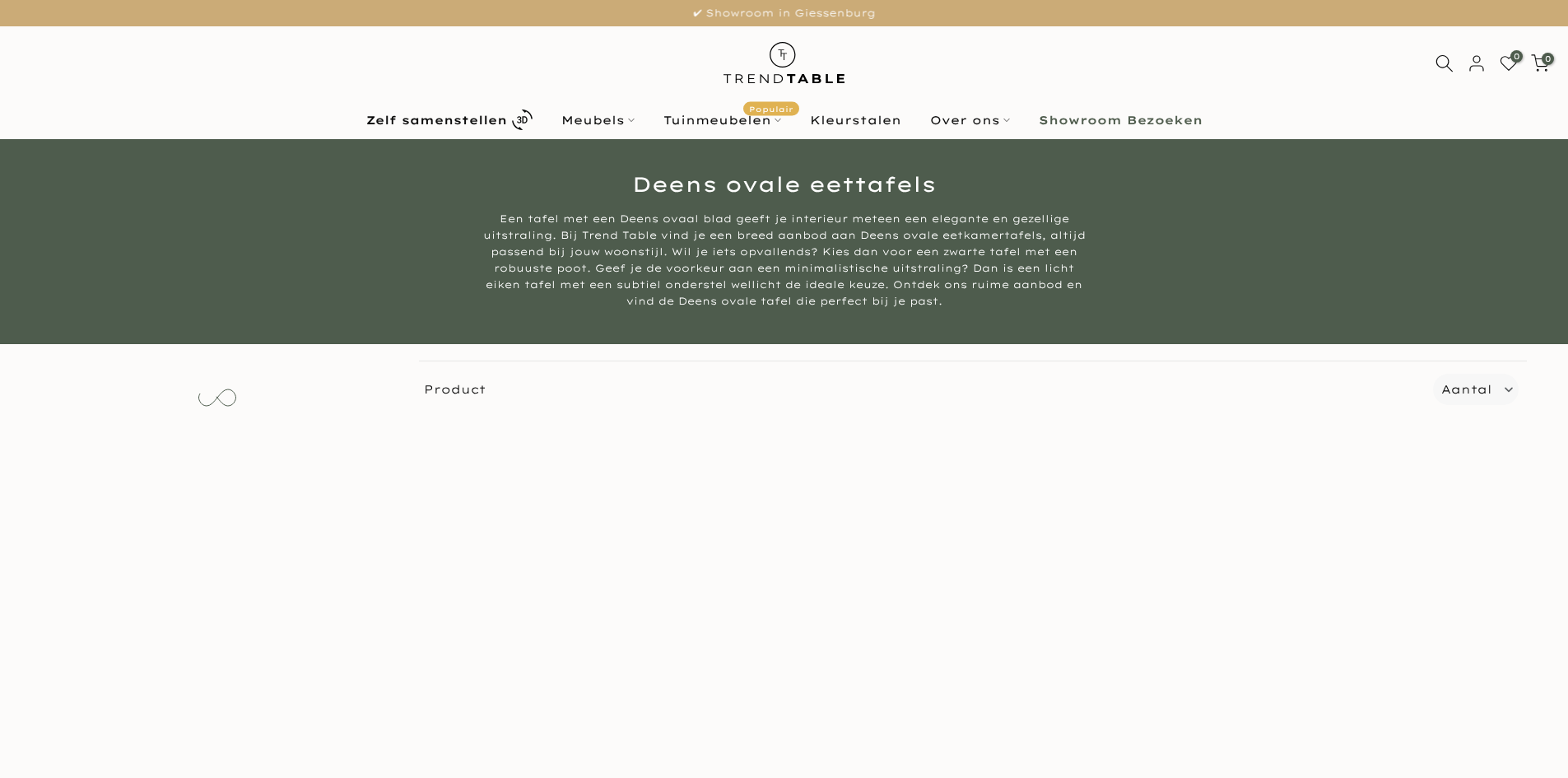 scroll, scrollTop: 0, scrollLeft: 0, axis: both 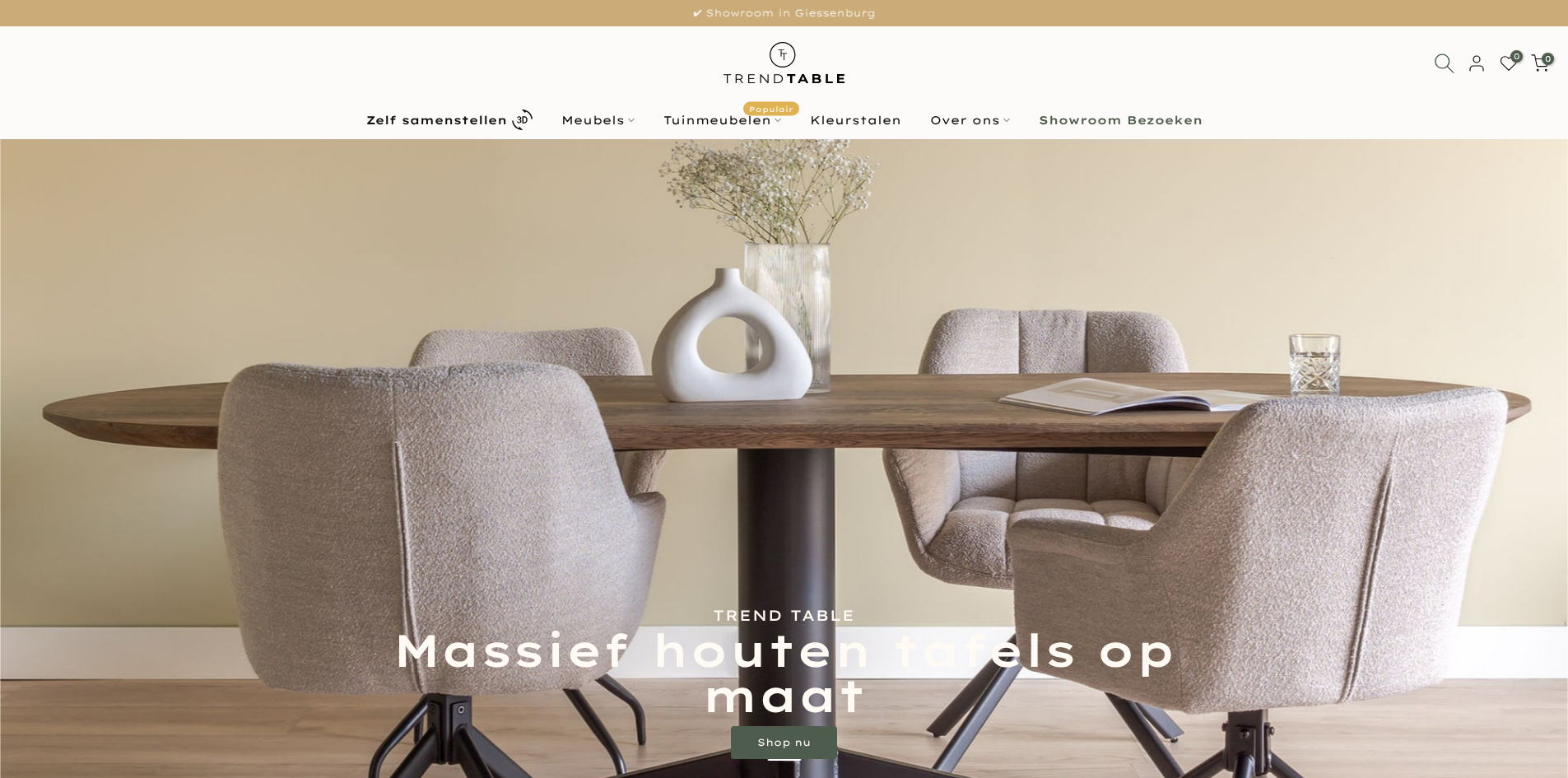 click 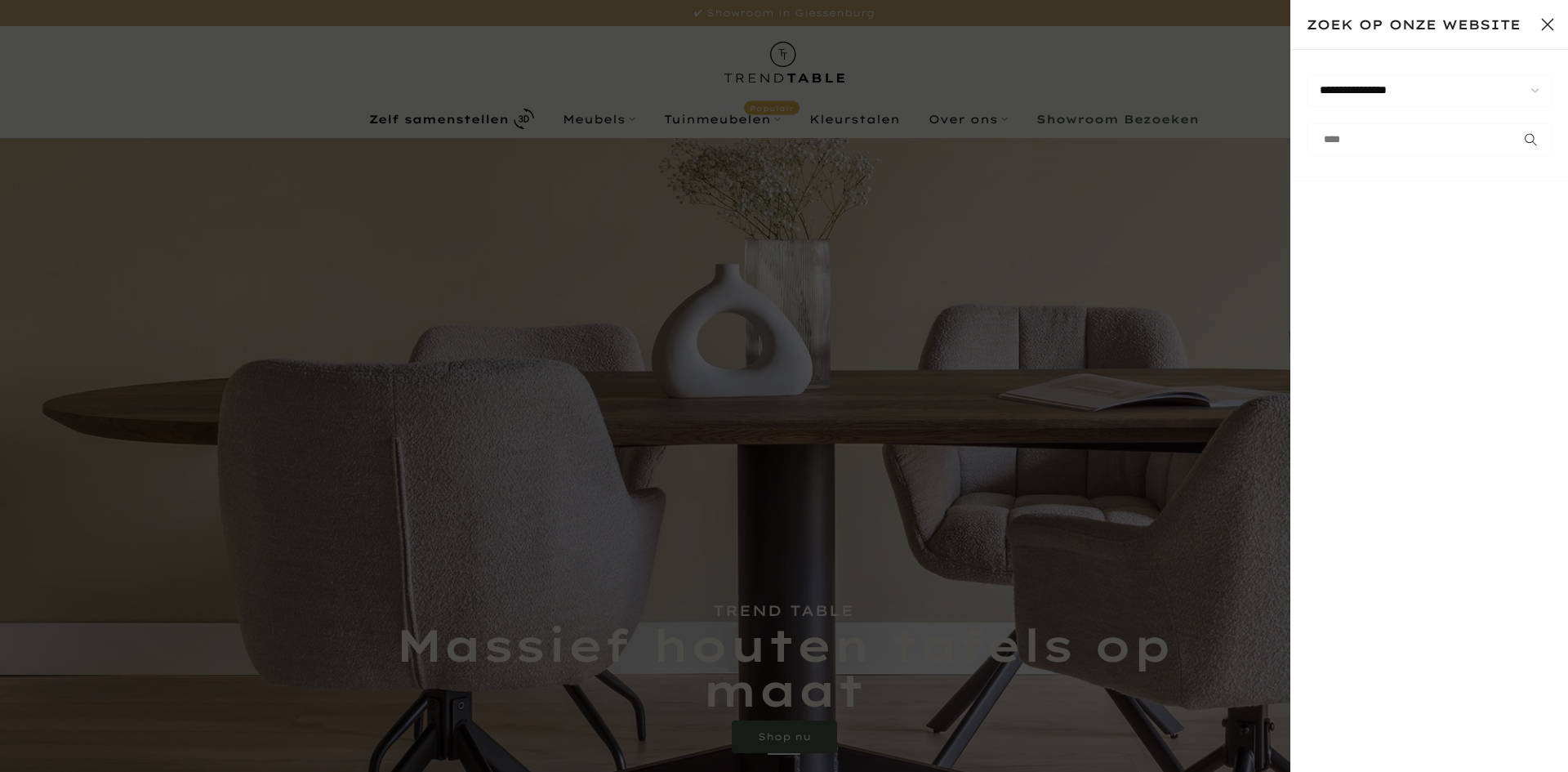 type on "****" 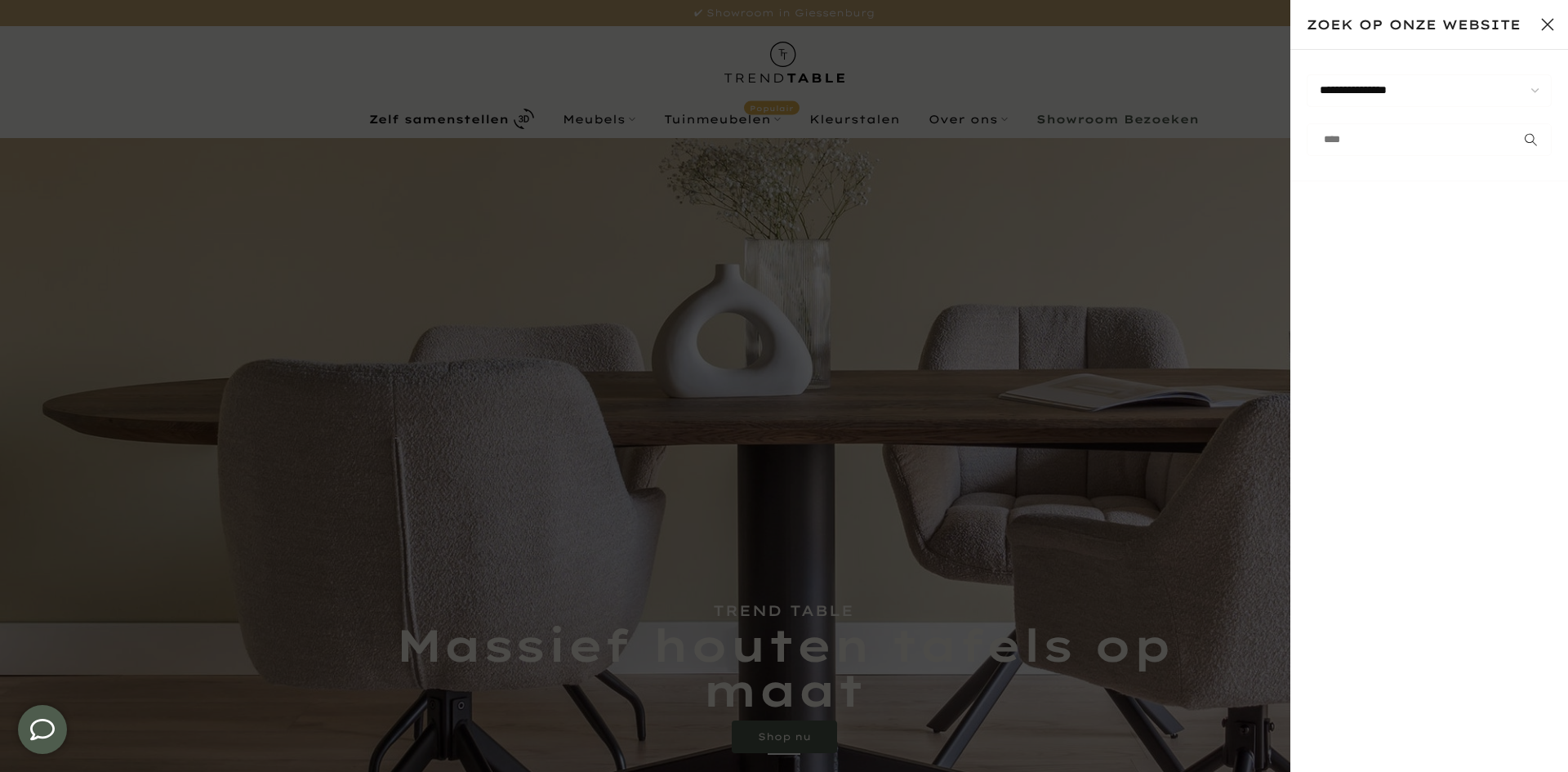scroll, scrollTop: 0, scrollLeft: 0, axis: both 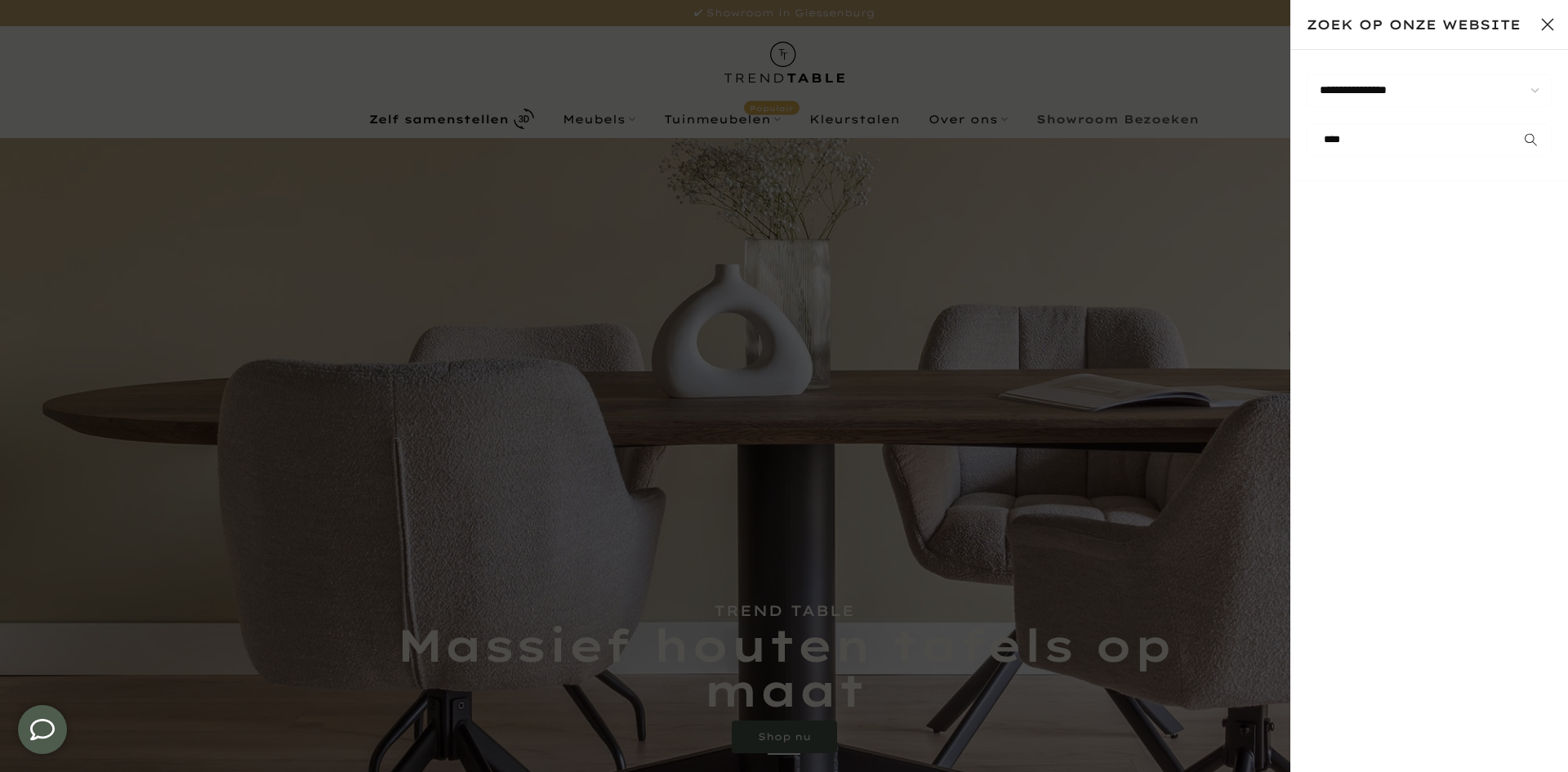 type on "****" 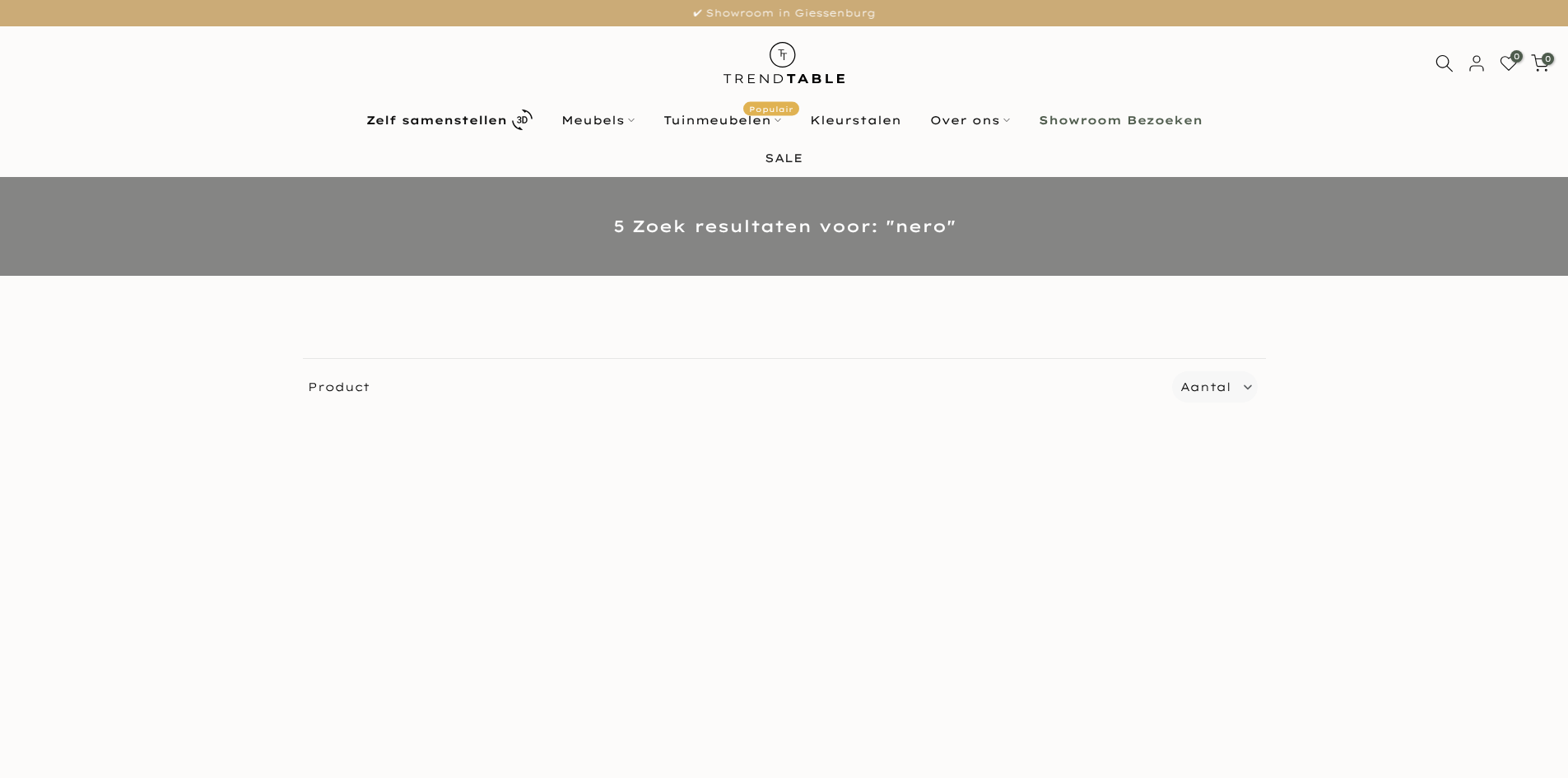 scroll, scrollTop: 0, scrollLeft: 0, axis: both 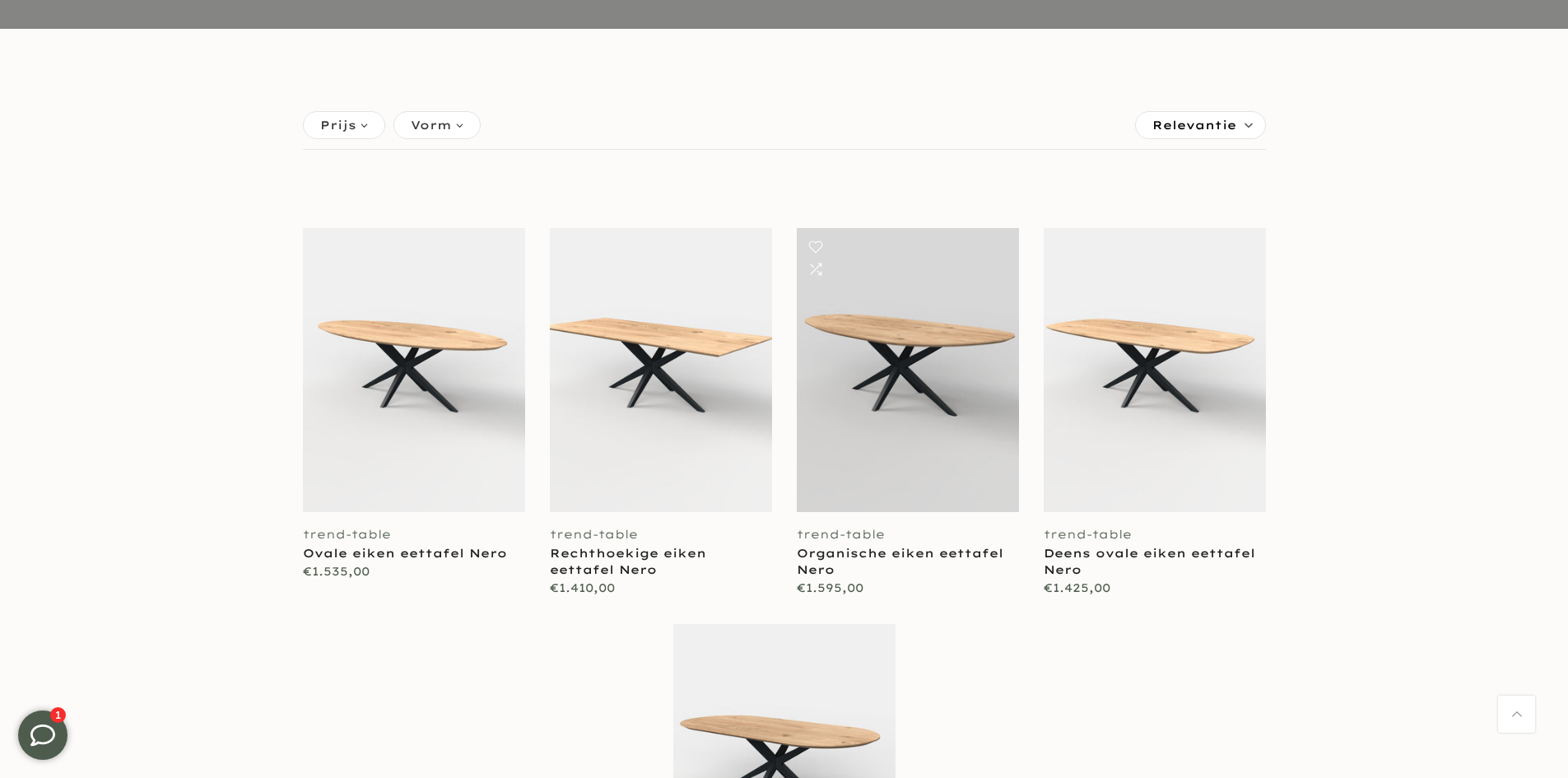 type on "****" 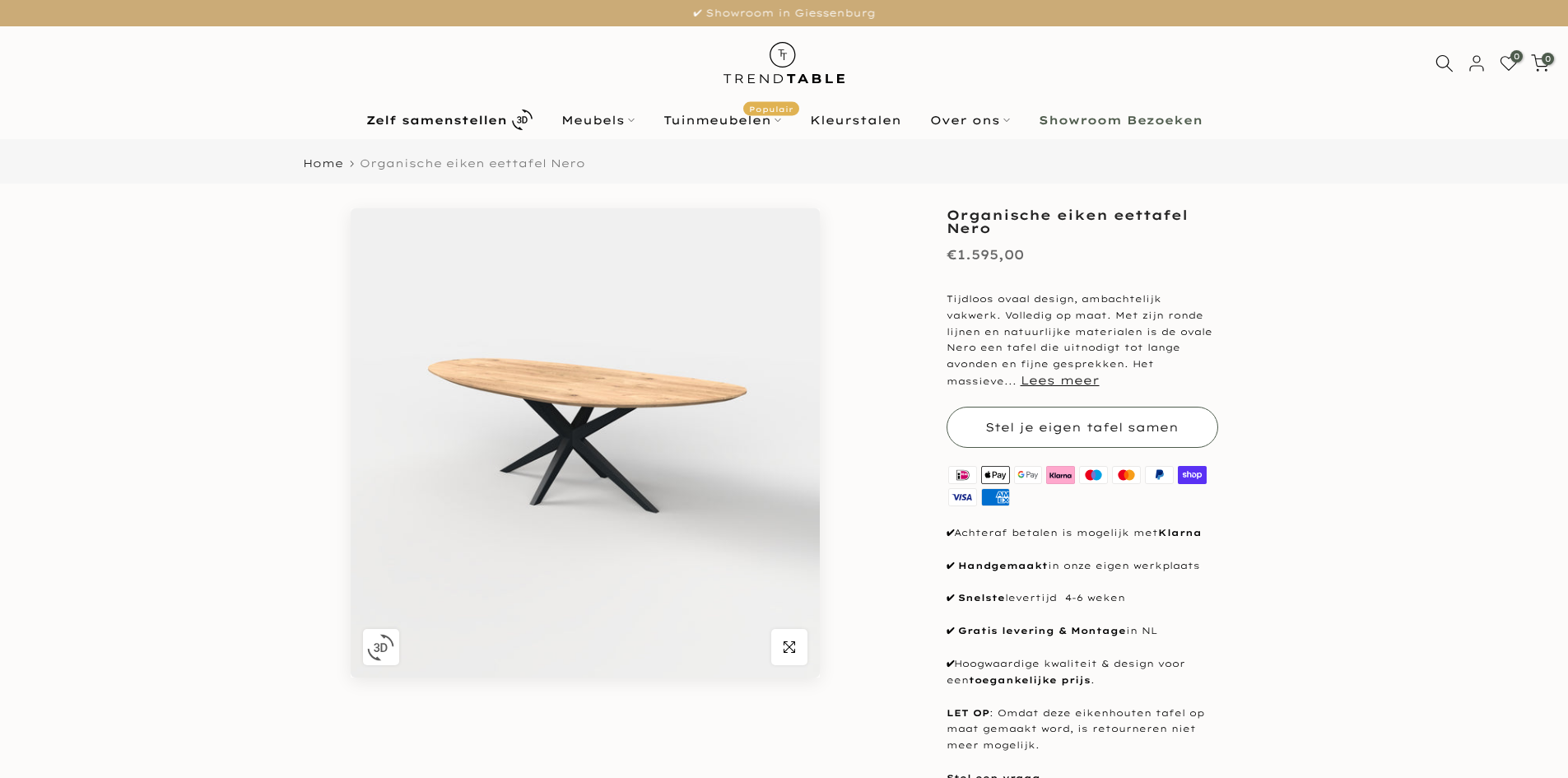 scroll, scrollTop: 0, scrollLeft: 0, axis: both 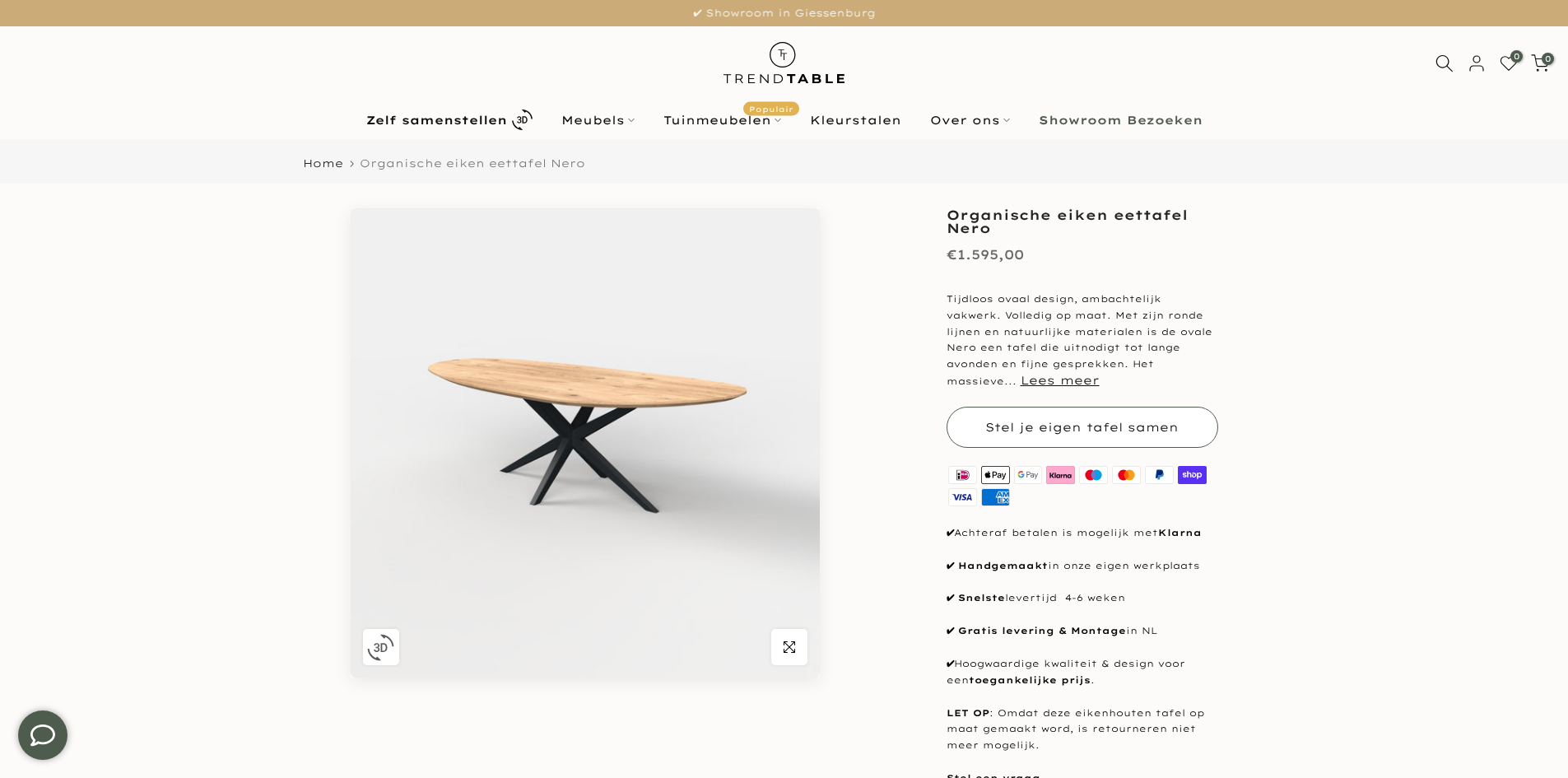 click on "Stel je eigen tafel samen" at bounding box center (1082, 427) 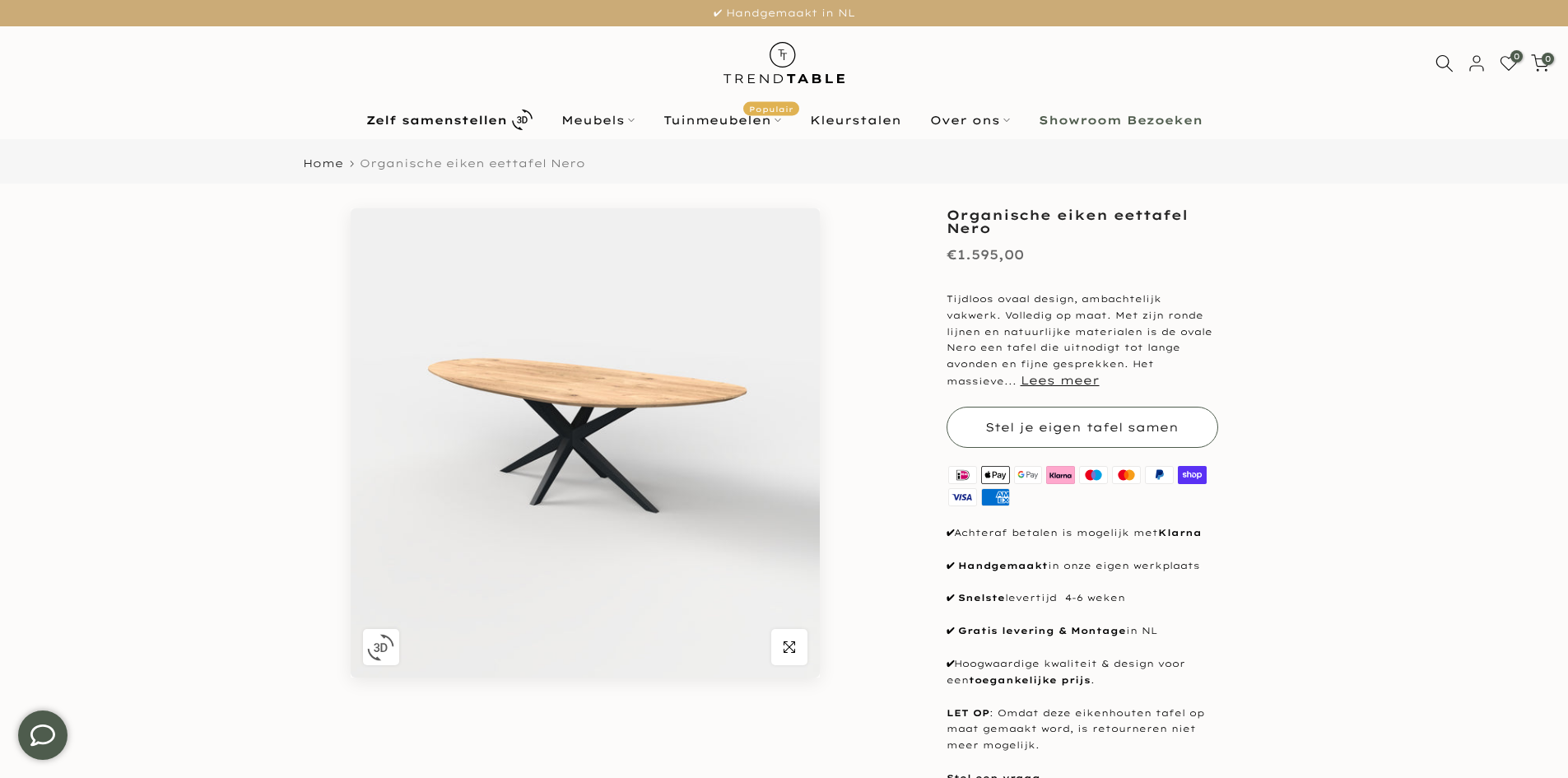 click on "Stel je eigen tafel samen" at bounding box center [1082, 427] 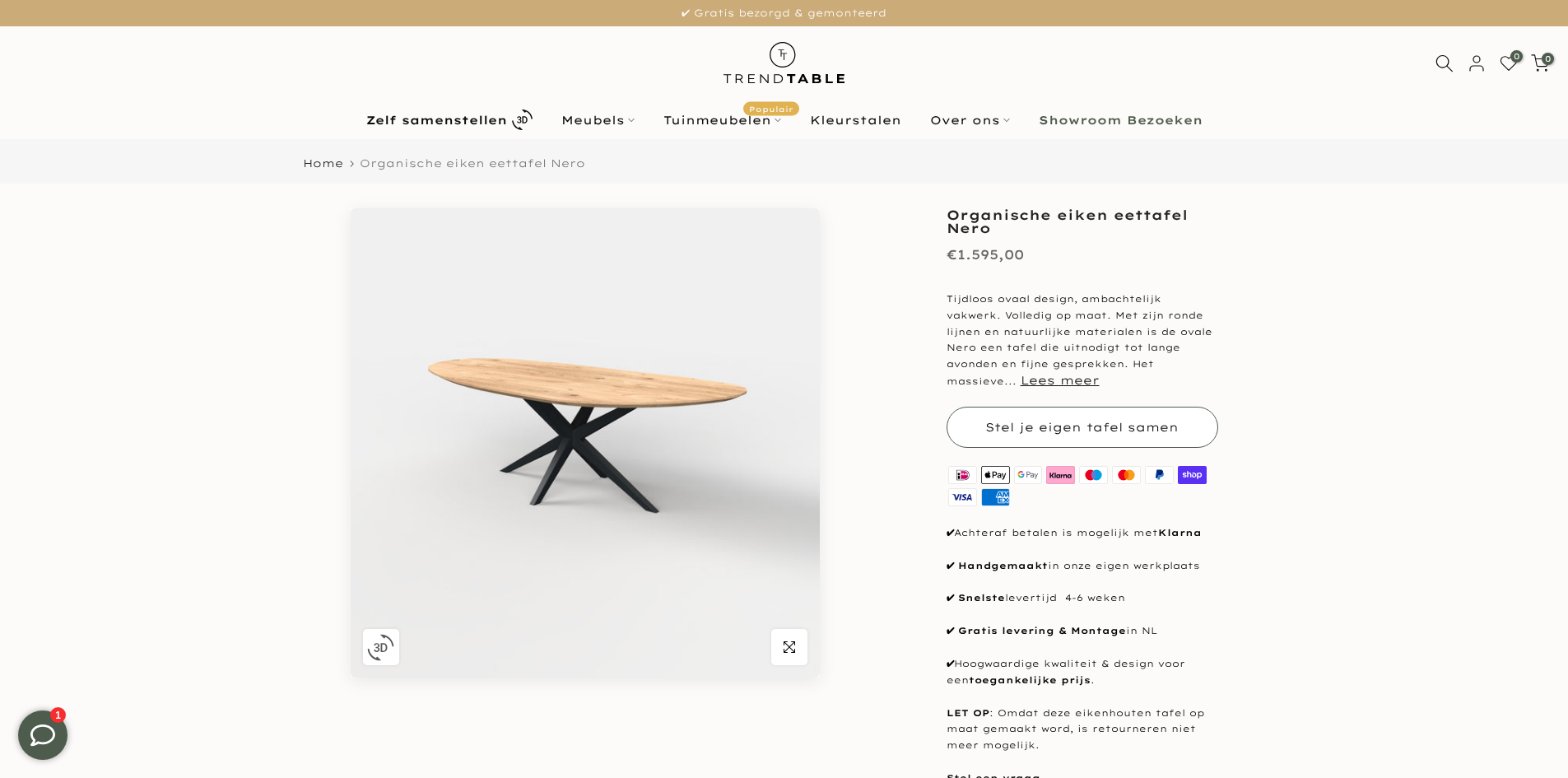 click on "Stel je eigen tafel samen" at bounding box center [1082, 427] 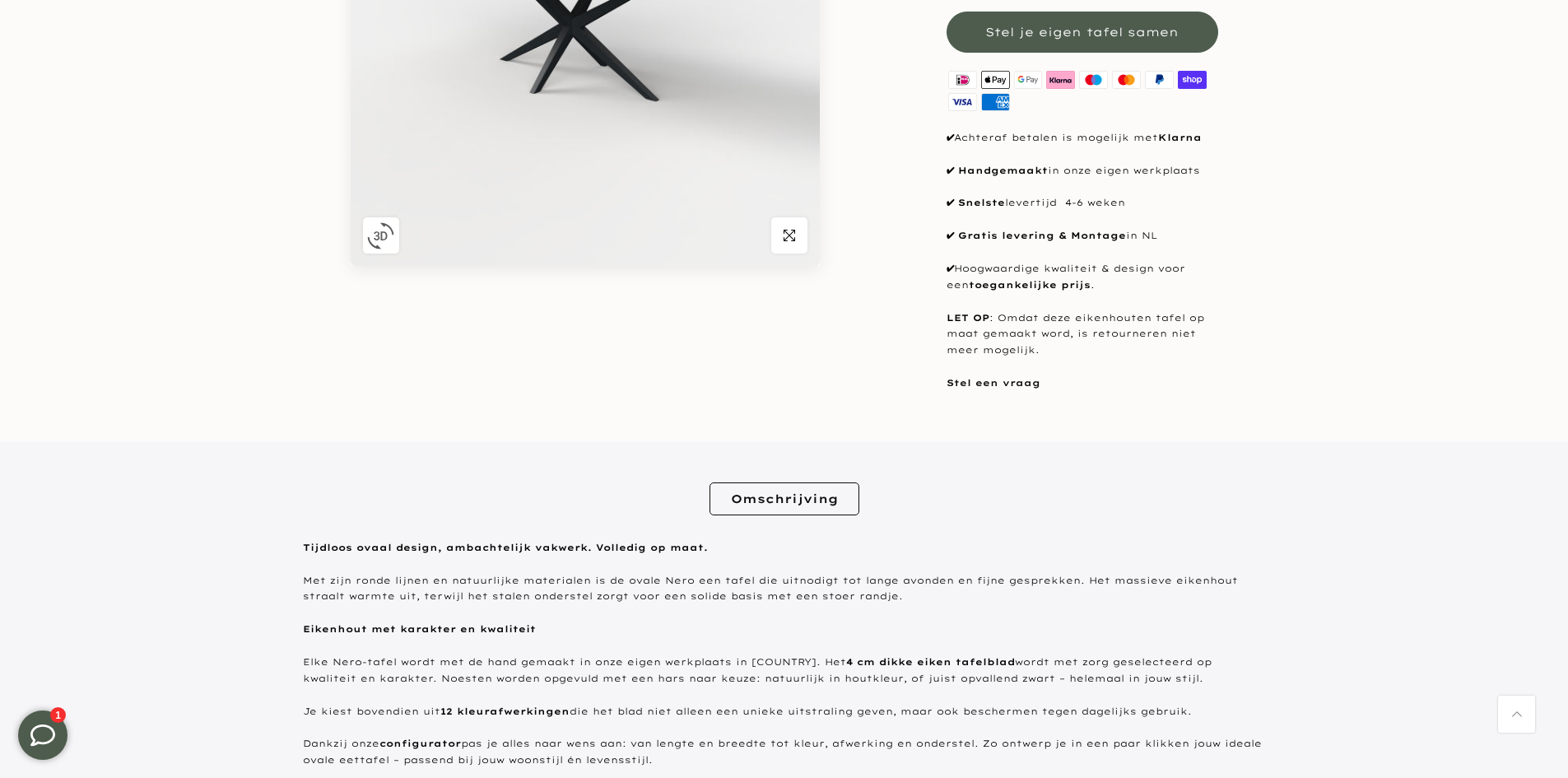 scroll, scrollTop: 82, scrollLeft: 0, axis: vertical 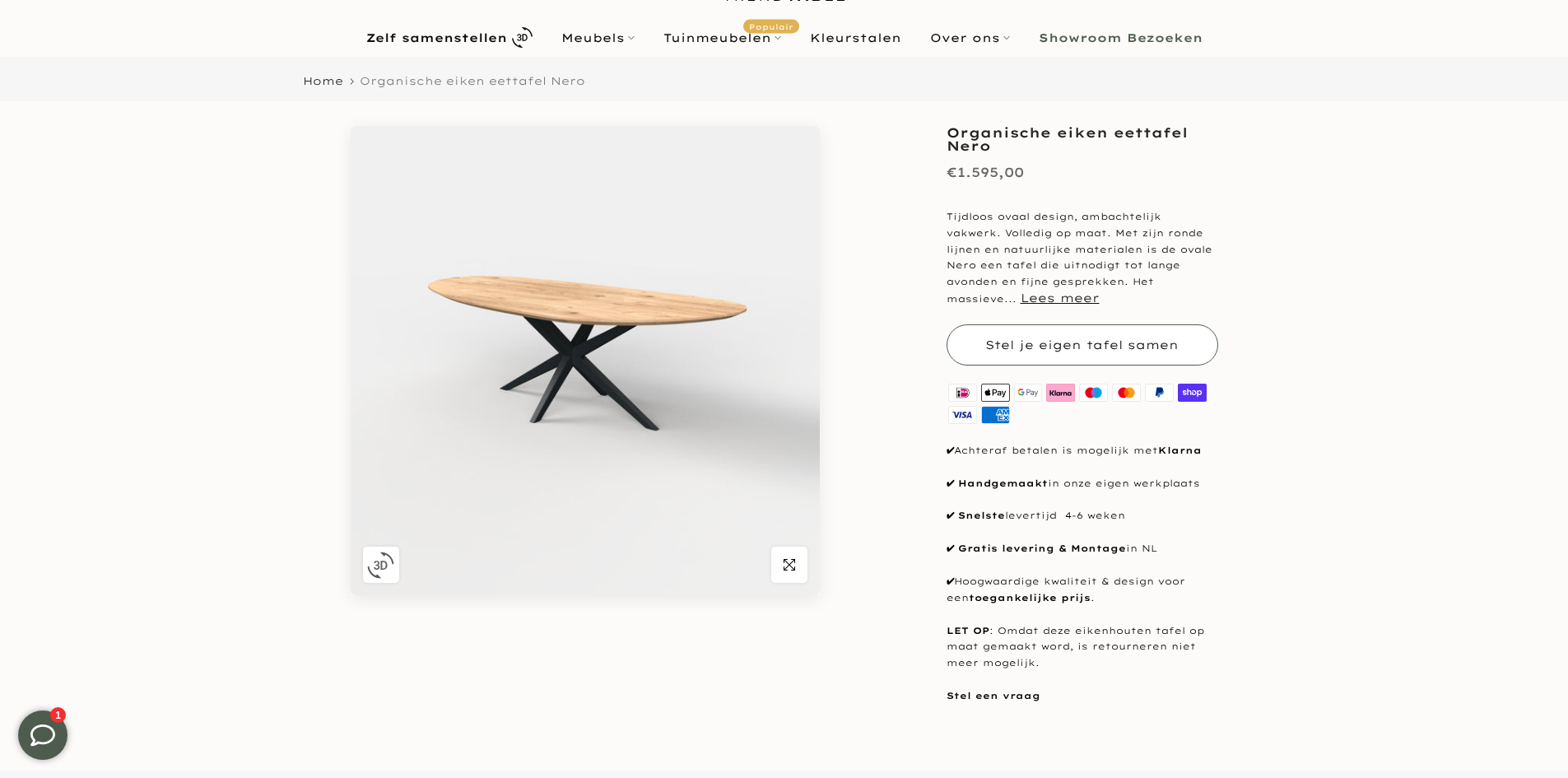 click on "Stel je eigen tafel samen" at bounding box center (1082, 345) 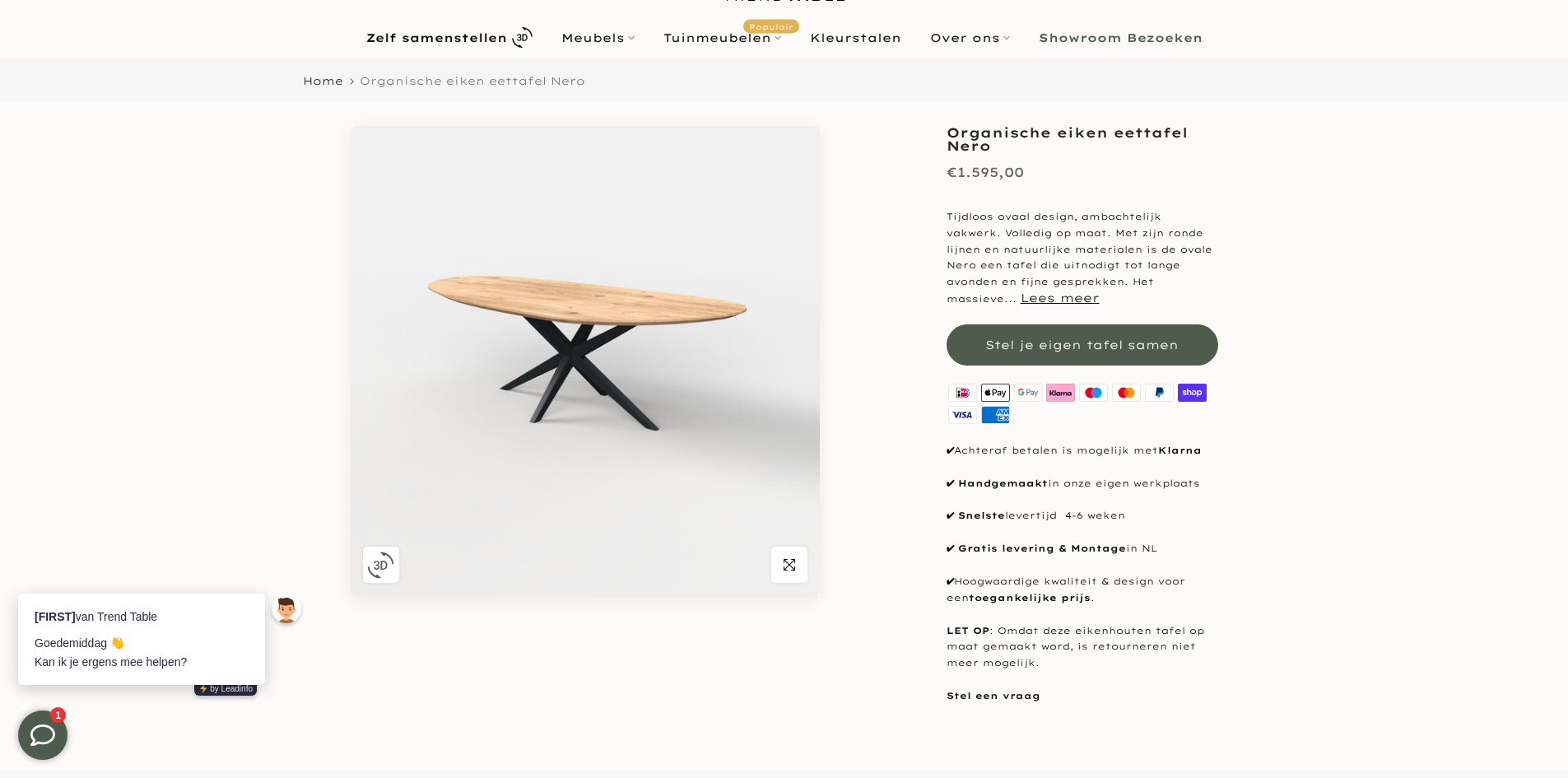 scroll, scrollTop: 0, scrollLeft: 0, axis: both 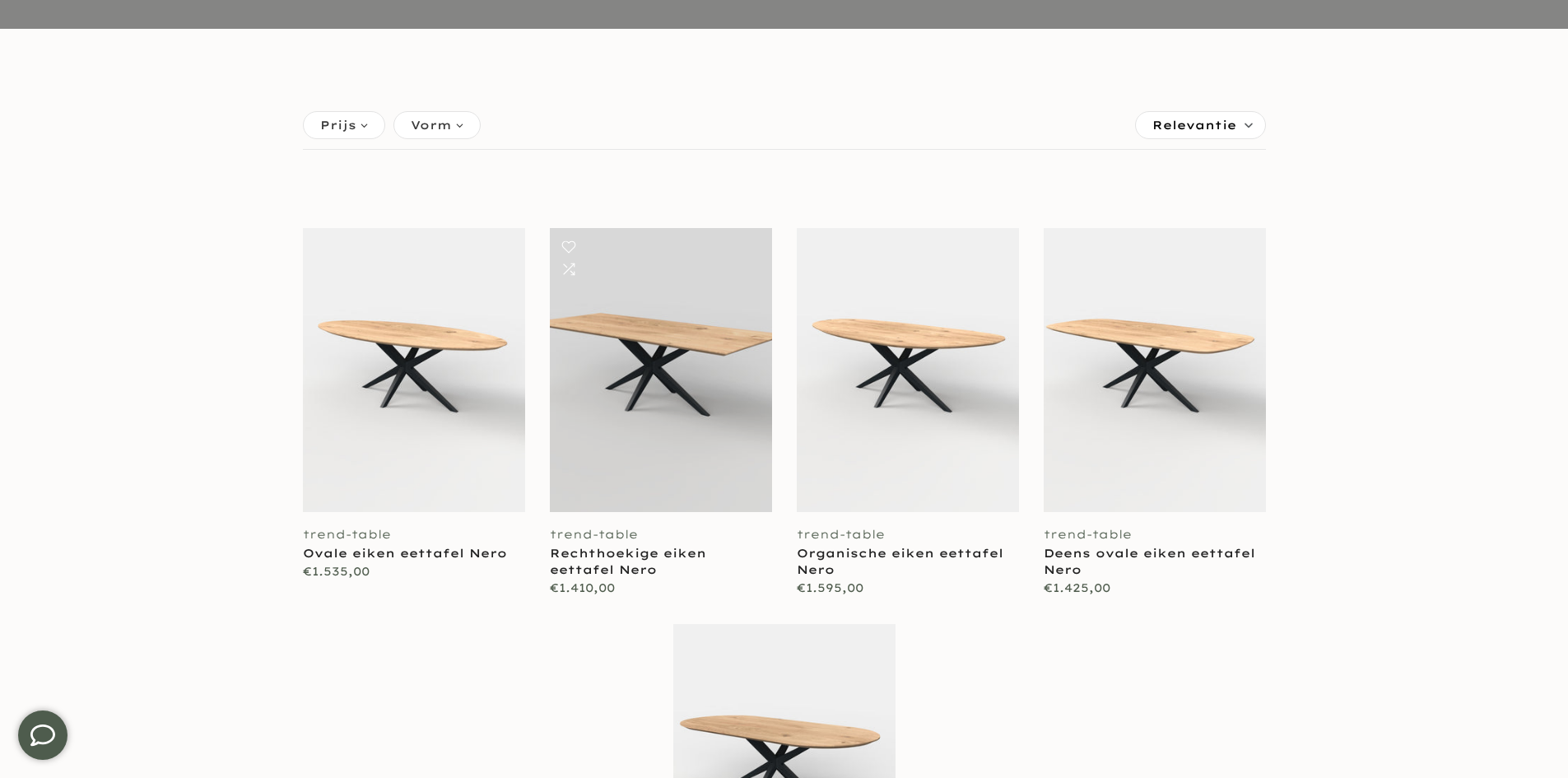 type on "****" 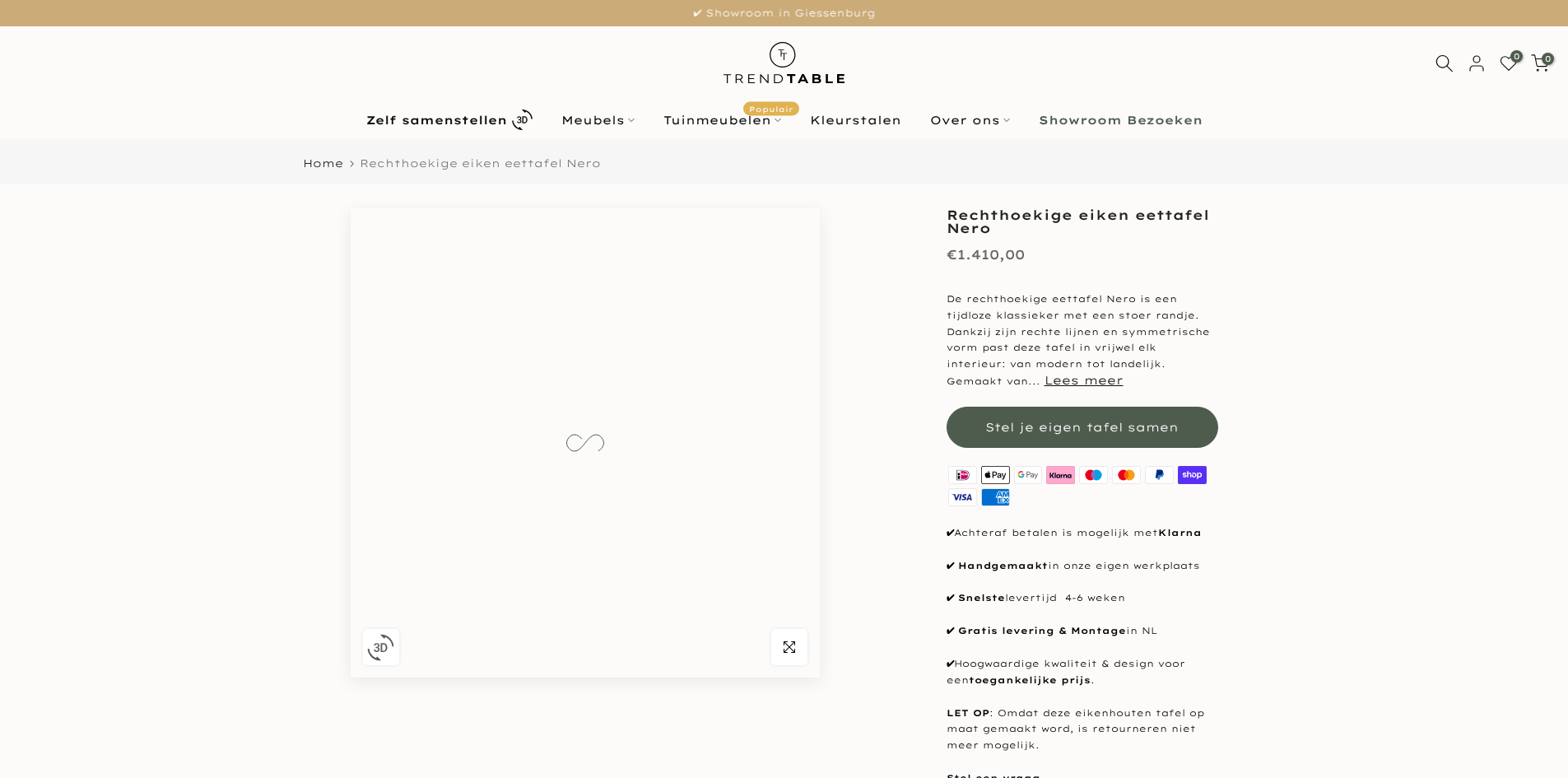 scroll, scrollTop: 0, scrollLeft: 0, axis: both 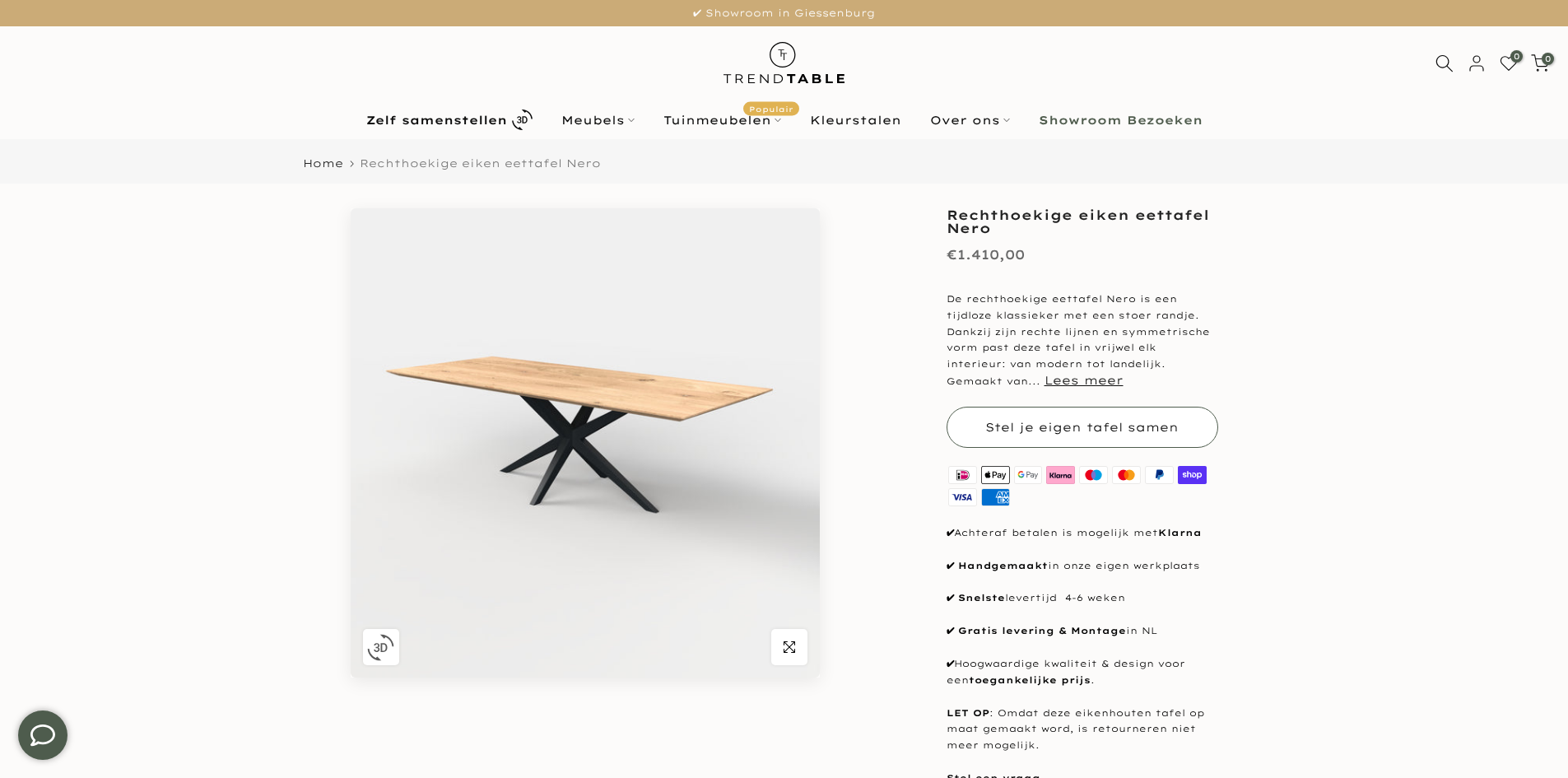type on "****" 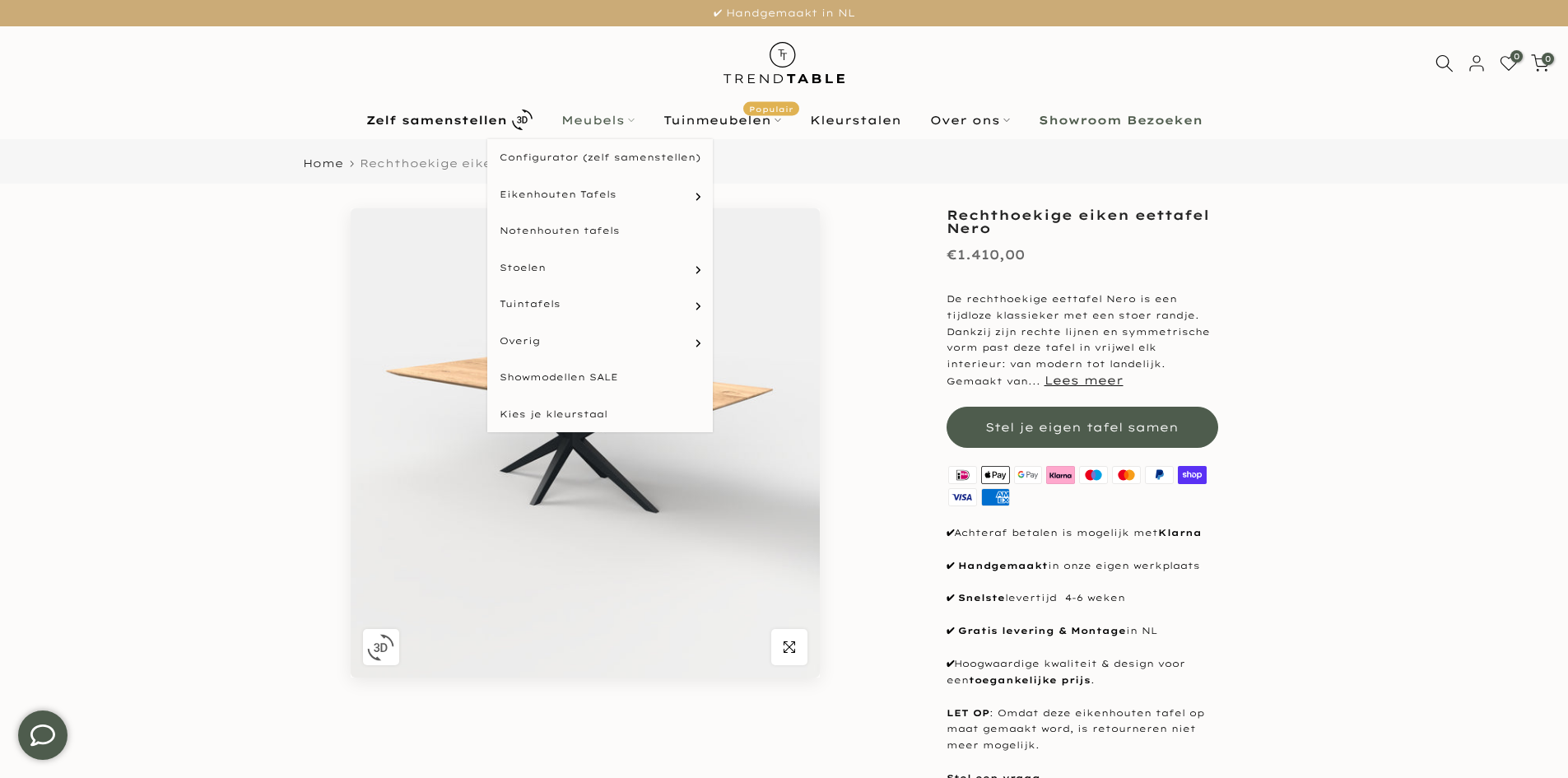 click on "Meubels" at bounding box center (598, 120) 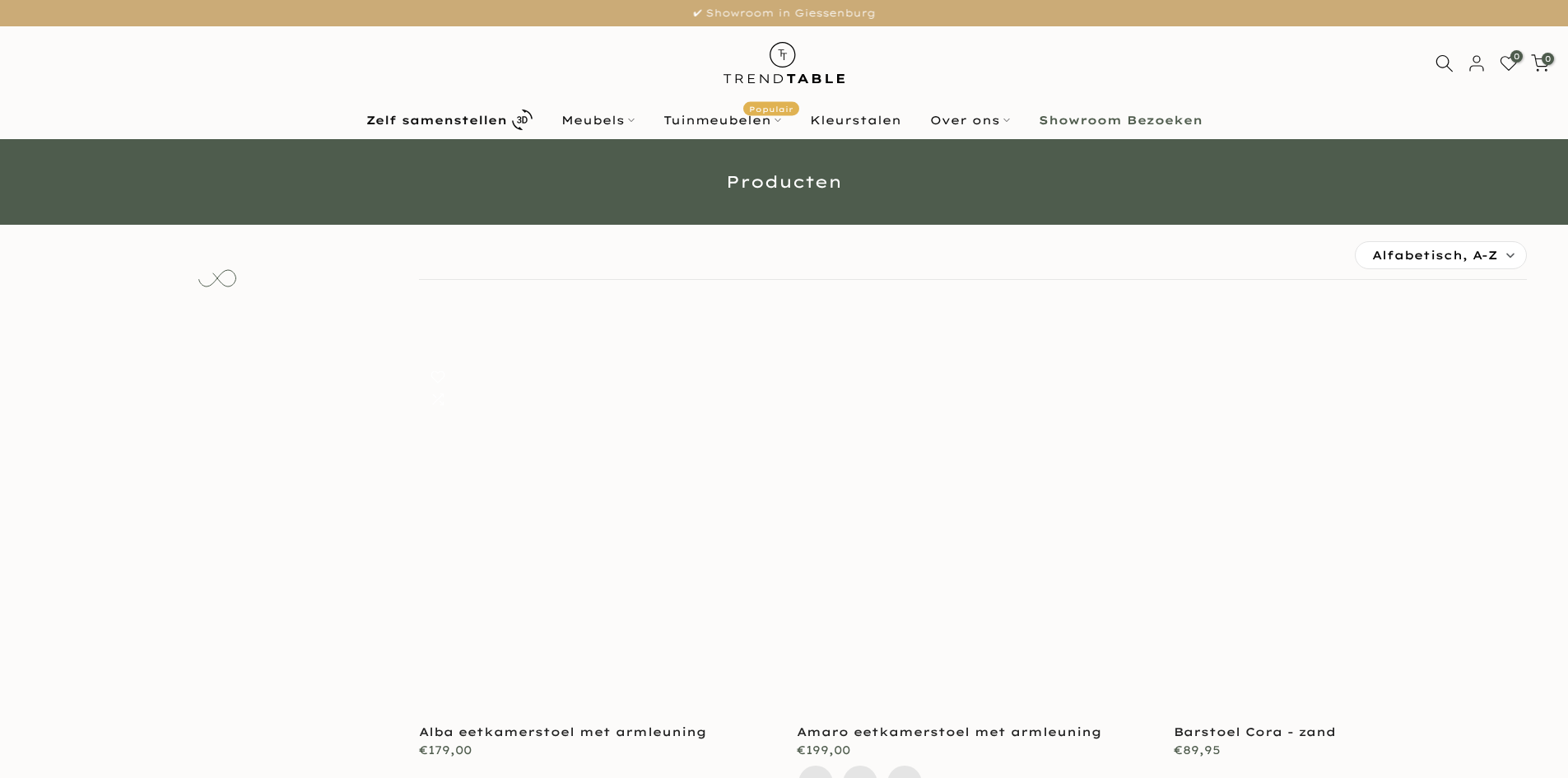 scroll, scrollTop: 0, scrollLeft: 0, axis: both 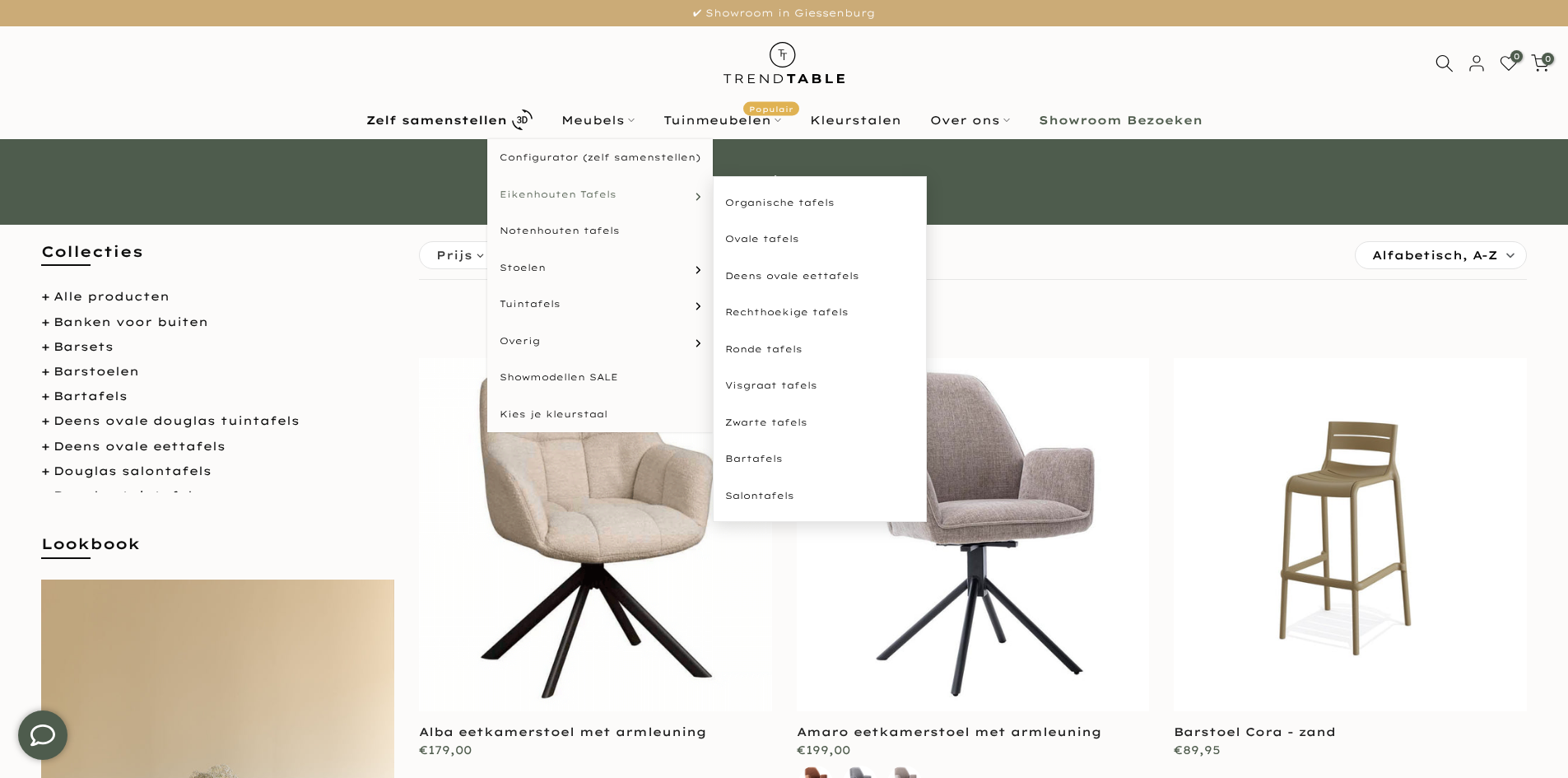 type on "****" 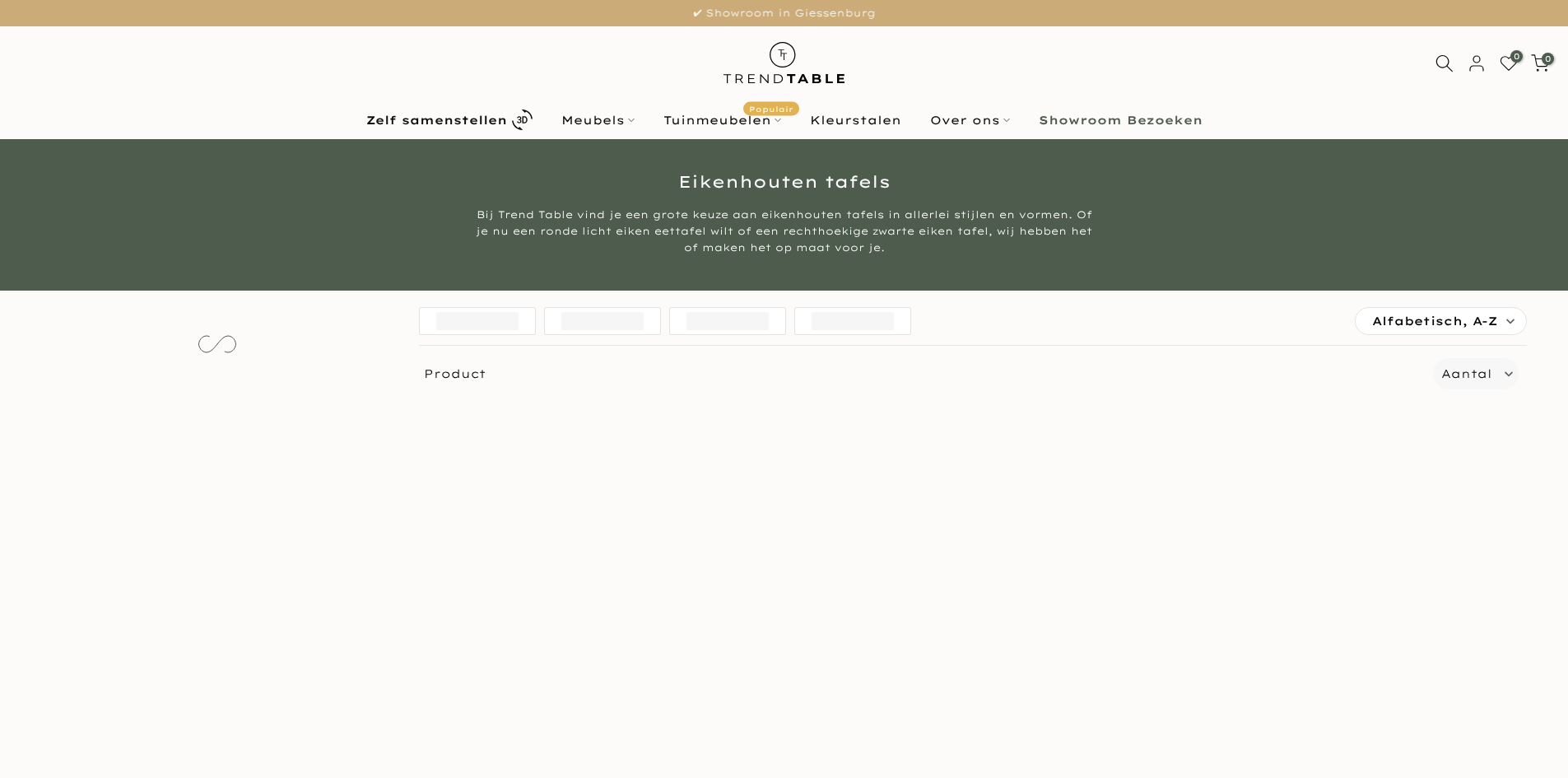scroll, scrollTop: 0, scrollLeft: 0, axis: both 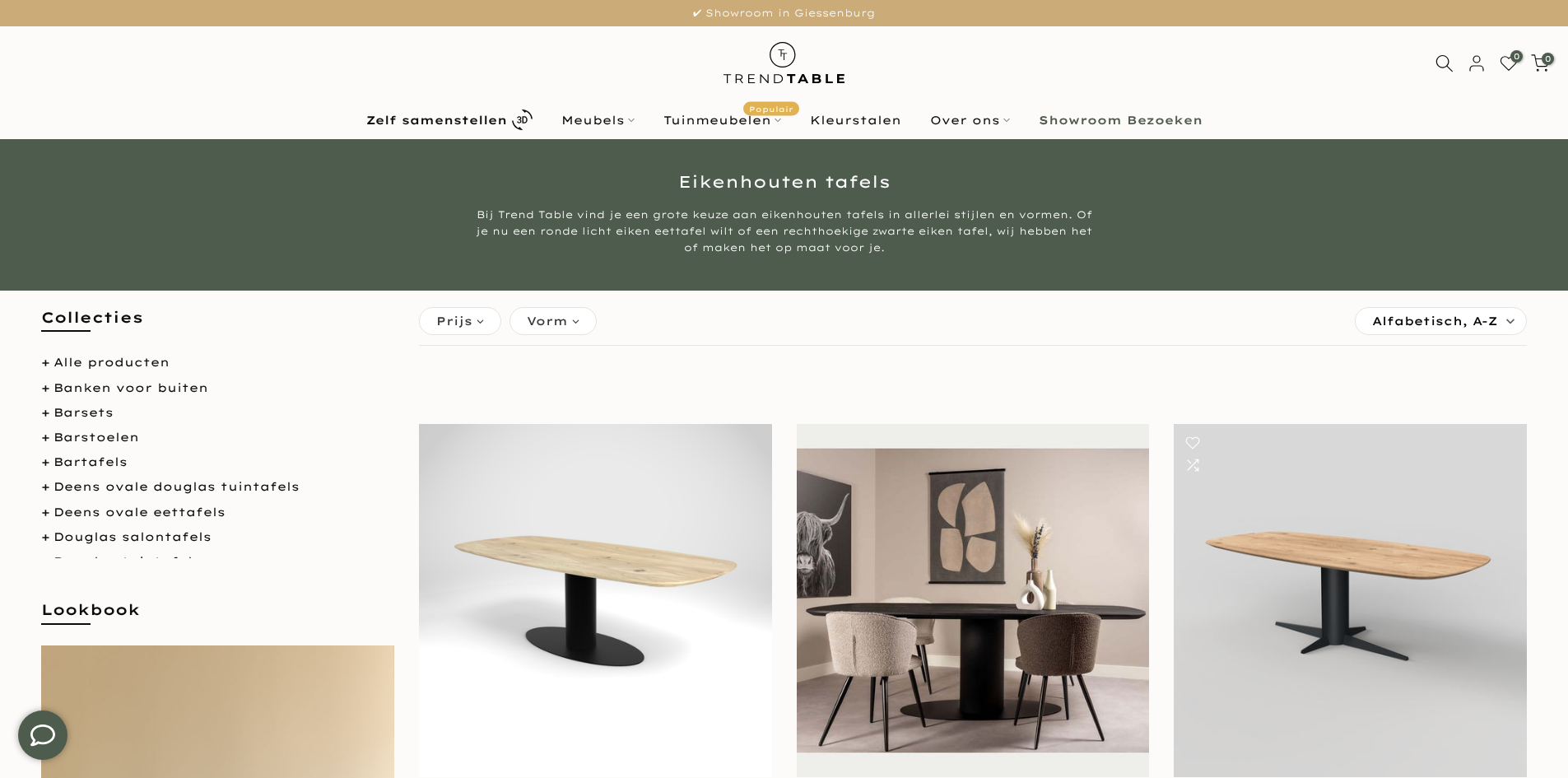 type on "****" 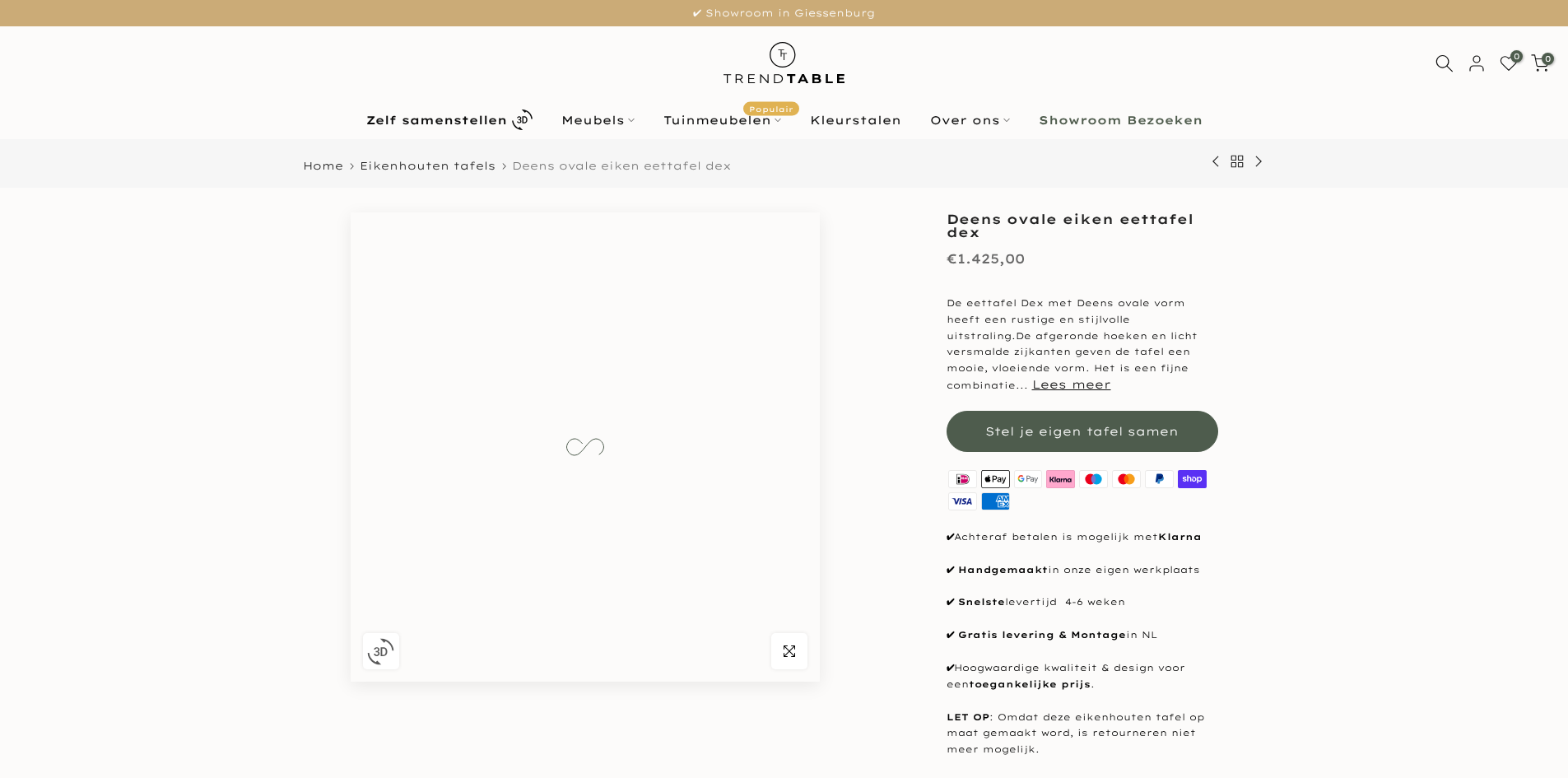scroll, scrollTop: 0, scrollLeft: 0, axis: both 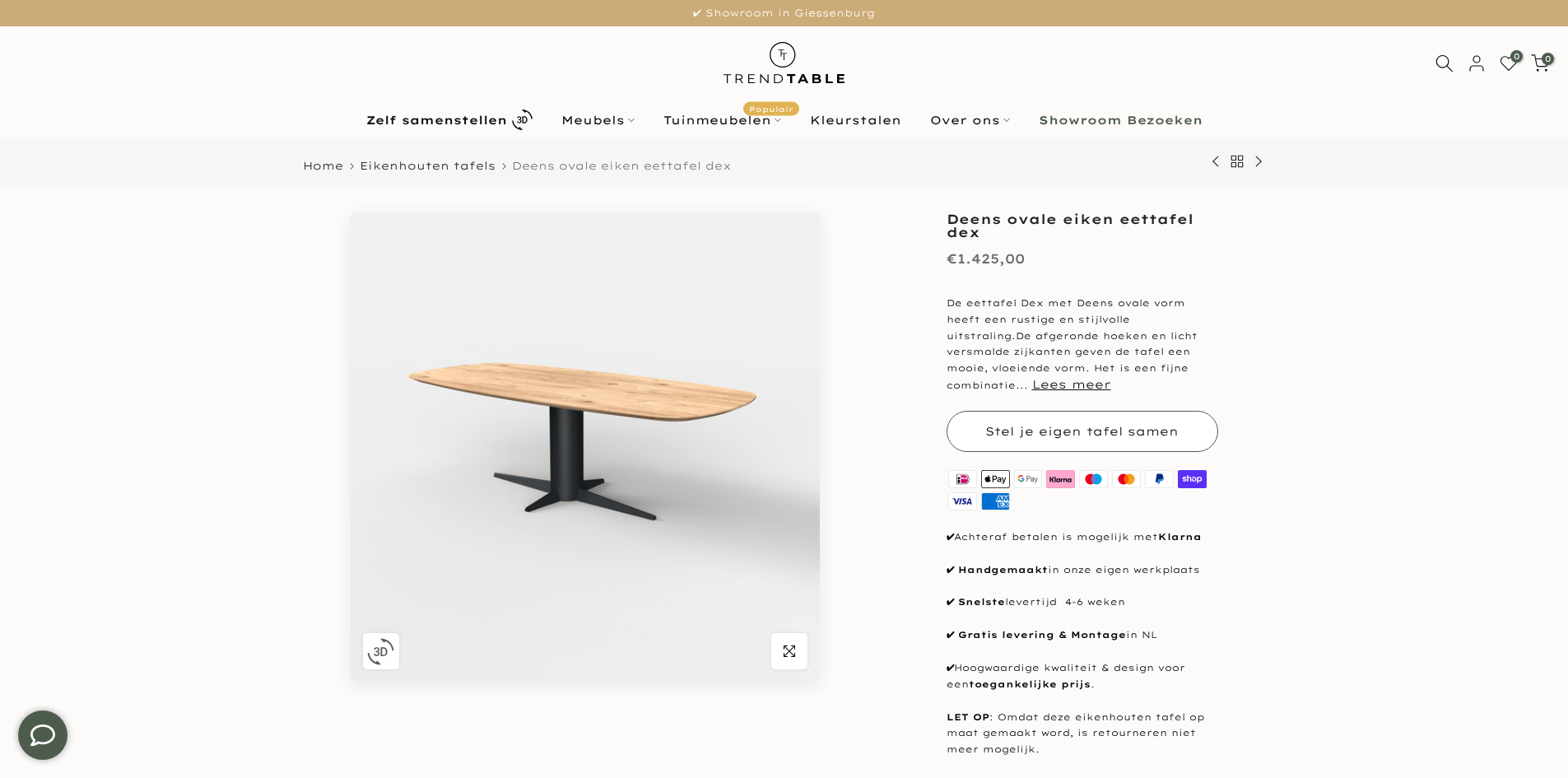 type 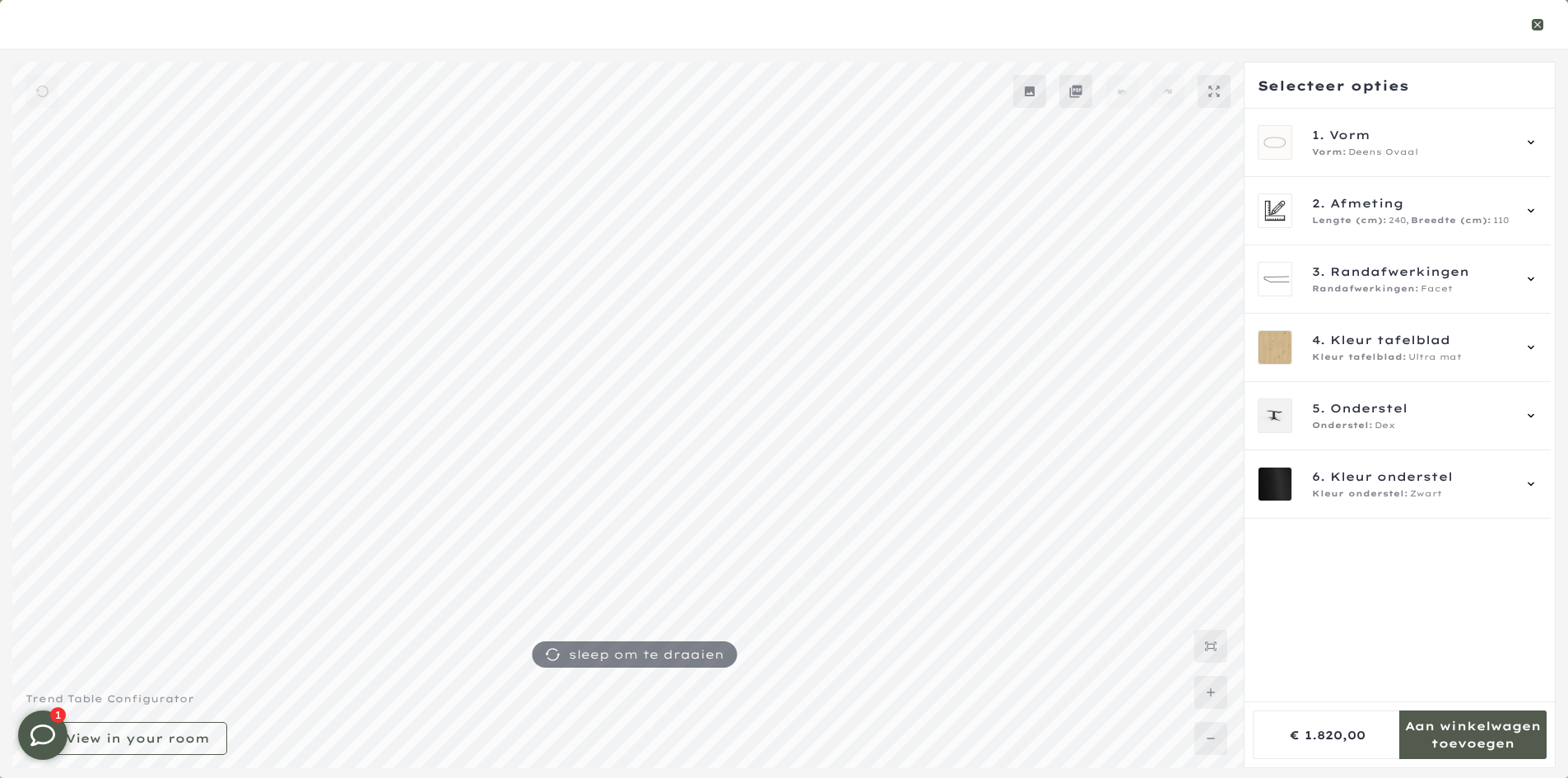 click 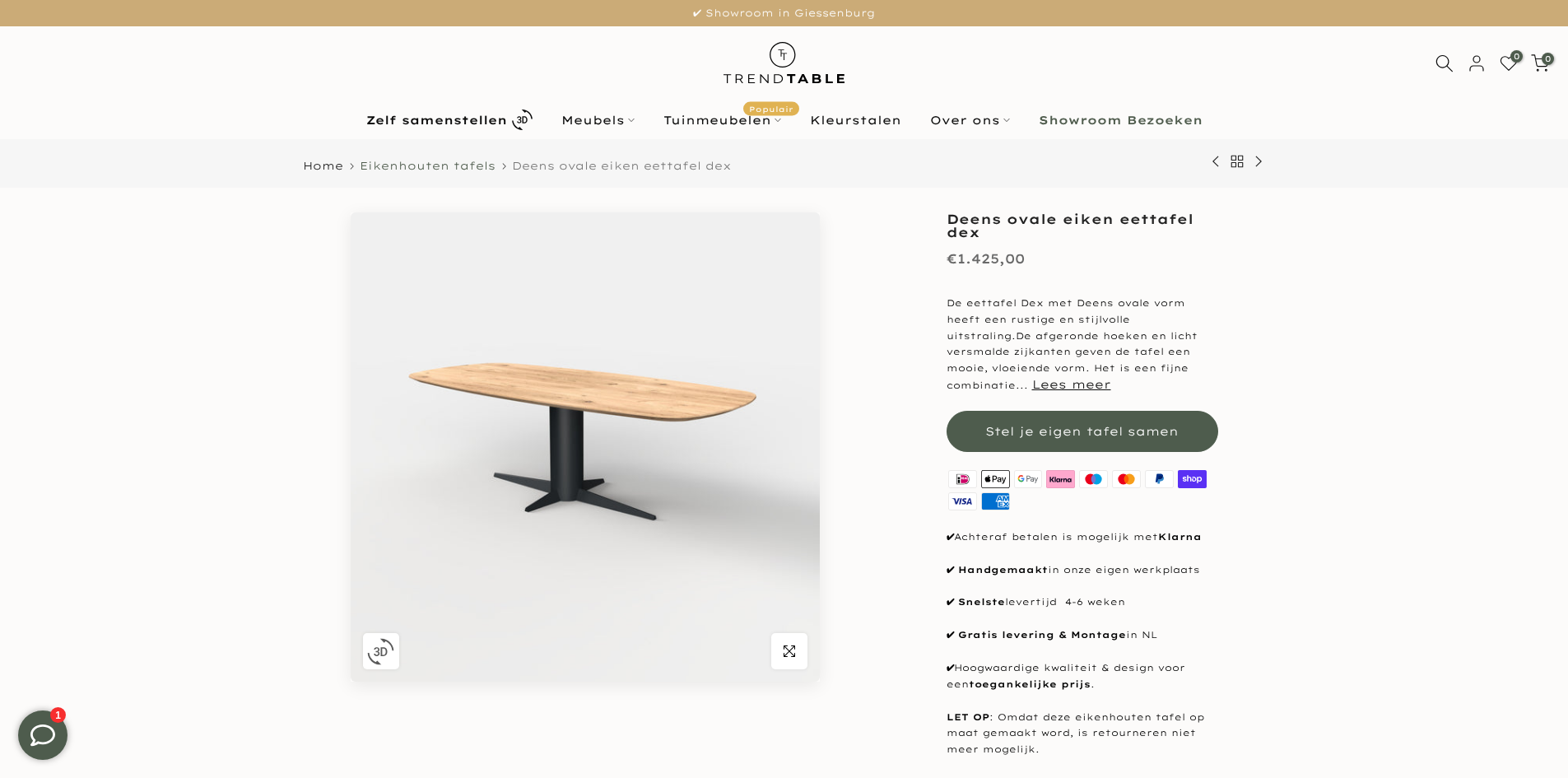 click on "Eikenhouten tafels" at bounding box center (427, 165) 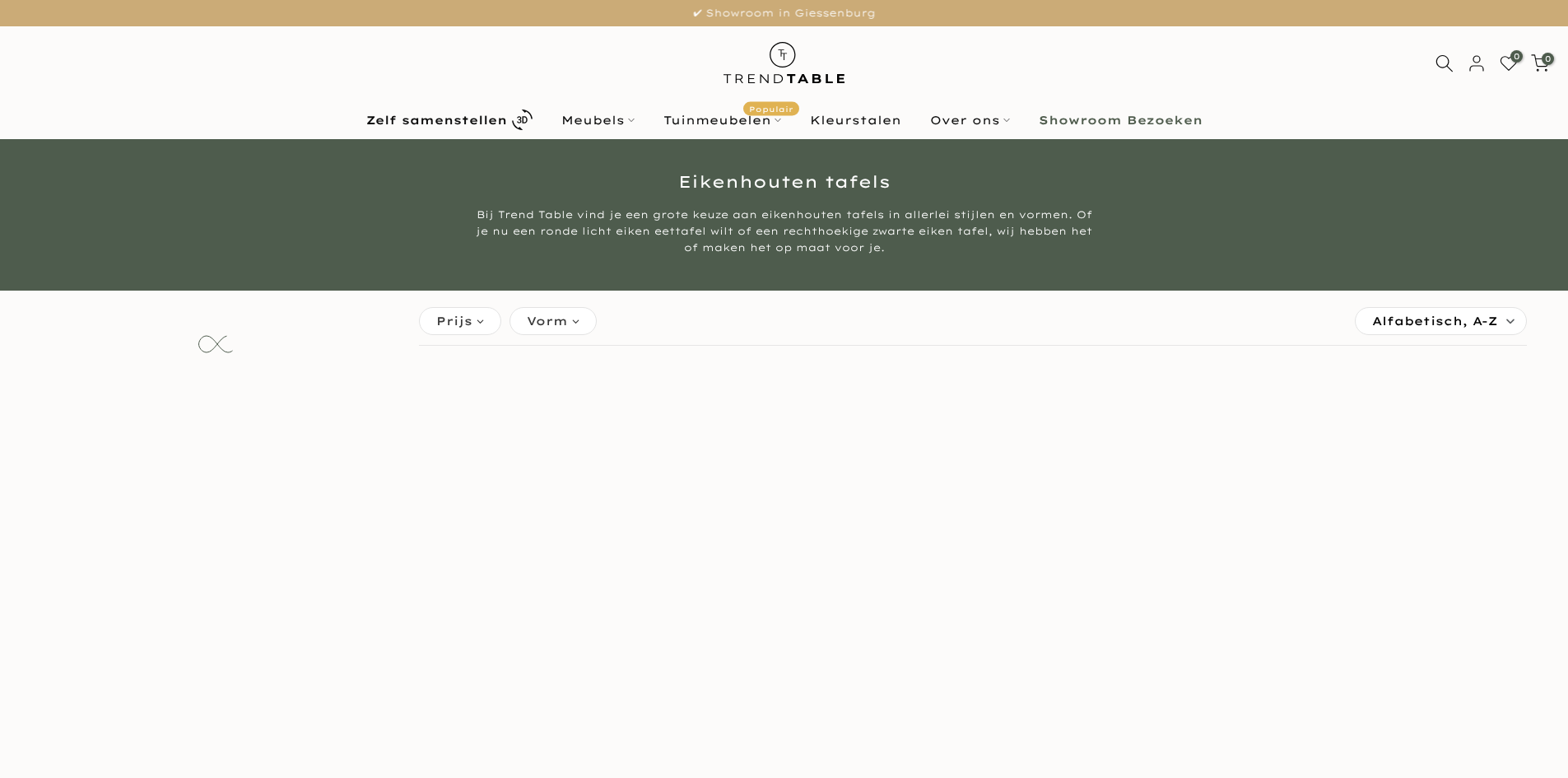 scroll, scrollTop: 0, scrollLeft: 0, axis: both 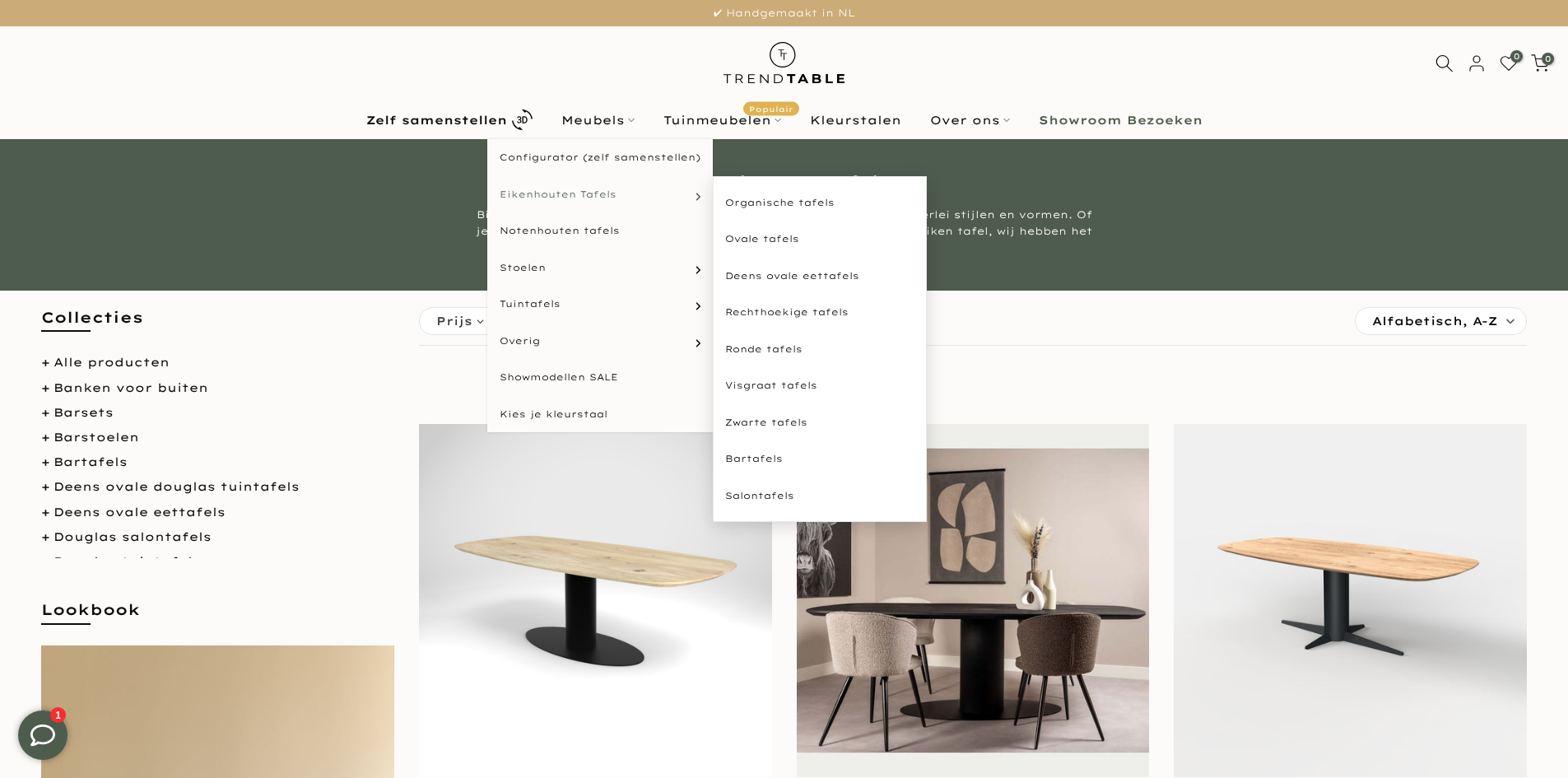 type on "****" 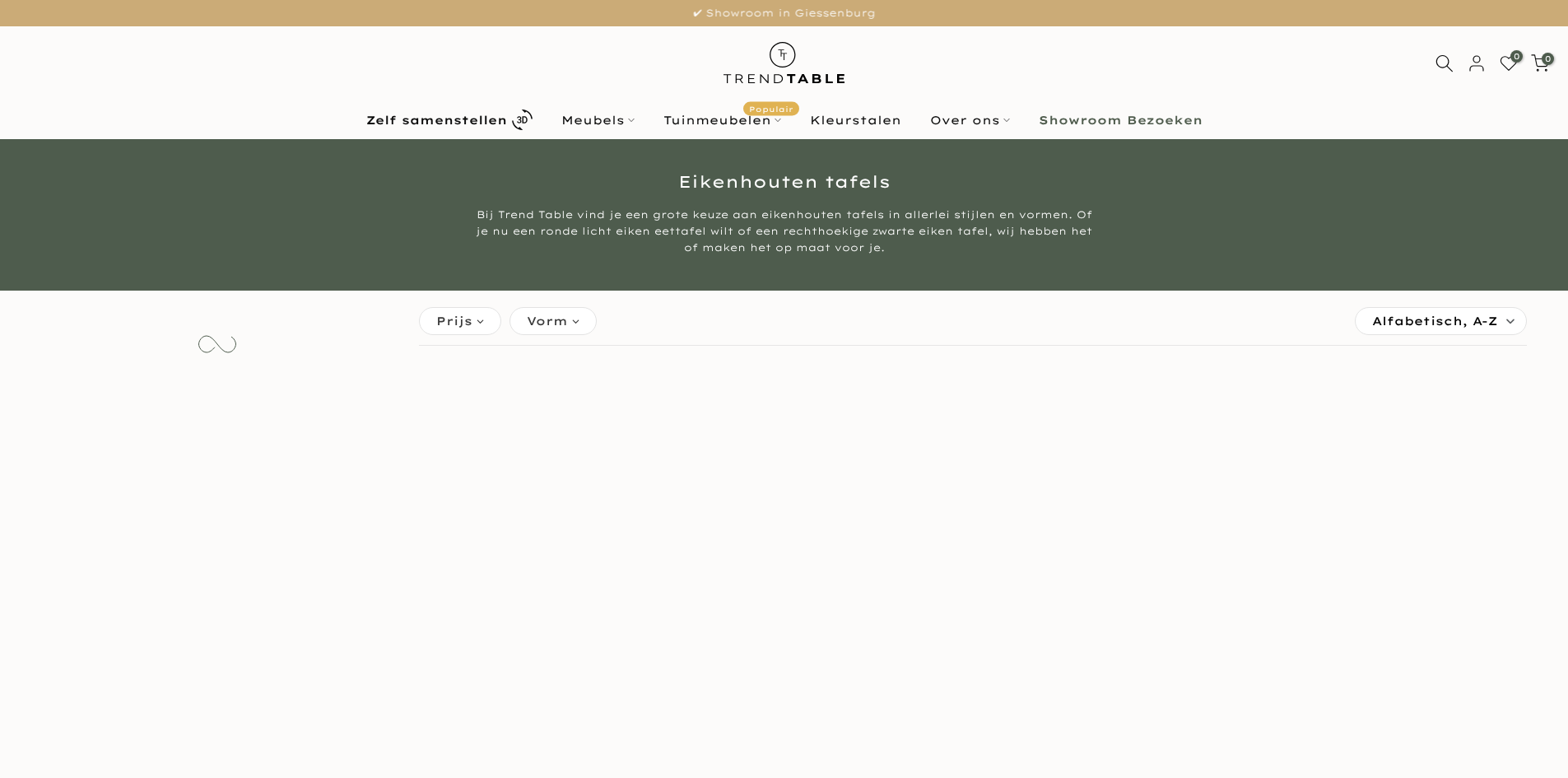 scroll, scrollTop: 0, scrollLeft: 0, axis: both 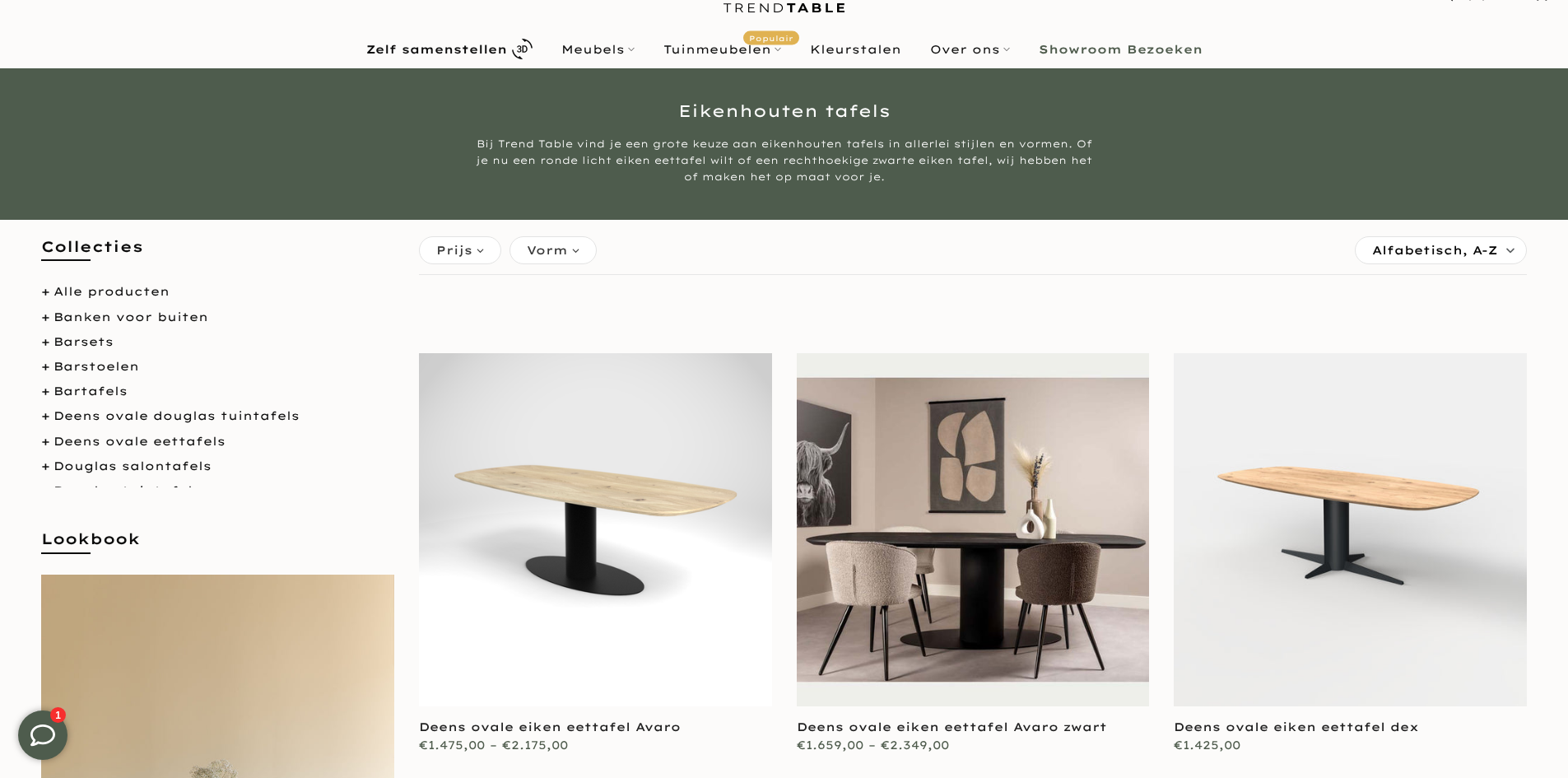 type on "****" 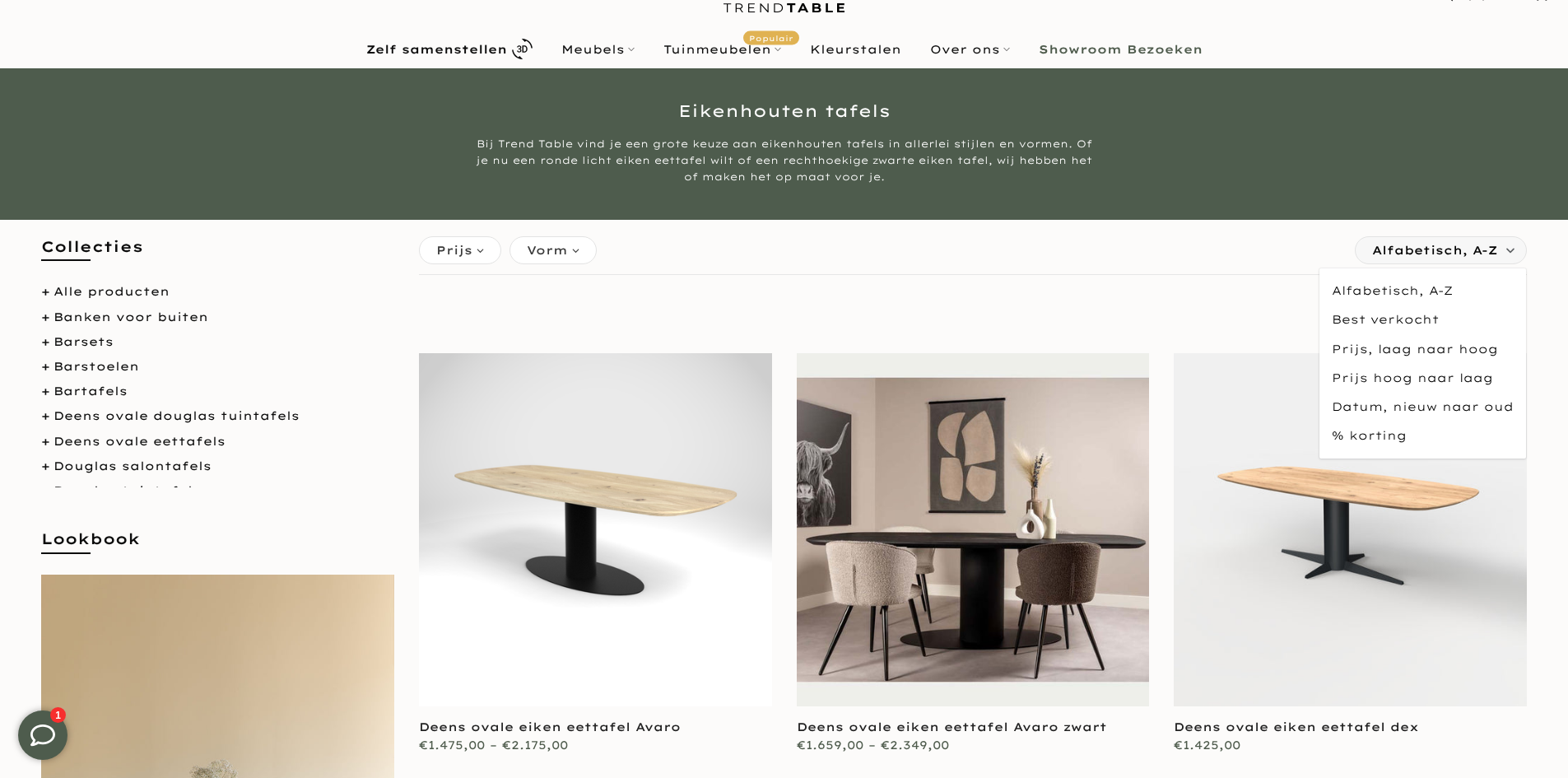 click on "Alfabetisch, A-Z" at bounding box center [1435, 250] 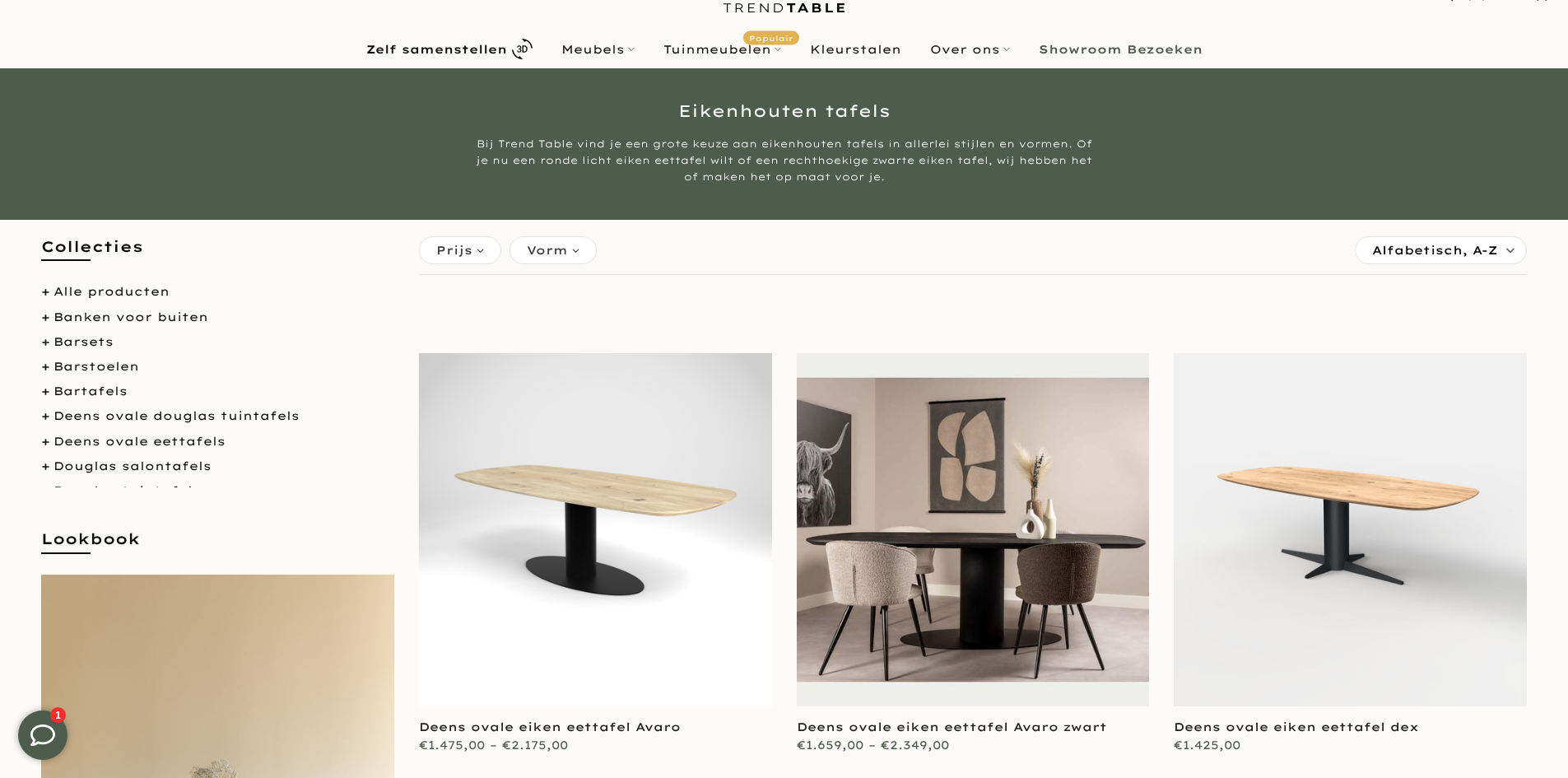 click on "Prijs
***
-
****
€159,00 €2.565,00
Vorm
organisch
(8)
deens ovaal
(26)
ovaal
(17)
plat ovaal
(13)
rechthoek
(13)
rond
(5)" at bounding box center [508, 250] 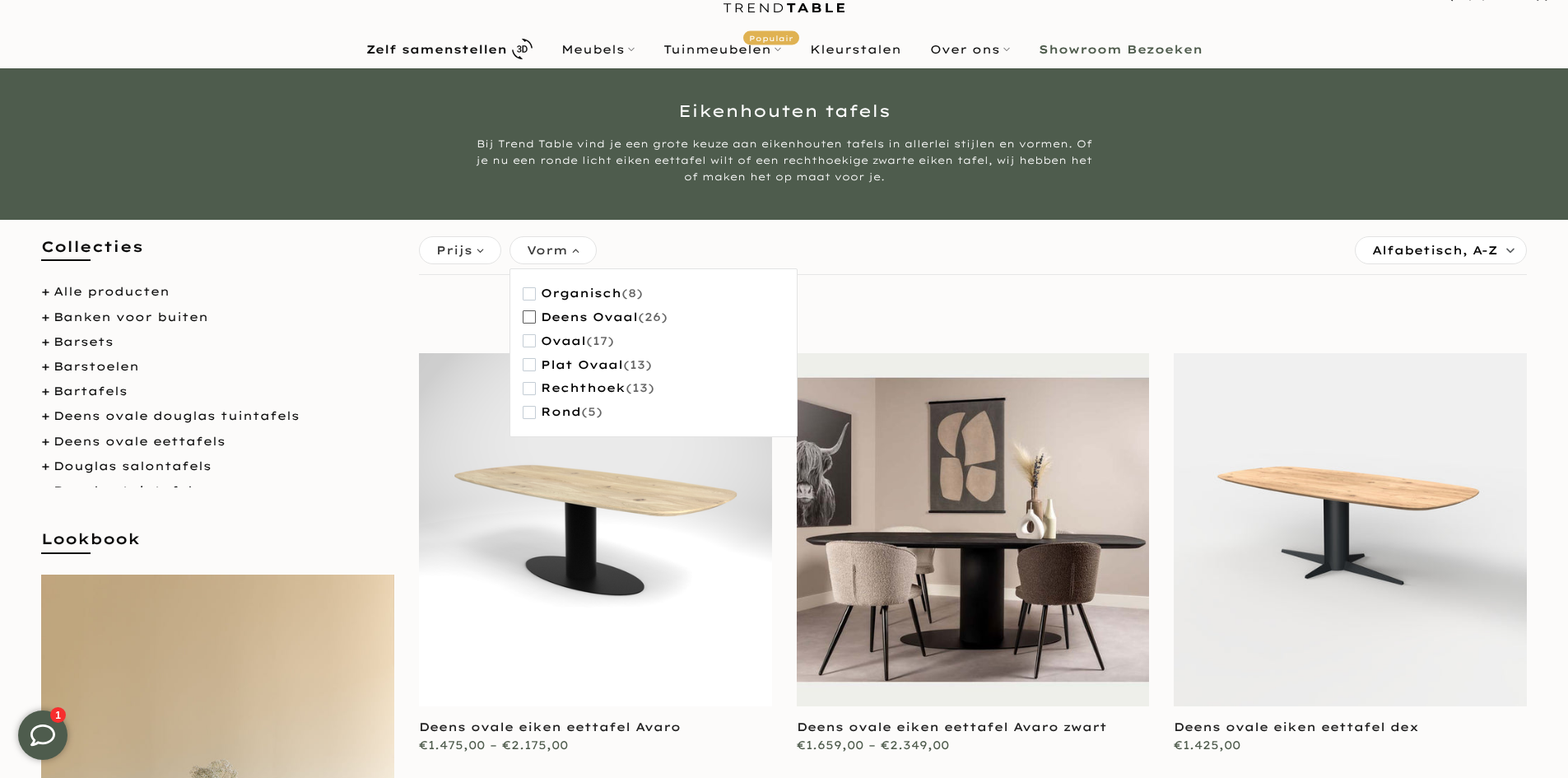 click on "deens ovaal
(26)" at bounding box center (595, 317) 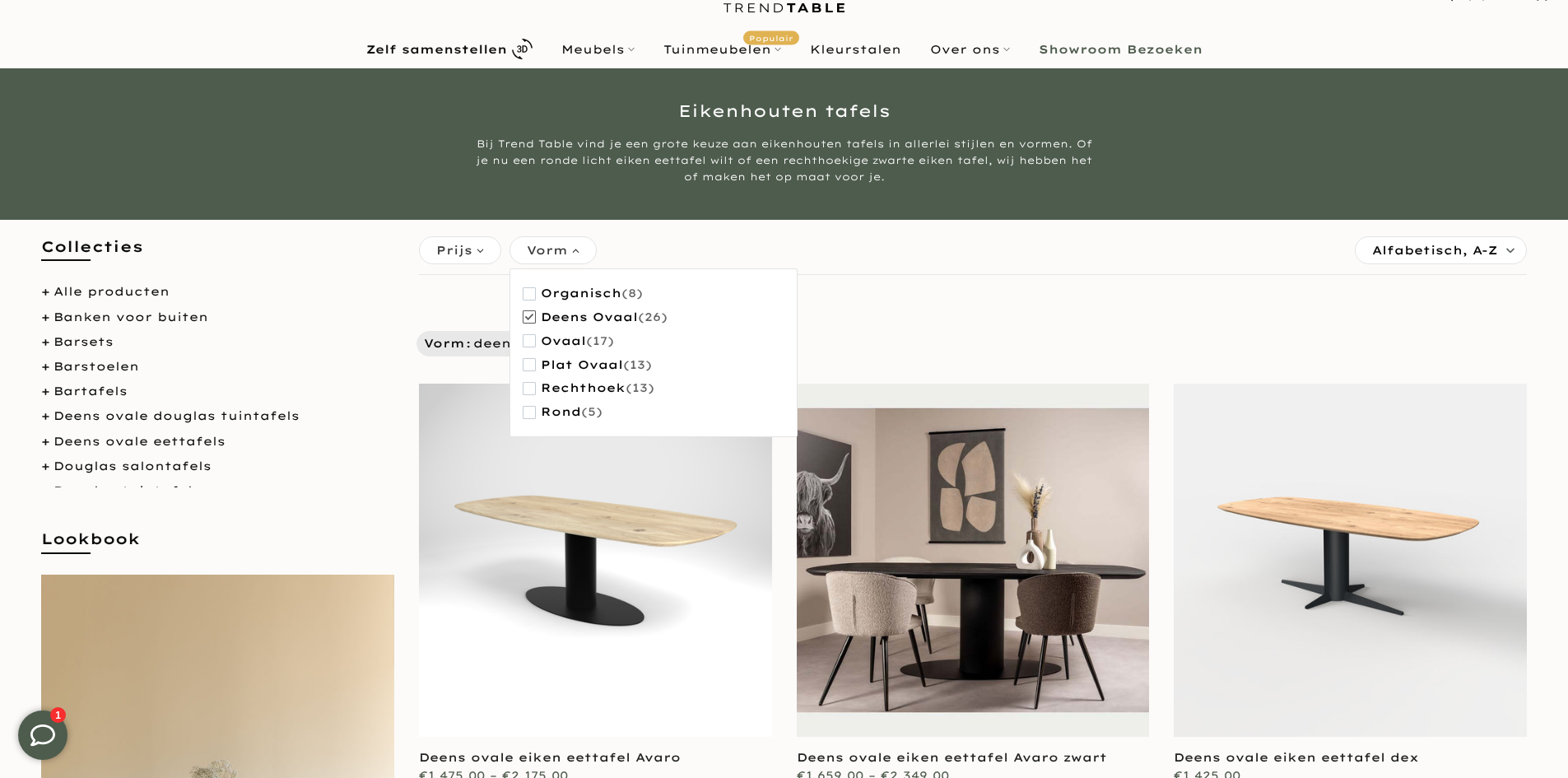 click on "Filter
Alfabetisch, A-Z
Best verkocht
Prijs, laag naar hoog
Prijs hoog naar laag
Datum, nieuw naar oud
% korting
Alfabetisch, A-Z
Vorm
deens ovaal" at bounding box center (973, 329) 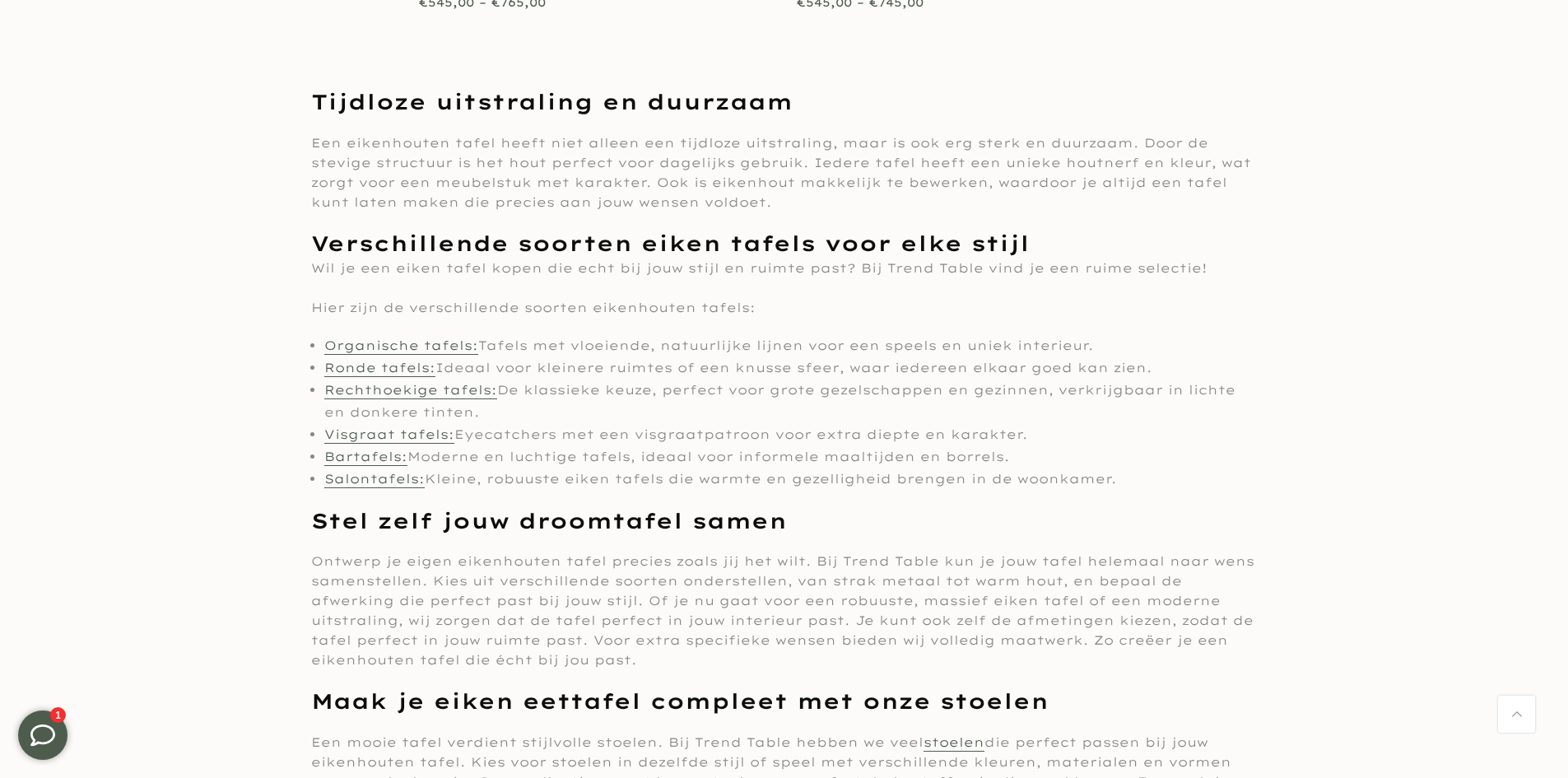 scroll, scrollTop: 4270, scrollLeft: 0, axis: vertical 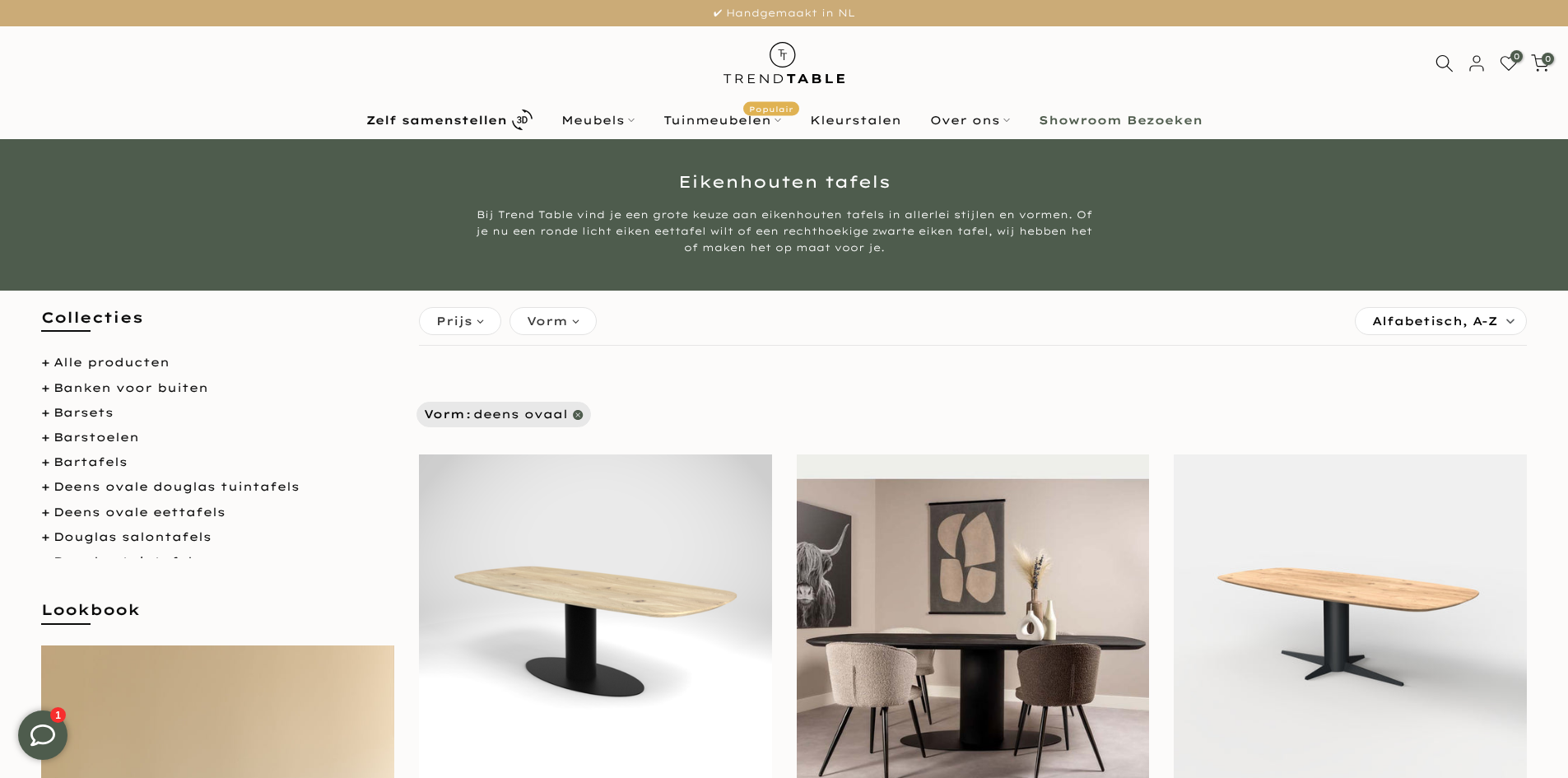 click 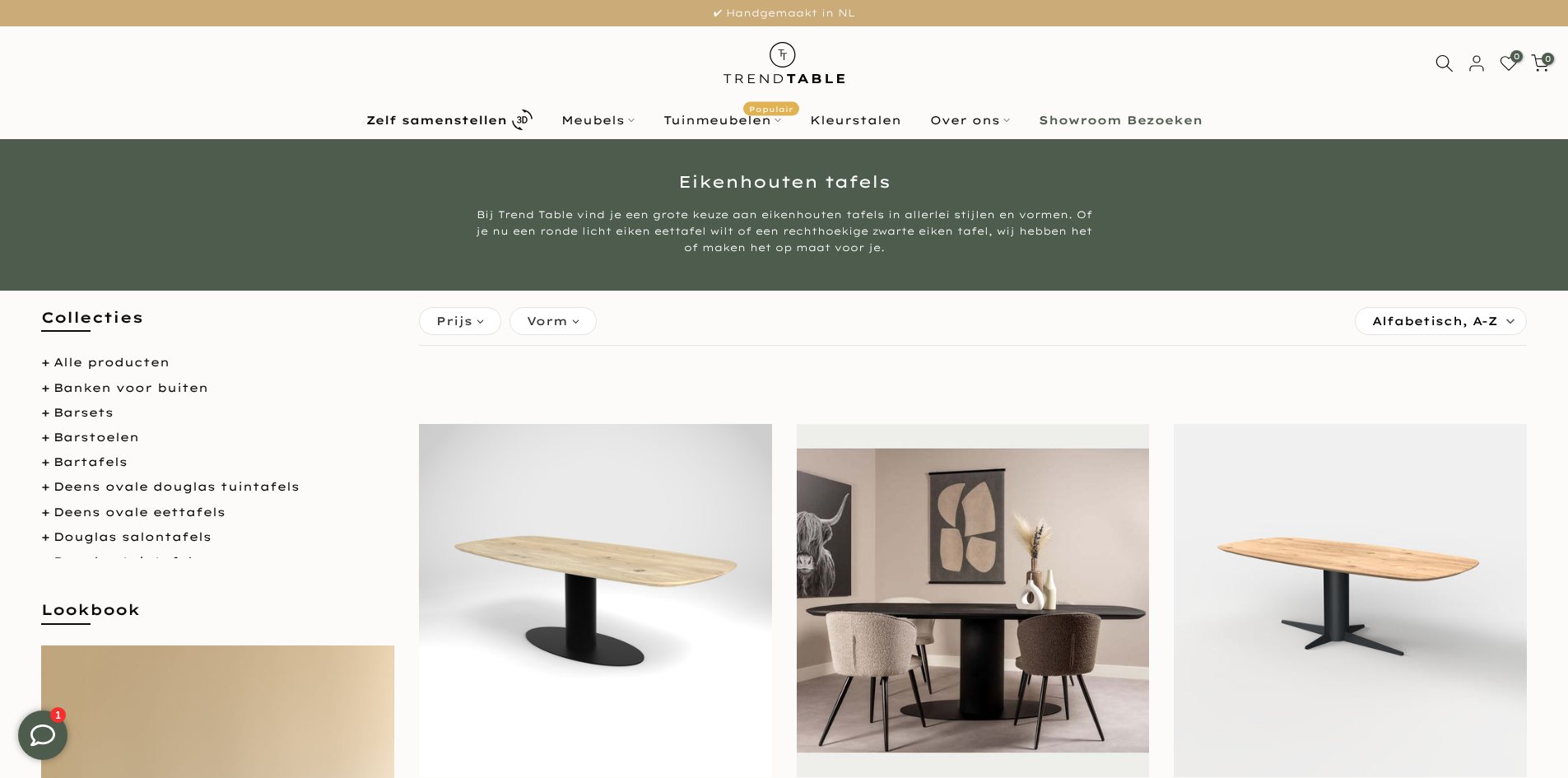 click on "Vorm" at bounding box center (547, 321) 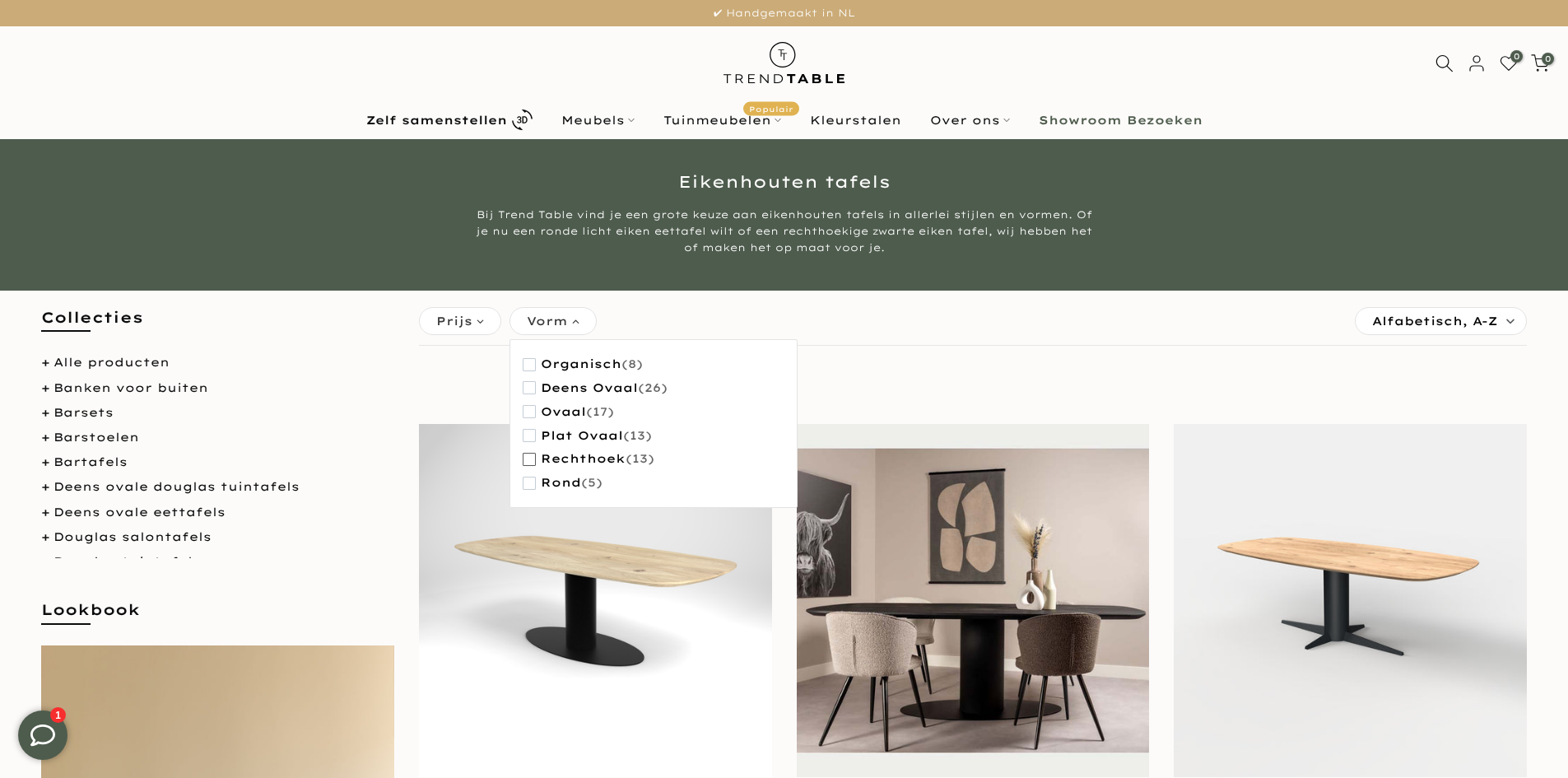 click on "rechthoek" at bounding box center (583, 459) 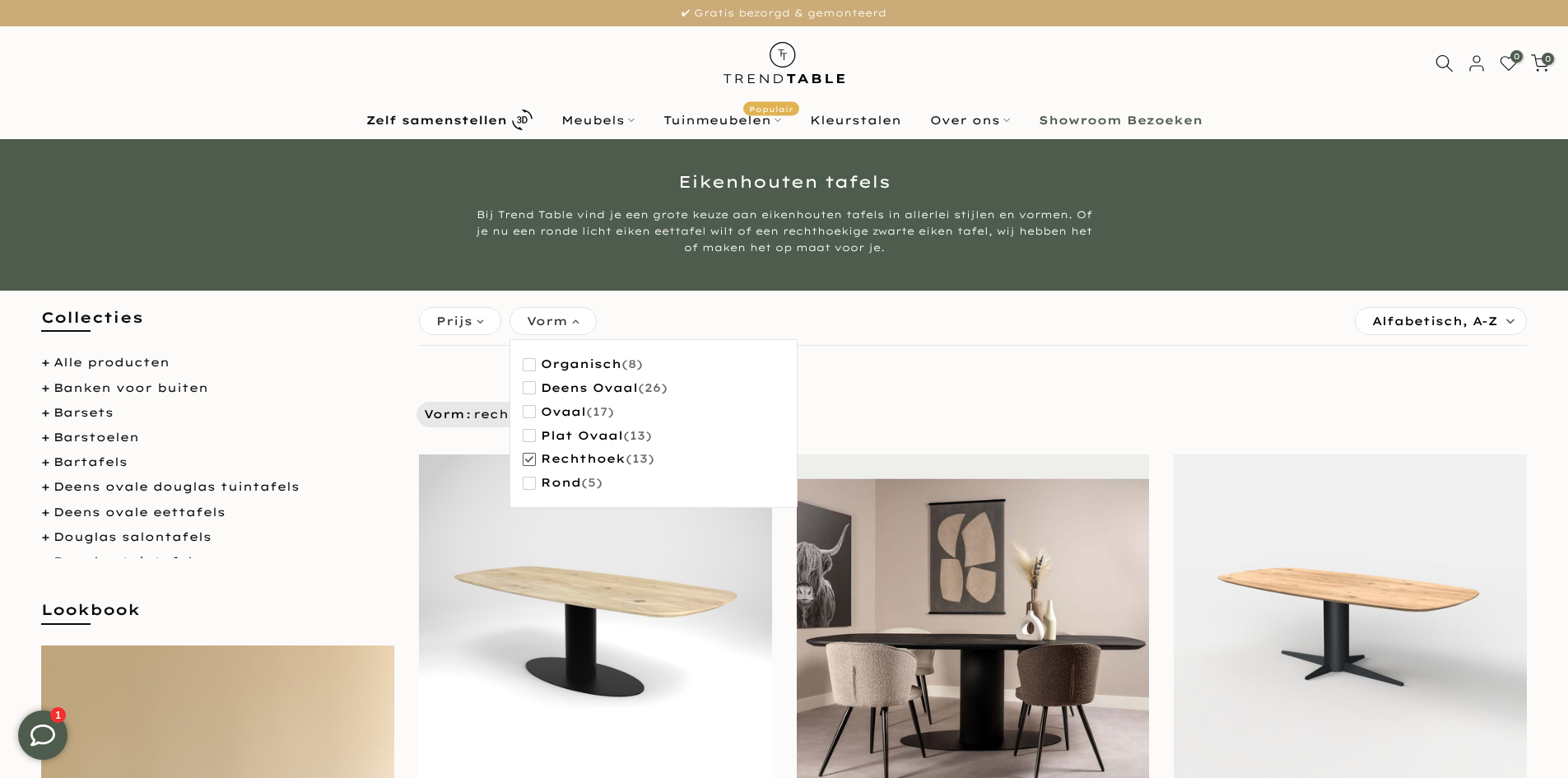 click on "Vorm
rechthoek" at bounding box center (970, 414) 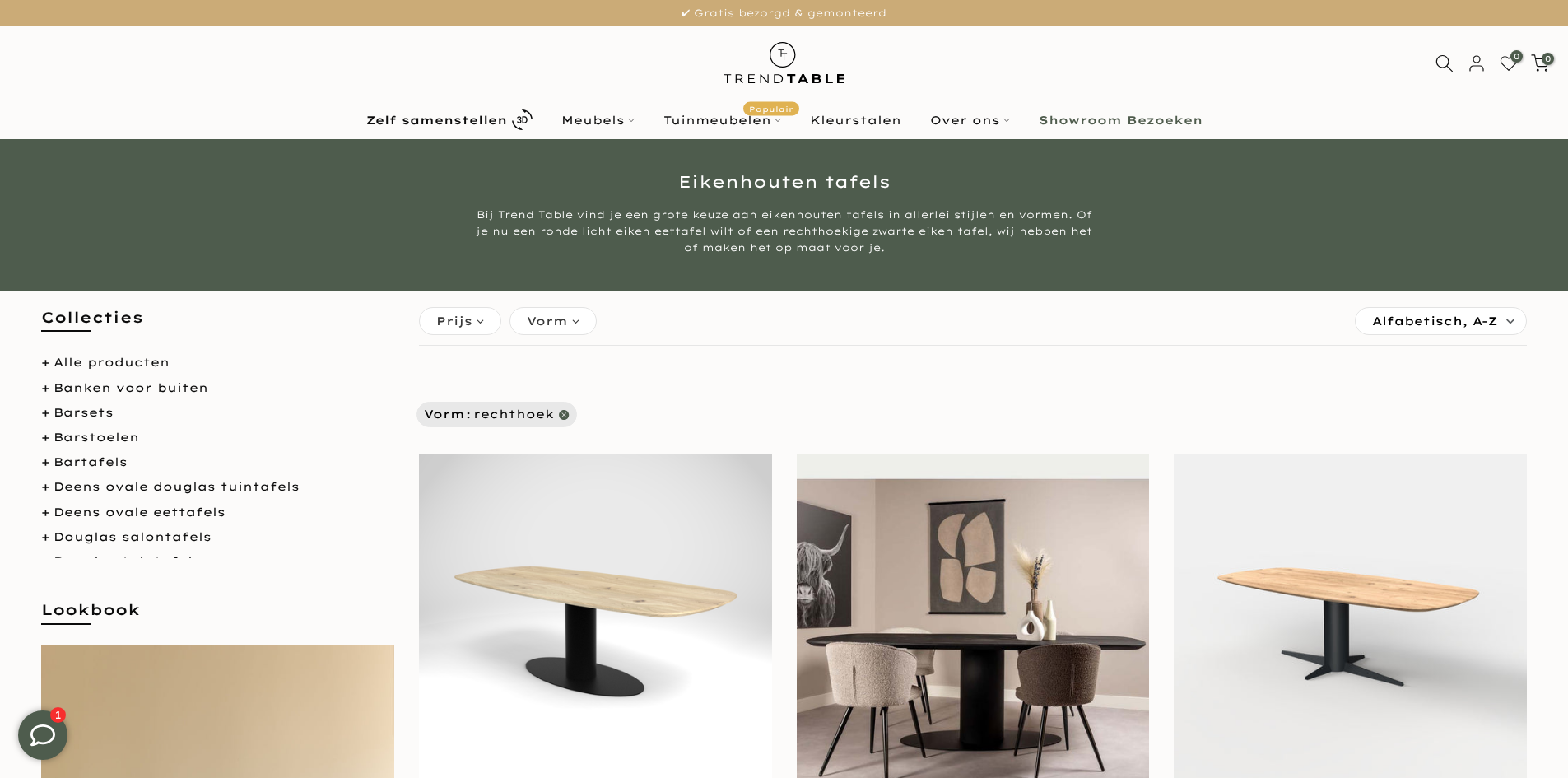 click 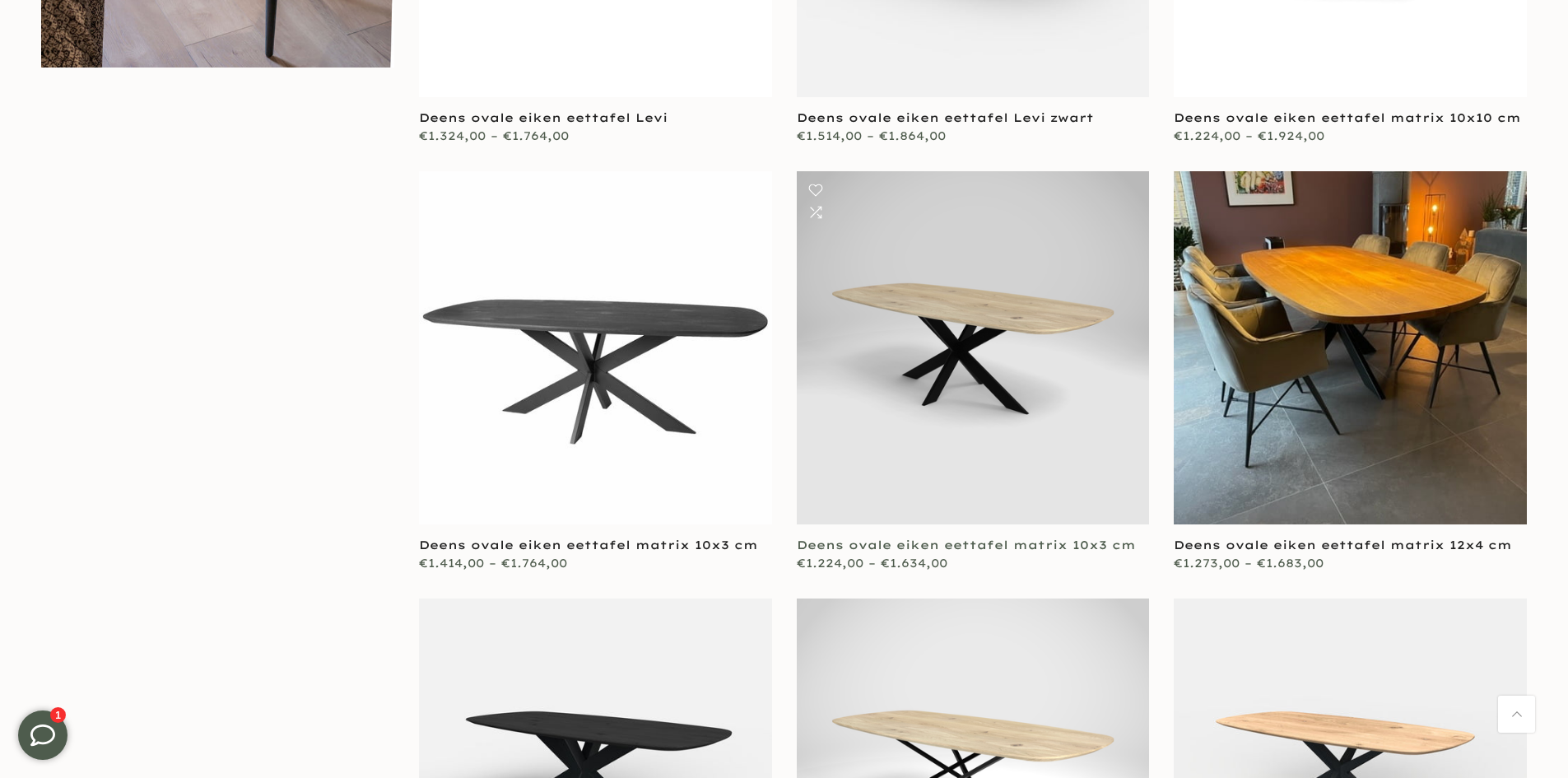 scroll, scrollTop: 1564, scrollLeft: 0, axis: vertical 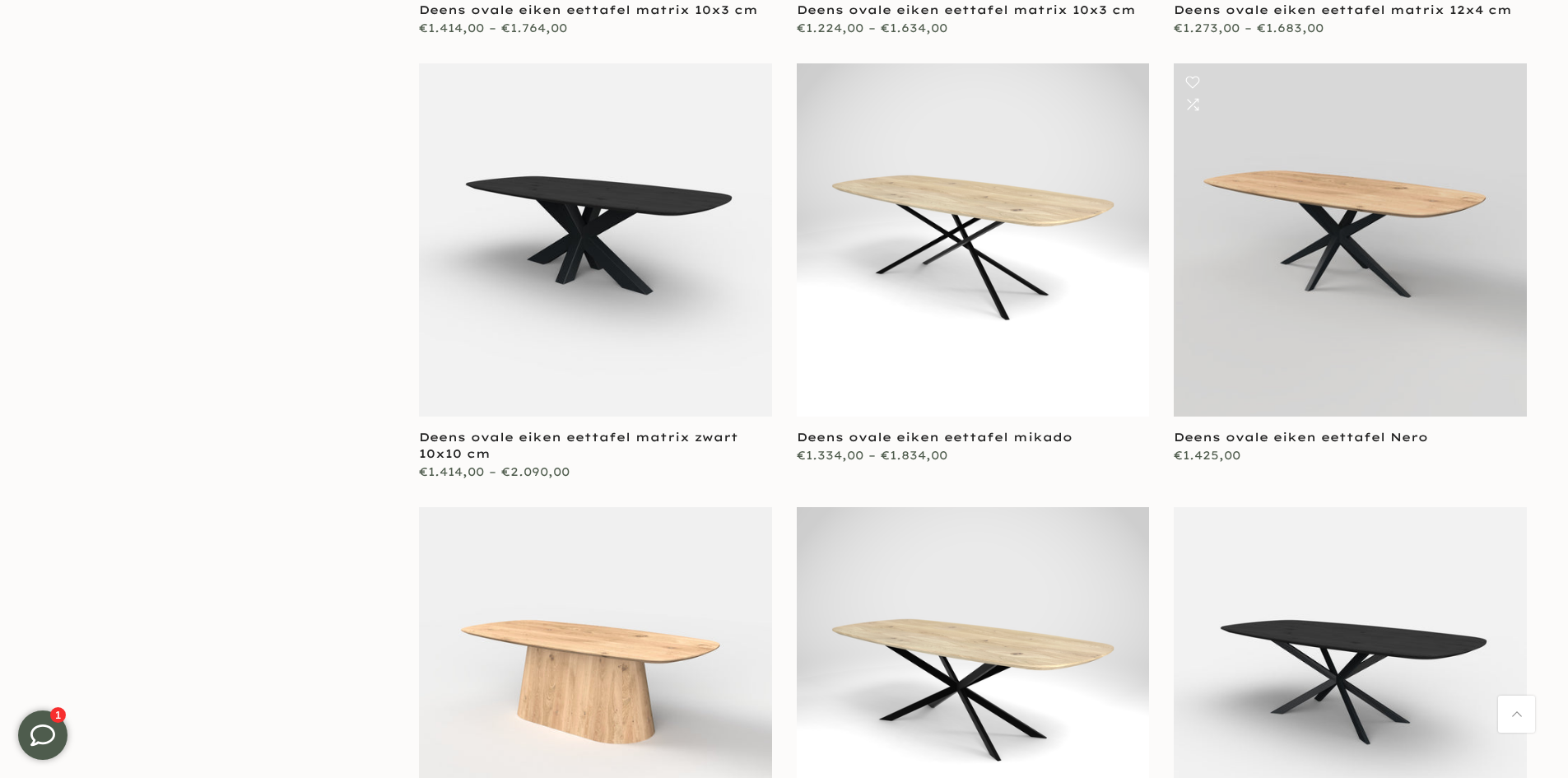 click at bounding box center (1350, 240) 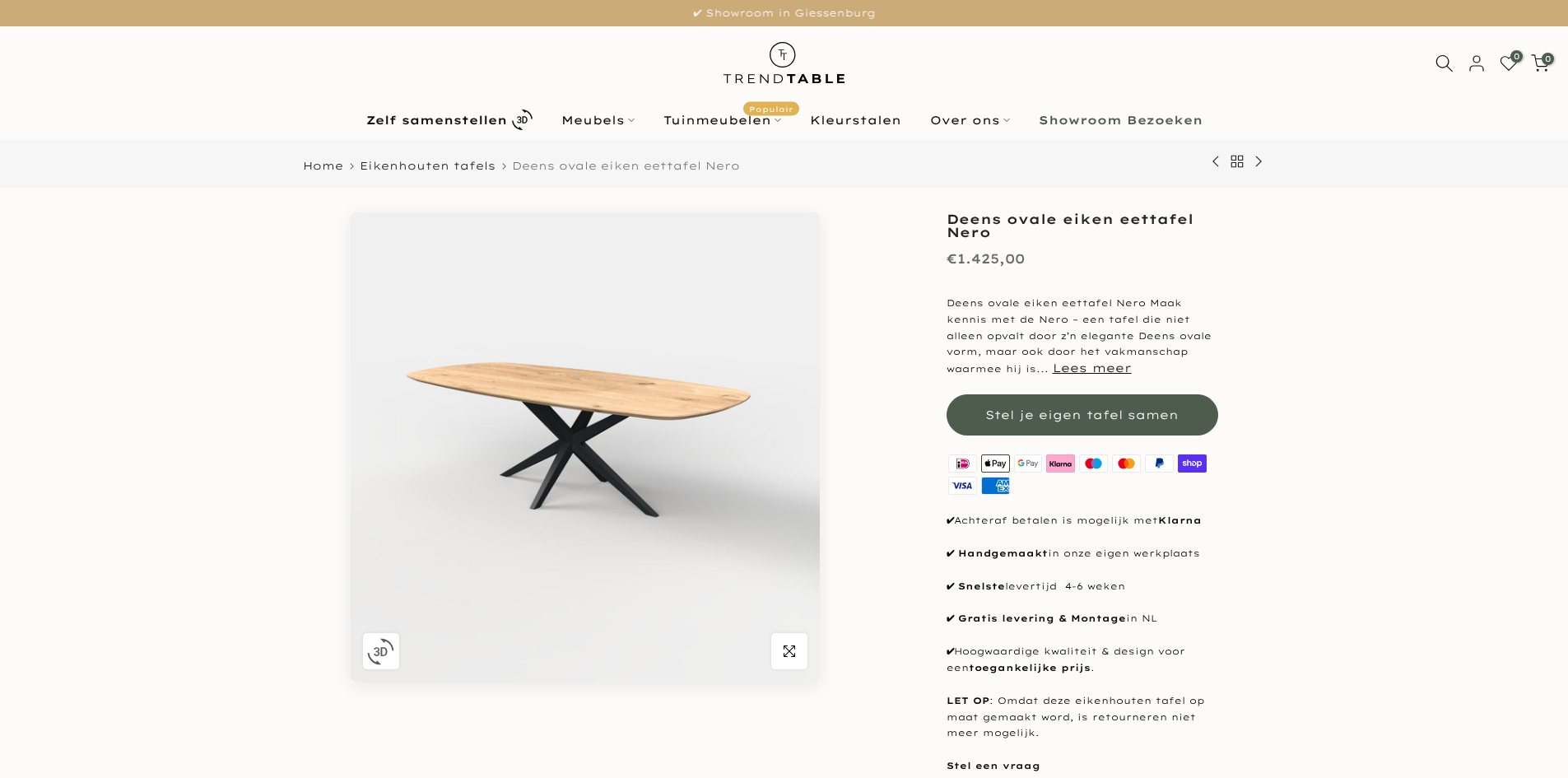 scroll, scrollTop: 0, scrollLeft: 0, axis: both 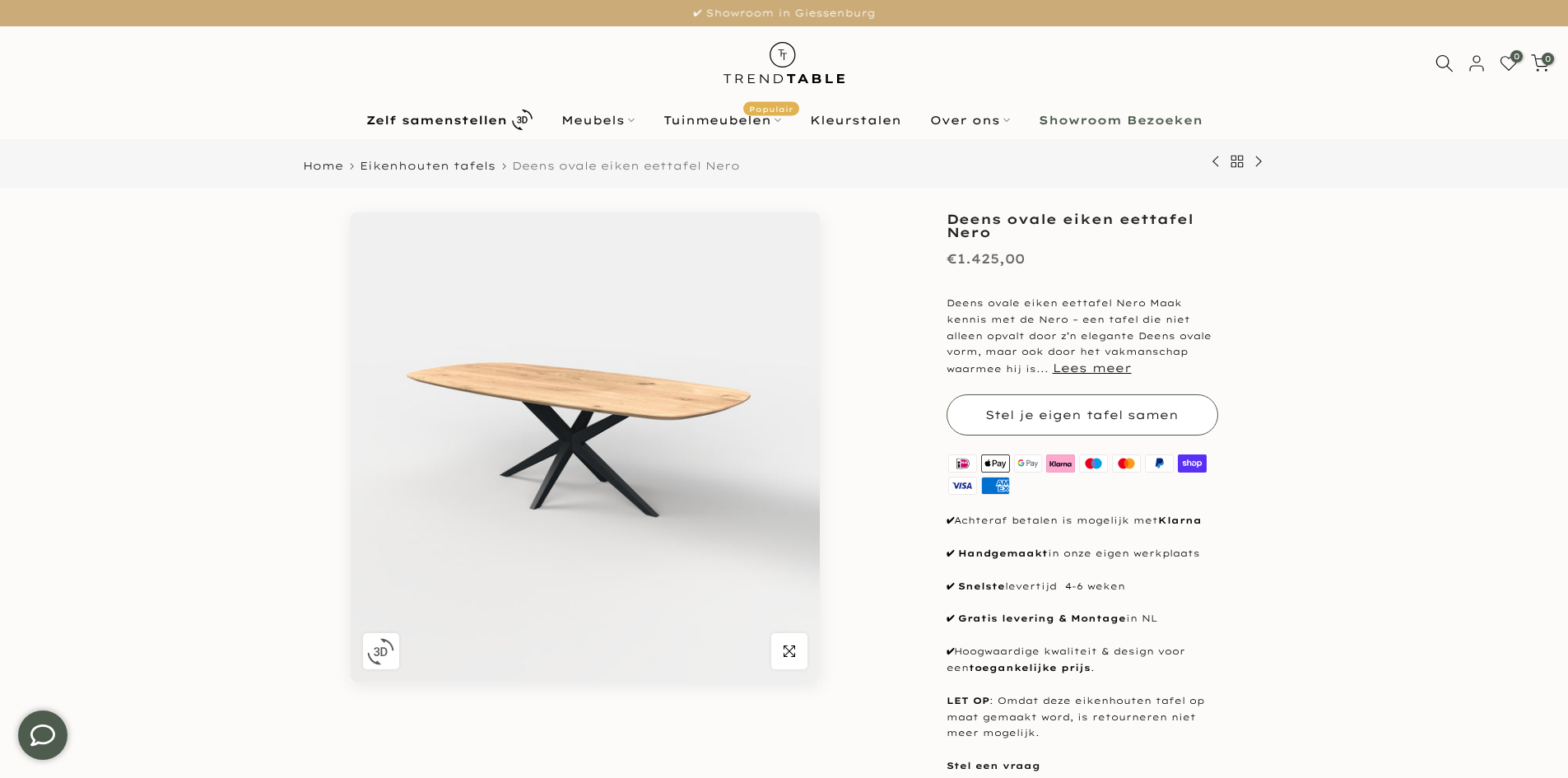 click on "Stel je eigen tafel samen" at bounding box center (1082, 415) 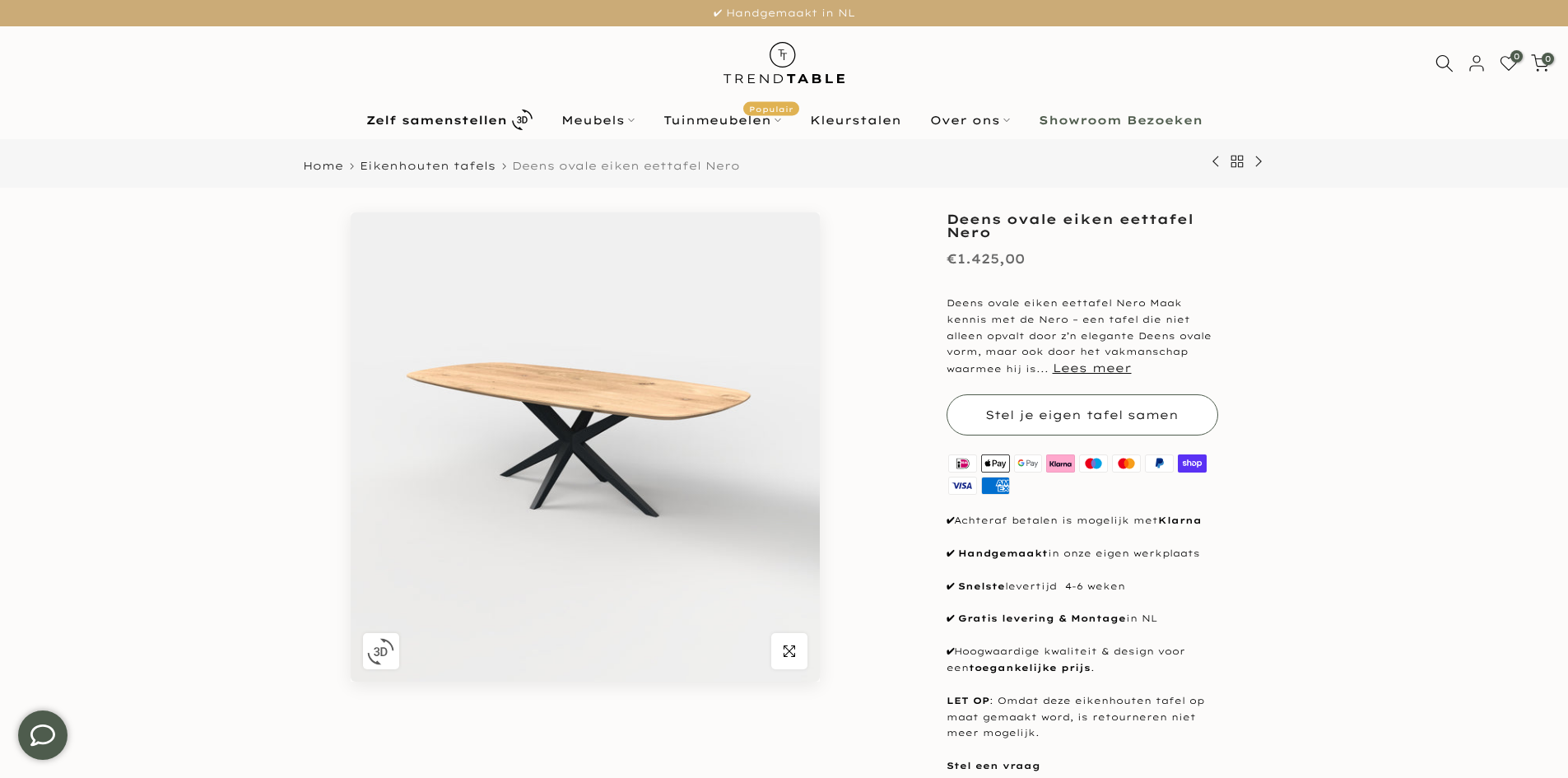 click on "Stel je eigen tafel samen" at bounding box center [1082, 415] 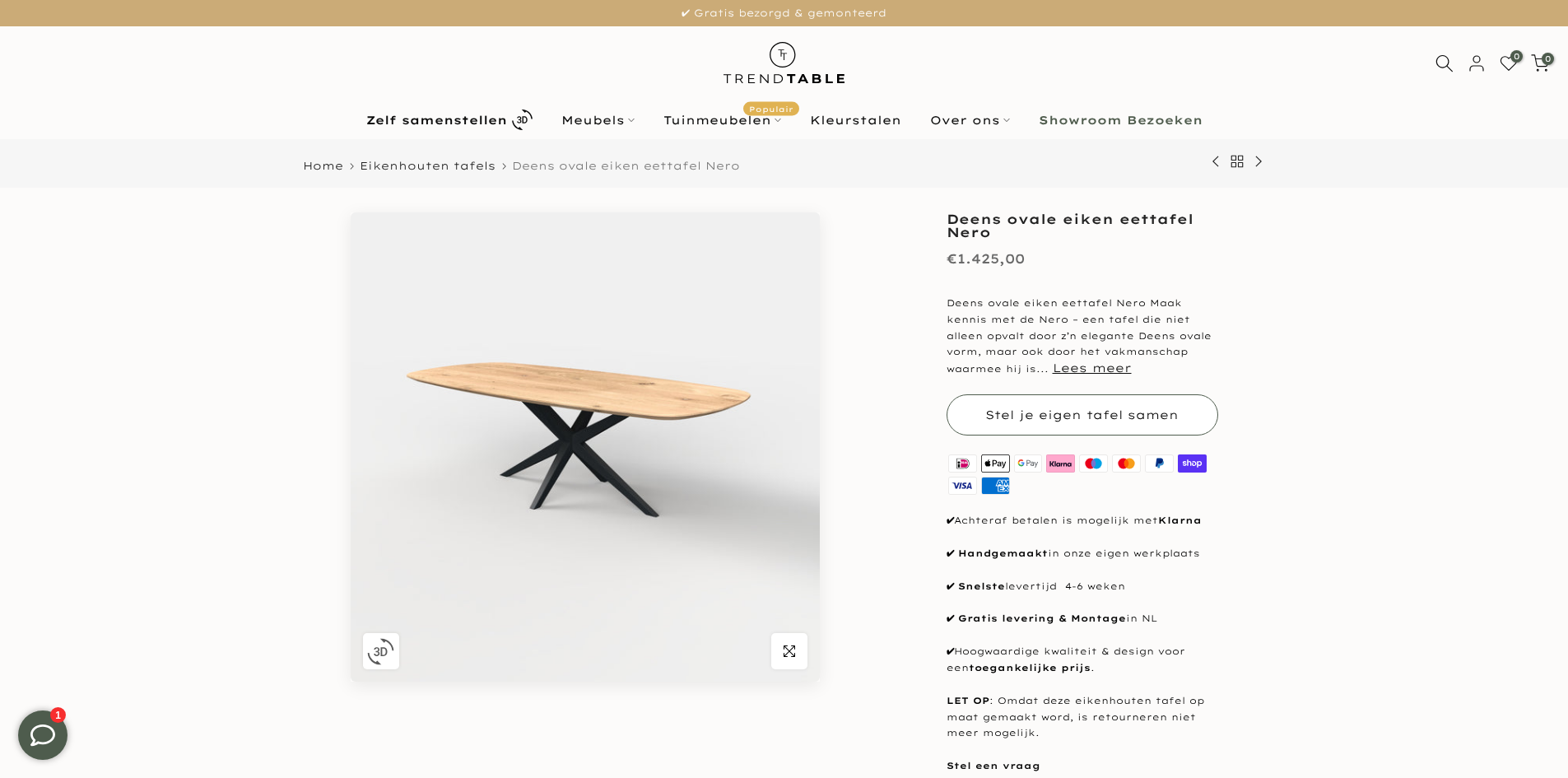 click on "Stel je eigen tafel samen" at bounding box center [1082, 415] 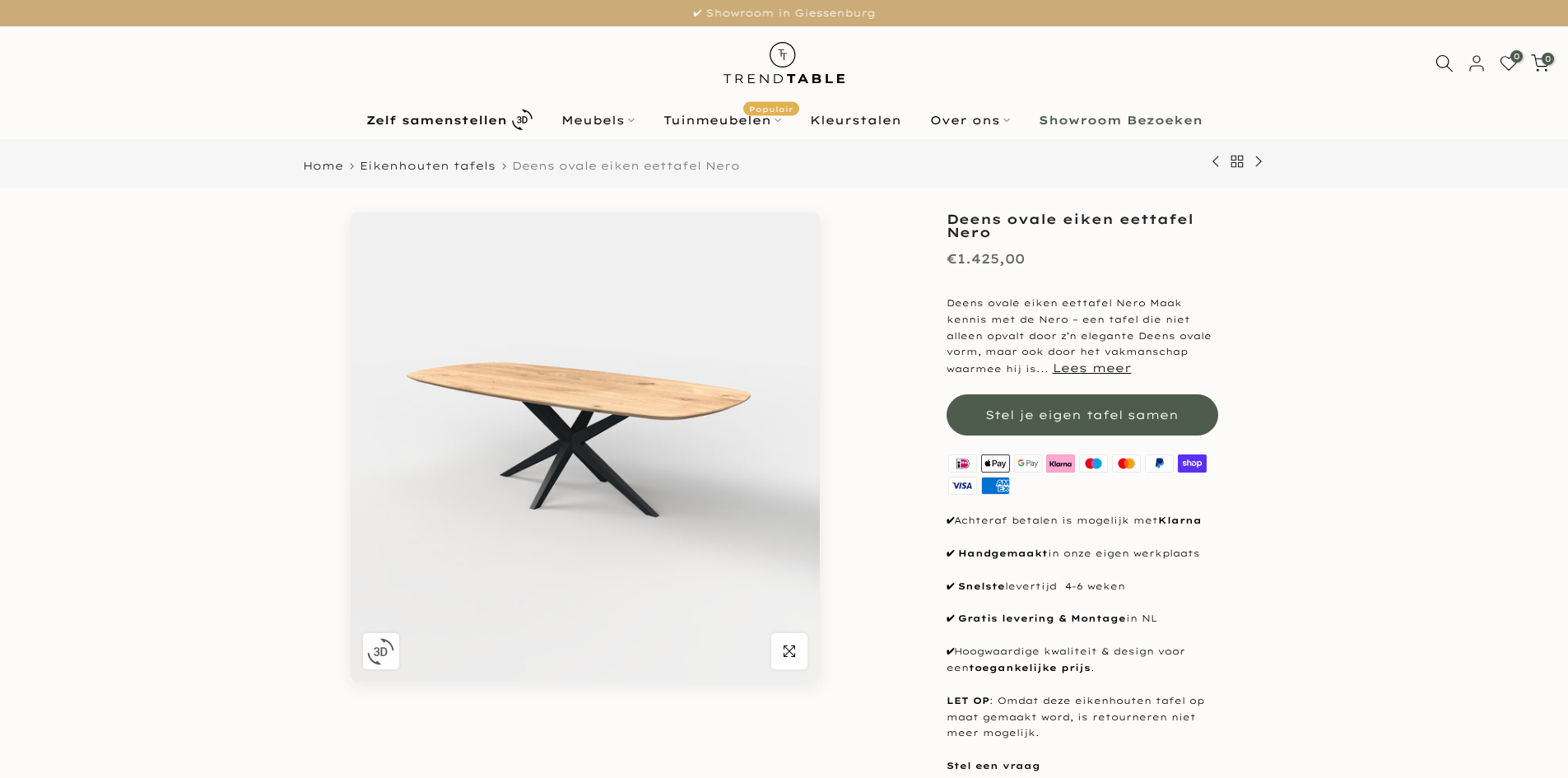 scroll, scrollTop: 0, scrollLeft: 0, axis: both 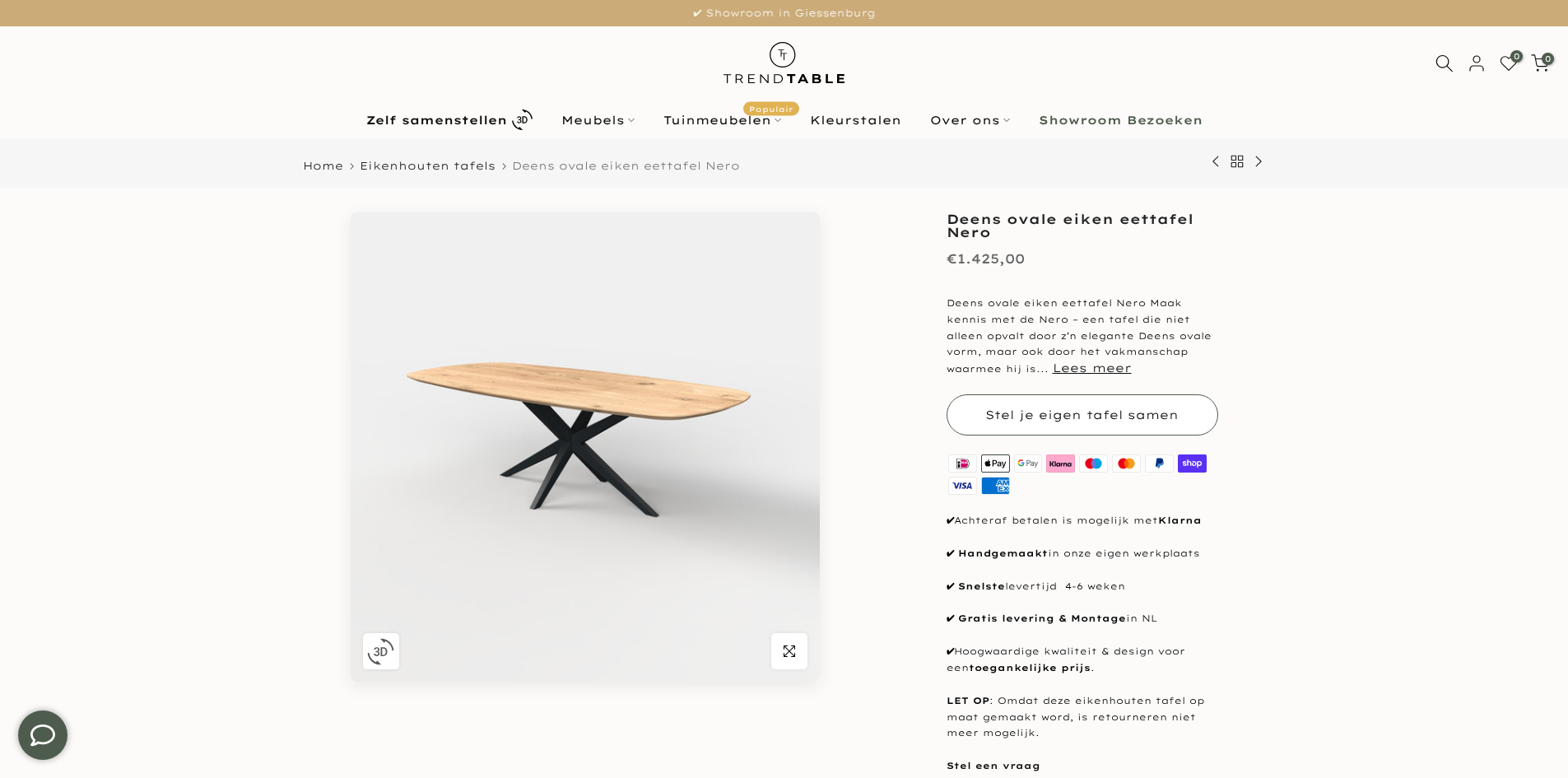 type on "****" 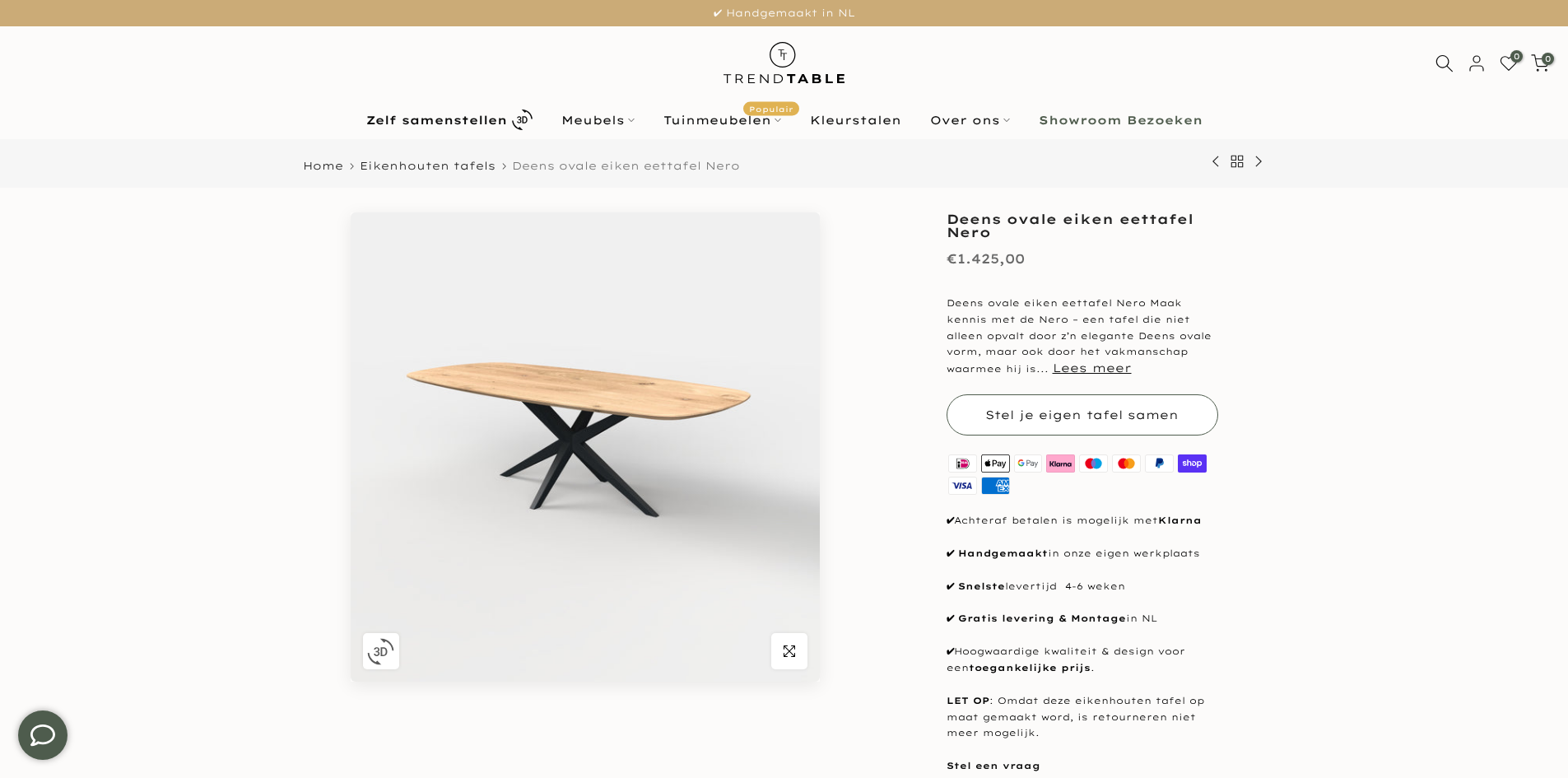 click on "Stel je eigen tafel samen" at bounding box center (1082, 415) 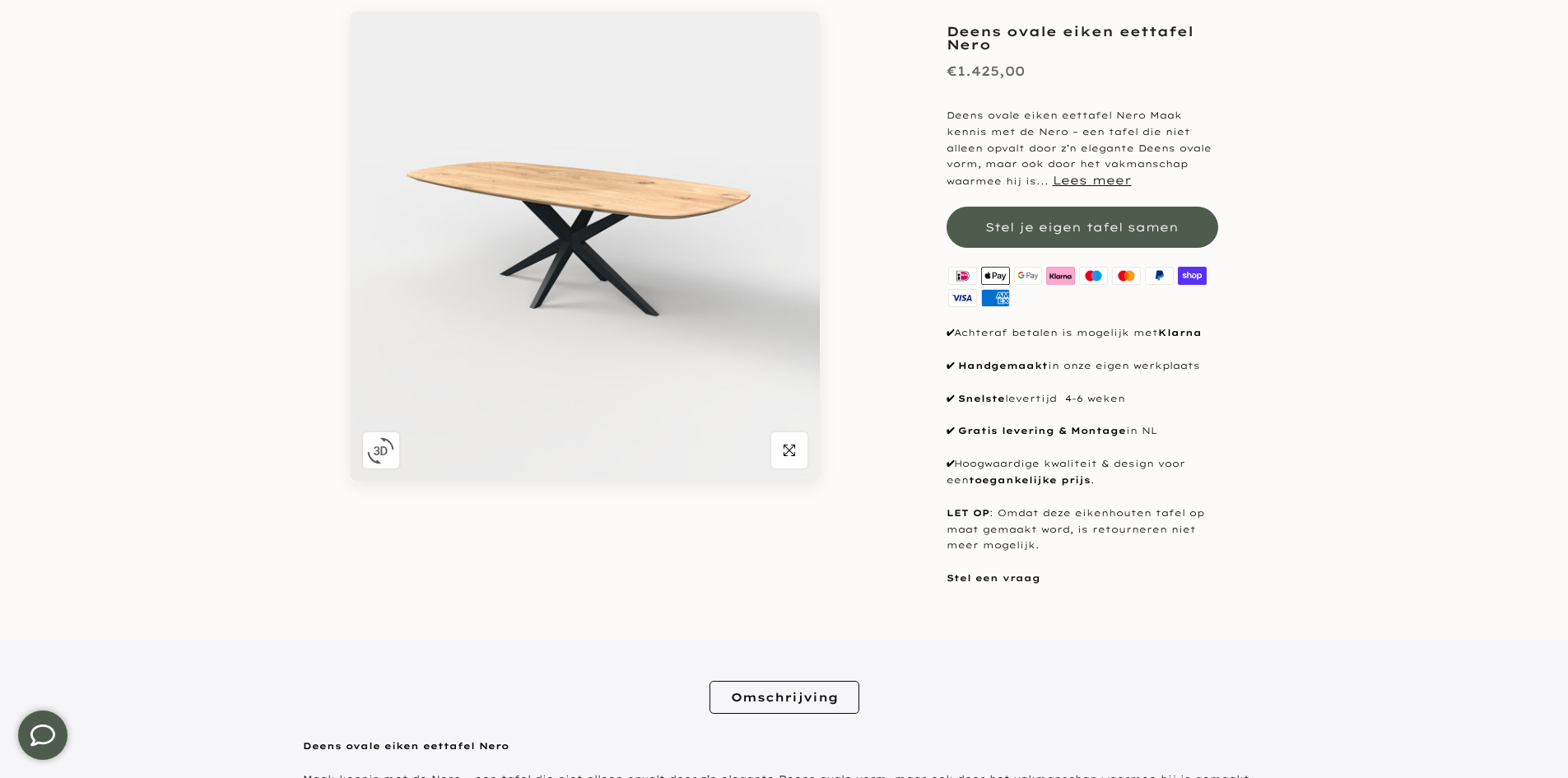 scroll, scrollTop: 247, scrollLeft: 0, axis: vertical 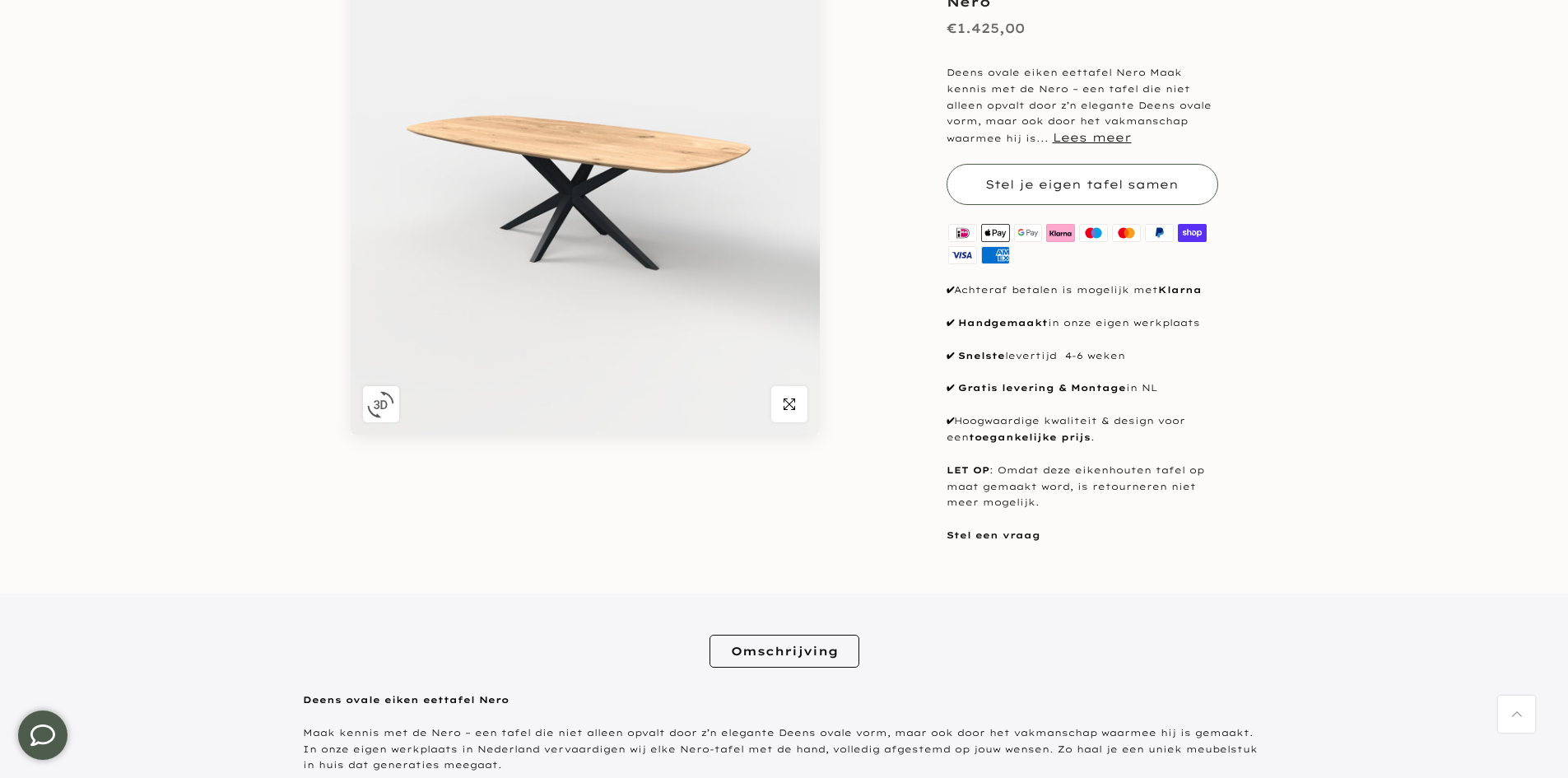 click on "Stel je eigen tafel samen" at bounding box center (1082, 184) 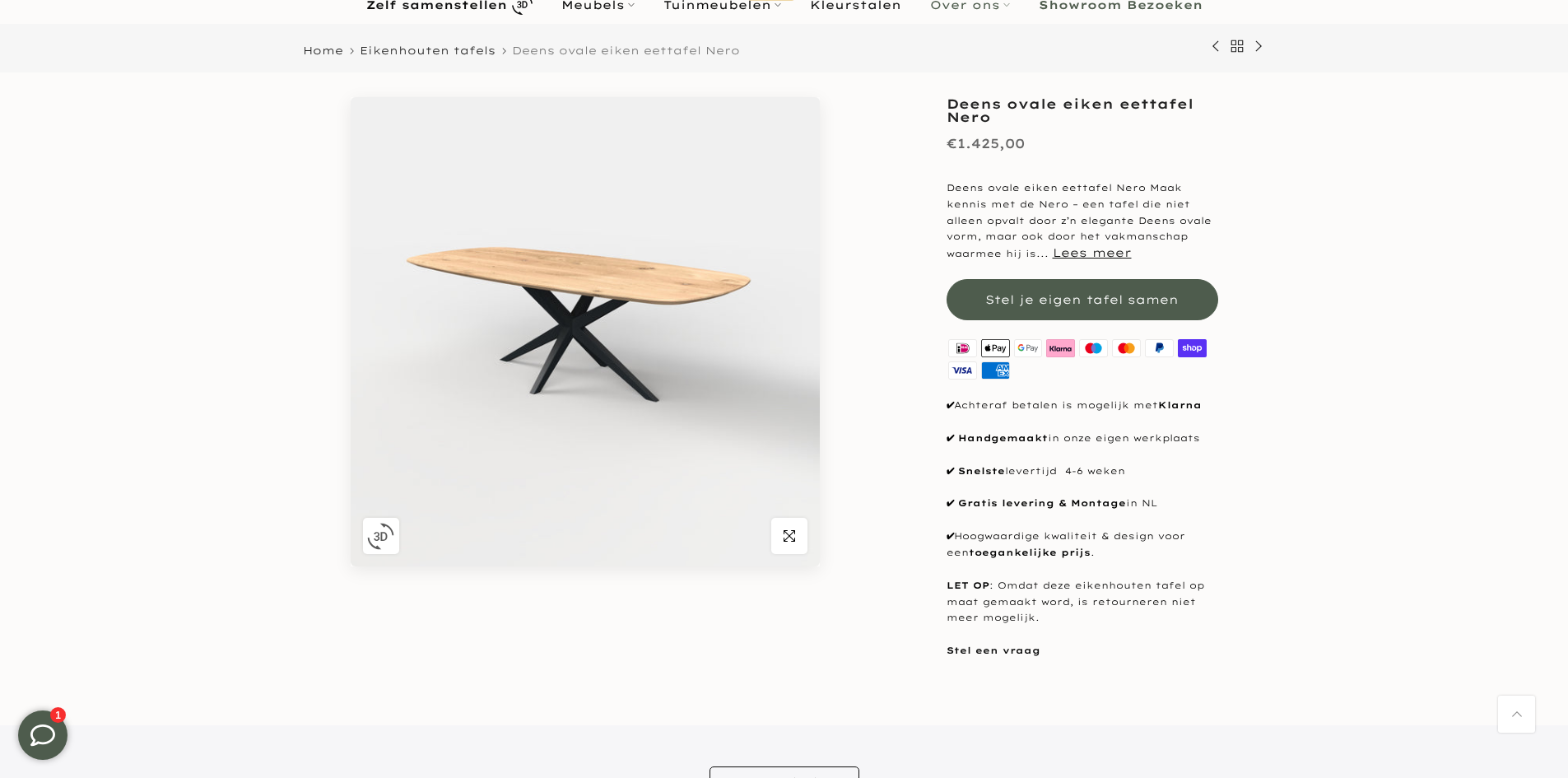 scroll, scrollTop: 0, scrollLeft: 0, axis: both 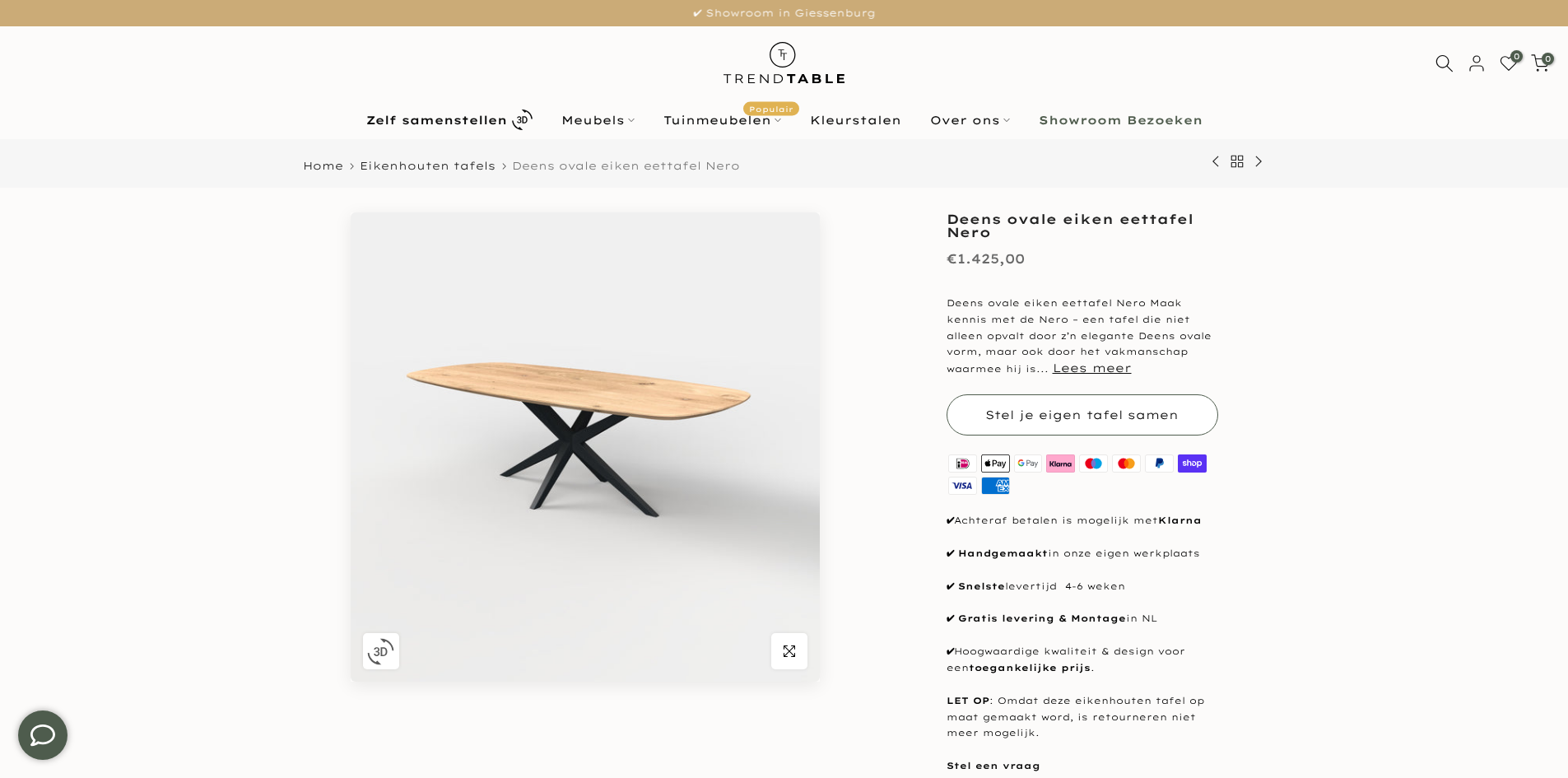 type on "****" 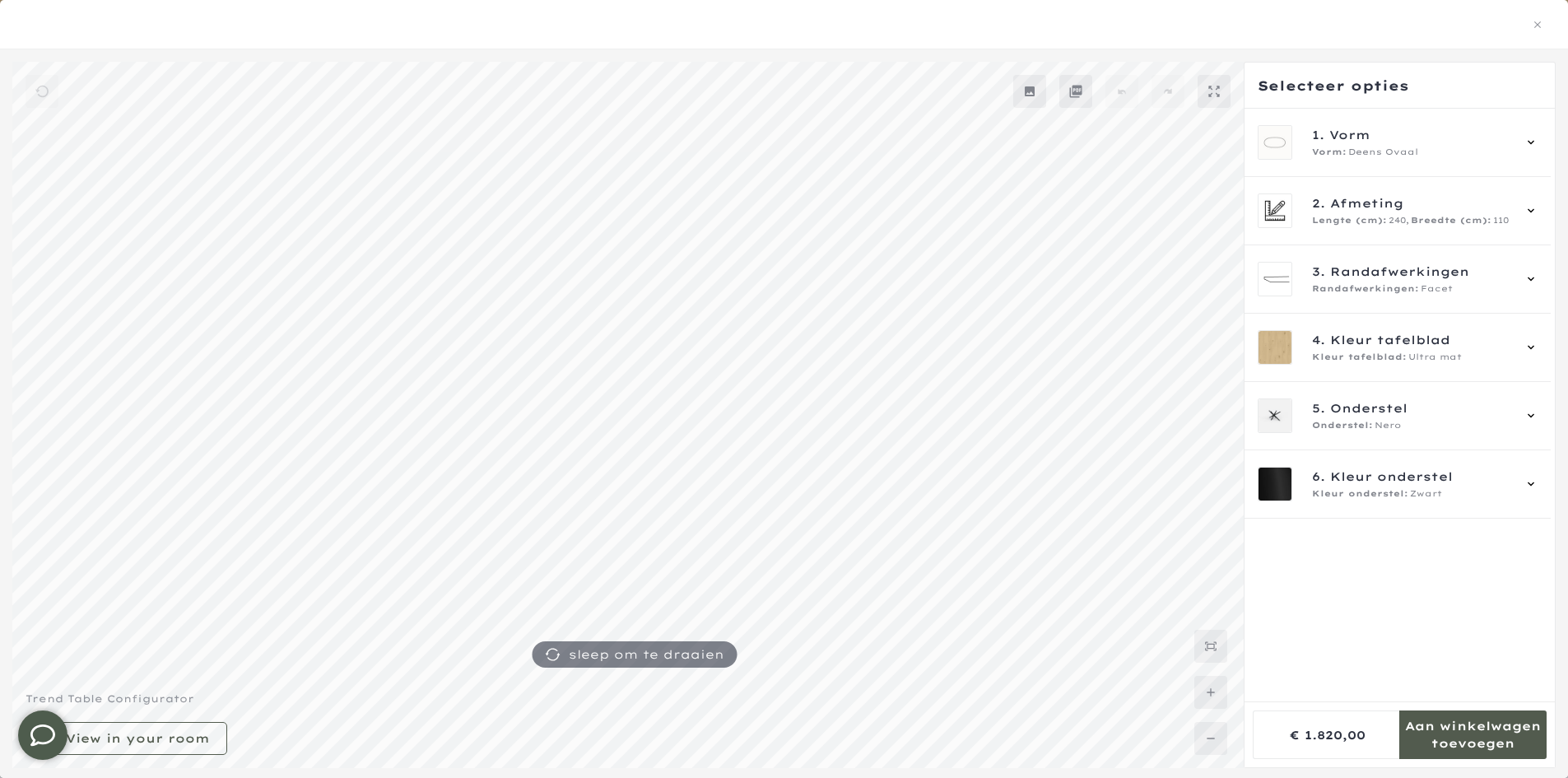 click at bounding box center [784, 25] 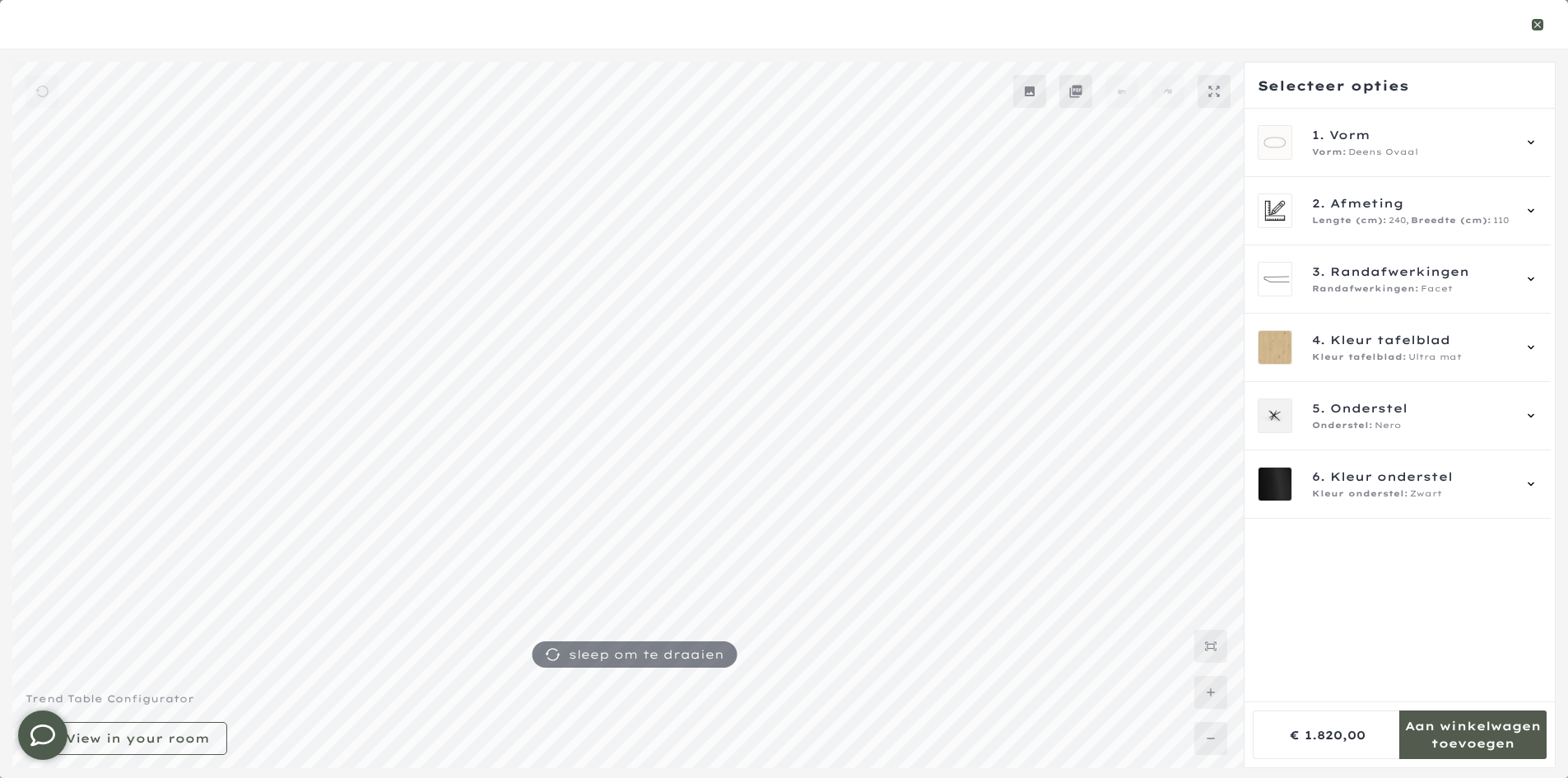 click 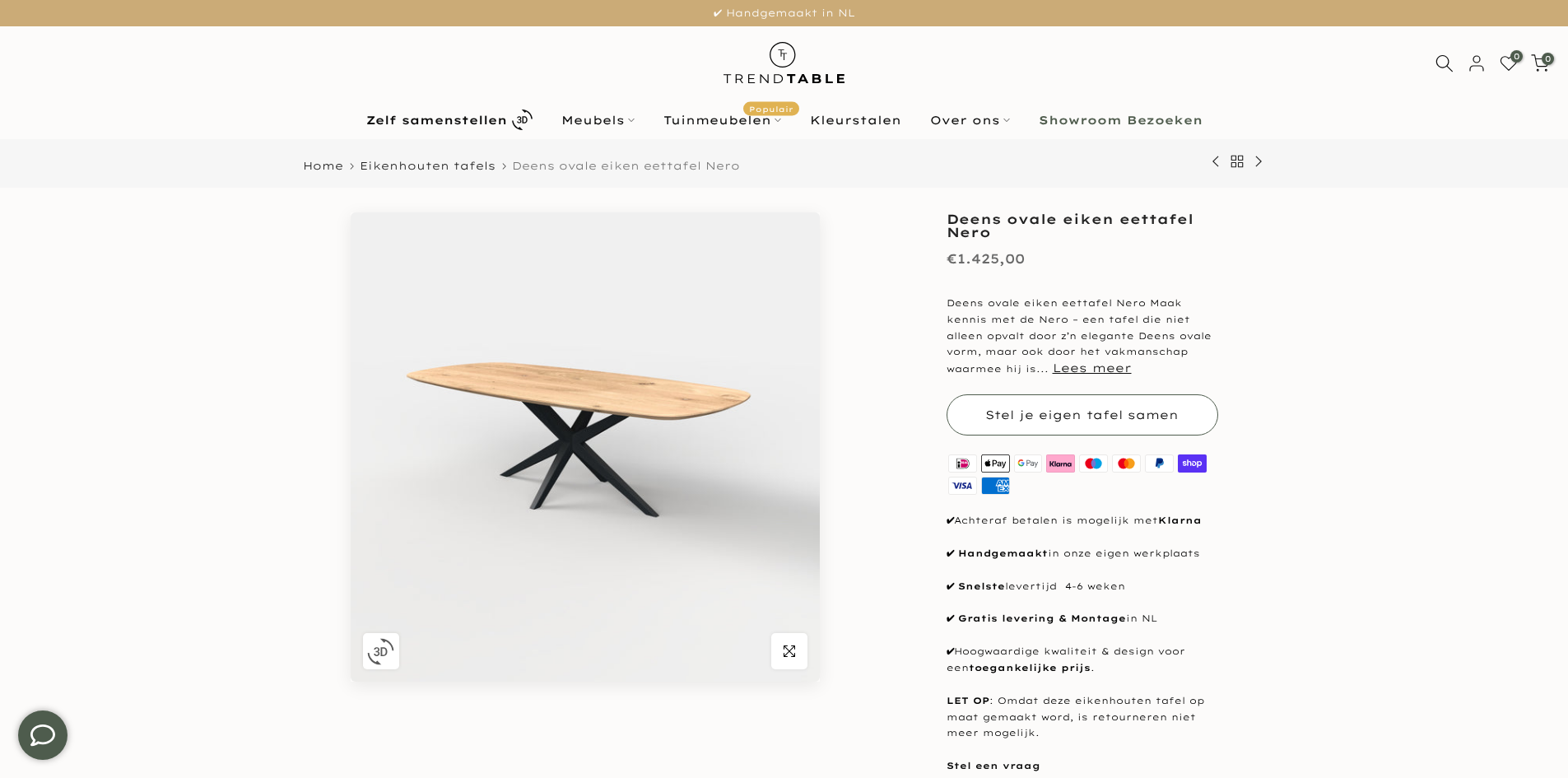 click on "Stel je eigen tafel samen" at bounding box center [1082, 415] 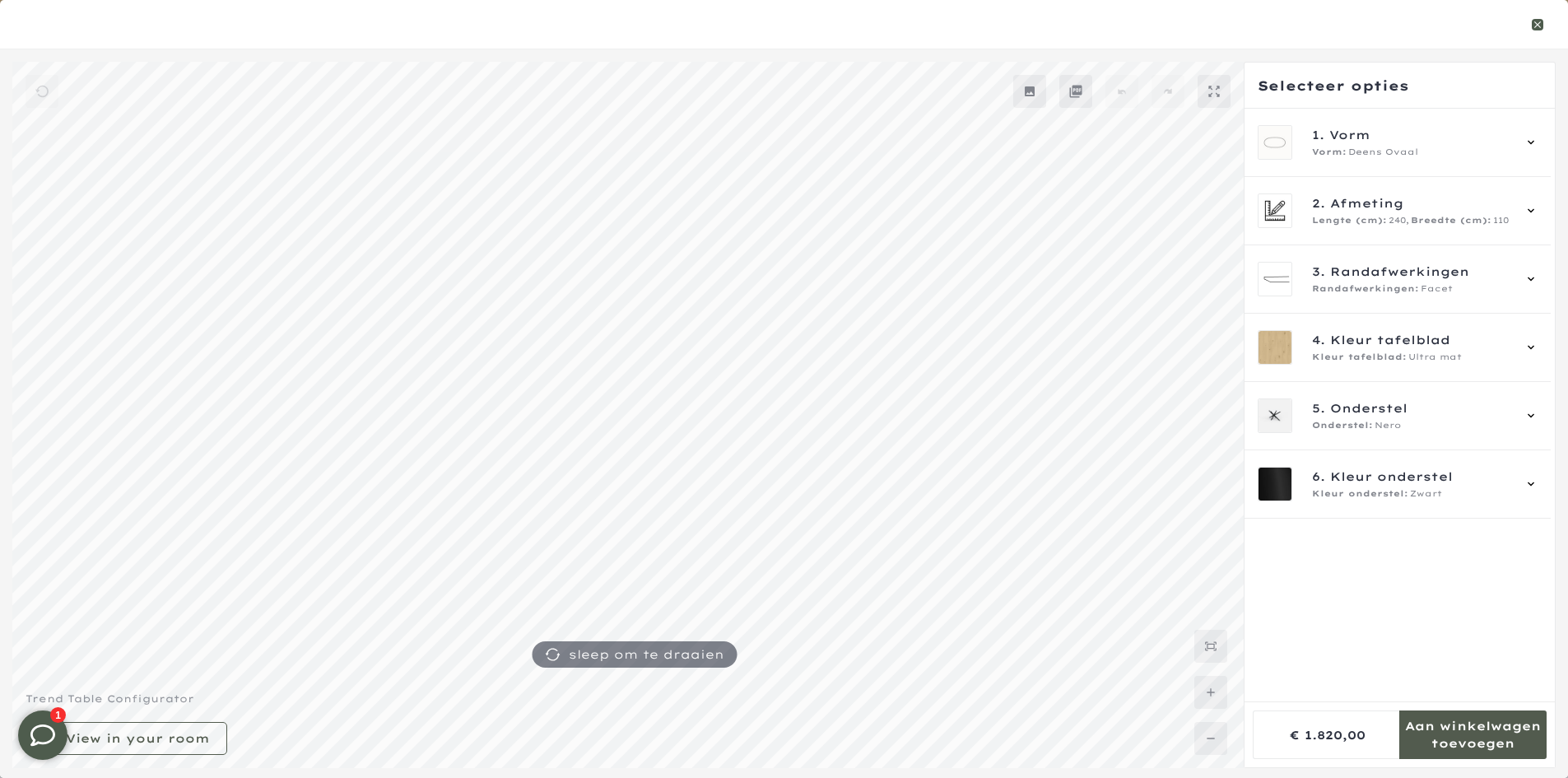 click 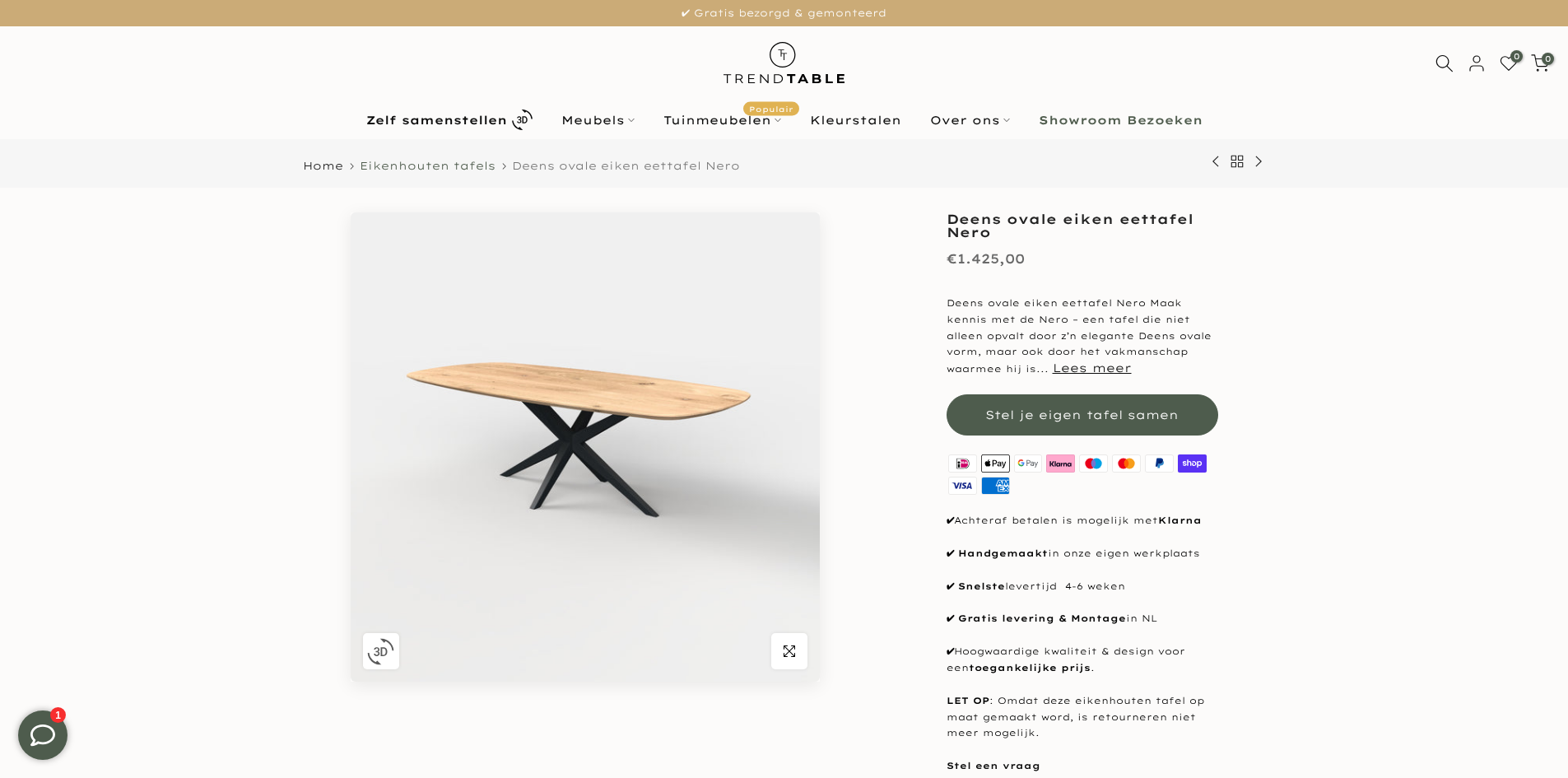 click on "Eikenhouten tafels" at bounding box center (427, 165) 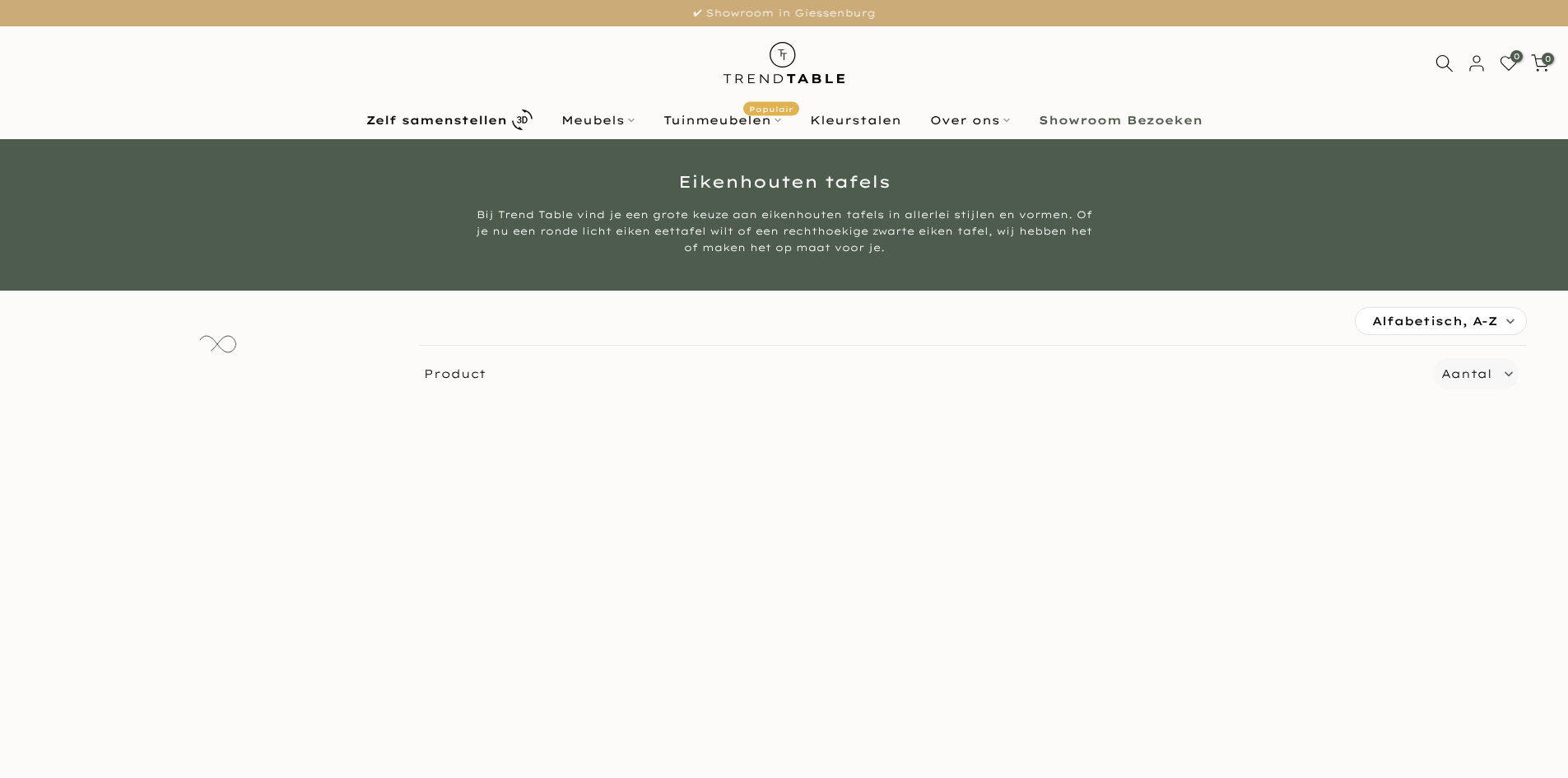 scroll, scrollTop: 0, scrollLeft: 0, axis: both 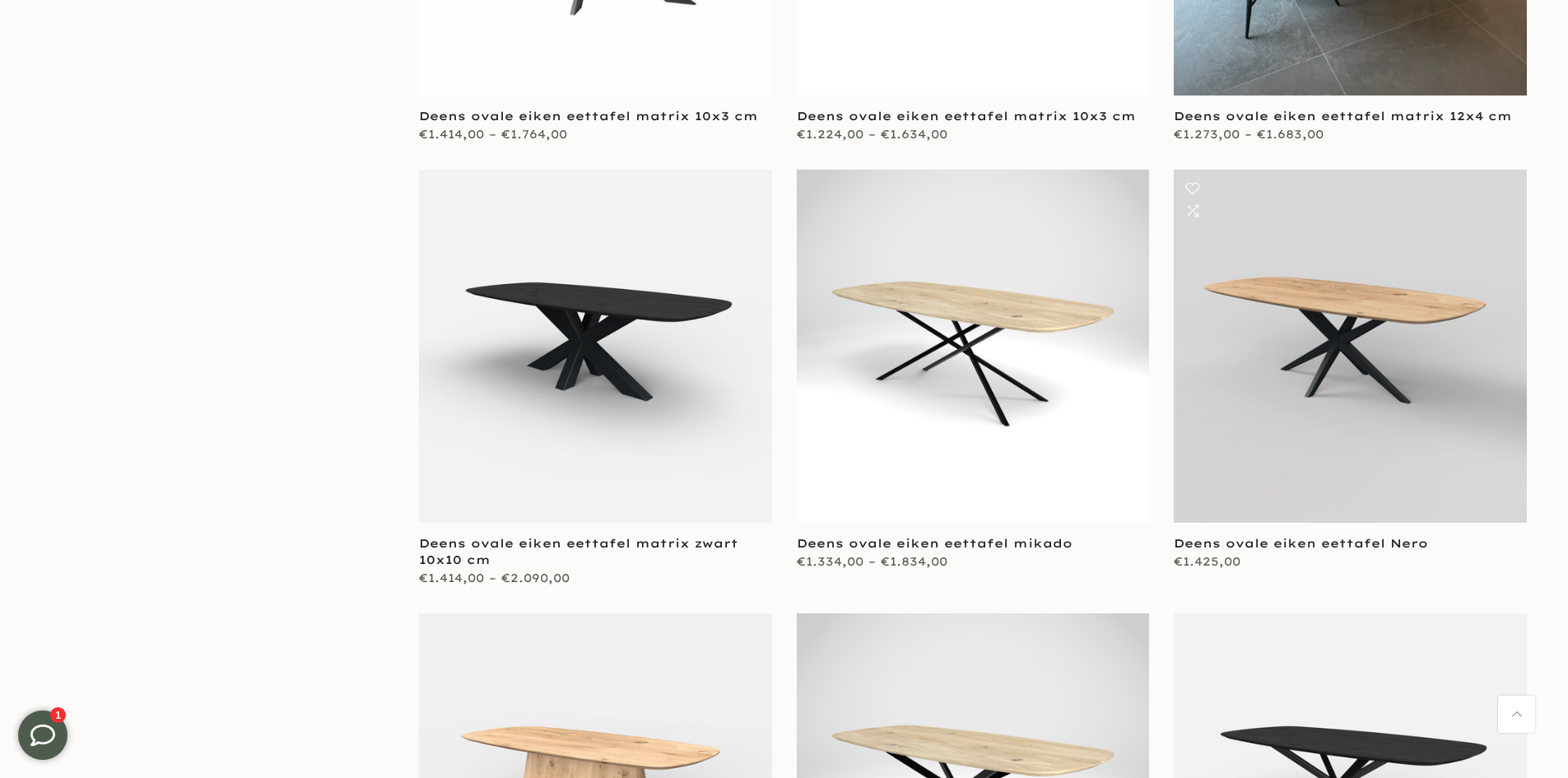 type on "****" 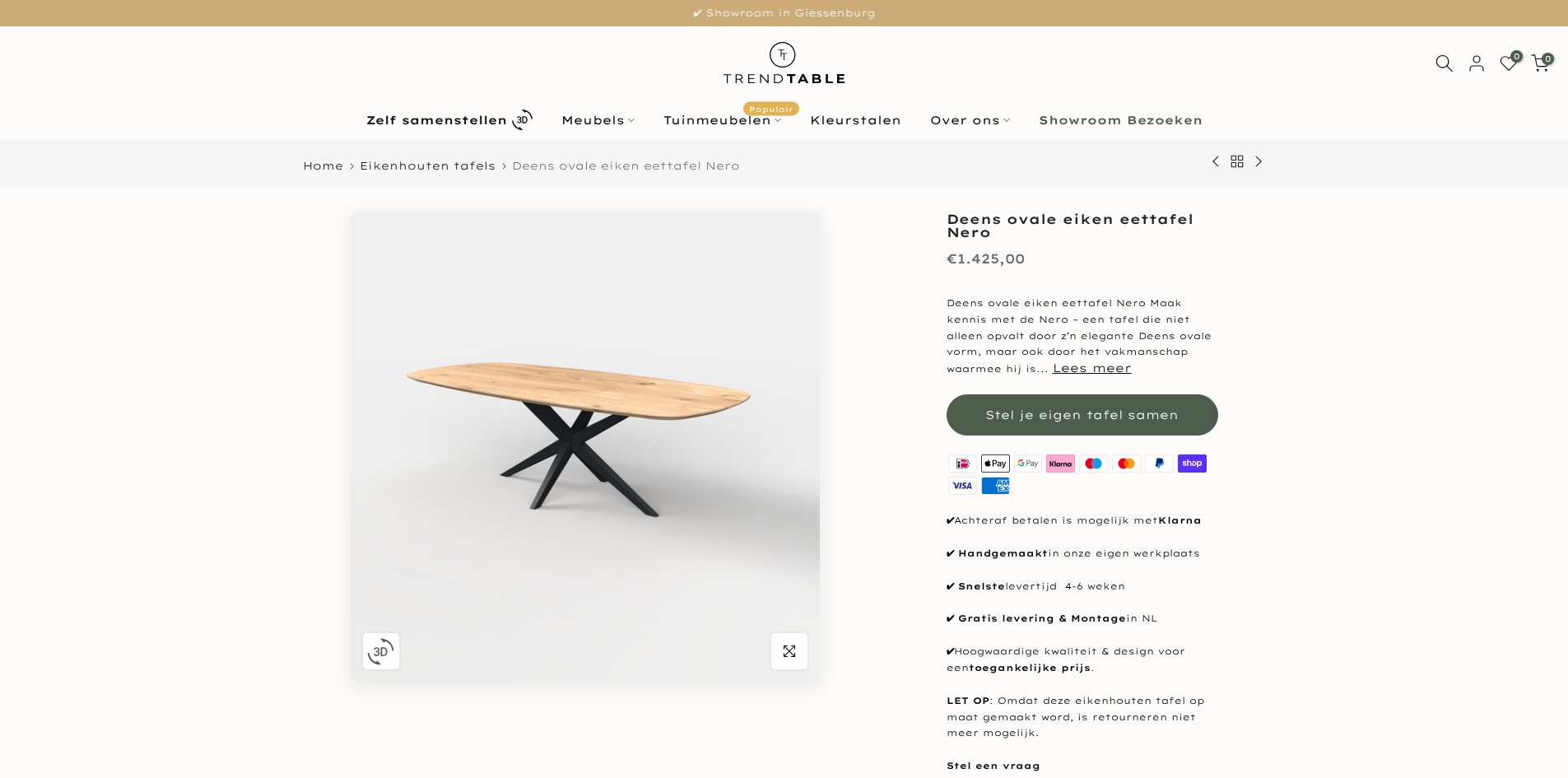 scroll, scrollTop: 0, scrollLeft: 0, axis: both 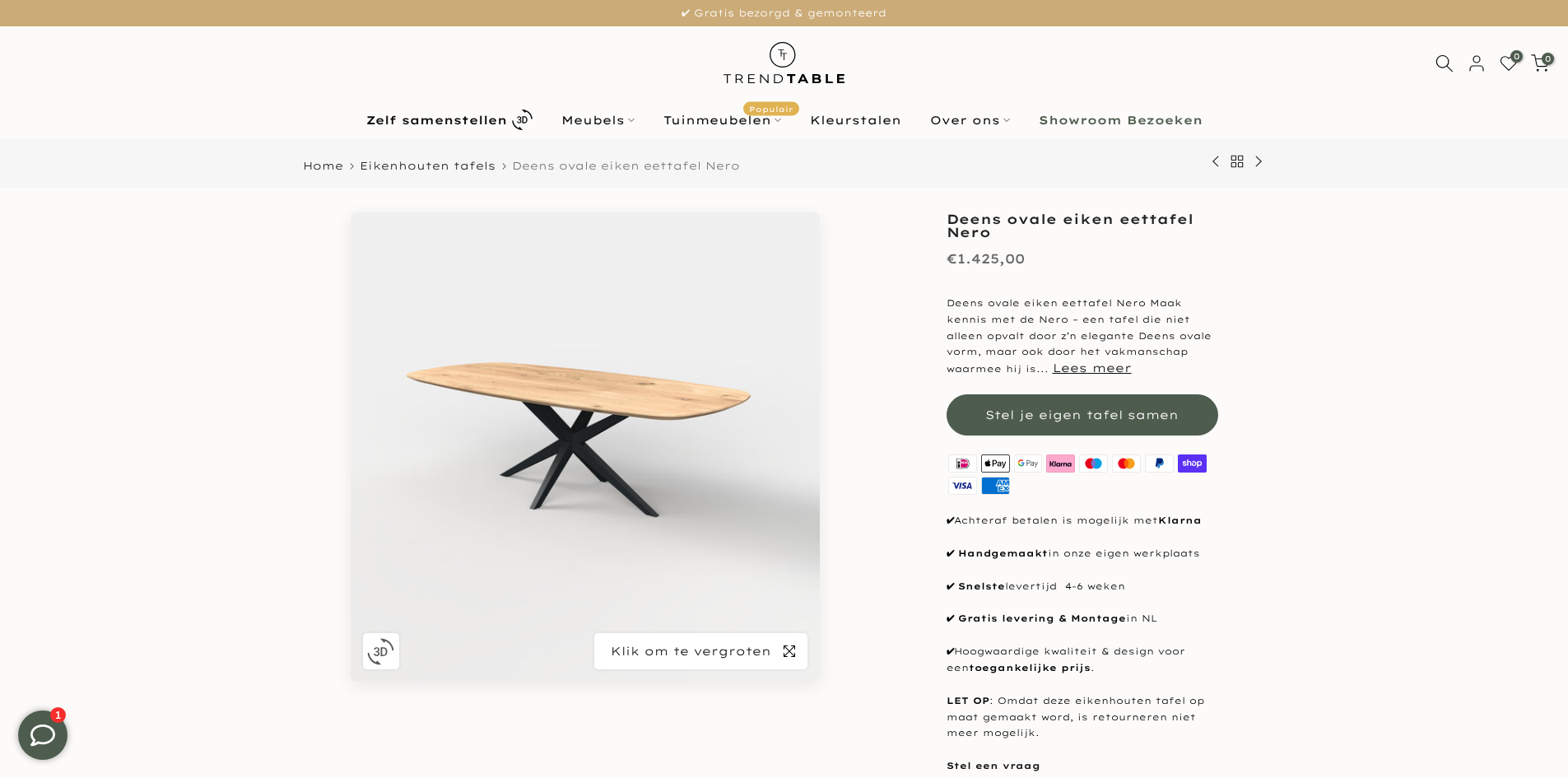 type on "****" 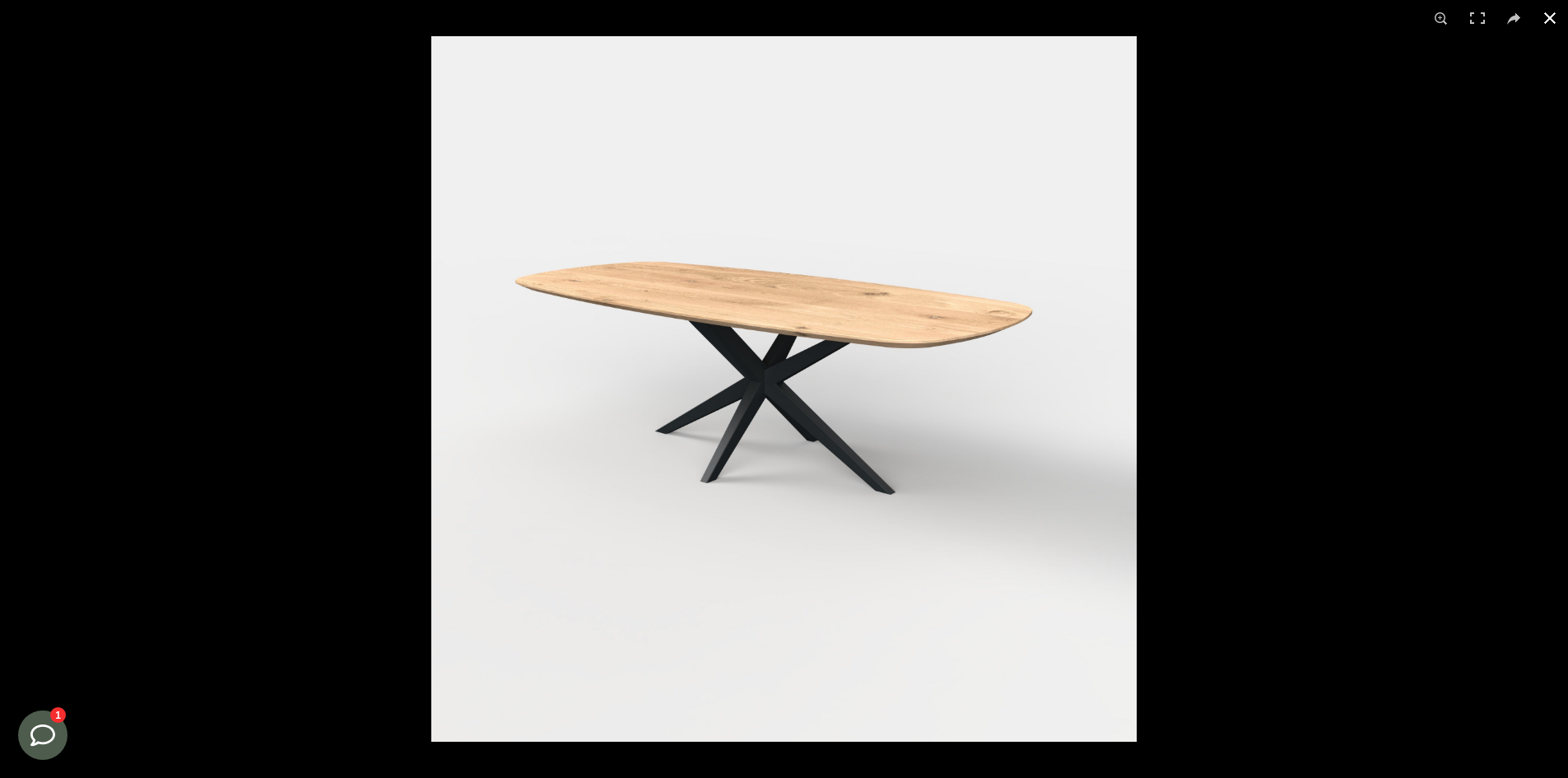 click at bounding box center [1215, 425] 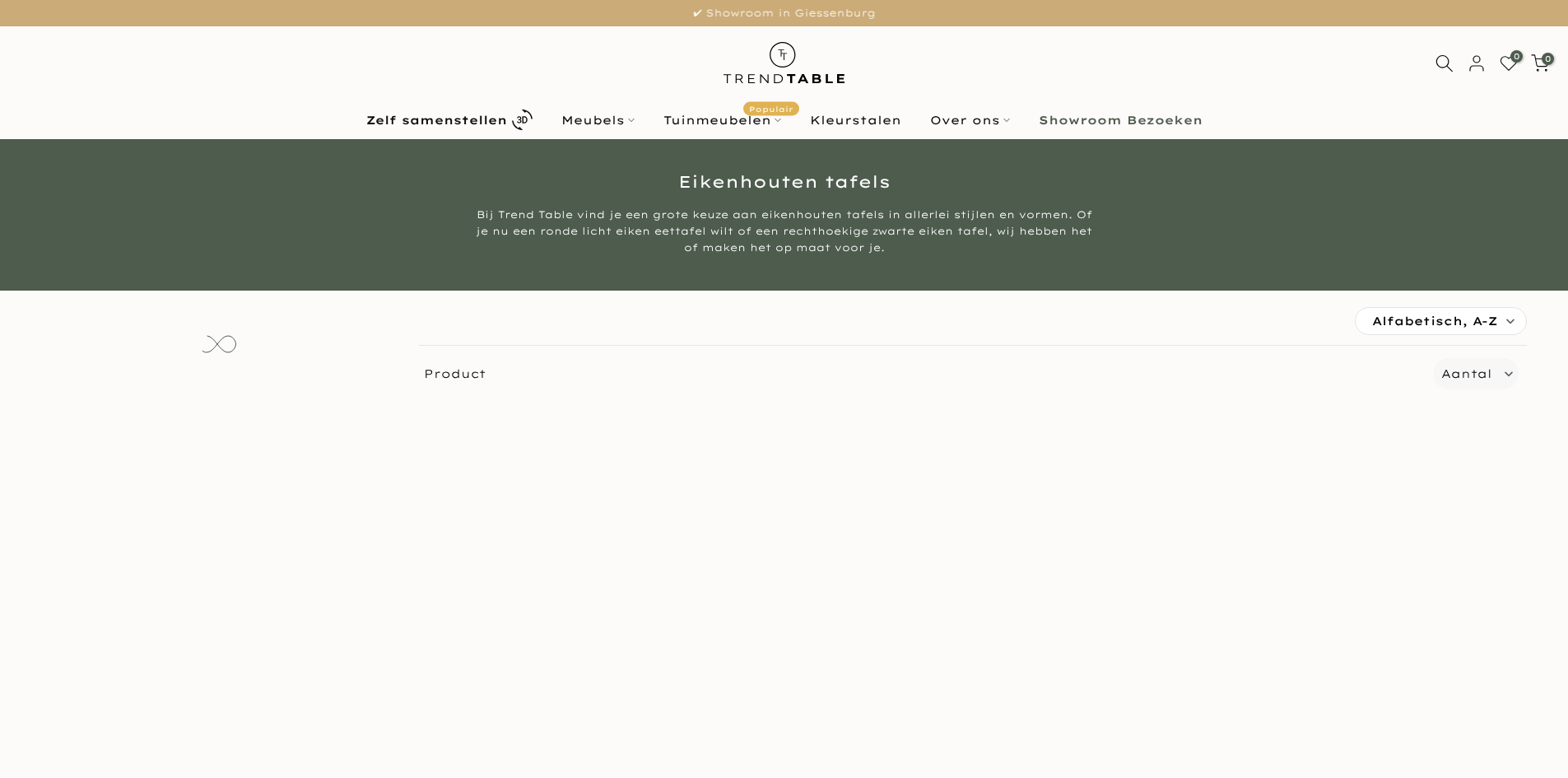 scroll, scrollTop: 1976, scrollLeft: 0, axis: vertical 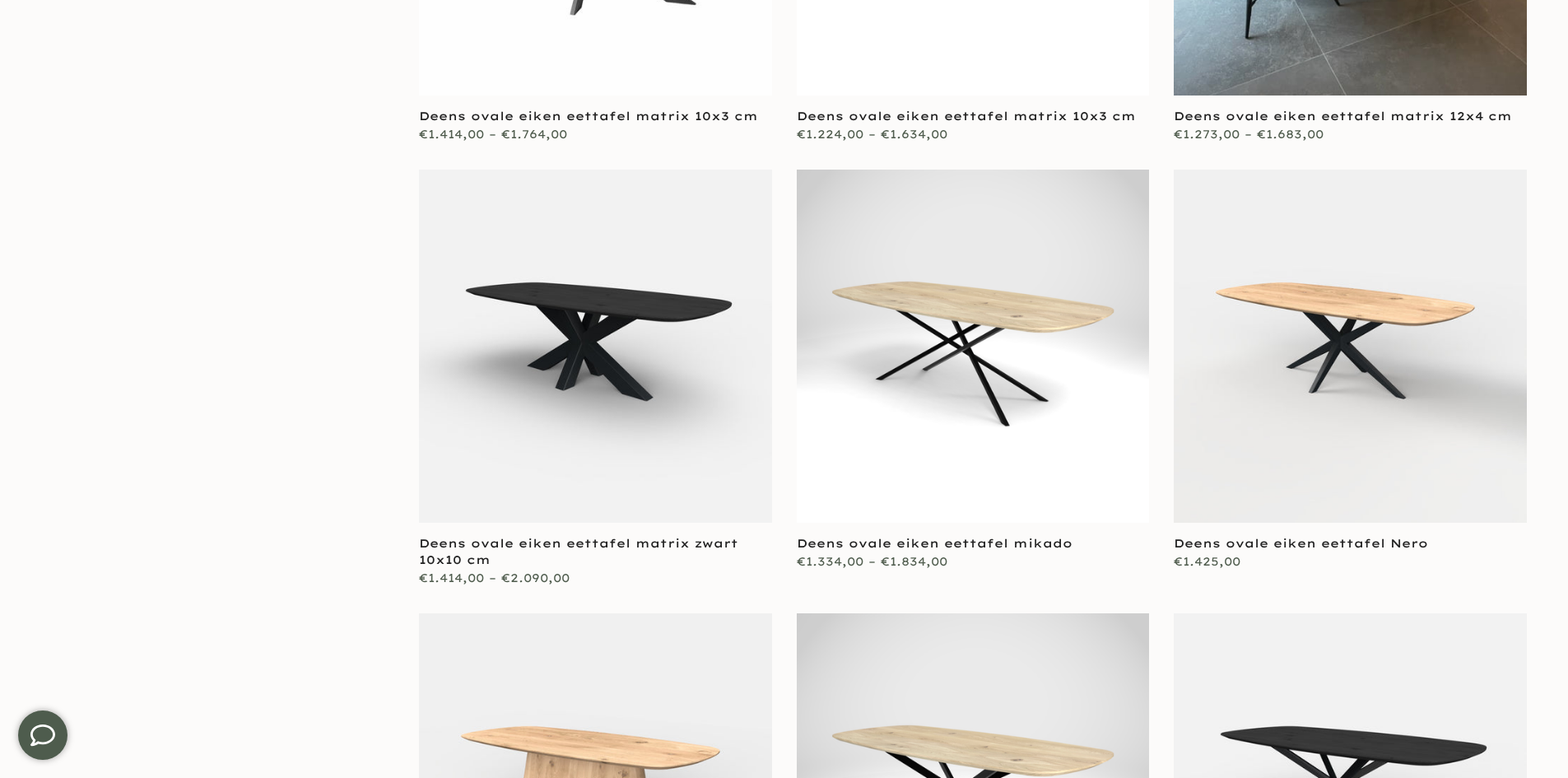 type on "****" 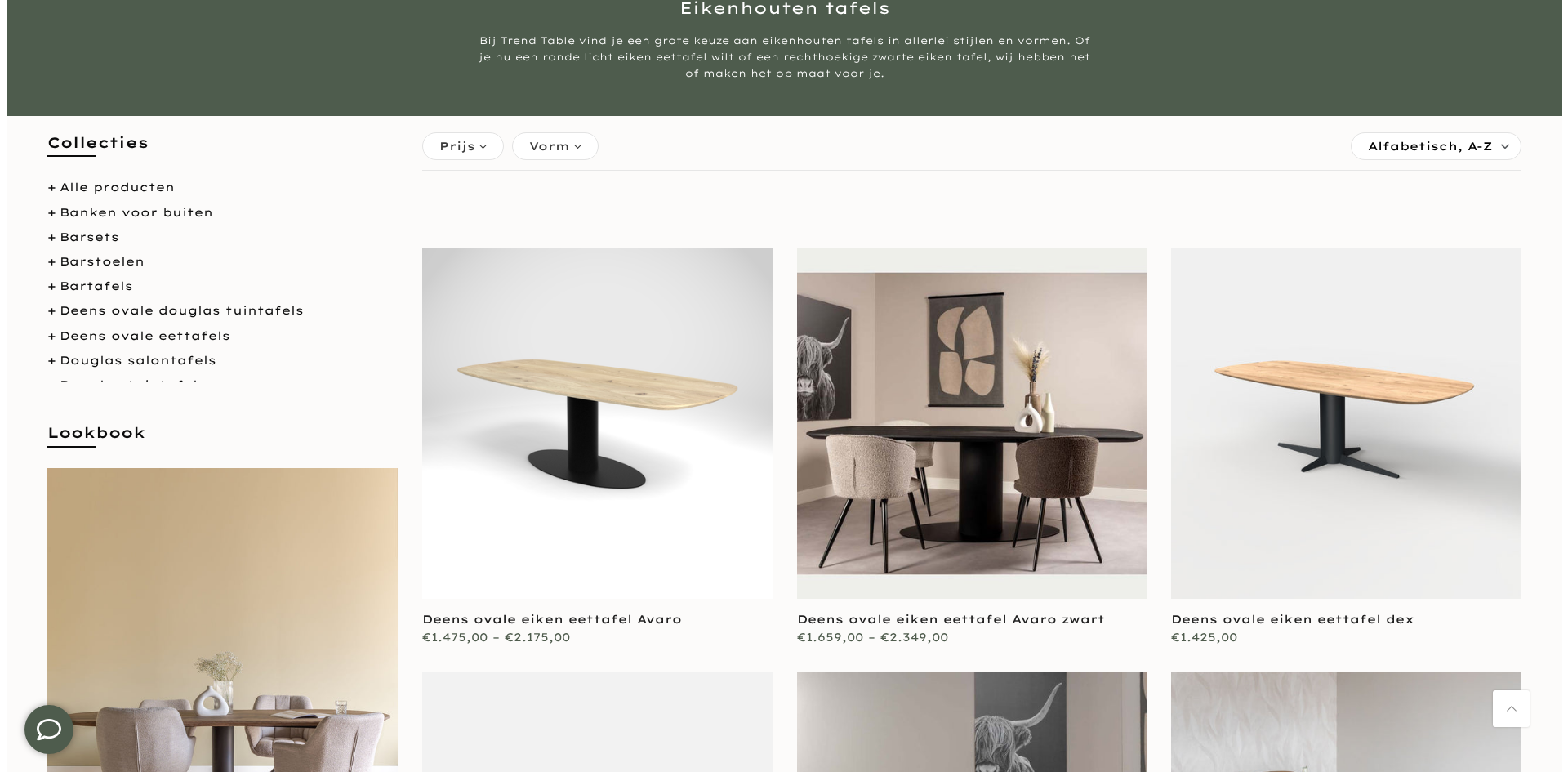 scroll, scrollTop: 0, scrollLeft: 0, axis: both 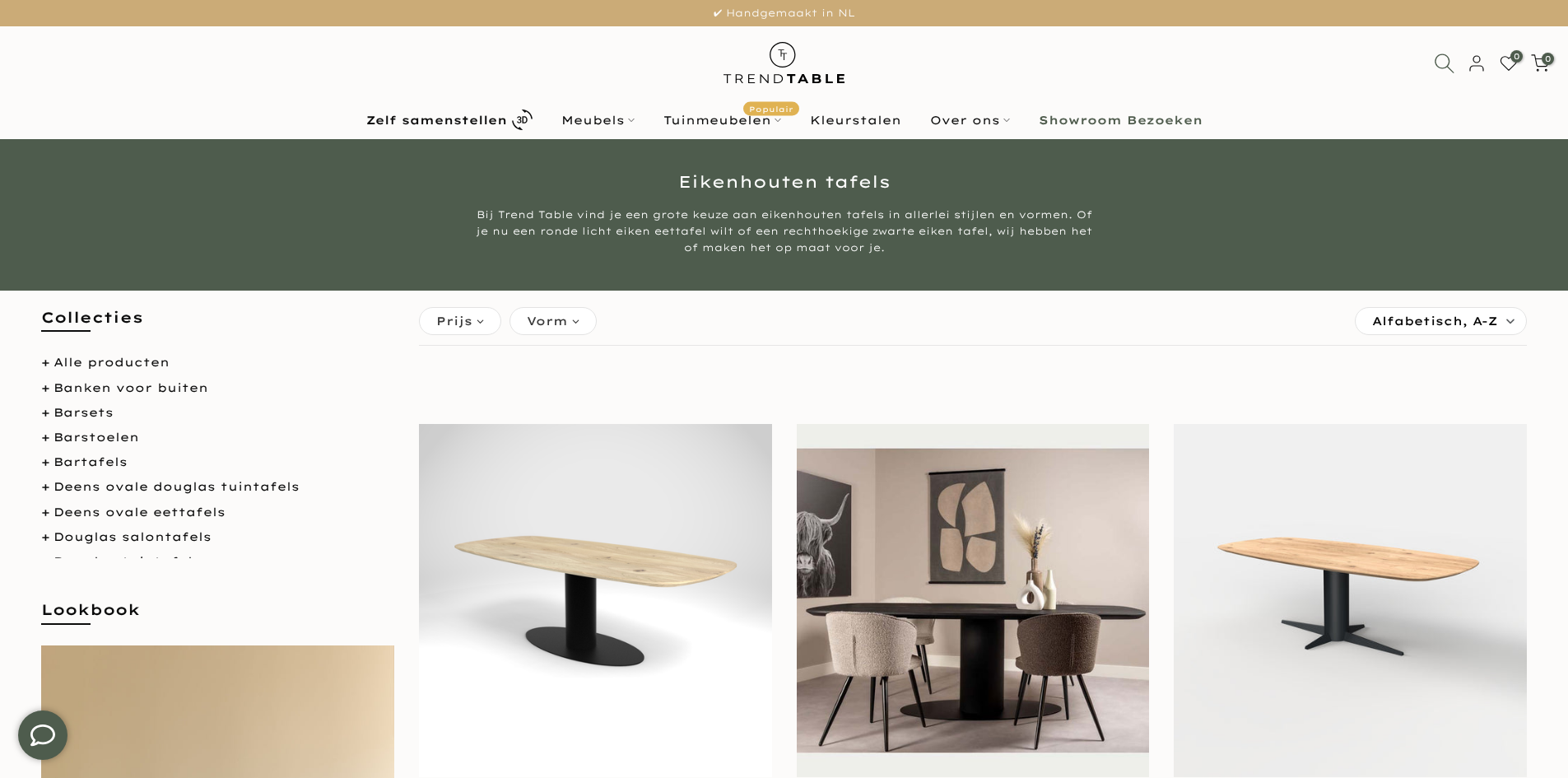 click 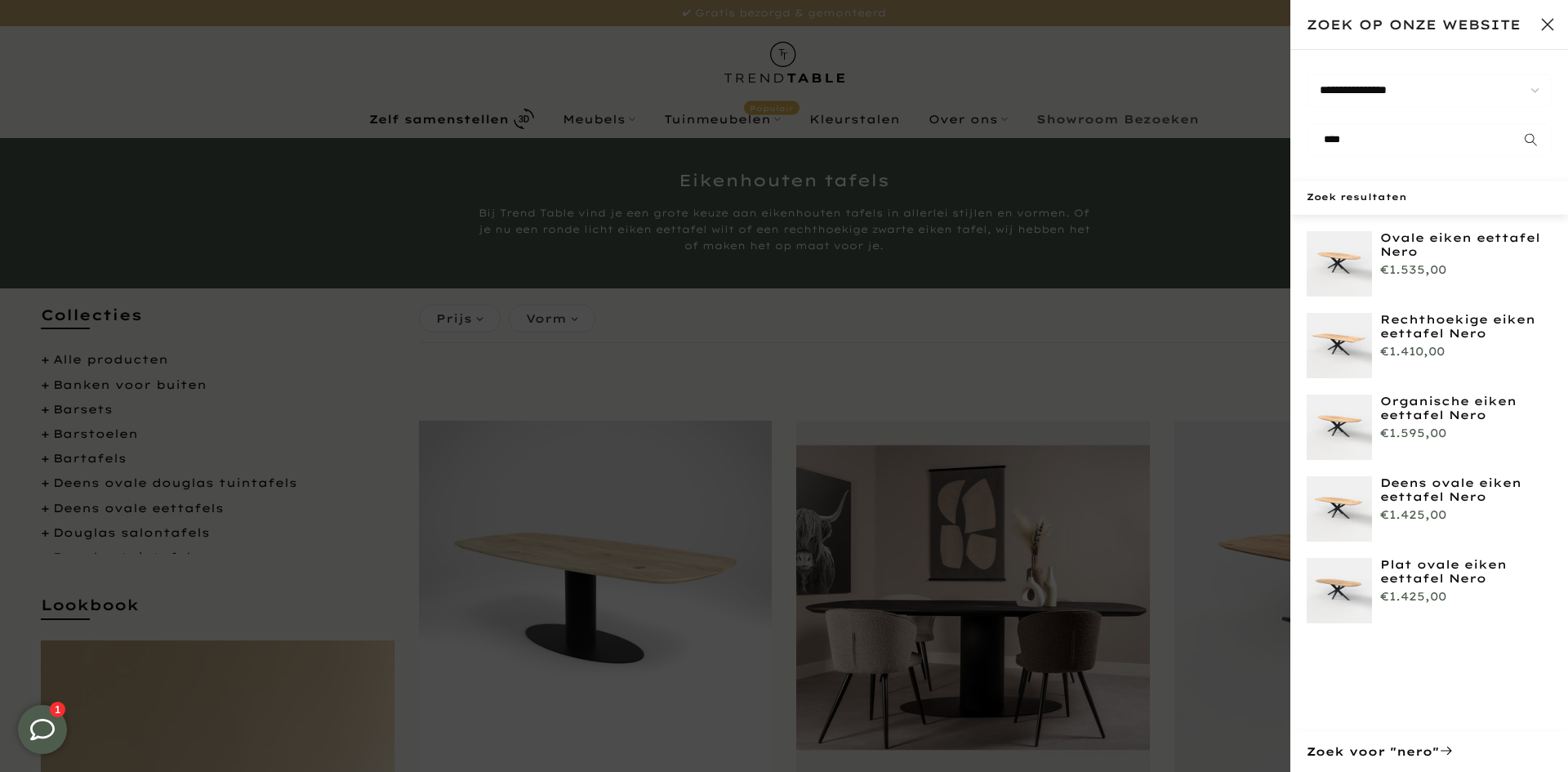 type on "****" 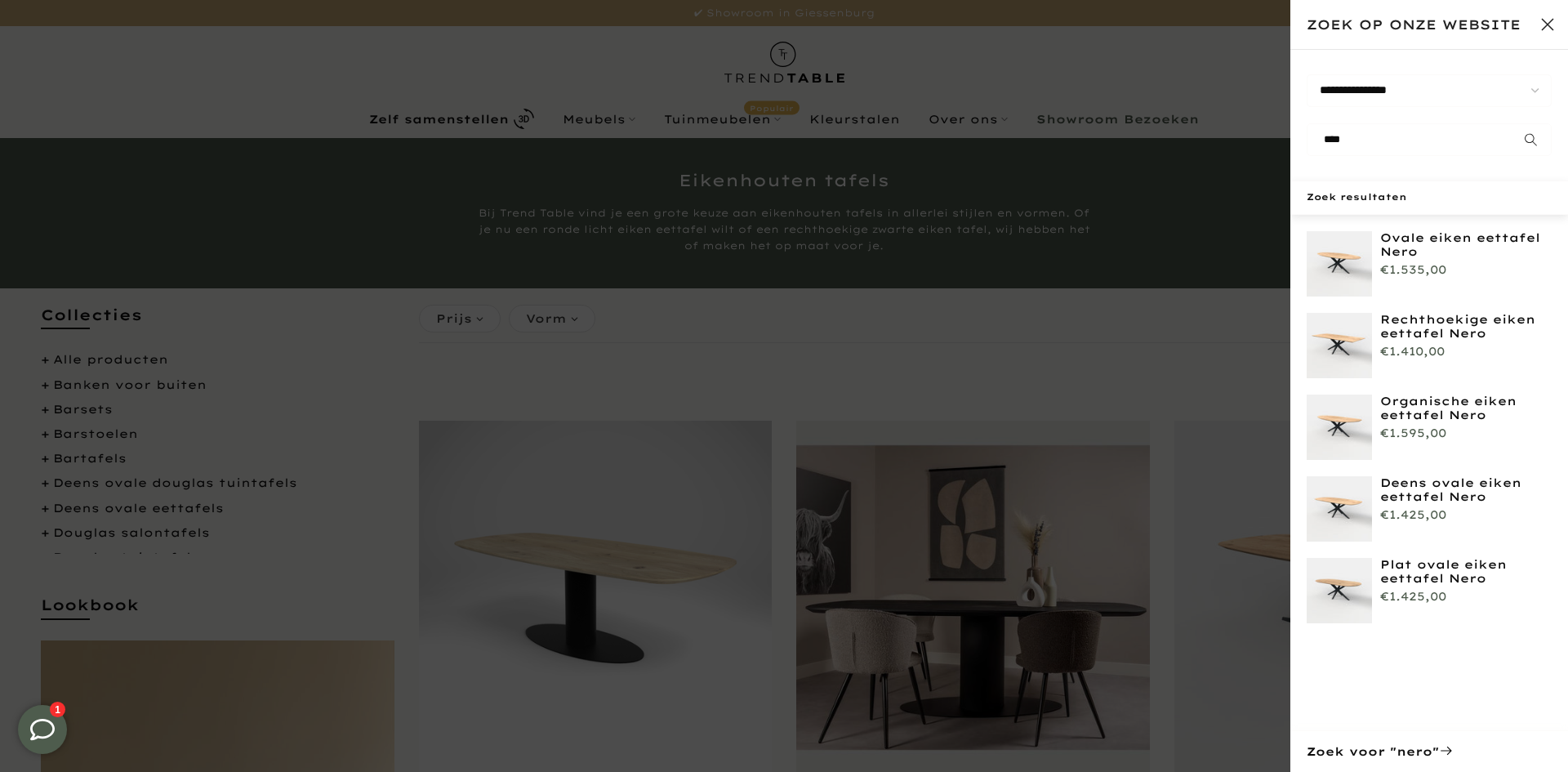 click at bounding box center (1339, 264) 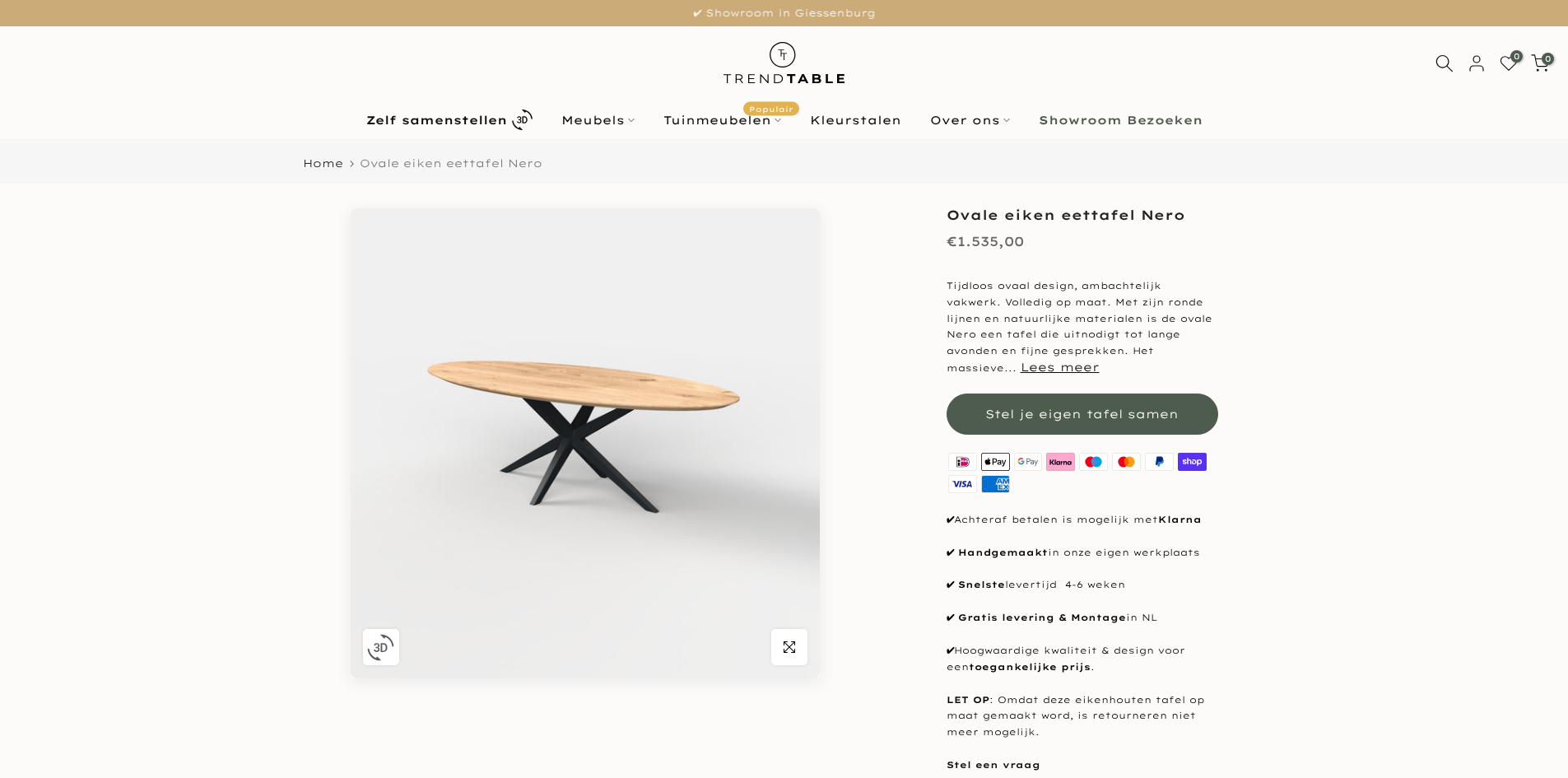 scroll, scrollTop: 0, scrollLeft: 0, axis: both 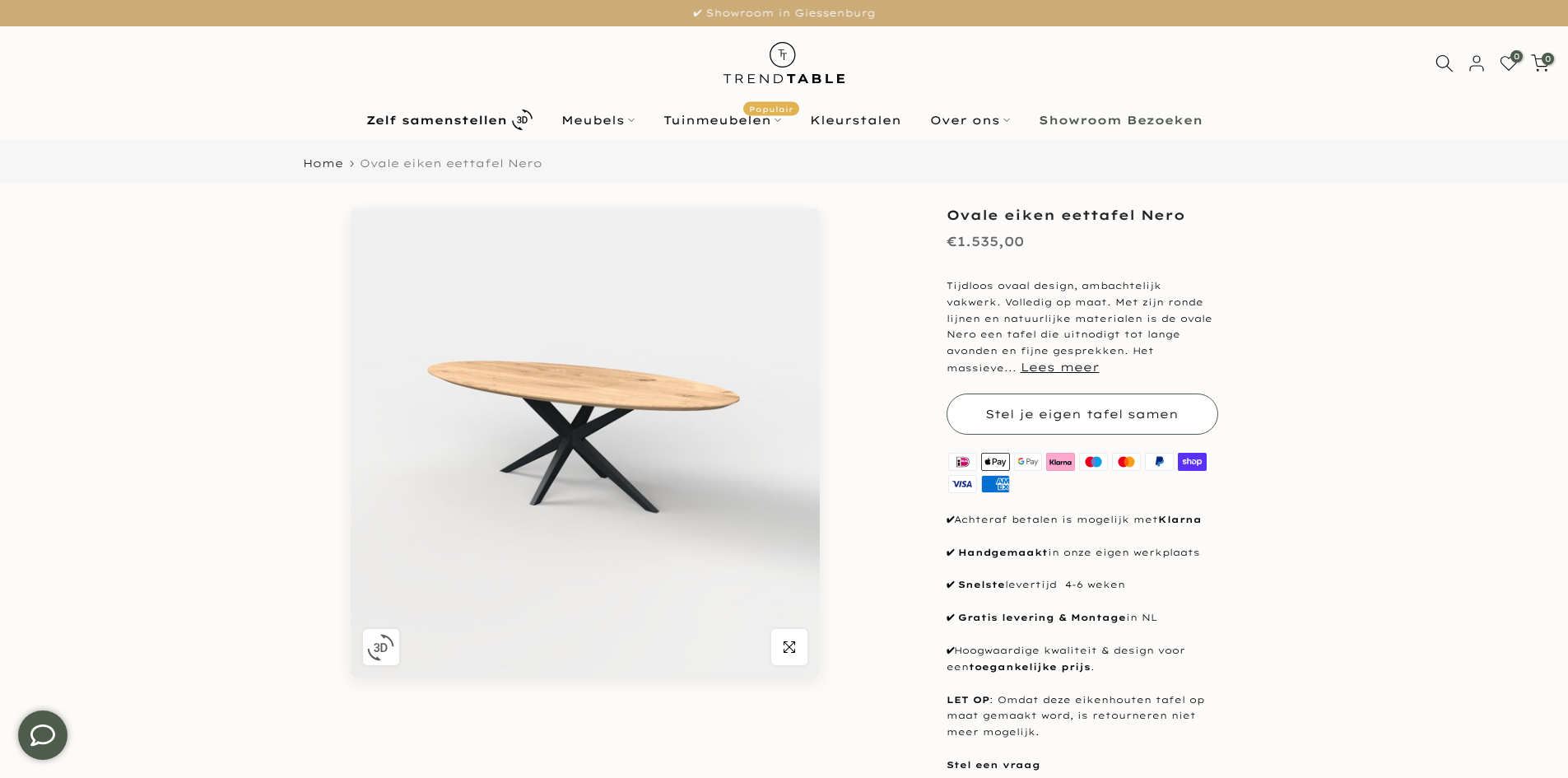 type on "****" 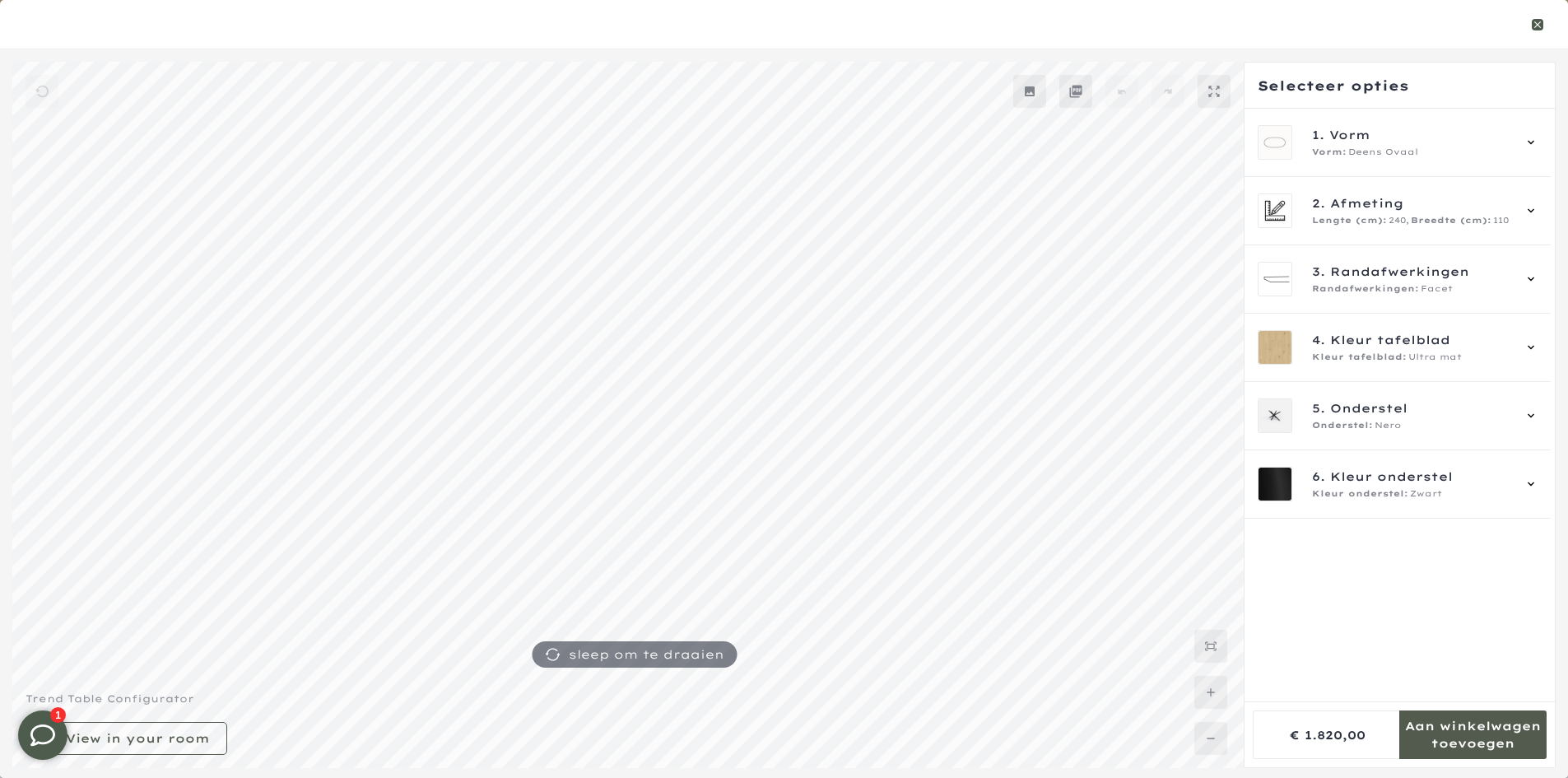 click 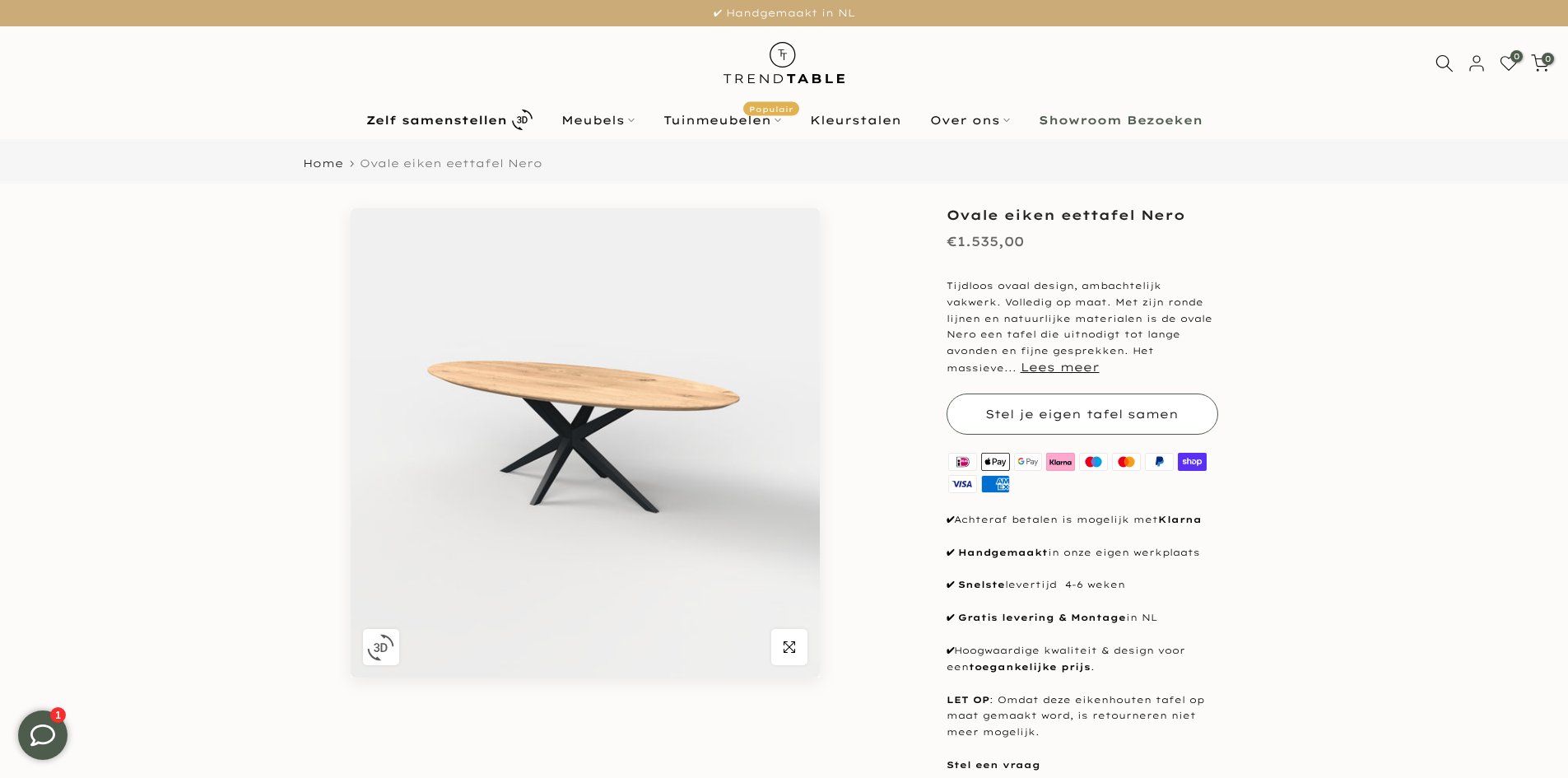 click on "Stel je eigen tafel samen" at bounding box center (1082, 414) 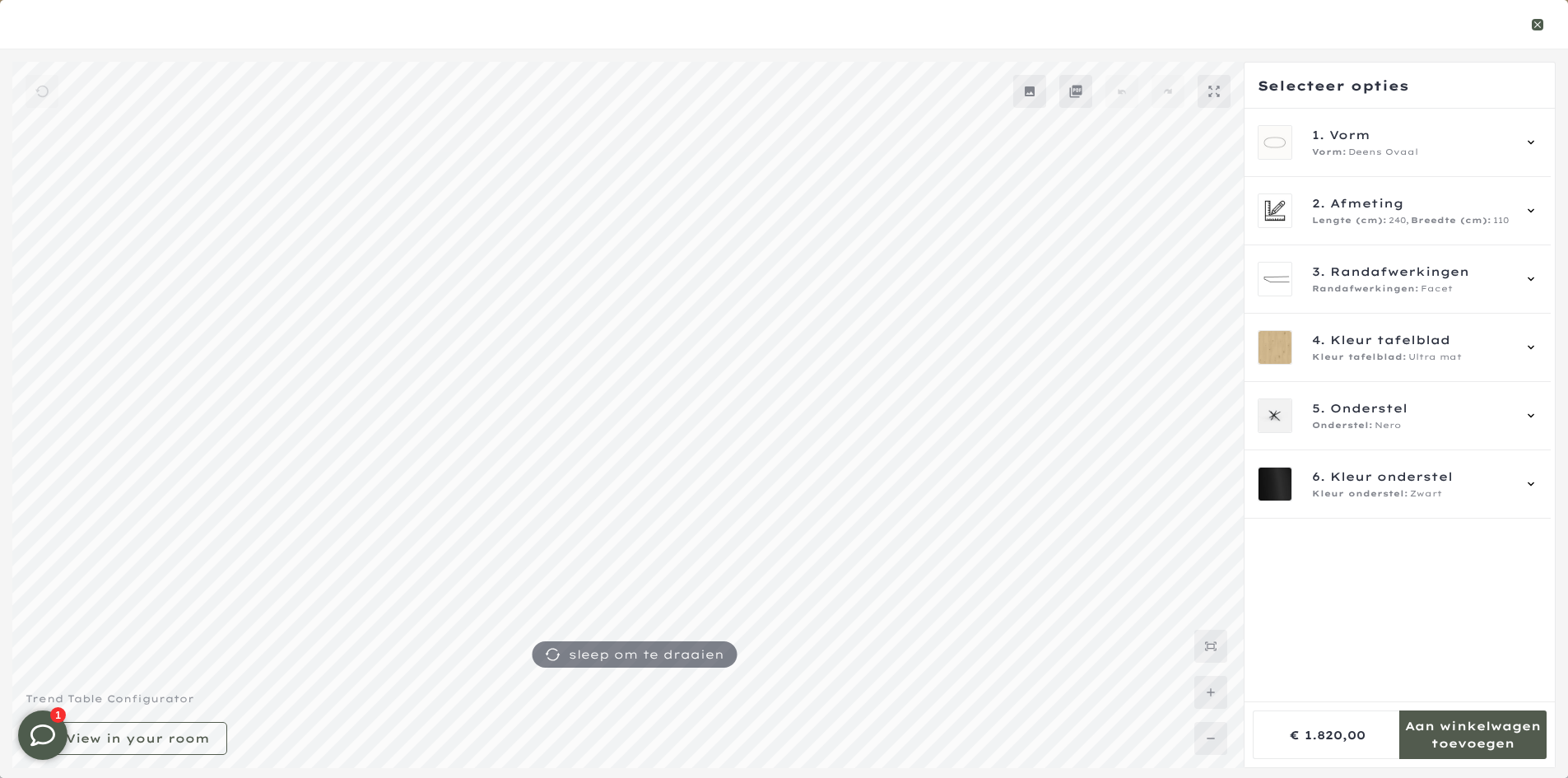 click 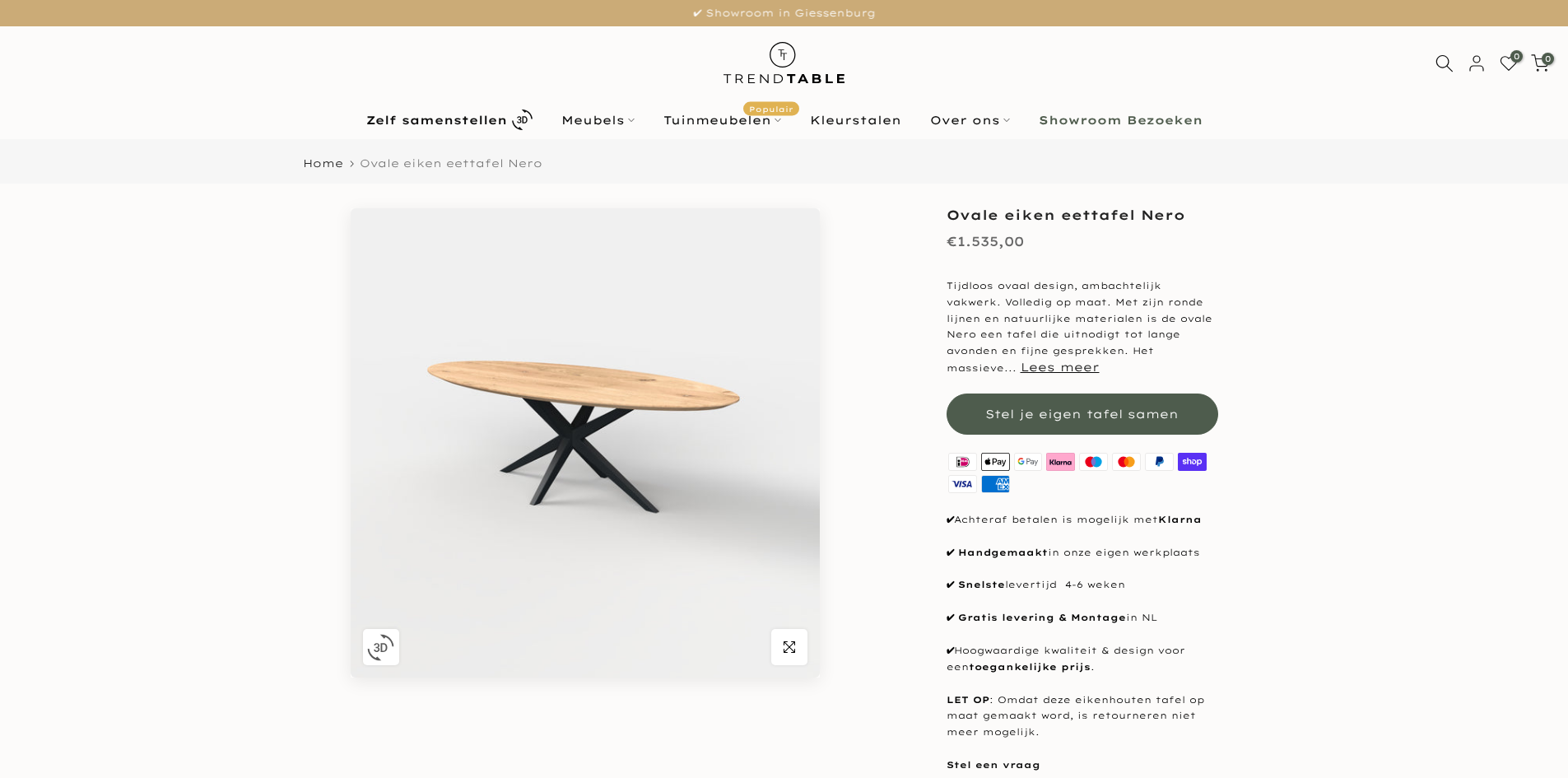 scroll, scrollTop: 0, scrollLeft: 0, axis: both 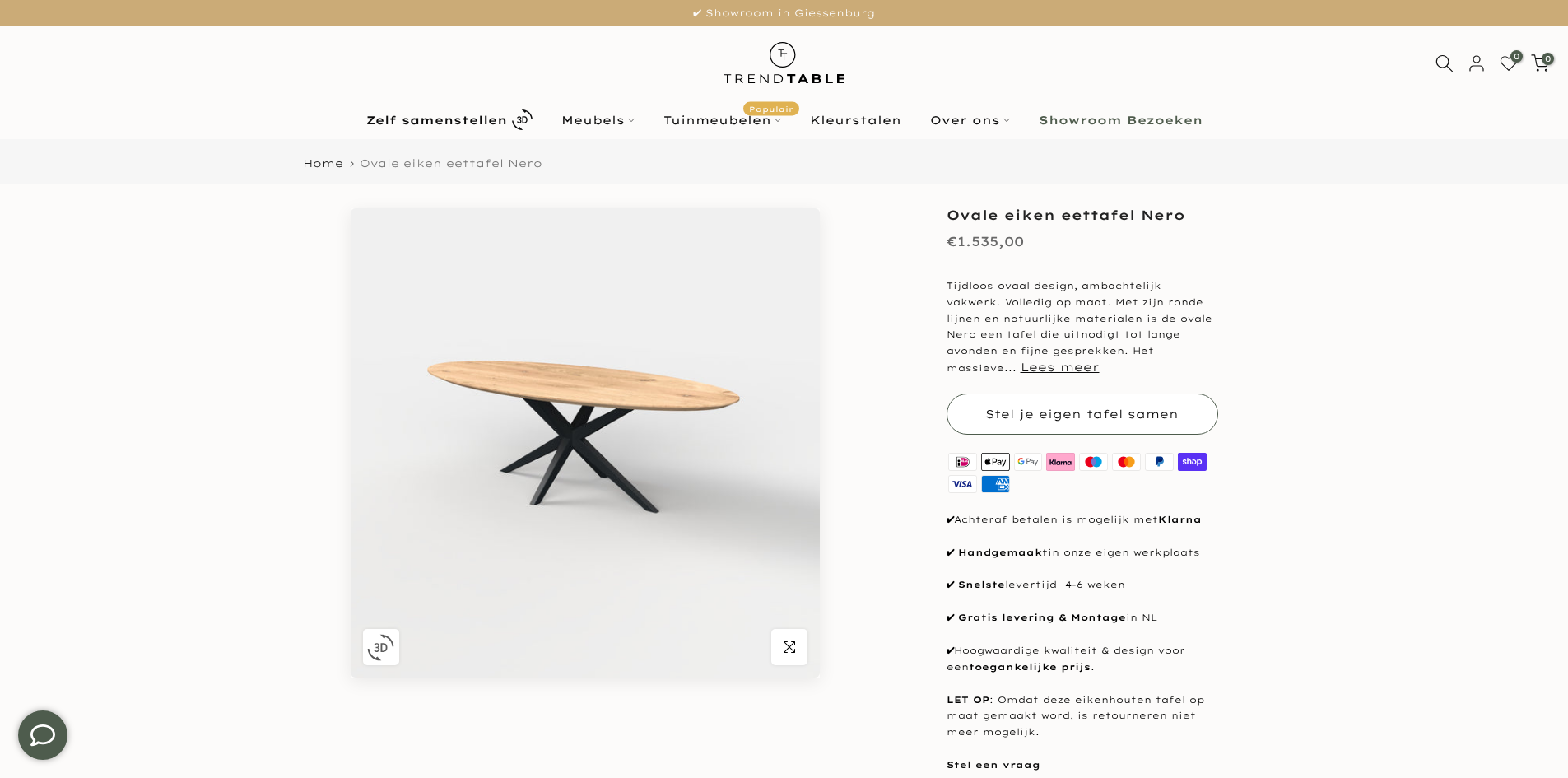 type on "****" 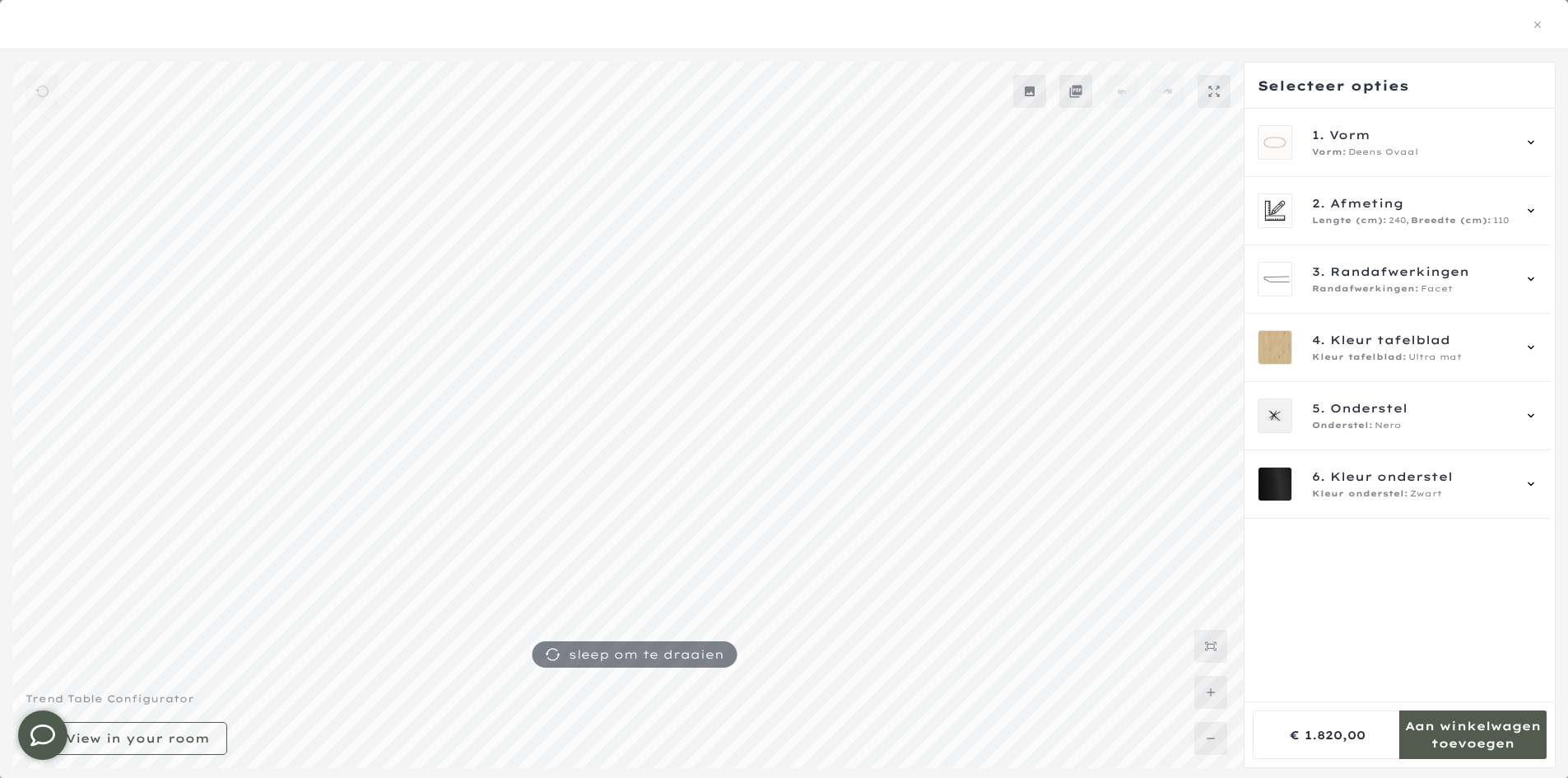 click at bounding box center [628, 96] 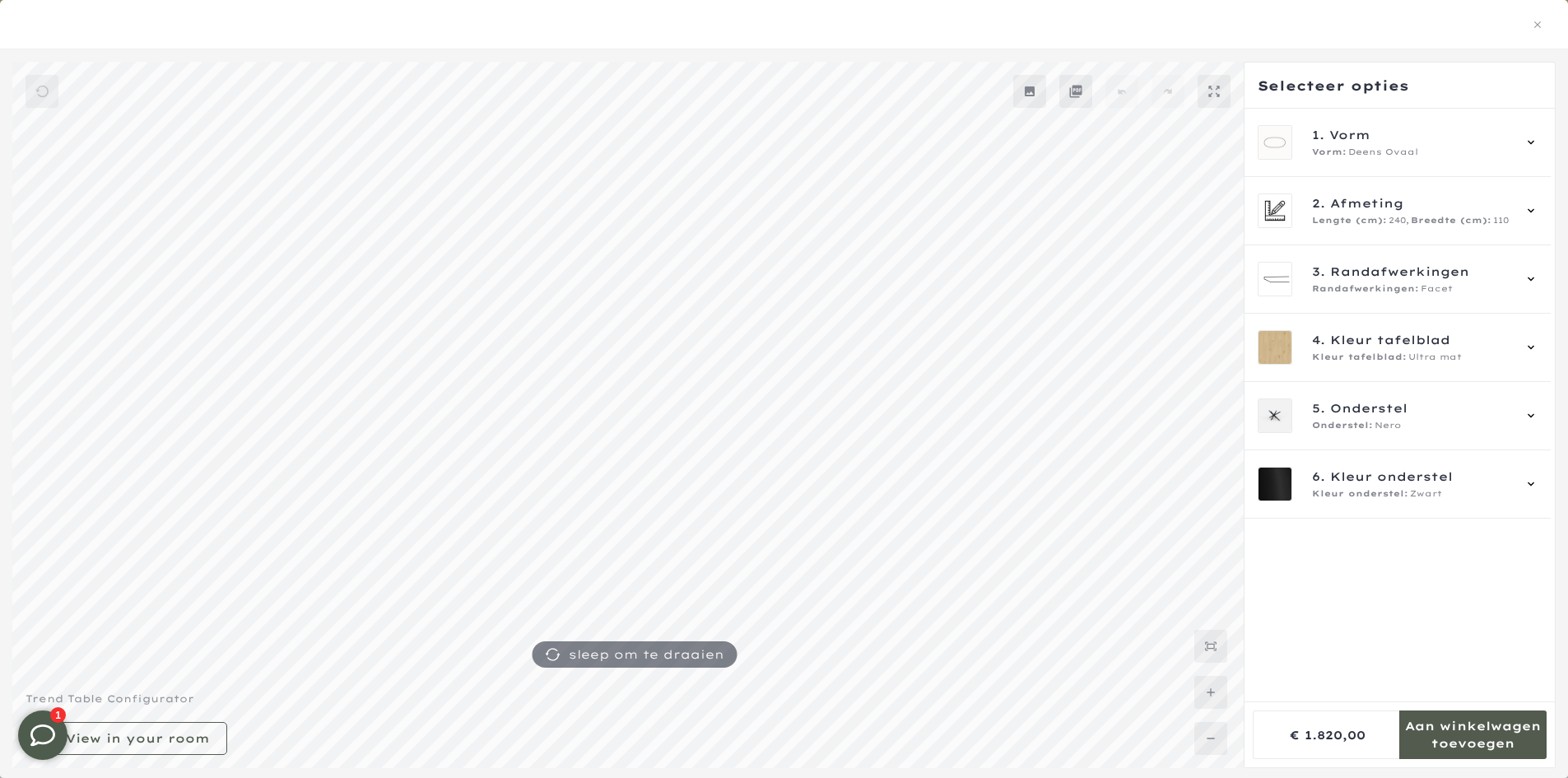 click at bounding box center [42, 91] 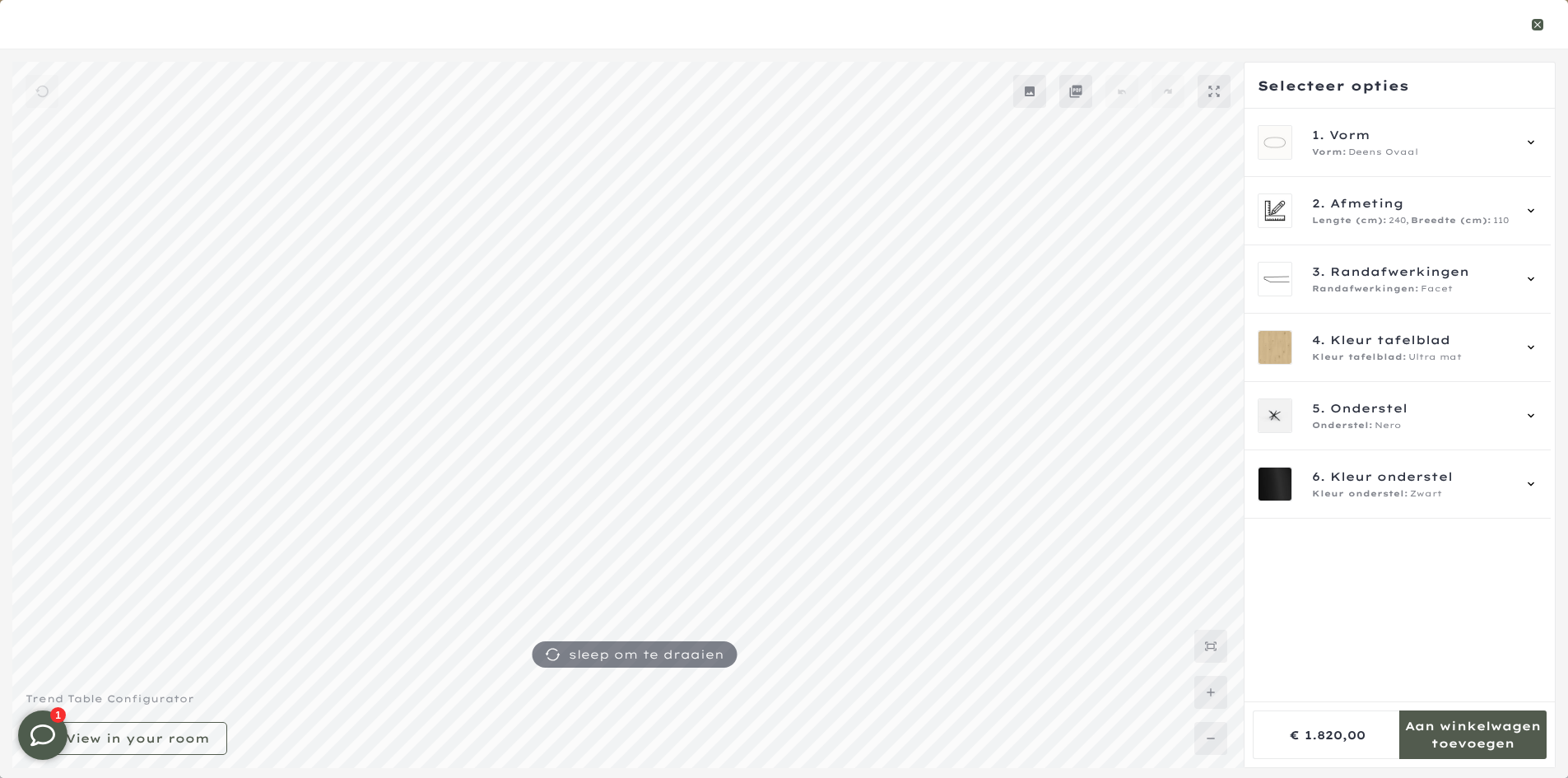 click at bounding box center [784, 25] 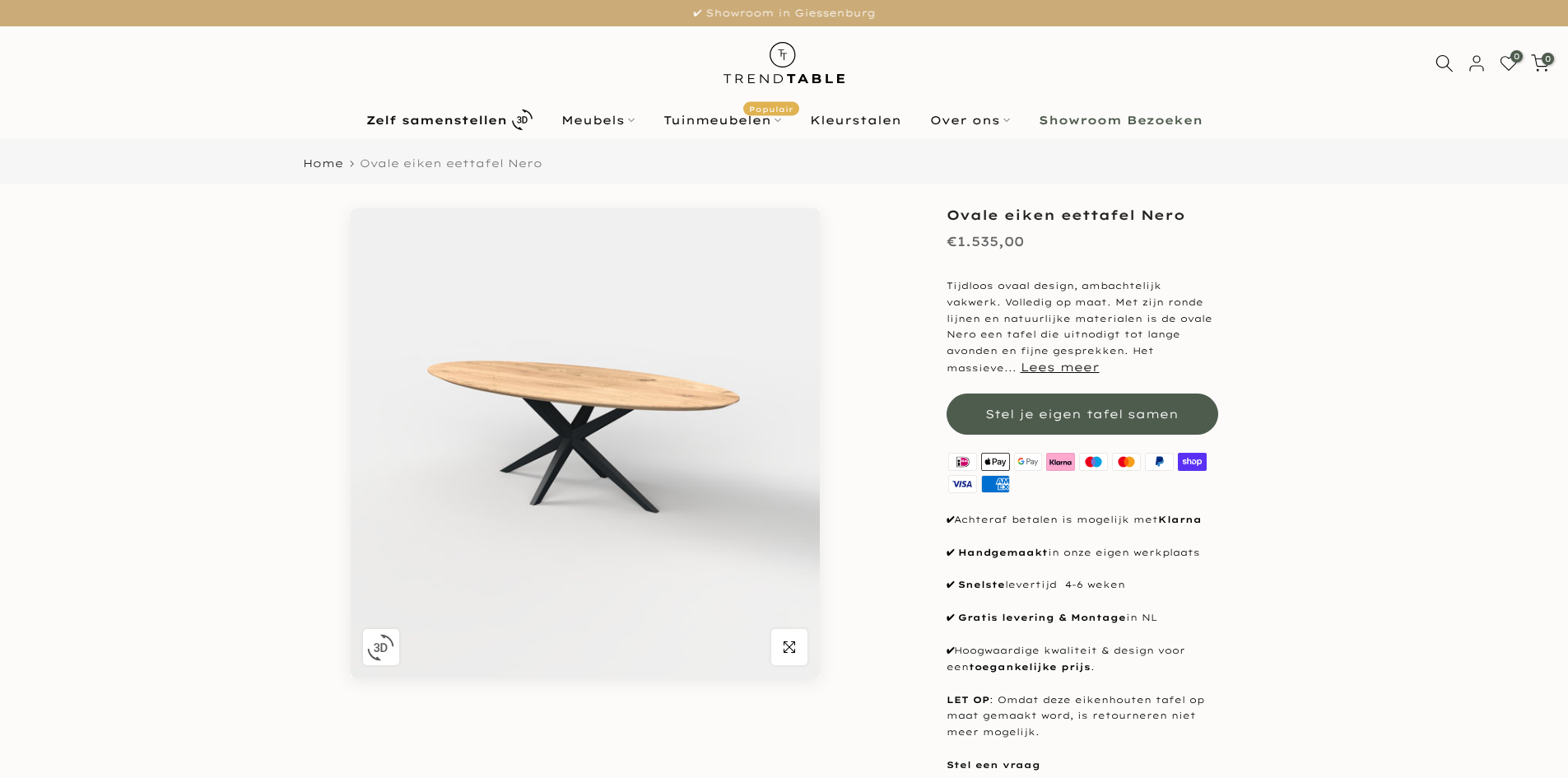 scroll, scrollTop: 0, scrollLeft: 0, axis: both 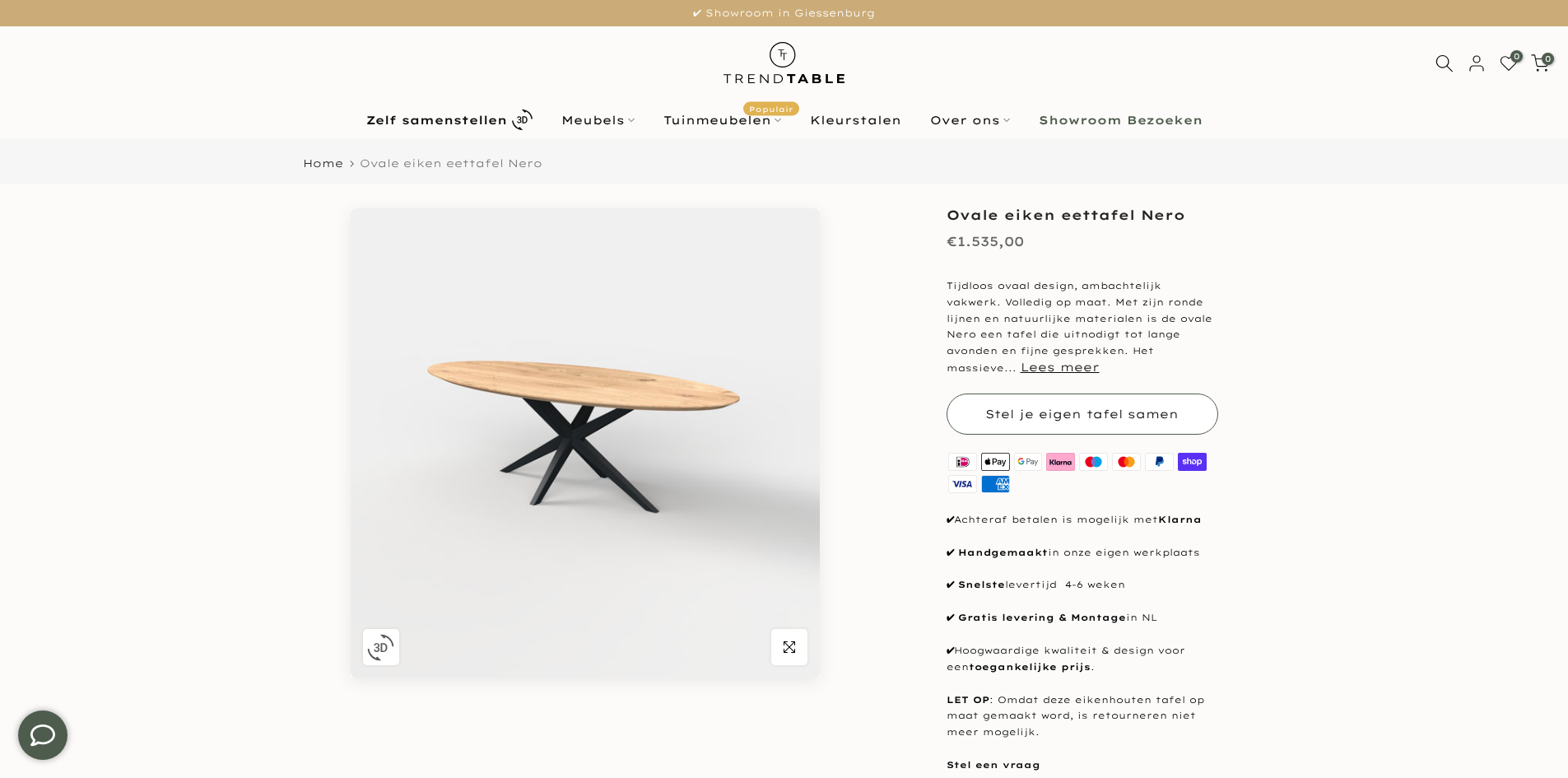 type on "****" 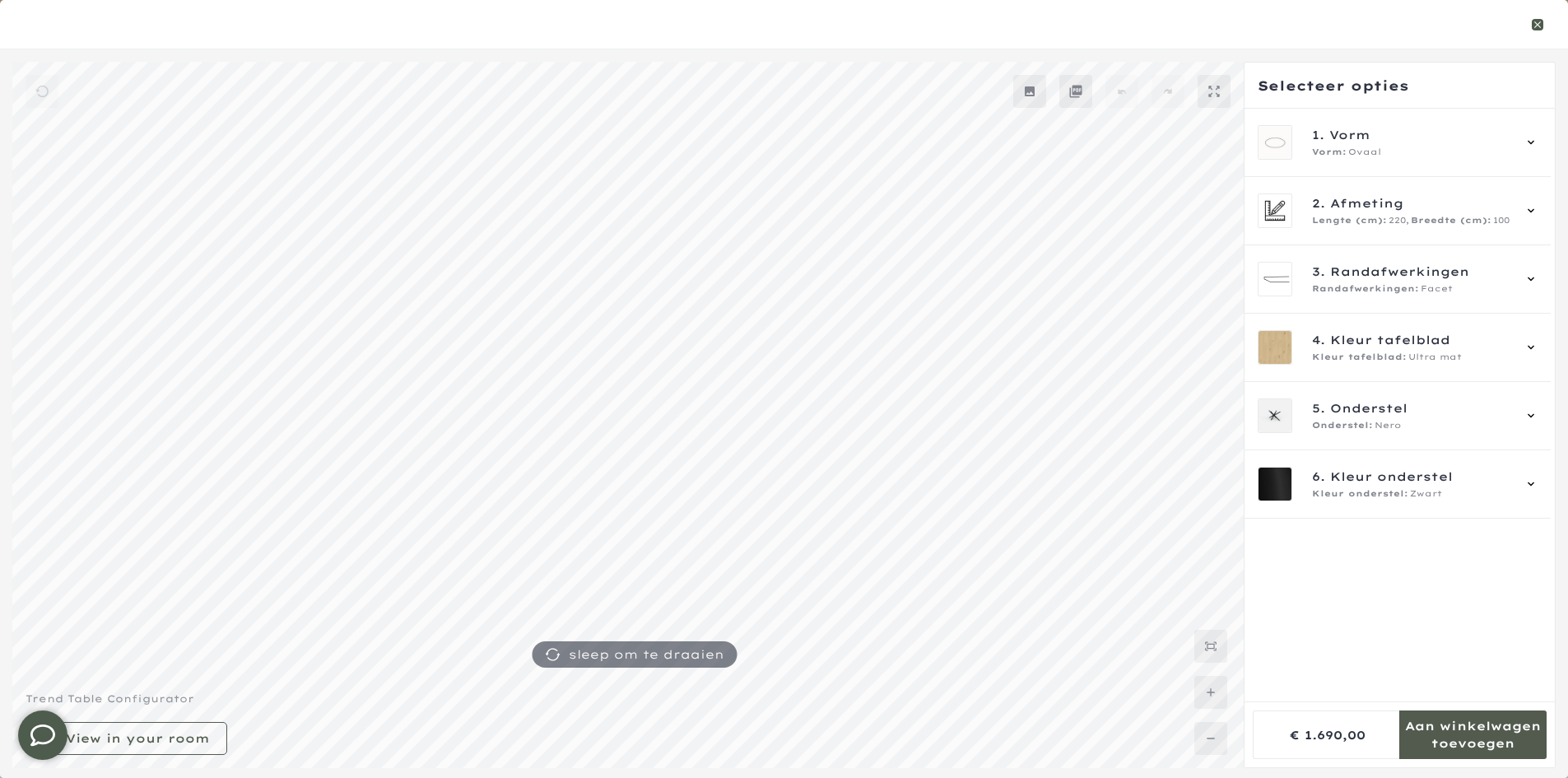 click 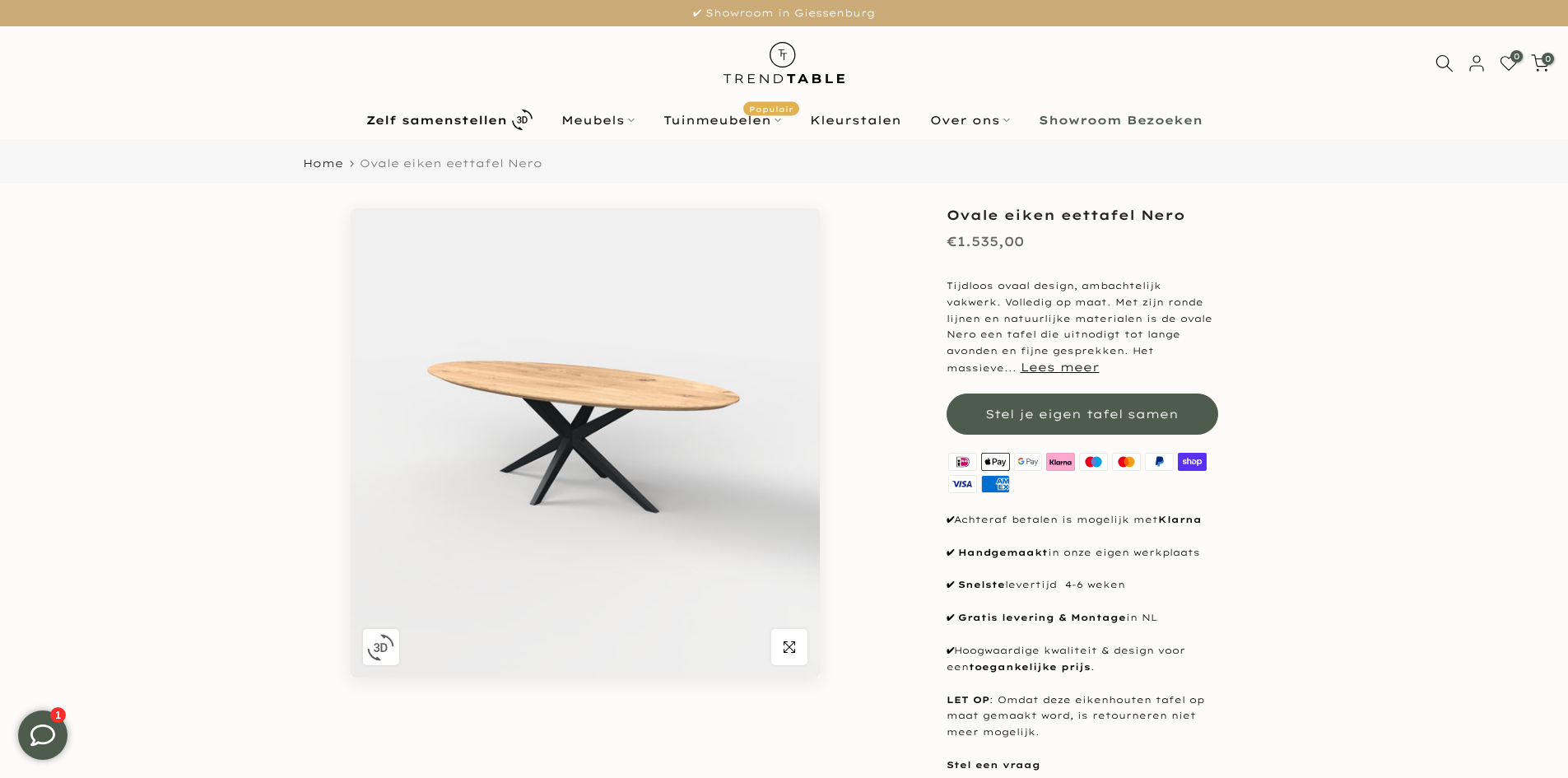 click on "0
0
/
€0,00" at bounding box center (784, 63) 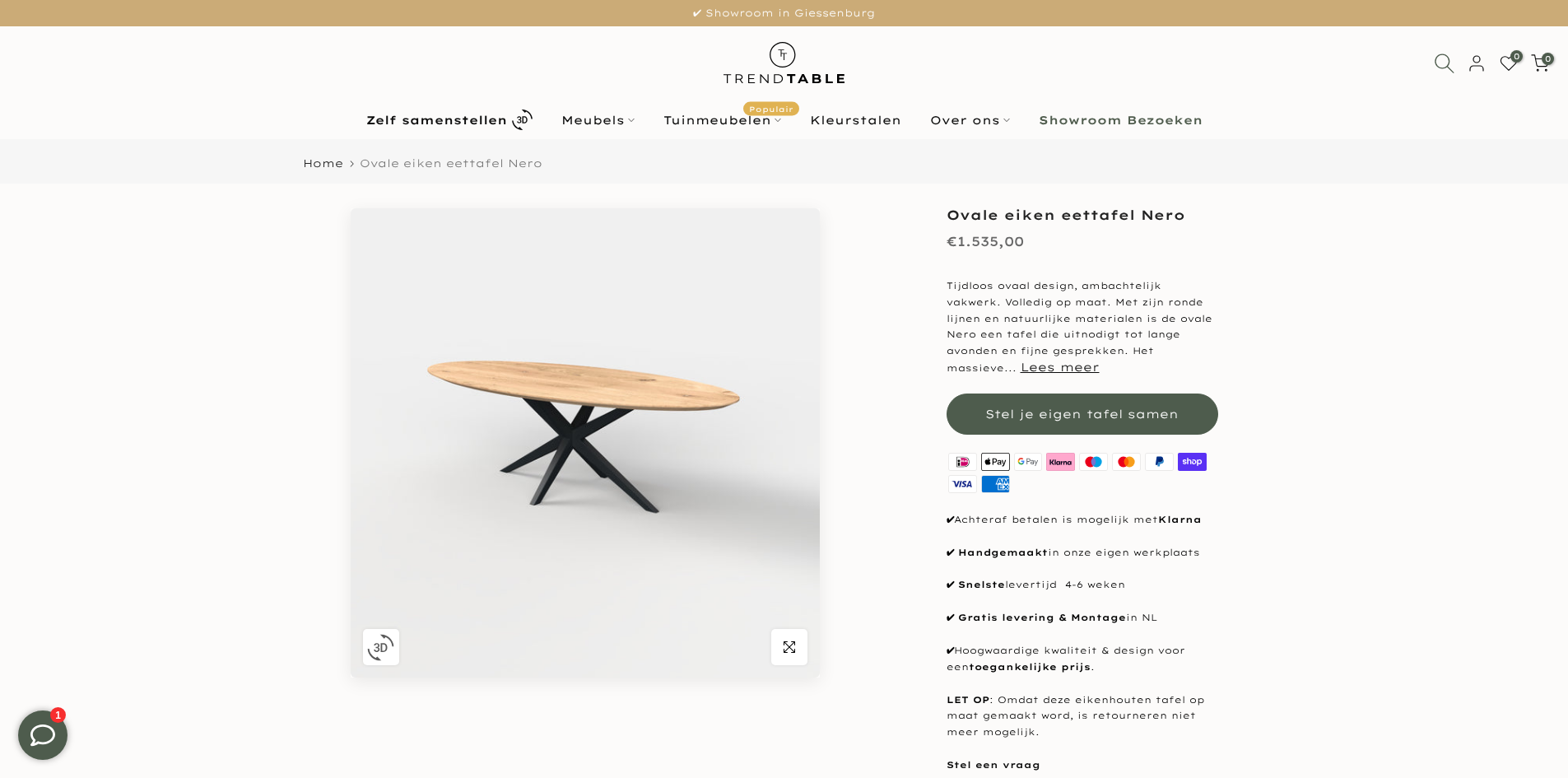 click 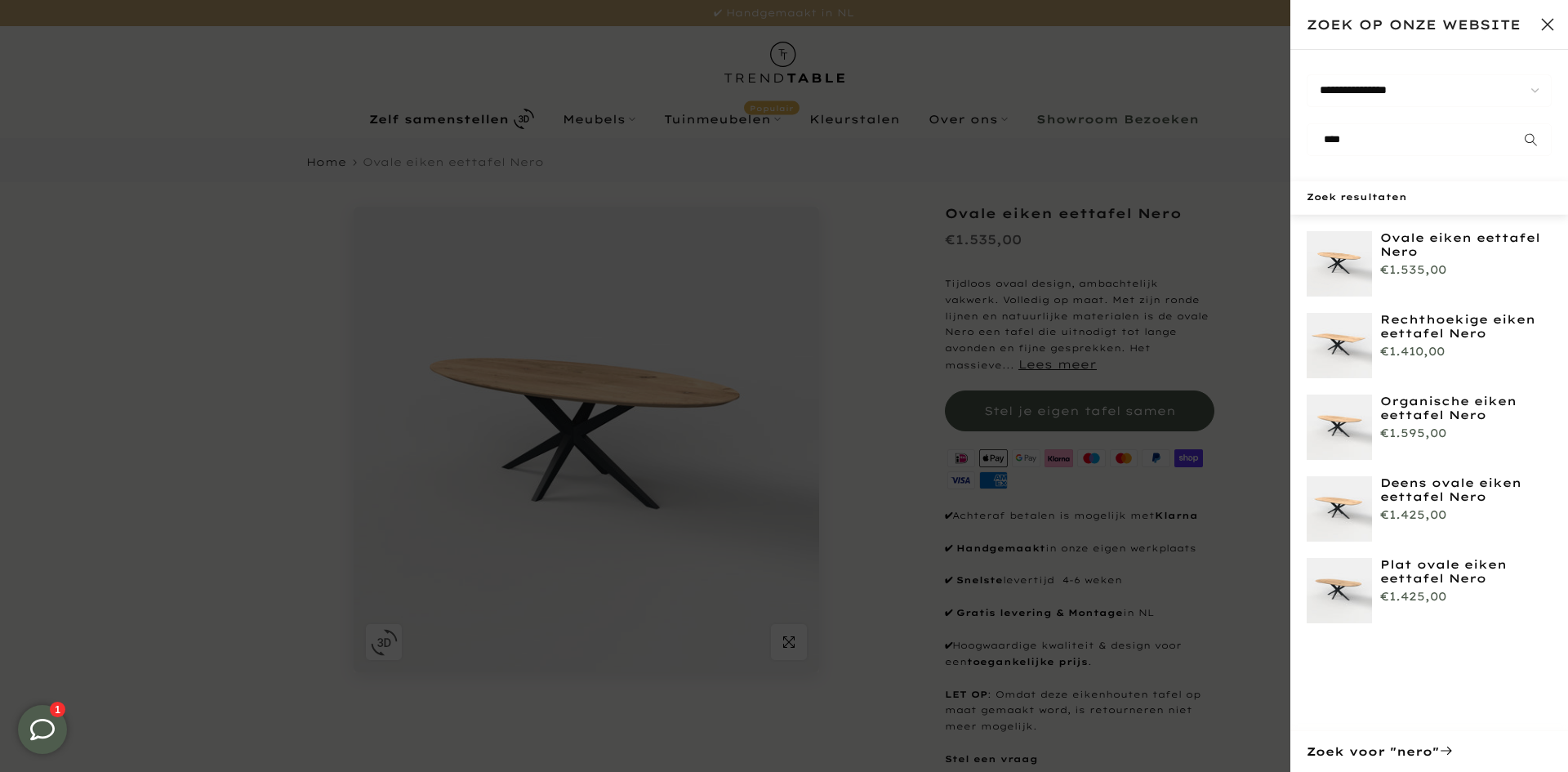 type on "****" 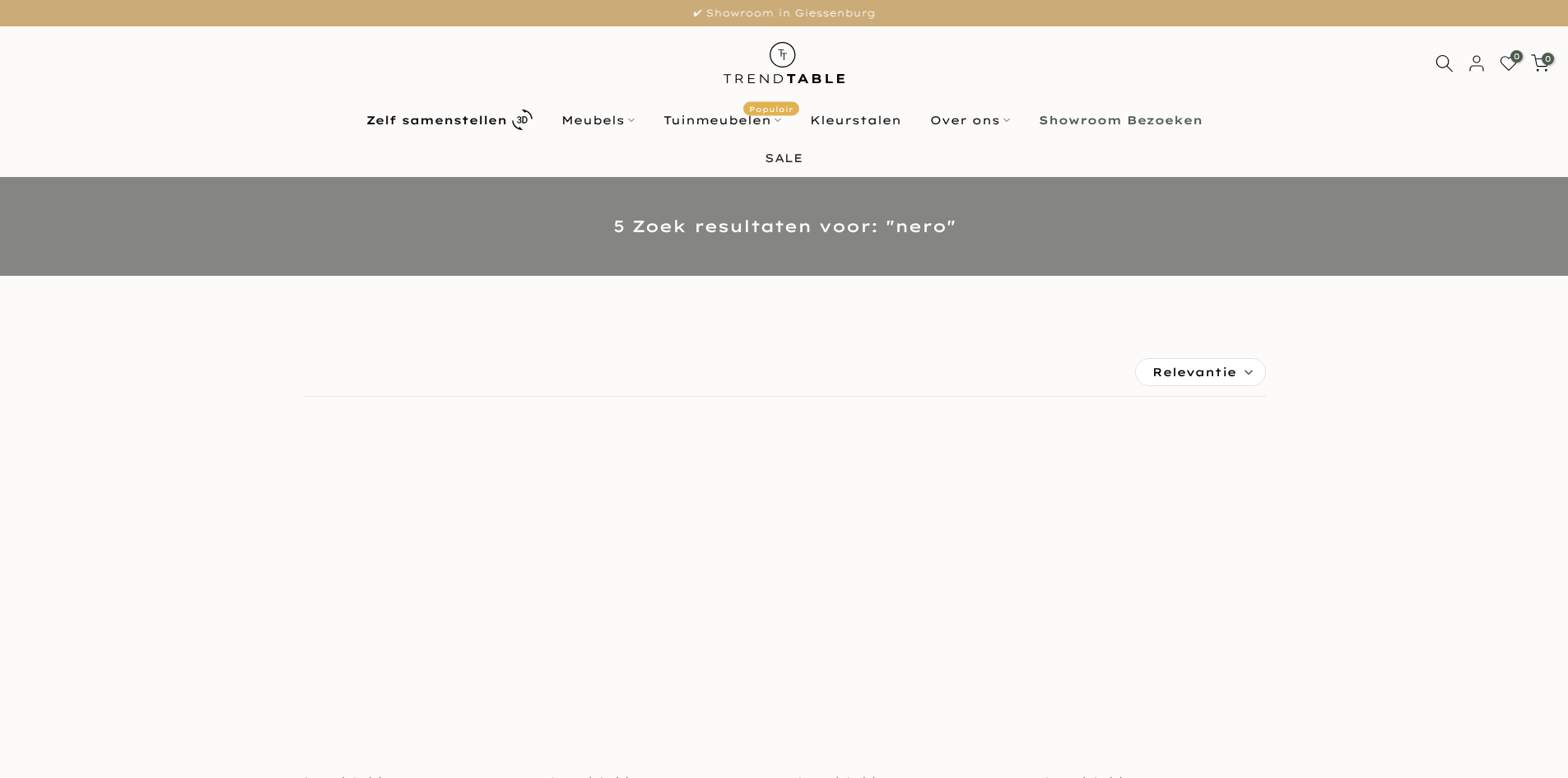 scroll, scrollTop: 0, scrollLeft: 0, axis: both 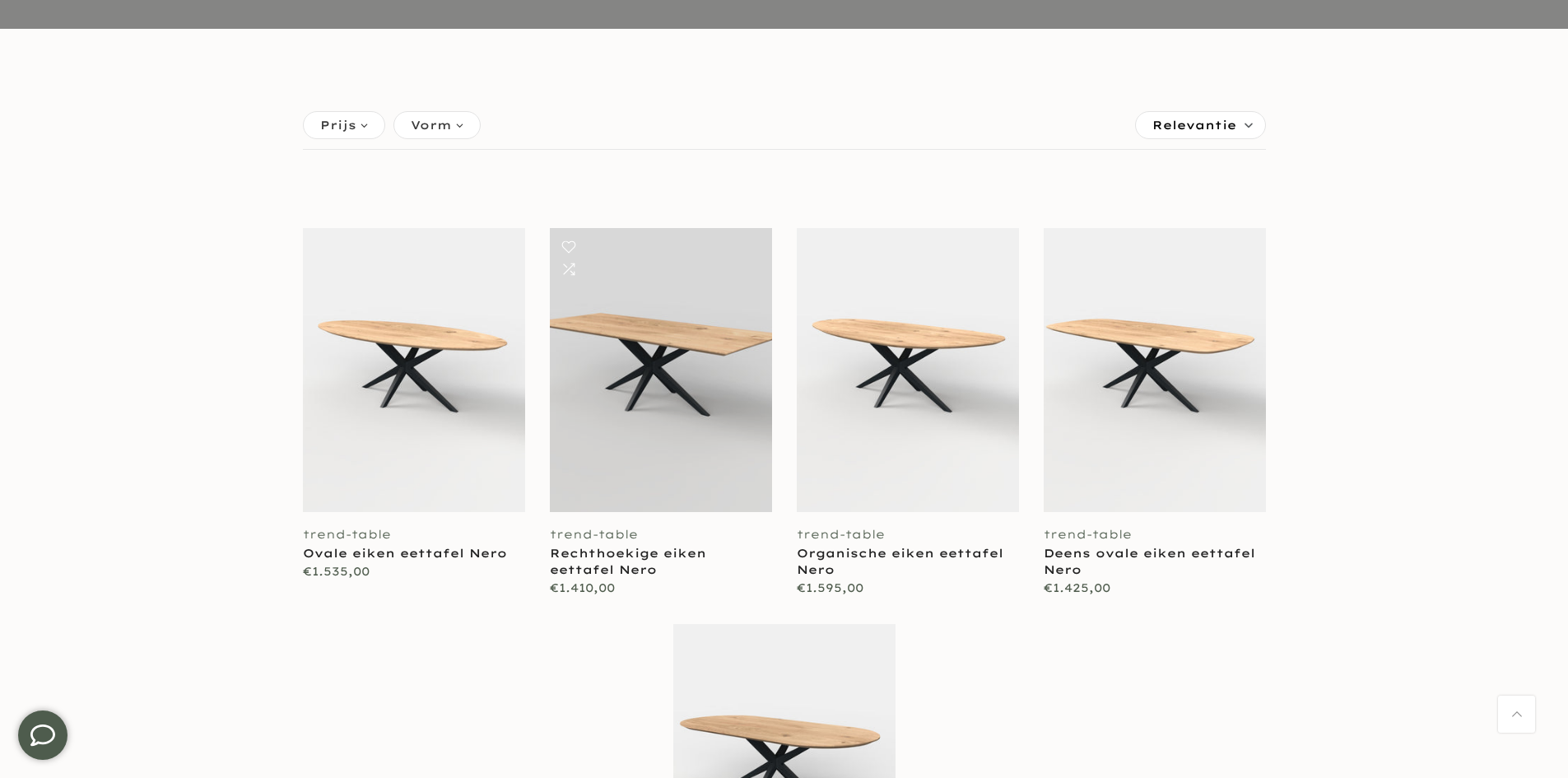 type on "****" 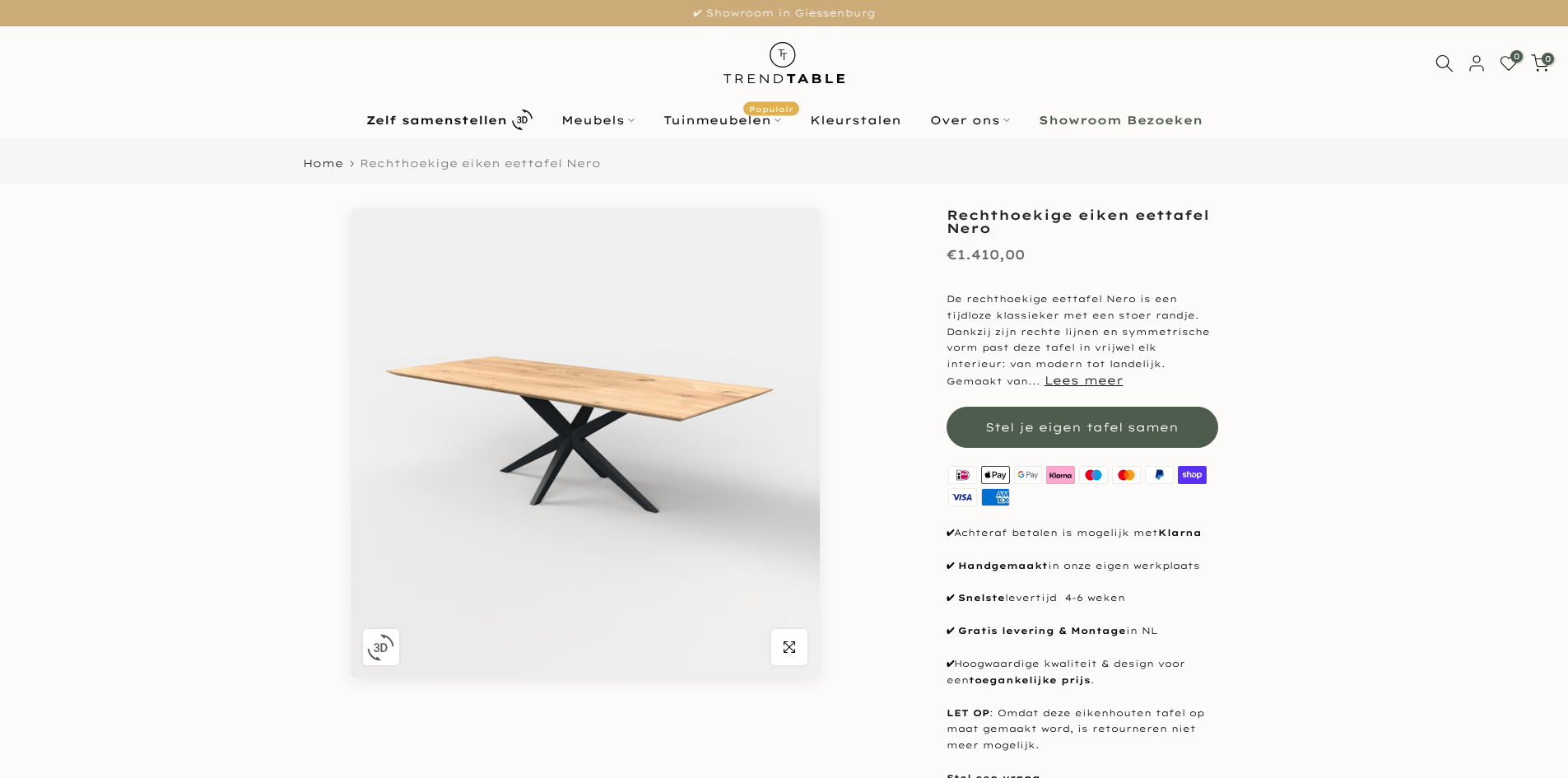 scroll, scrollTop: 0, scrollLeft: 0, axis: both 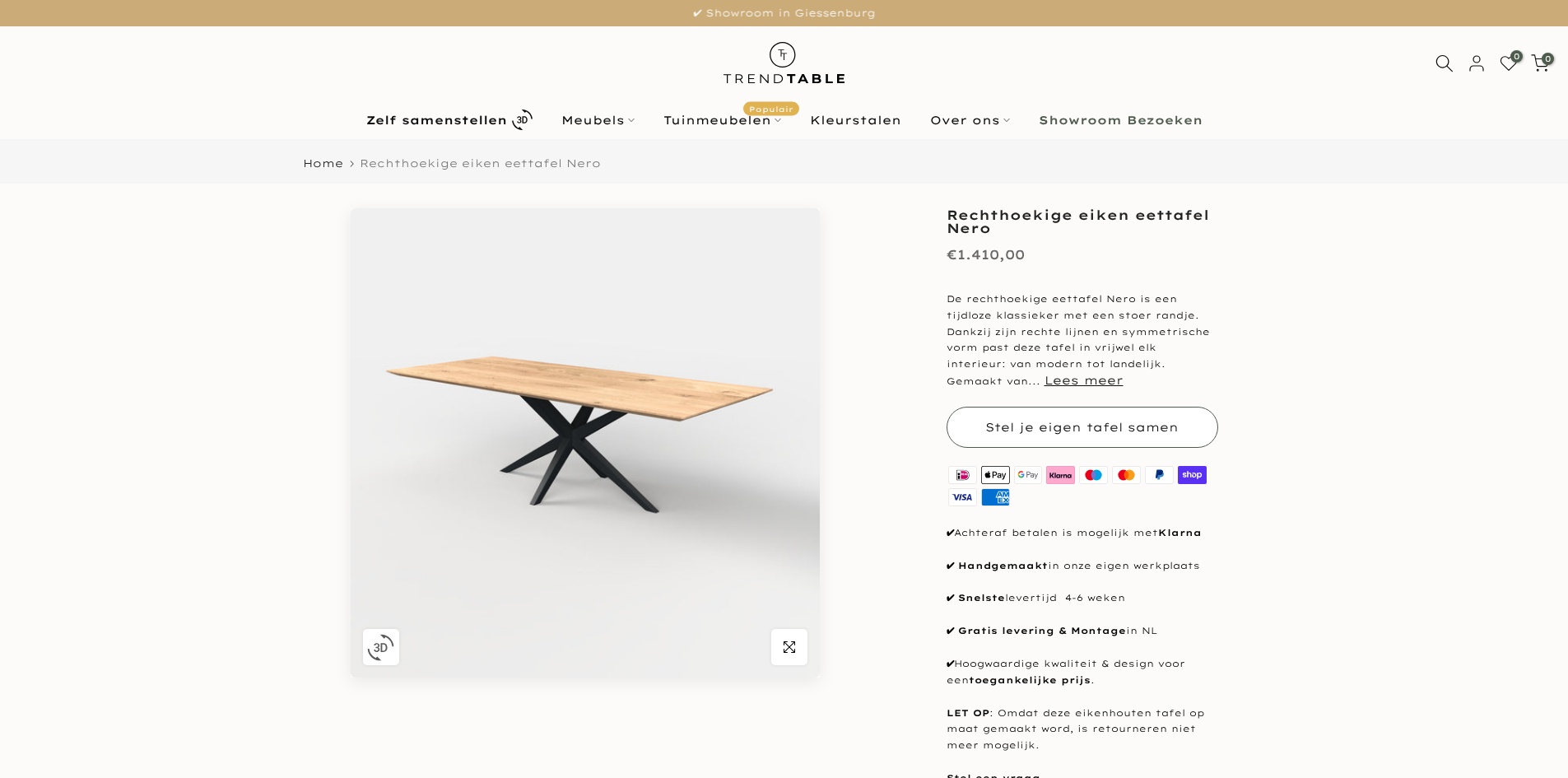 type on "****" 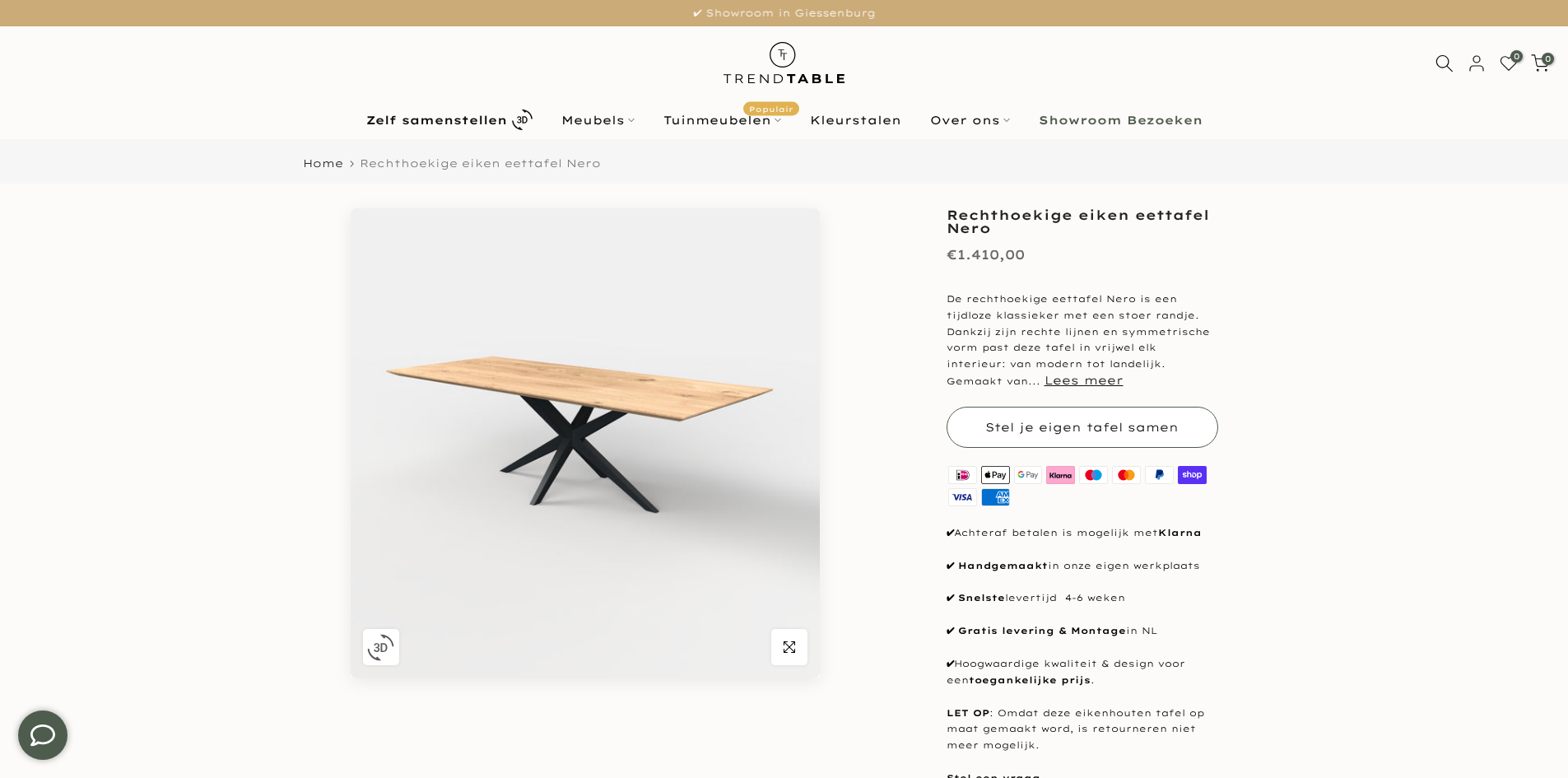 scroll, scrollTop: 0, scrollLeft: 0, axis: both 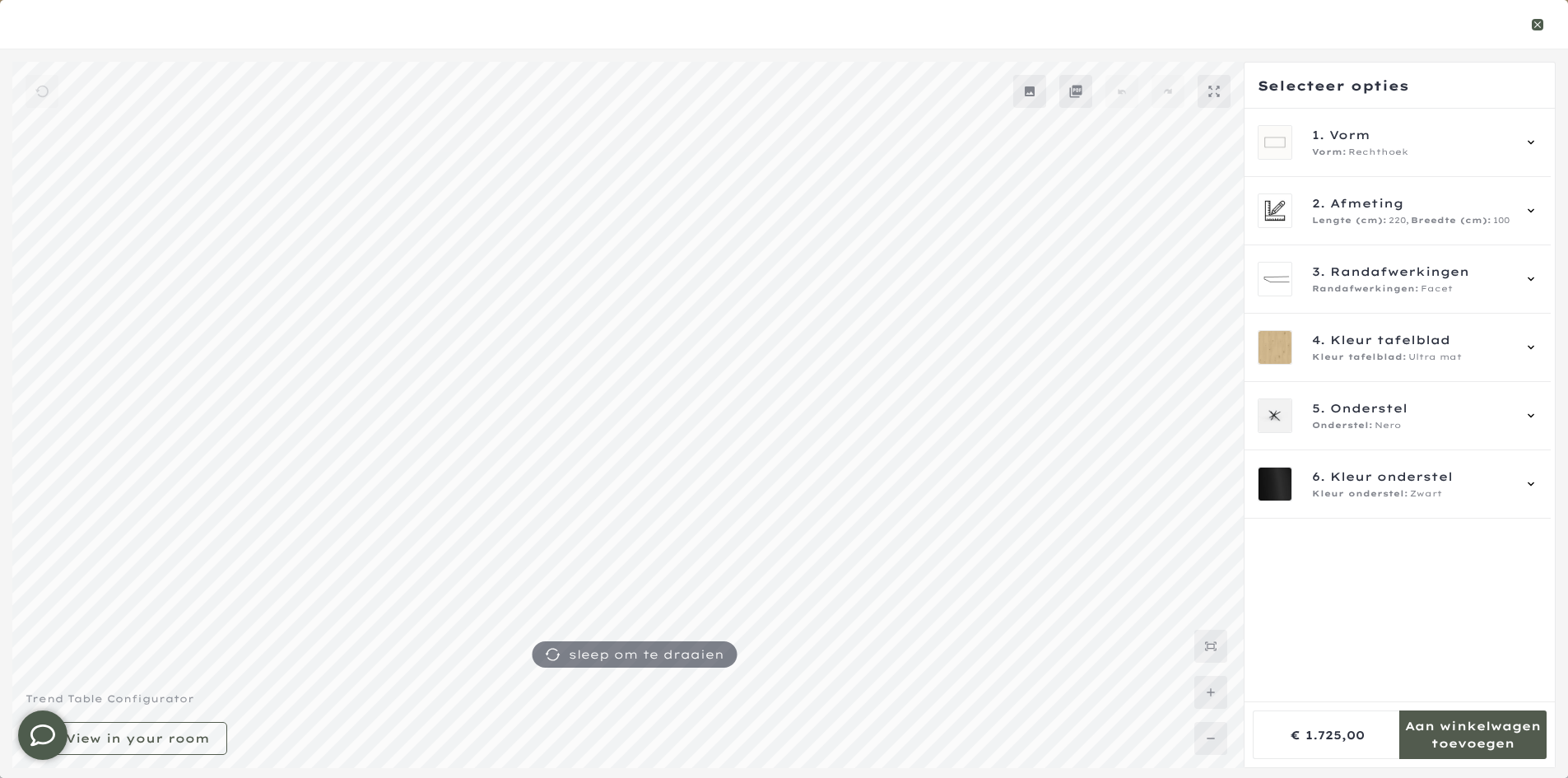 click 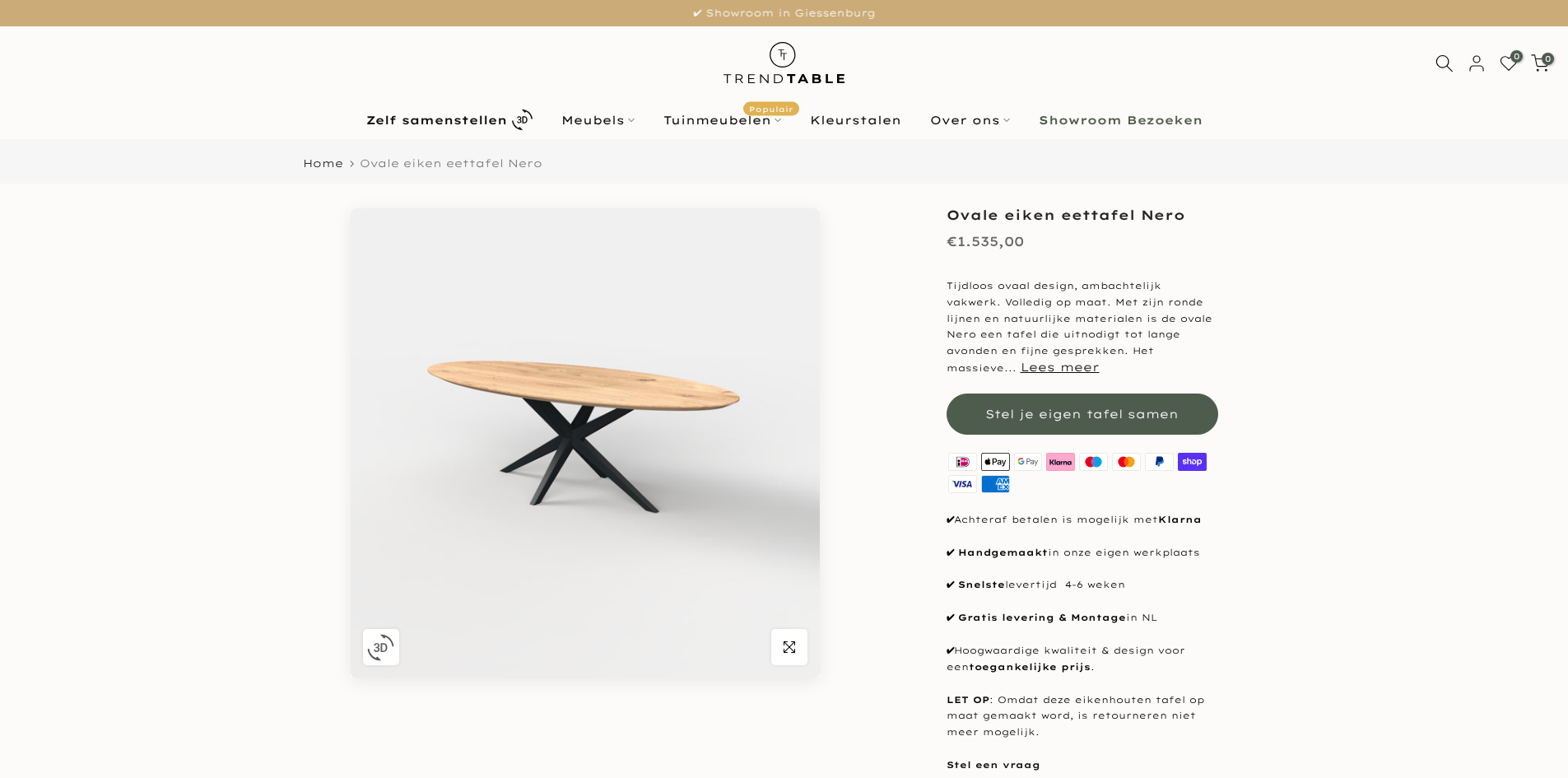 scroll, scrollTop: 0, scrollLeft: 0, axis: both 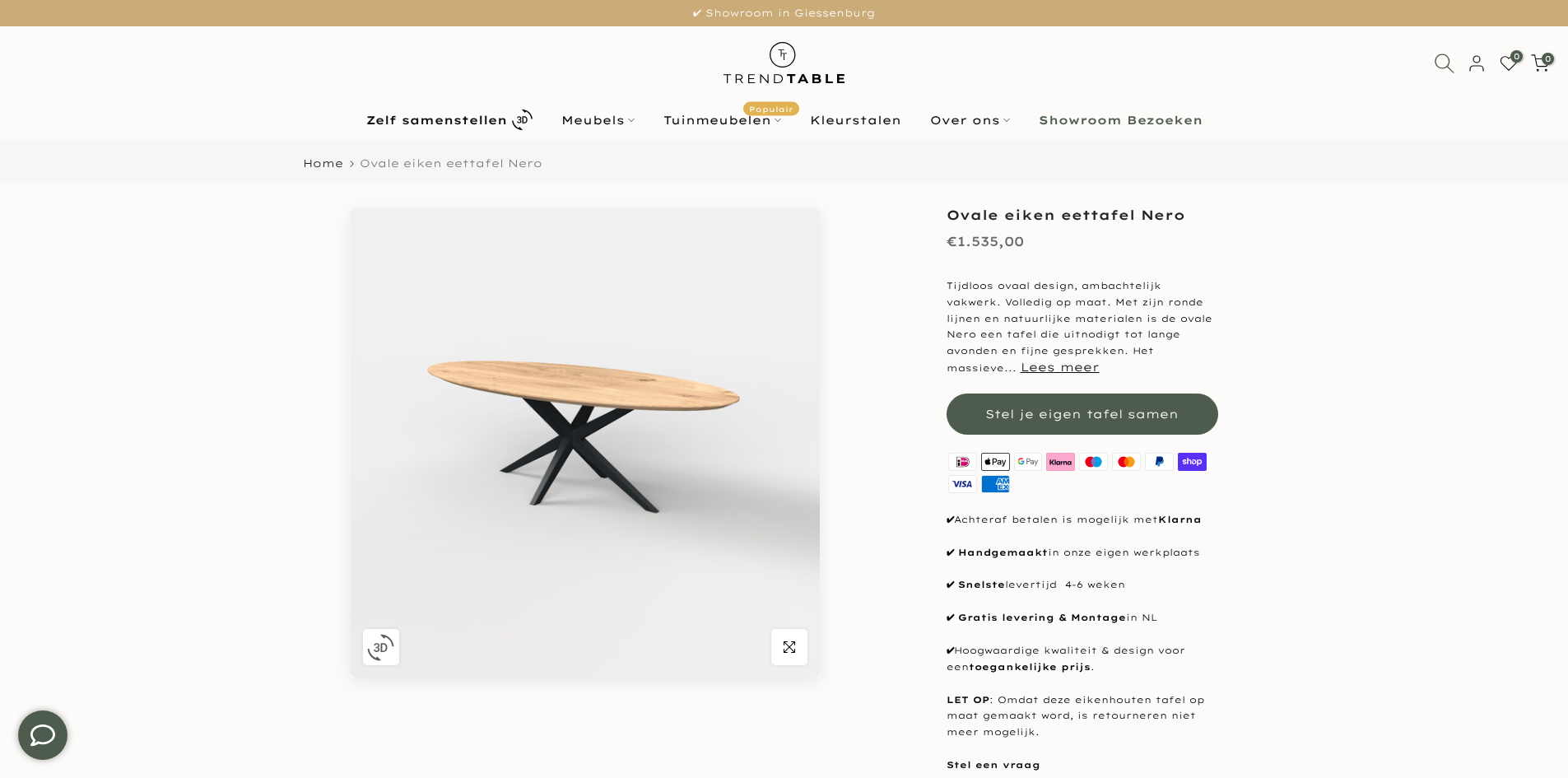 type on "****" 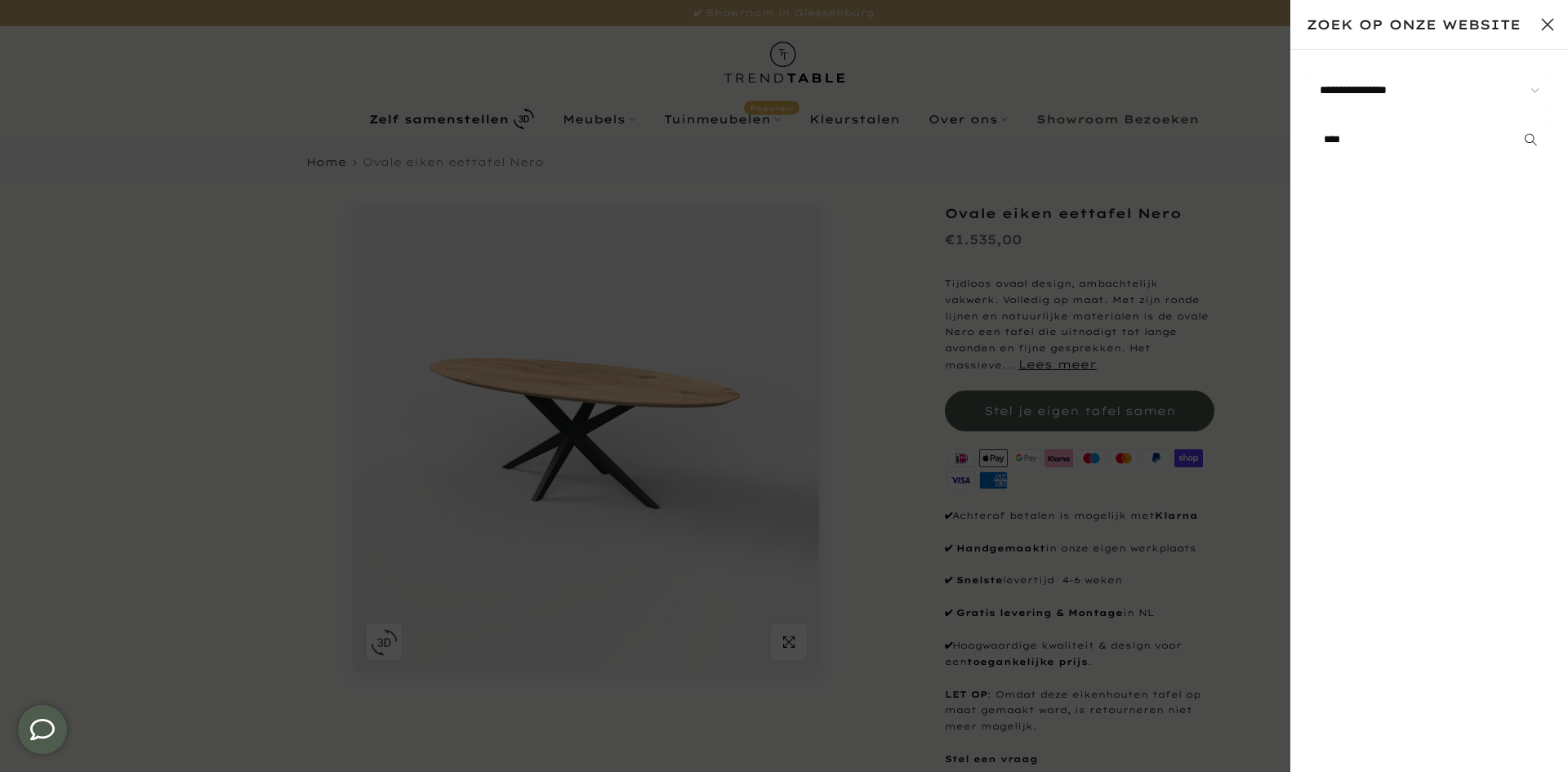 type on "****" 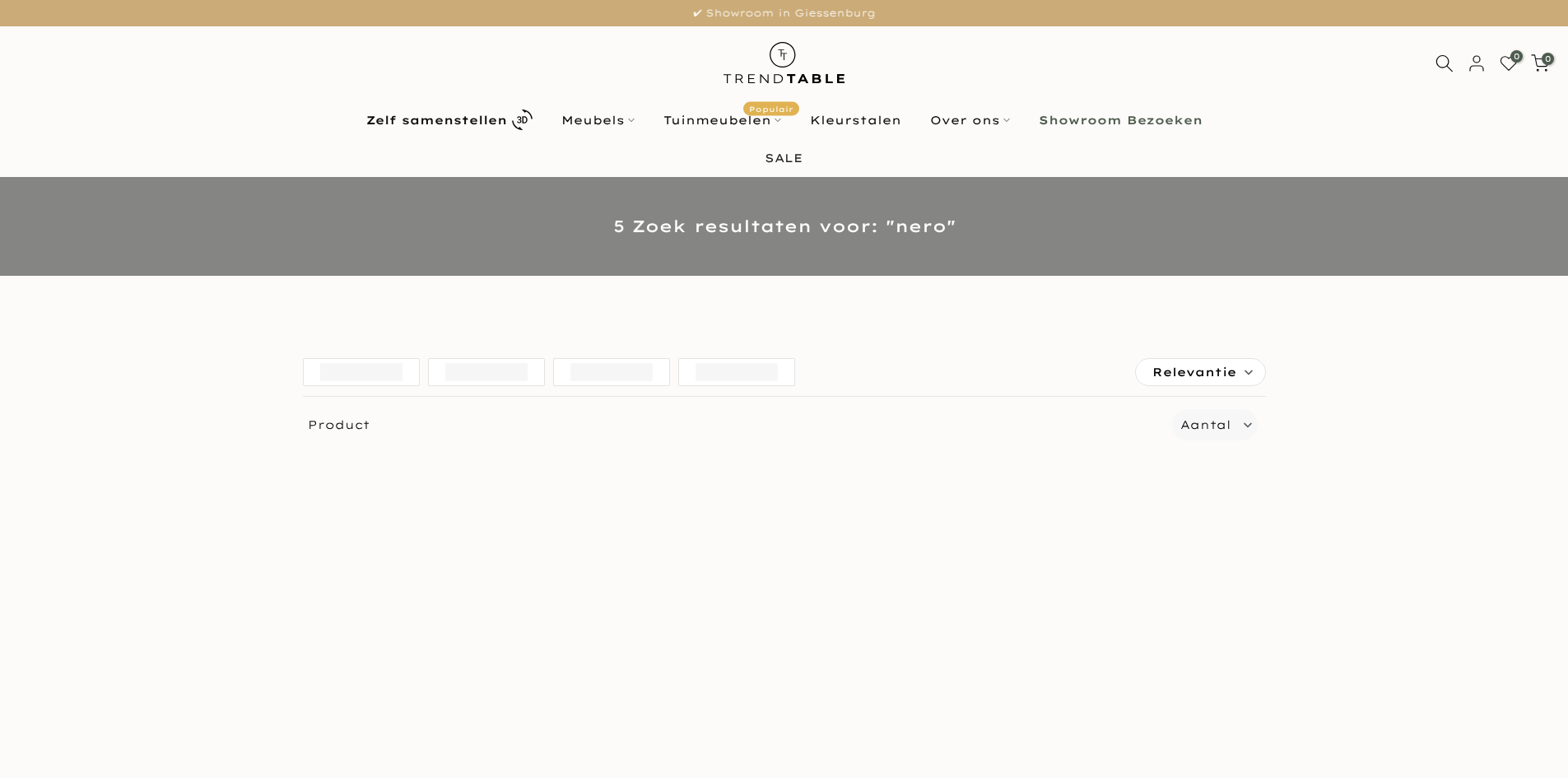 scroll, scrollTop: 0, scrollLeft: 0, axis: both 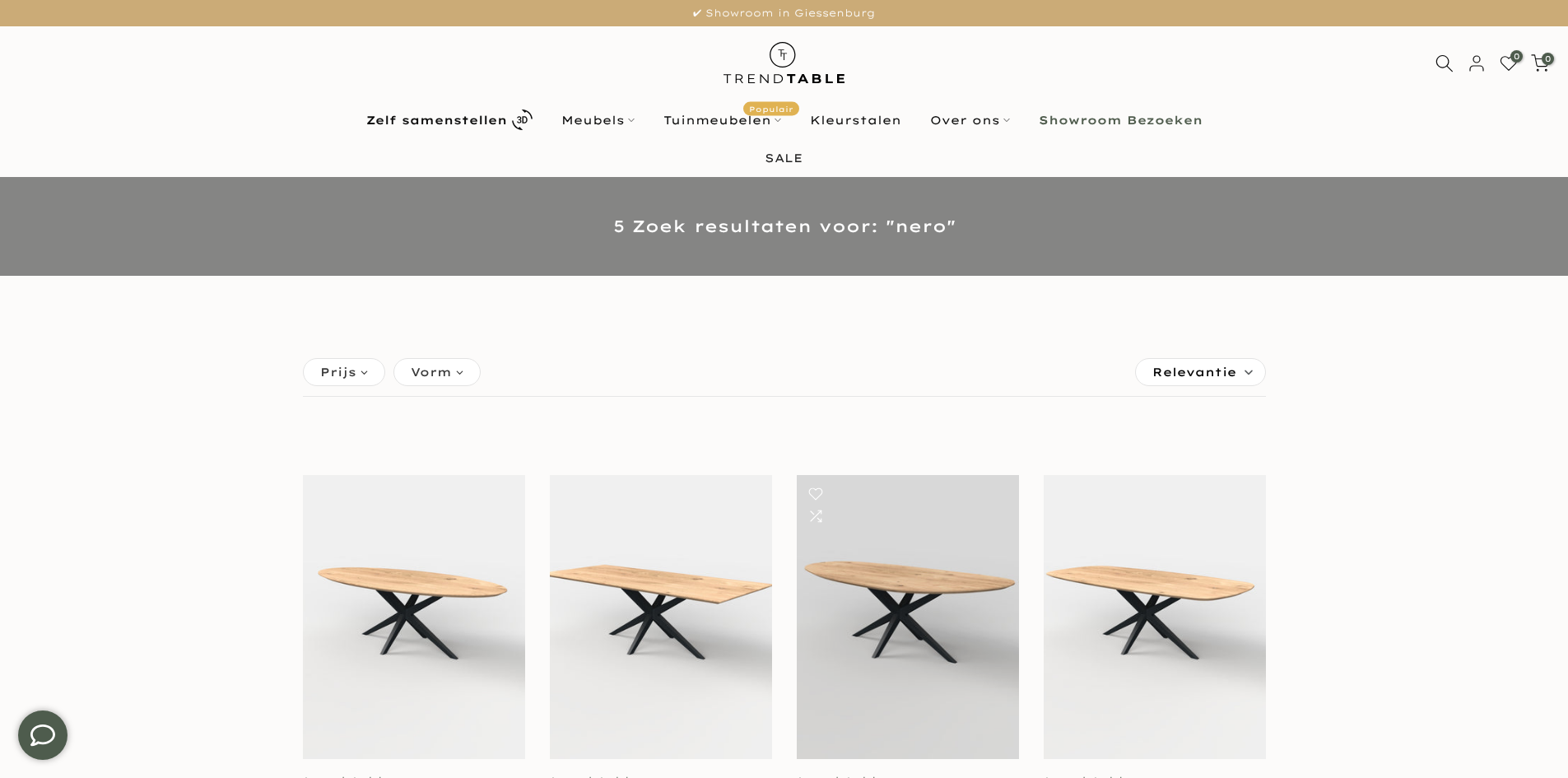 type on "****" 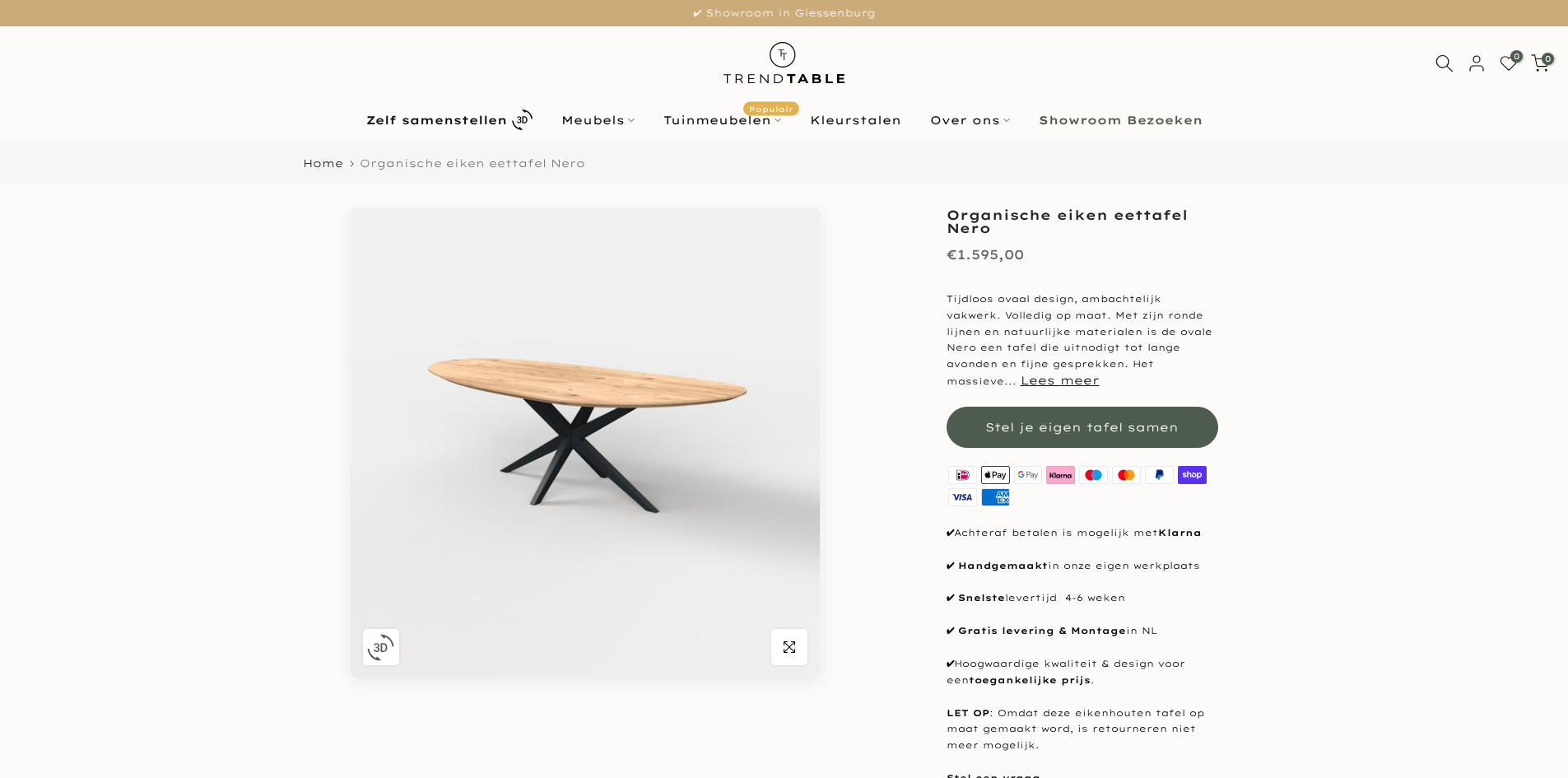 scroll, scrollTop: 0, scrollLeft: 0, axis: both 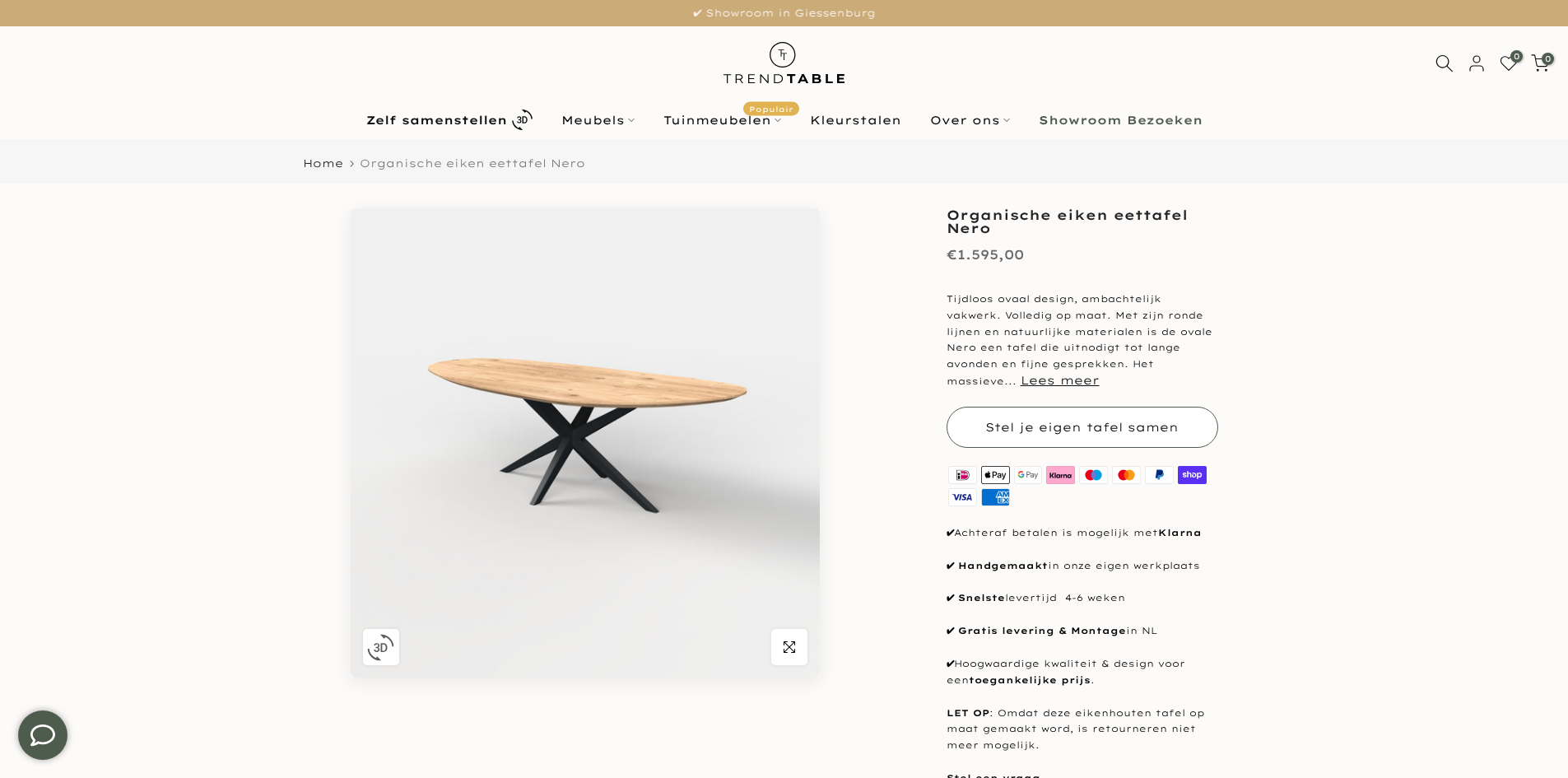 click on "Stel je eigen tafel samen" at bounding box center [1082, 427] 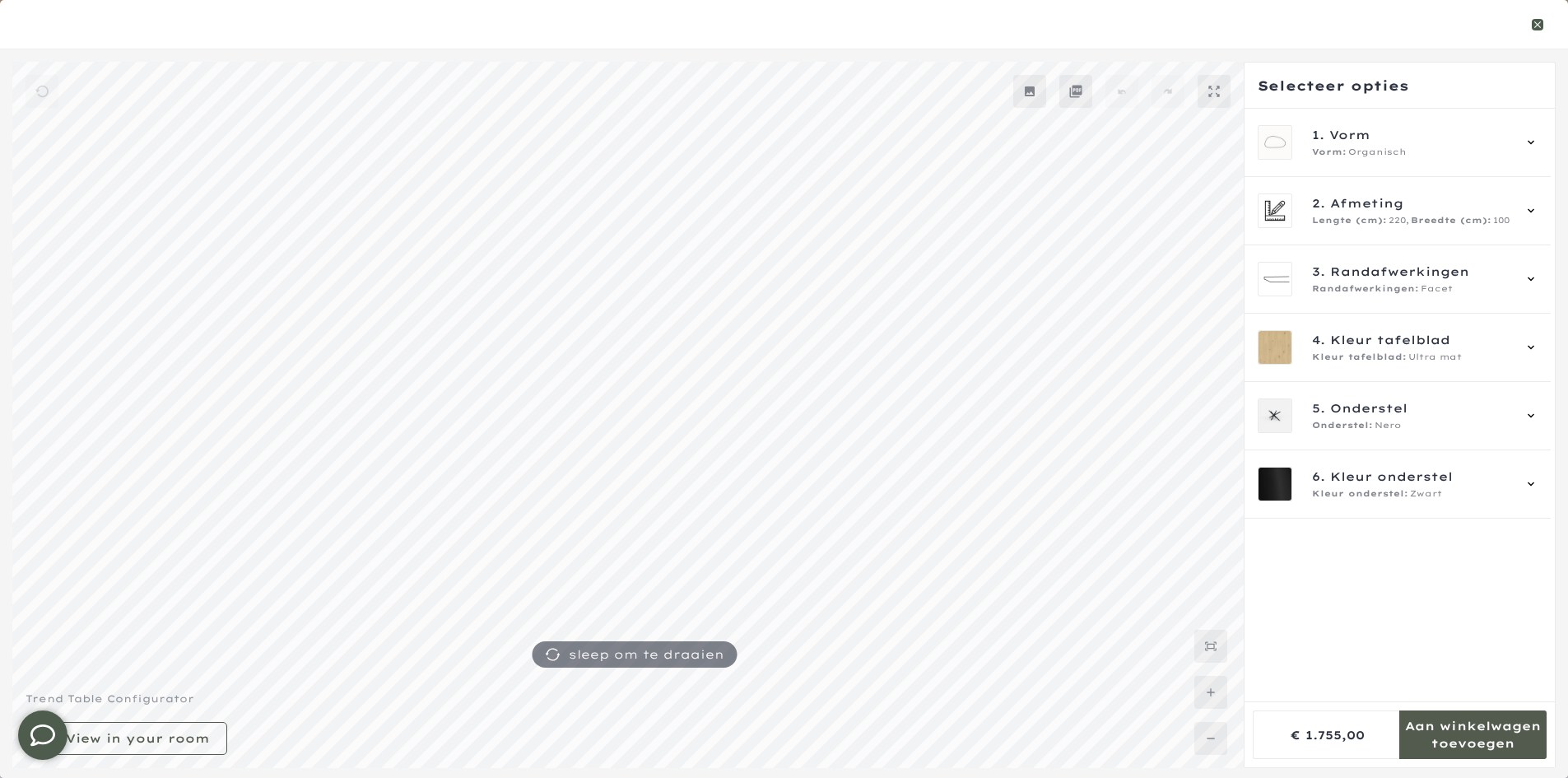 click 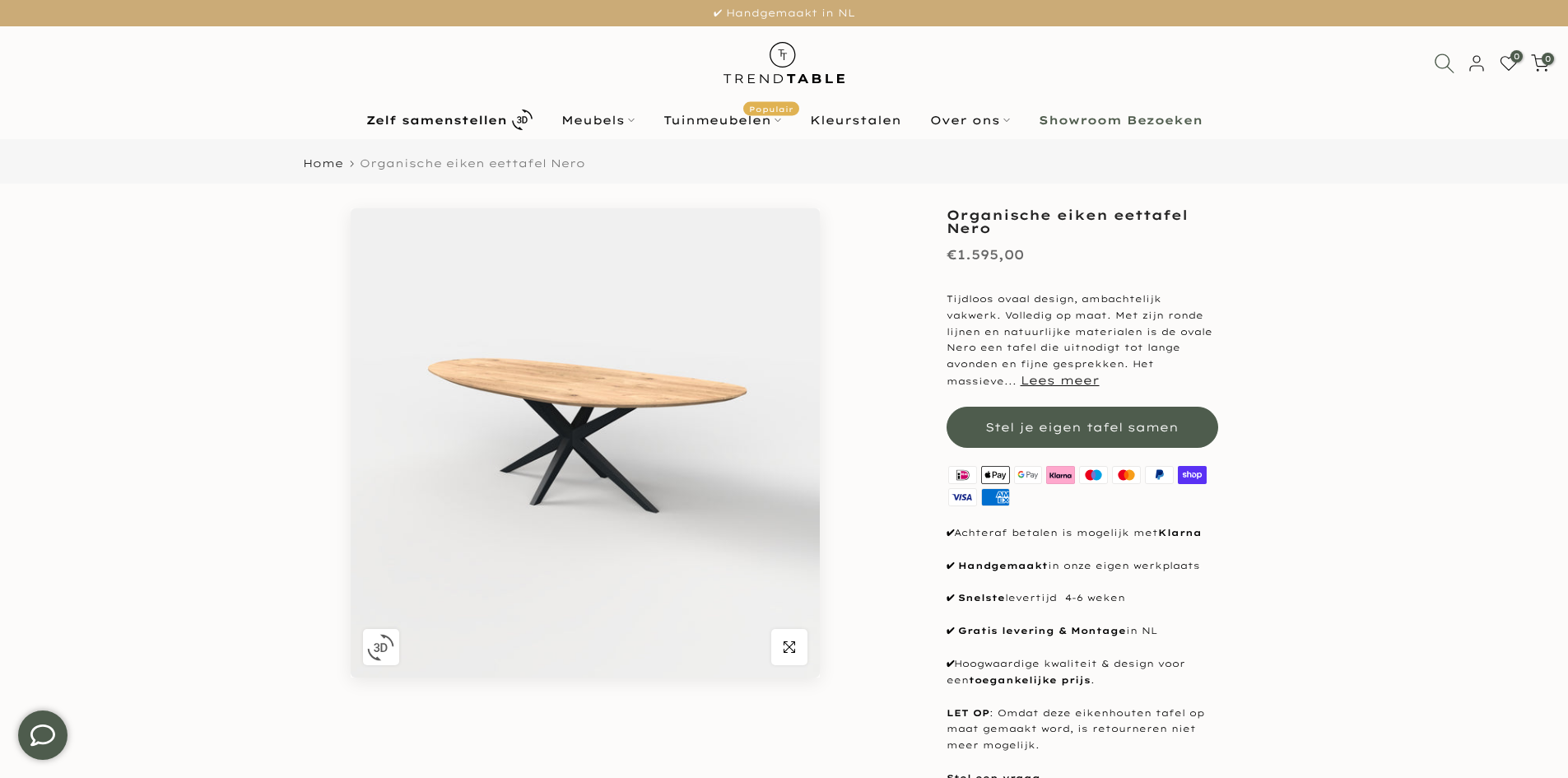 click 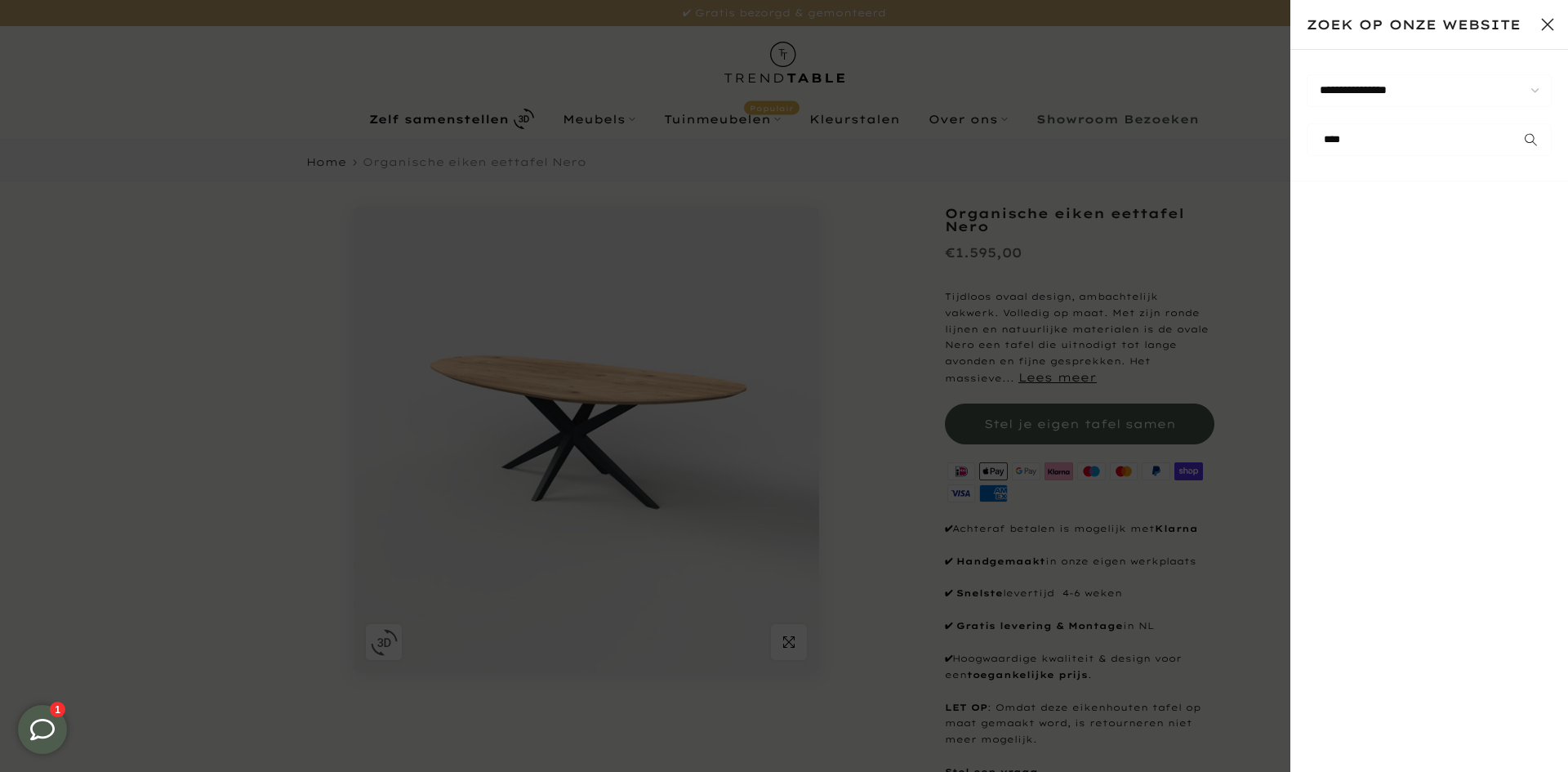 type on "****" 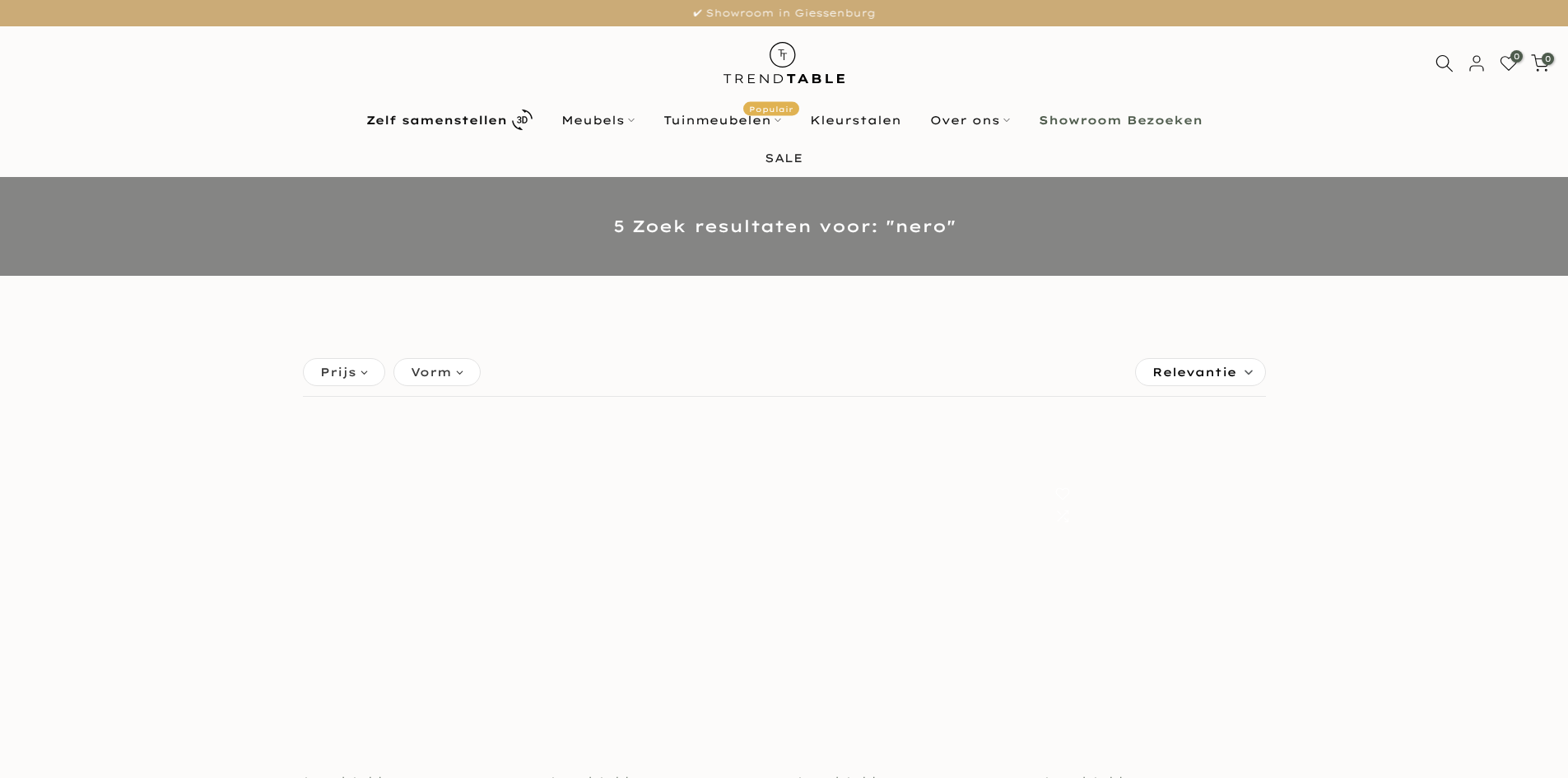 scroll, scrollTop: 0, scrollLeft: 0, axis: both 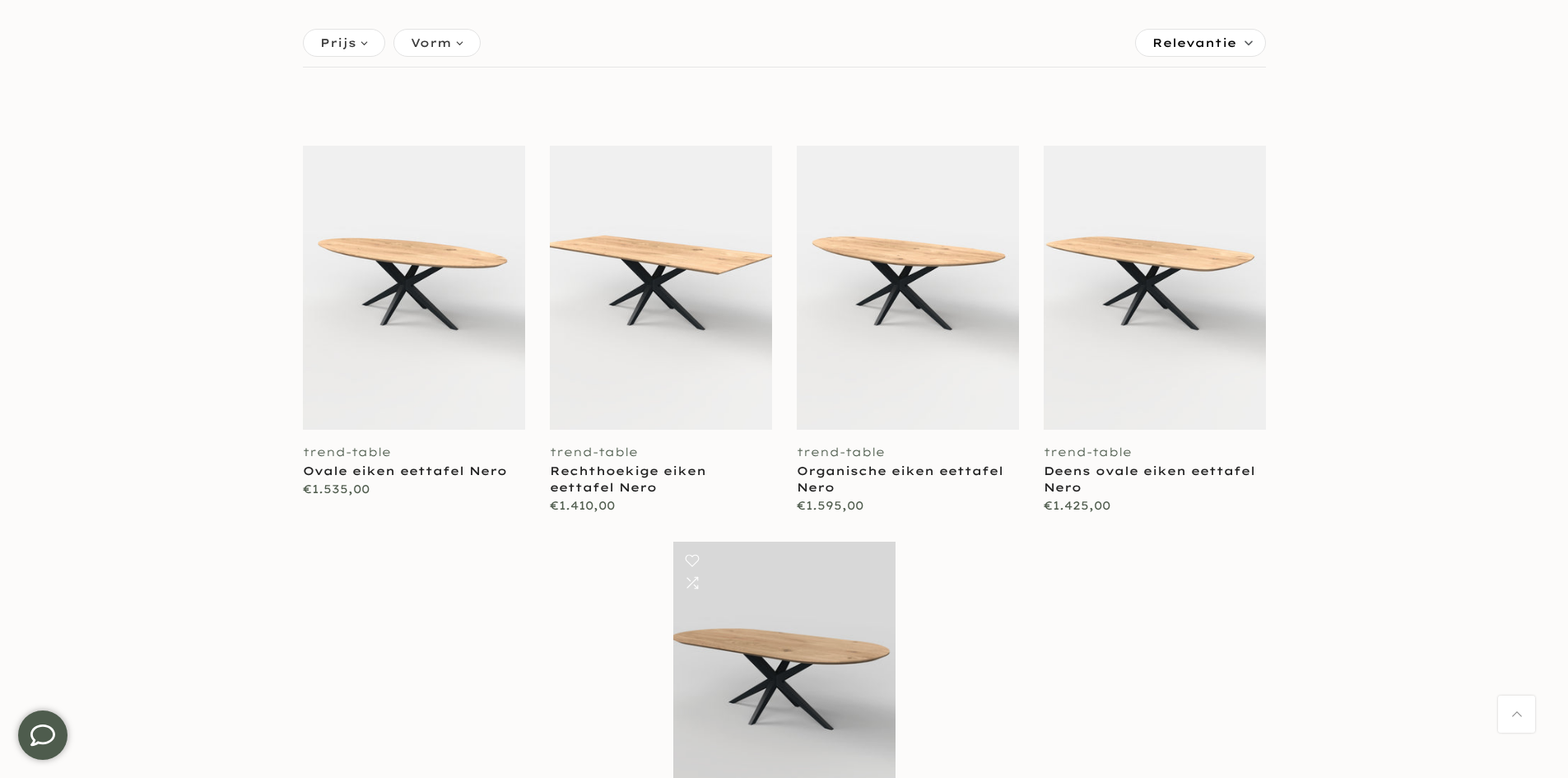 type on "****" 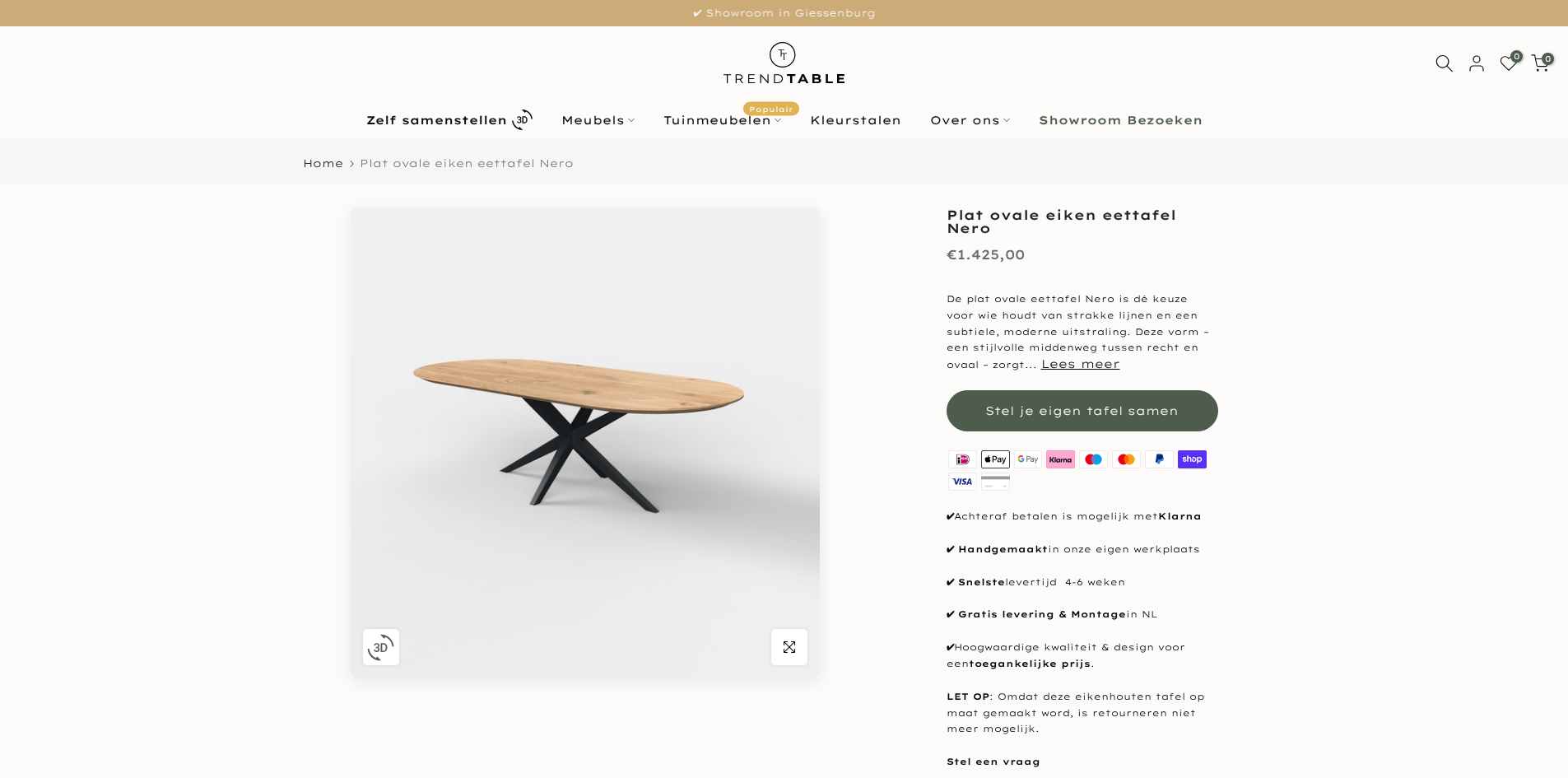 scroll, scrollTop: 0, scrollLeft: 0, axis: both 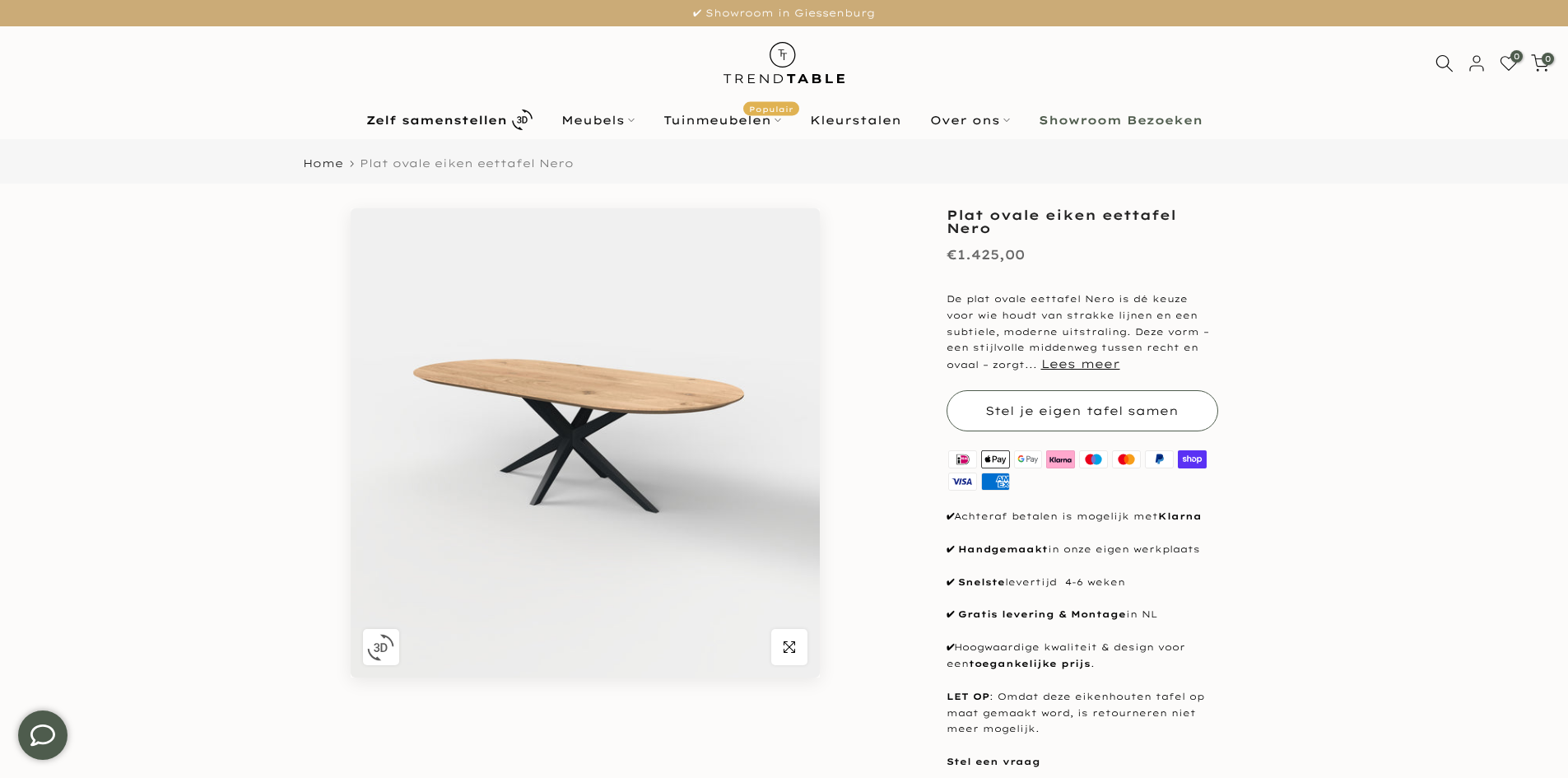 type on "****" 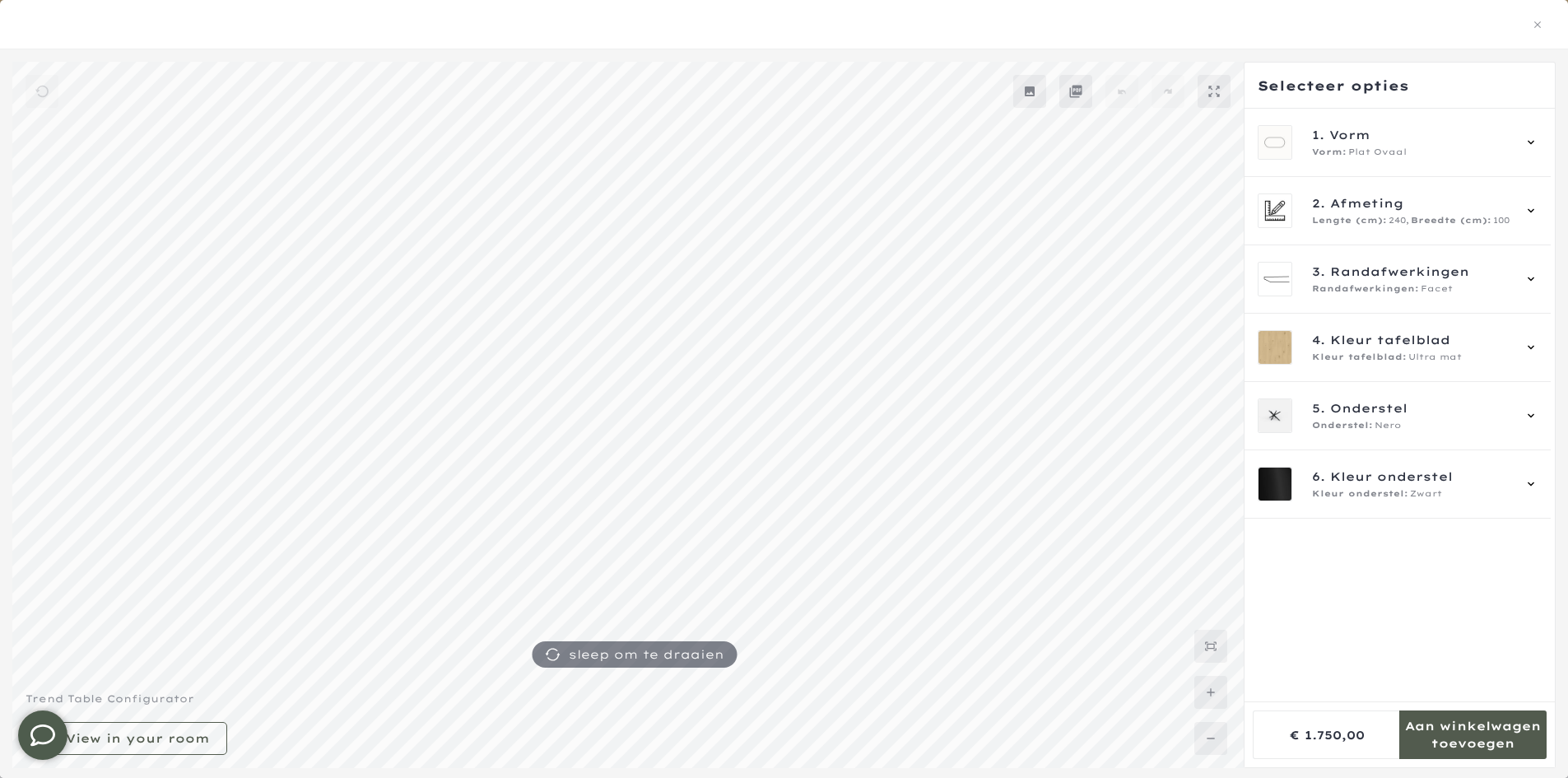 click at bounding box center (784, 25) 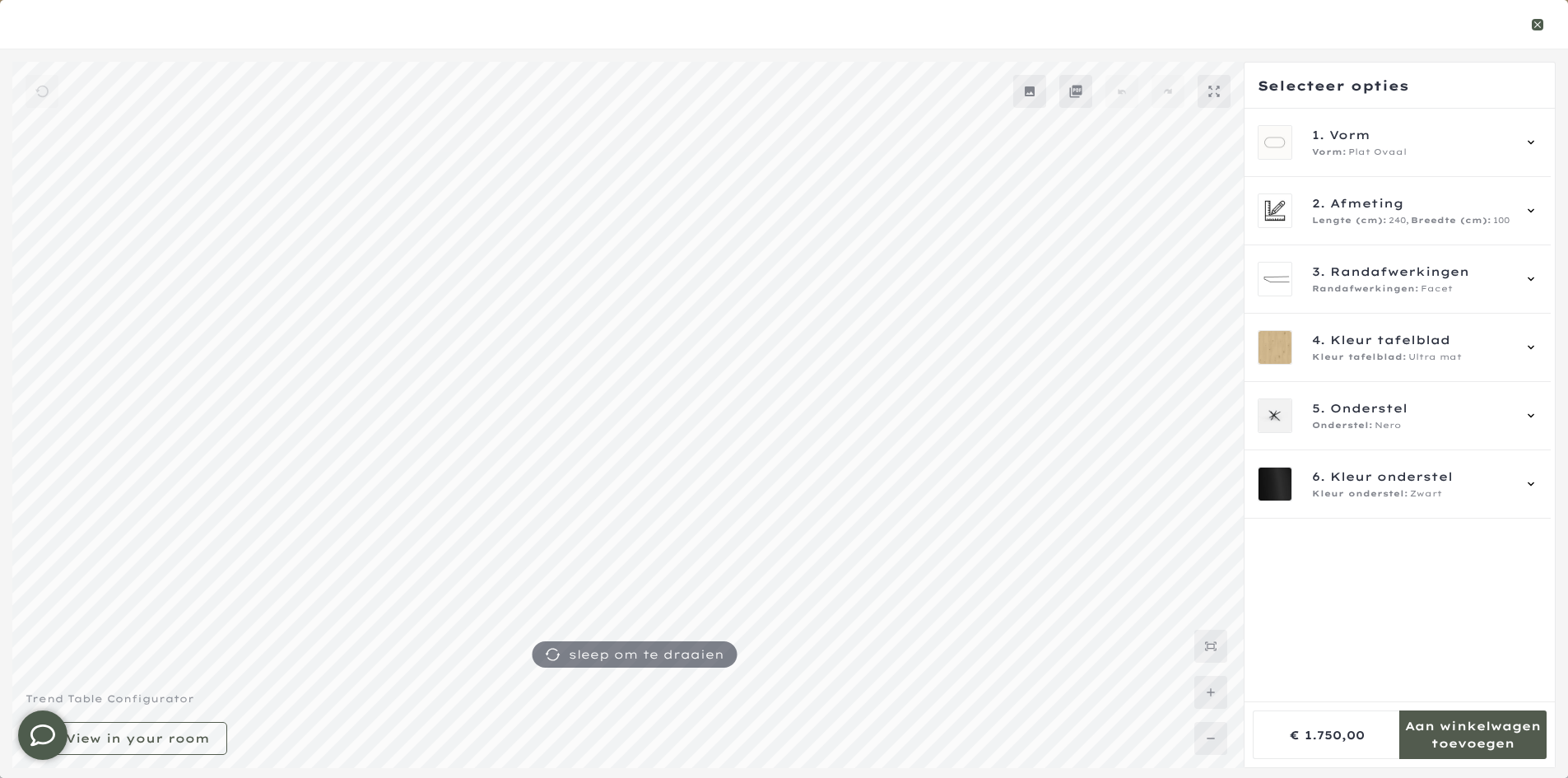 click 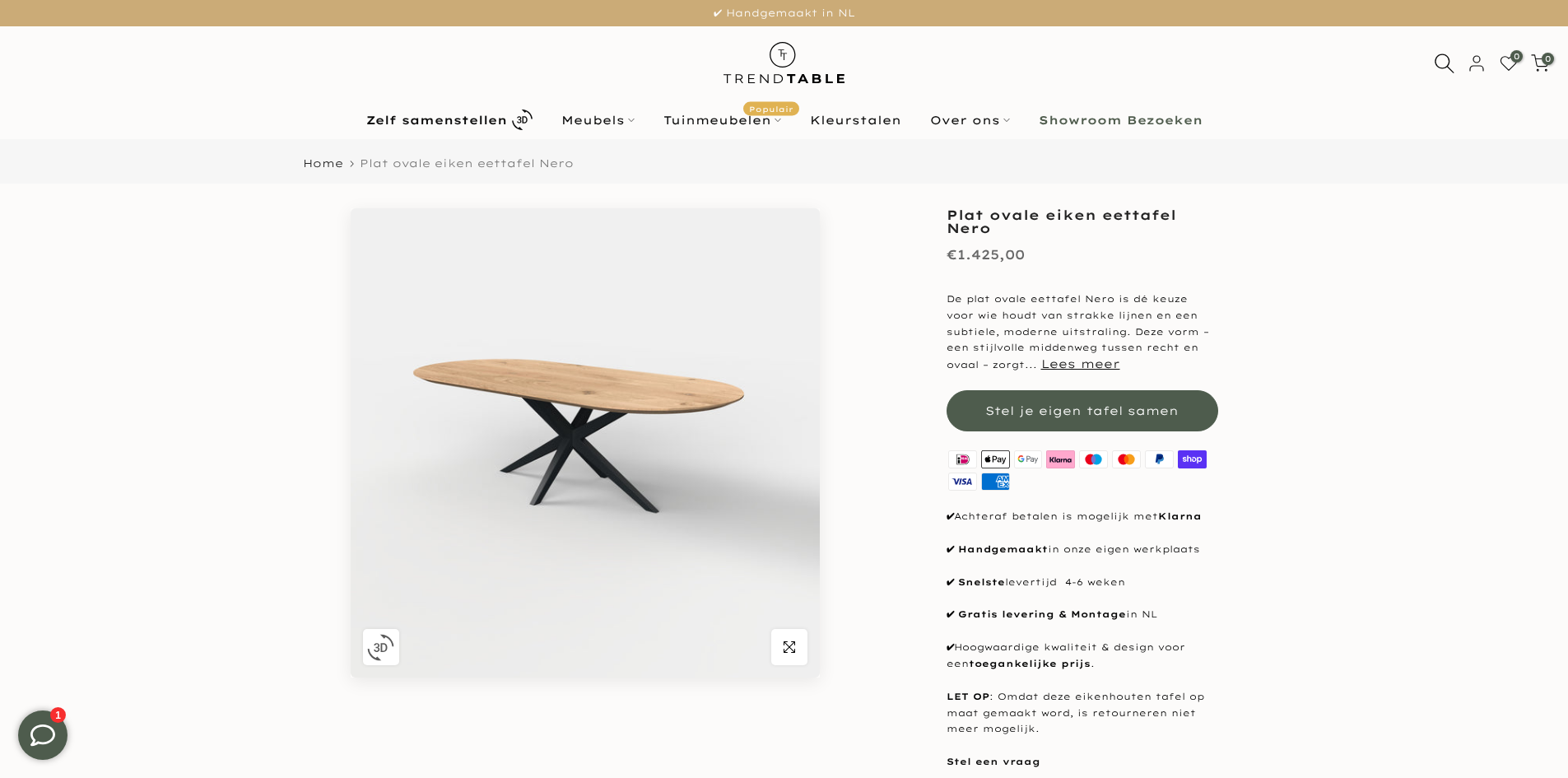 click at bounding box center [1445, 63] 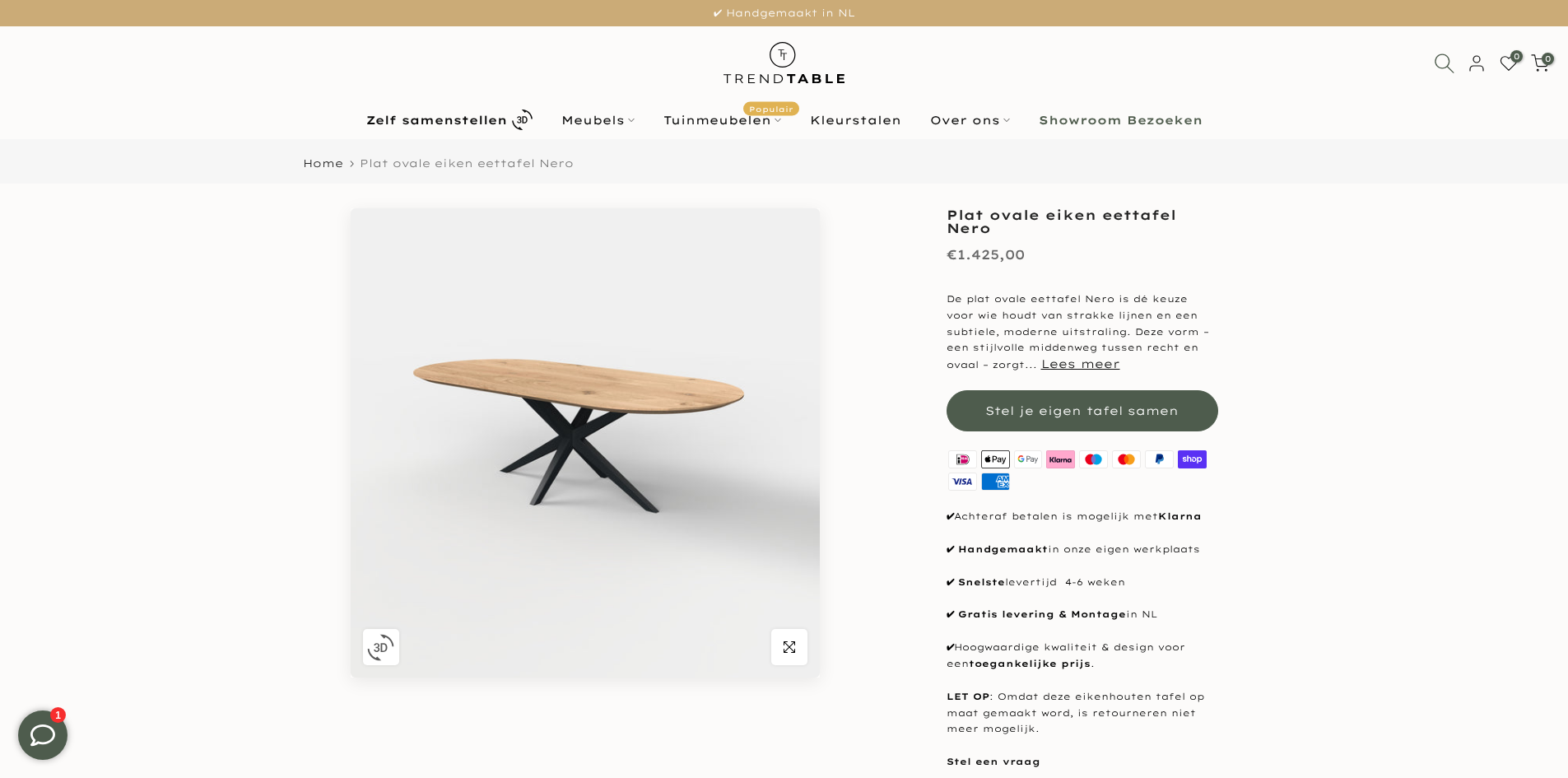 click 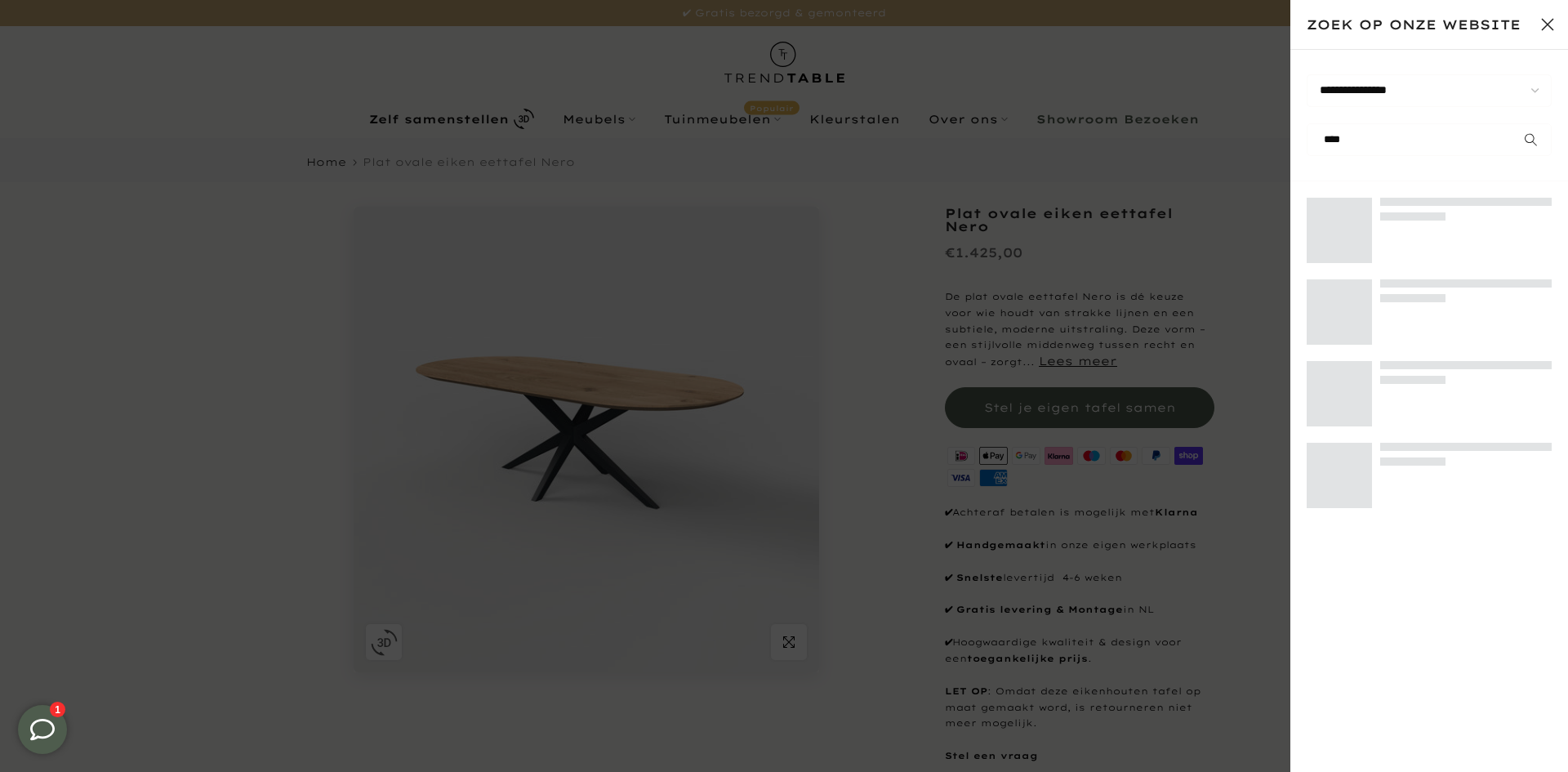 type on "****" 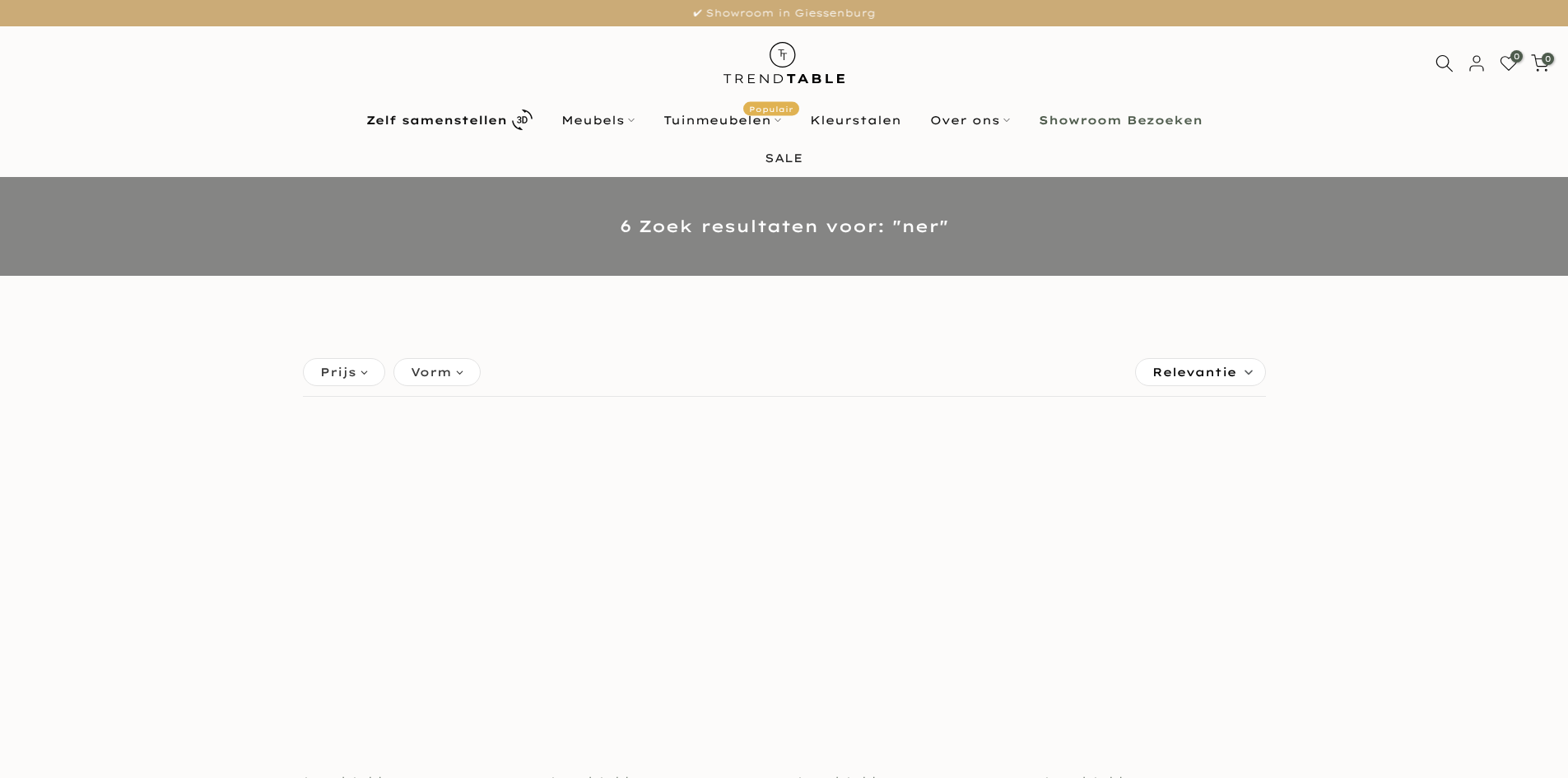 scroll, scrollTop: 0, scrollLeft: 0, axis: both 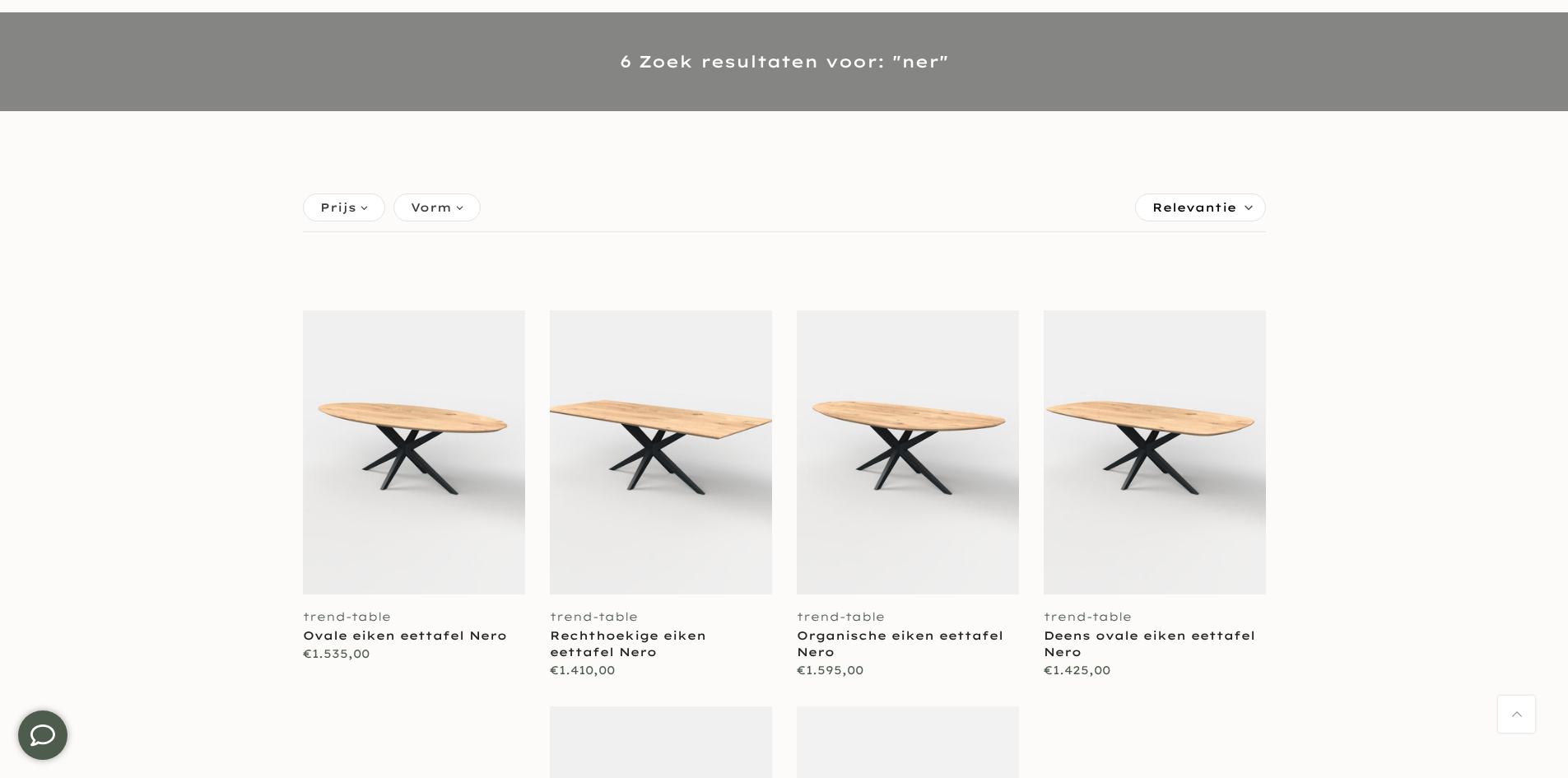 type on "****" 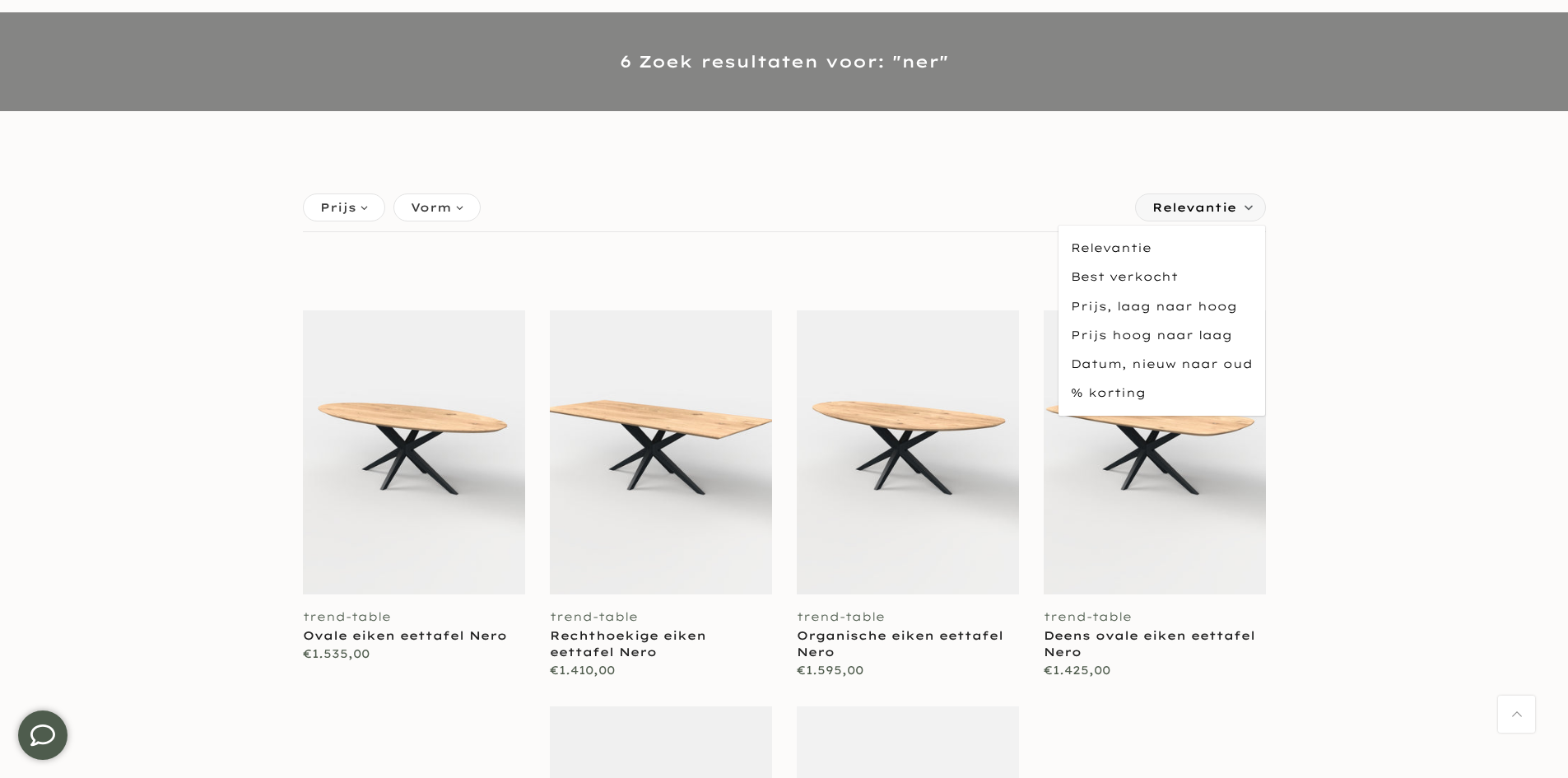 click on "Relevantie" at bounding box center [1194, 207] 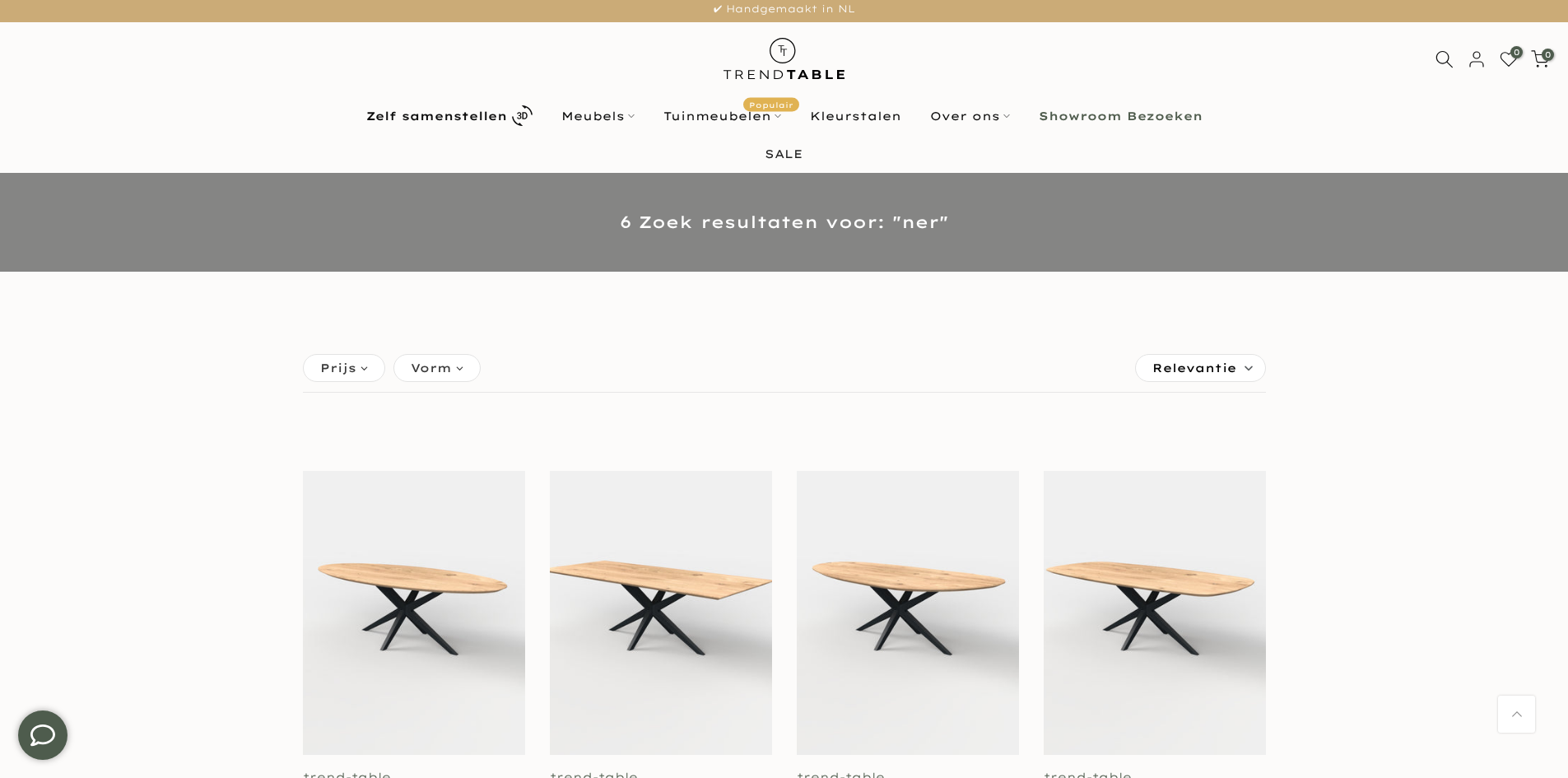 scroll, scrollTop: 0, scrollLeft: 0, axis: both 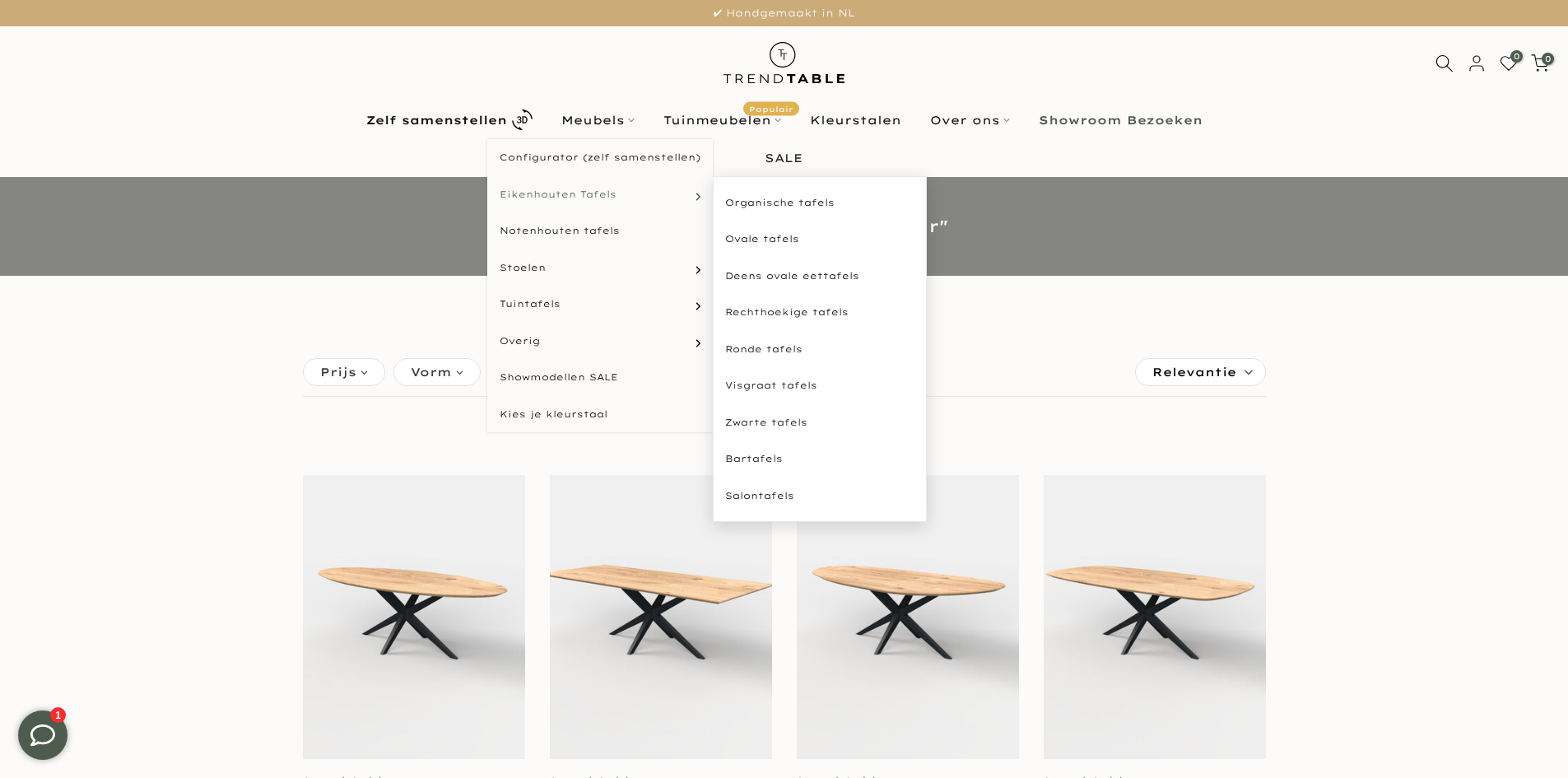 click on "Eikenhouten Tafels" at bounding box center (558, 194) 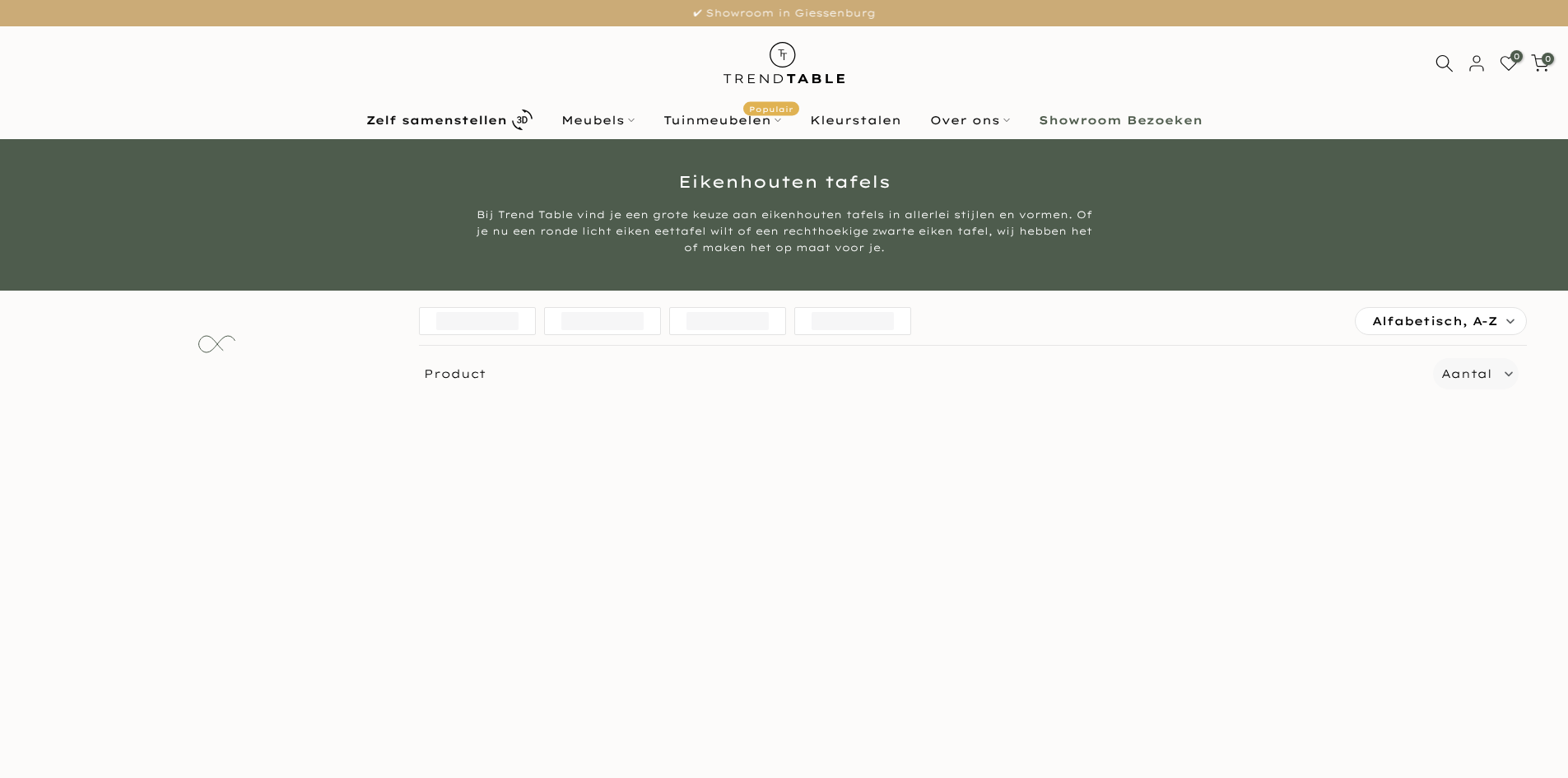 scroll, scrollTop: 0, scrollLeft: 0, axis: both 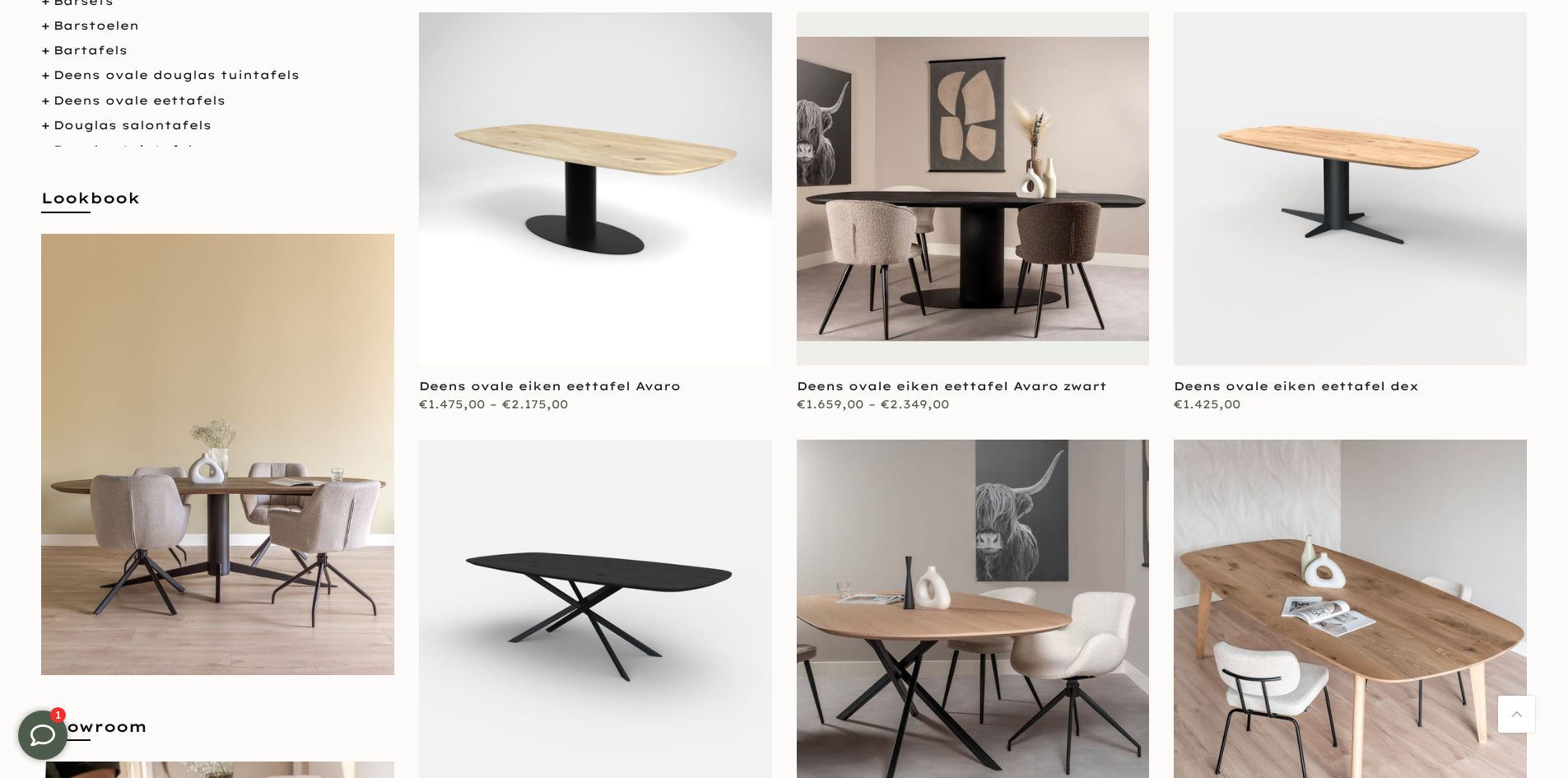 type on "****" 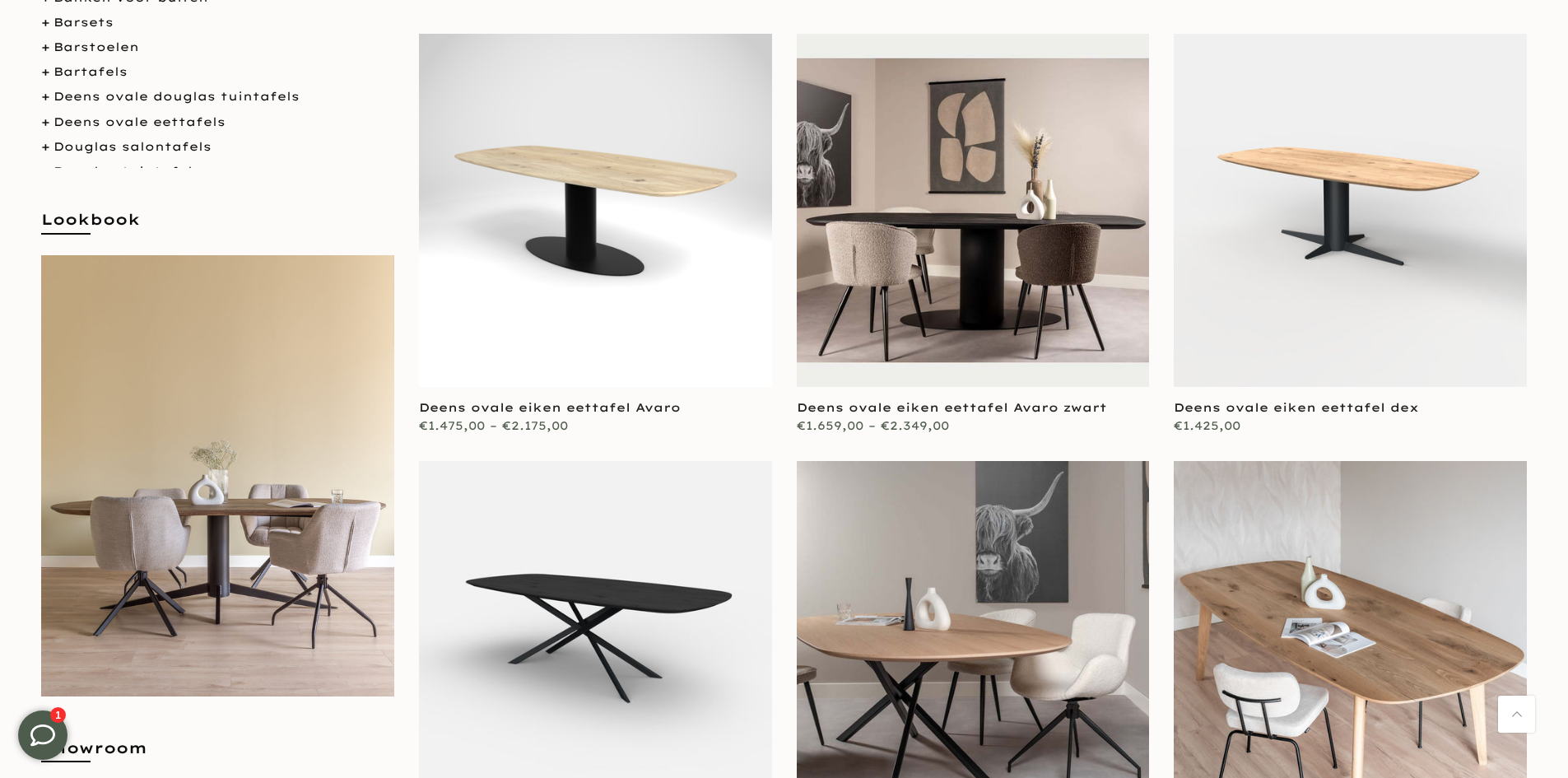 scroll, scrollTop: 447, scrollLeft: 0, axis: vertical 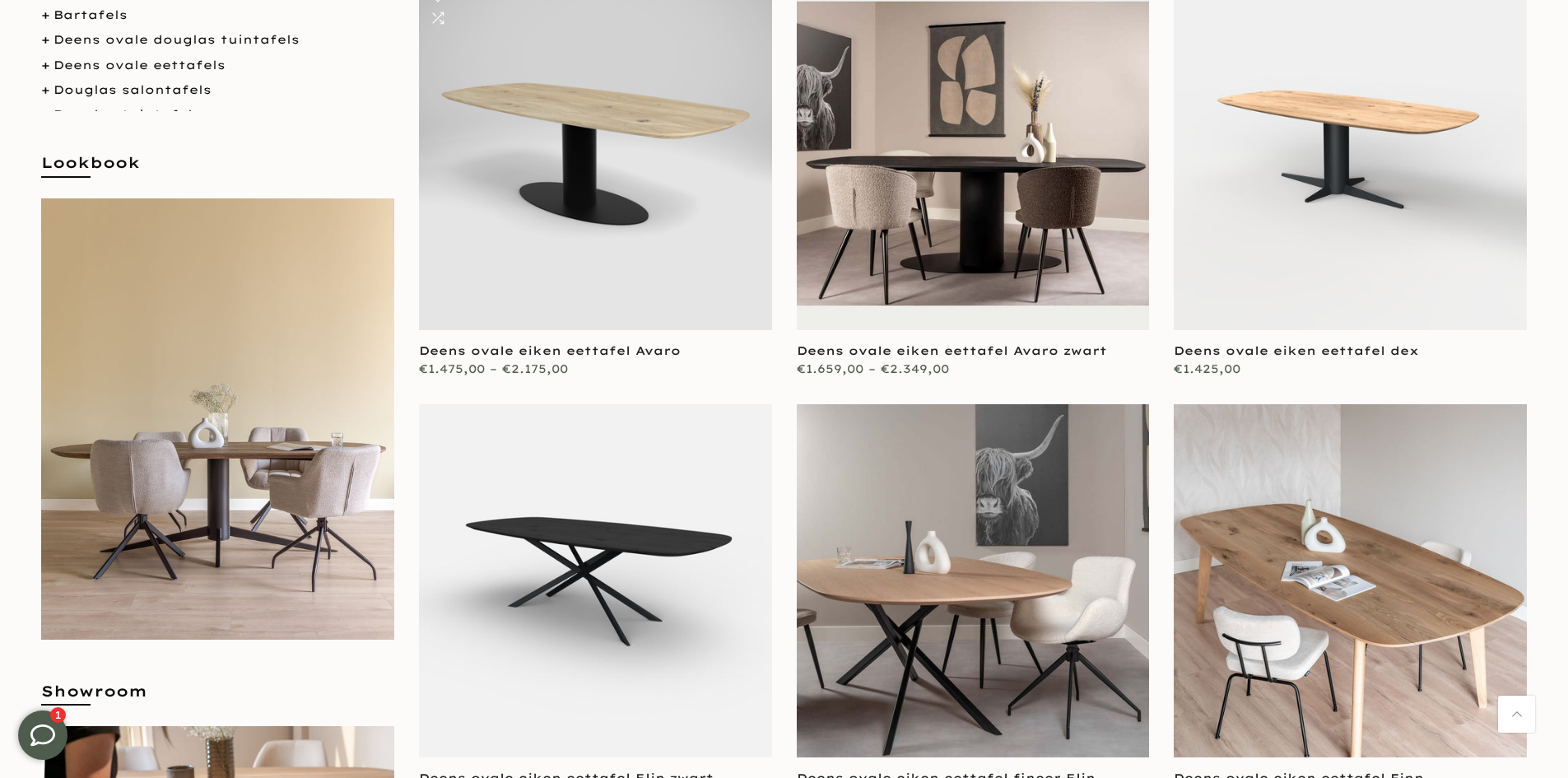 click at bounding box center [595, 153] 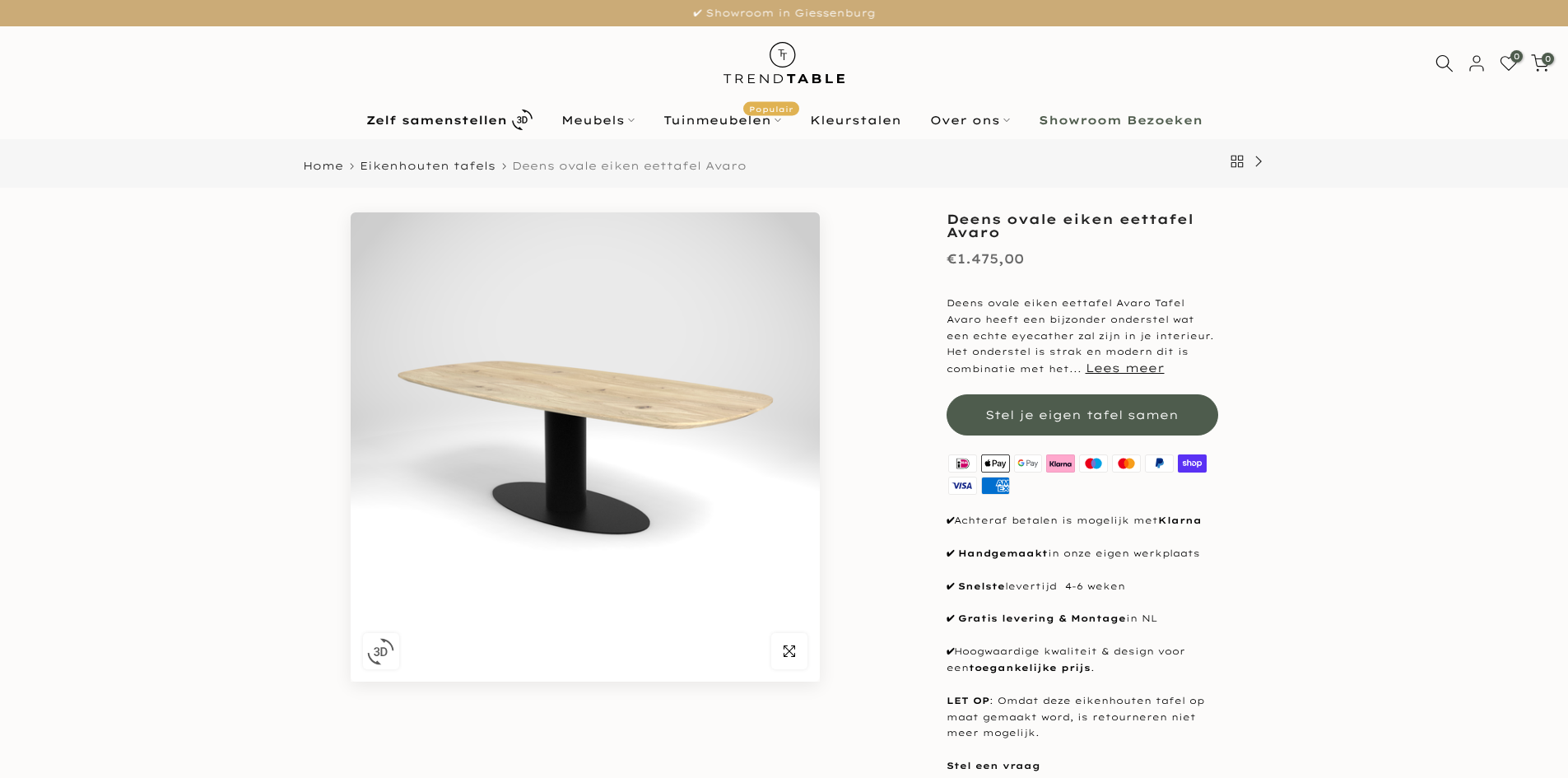 scroll, scrollTop: 0, scrollLeft: 0, axis: both 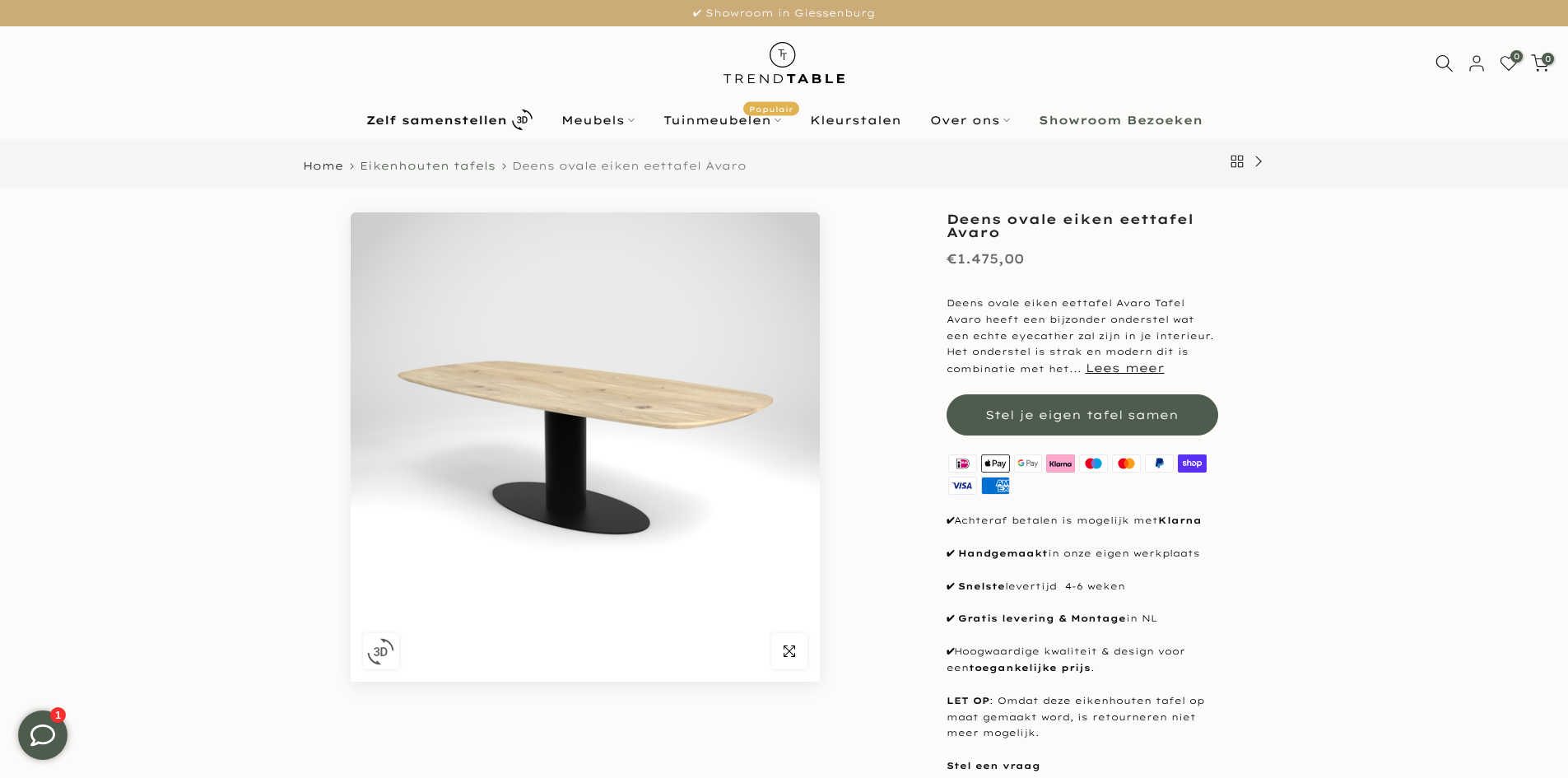 type on "****" 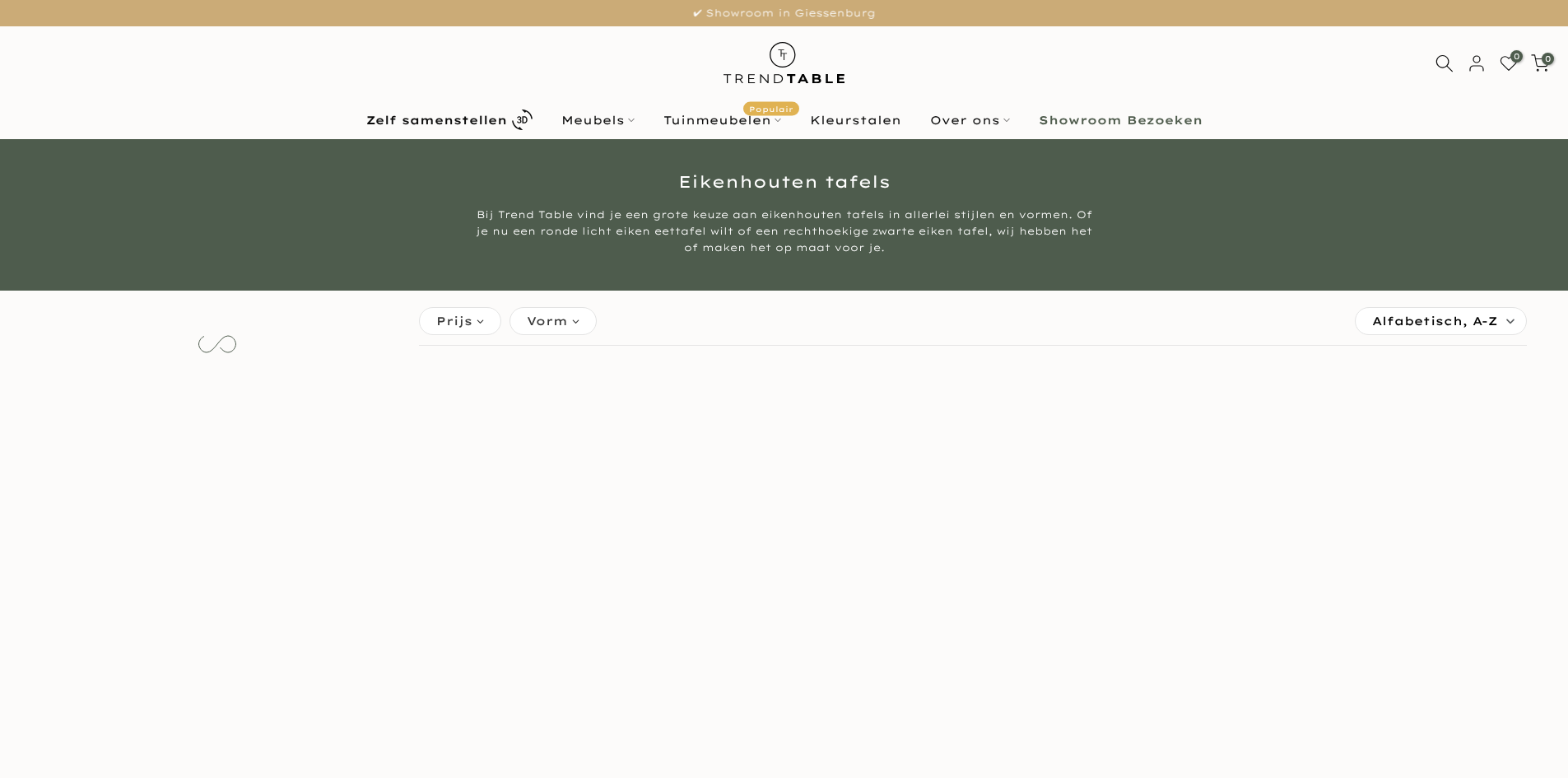 scroll, scrollTop: 0, scrollLeft: 0, axis: both 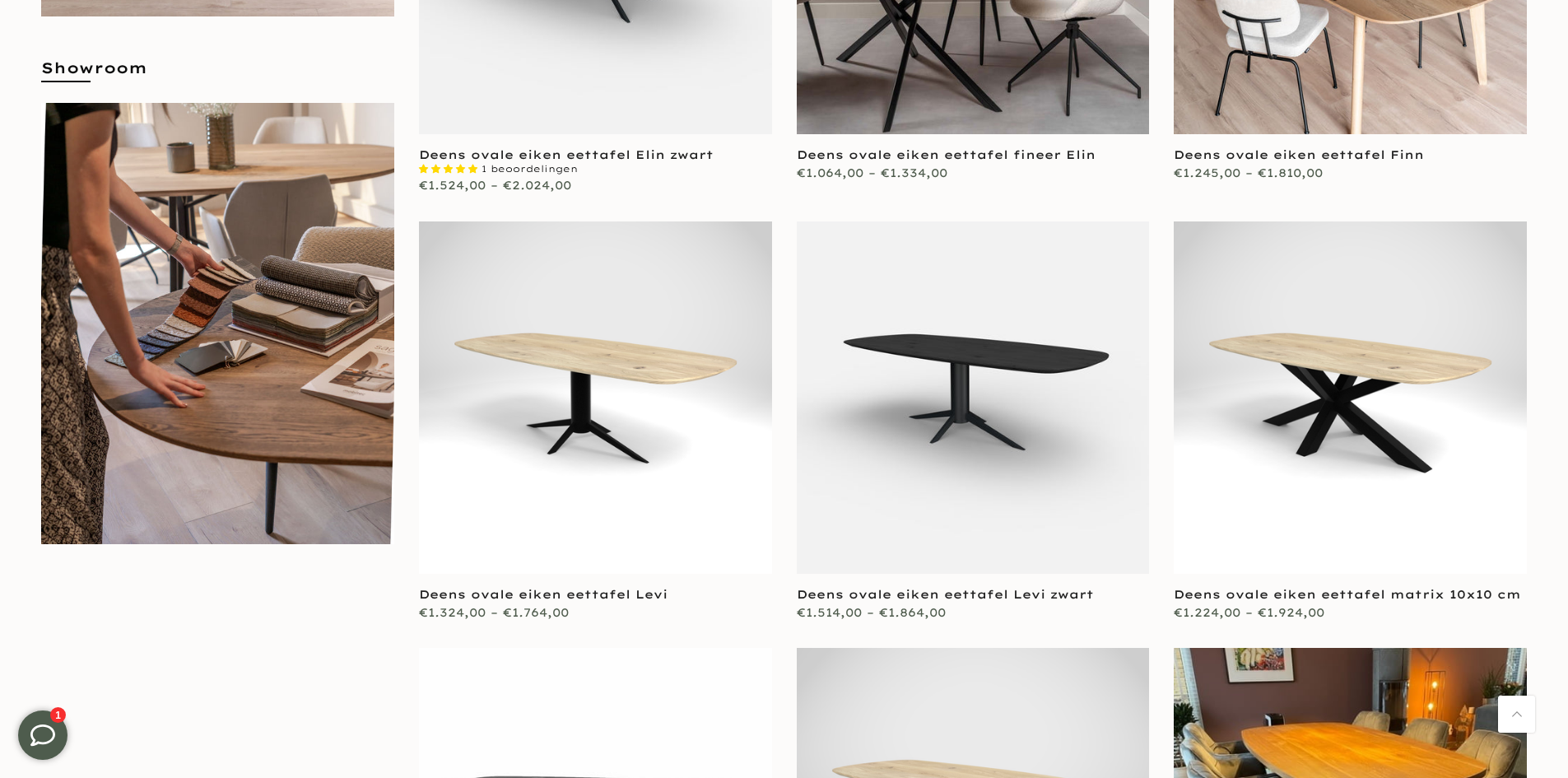 type on "****" 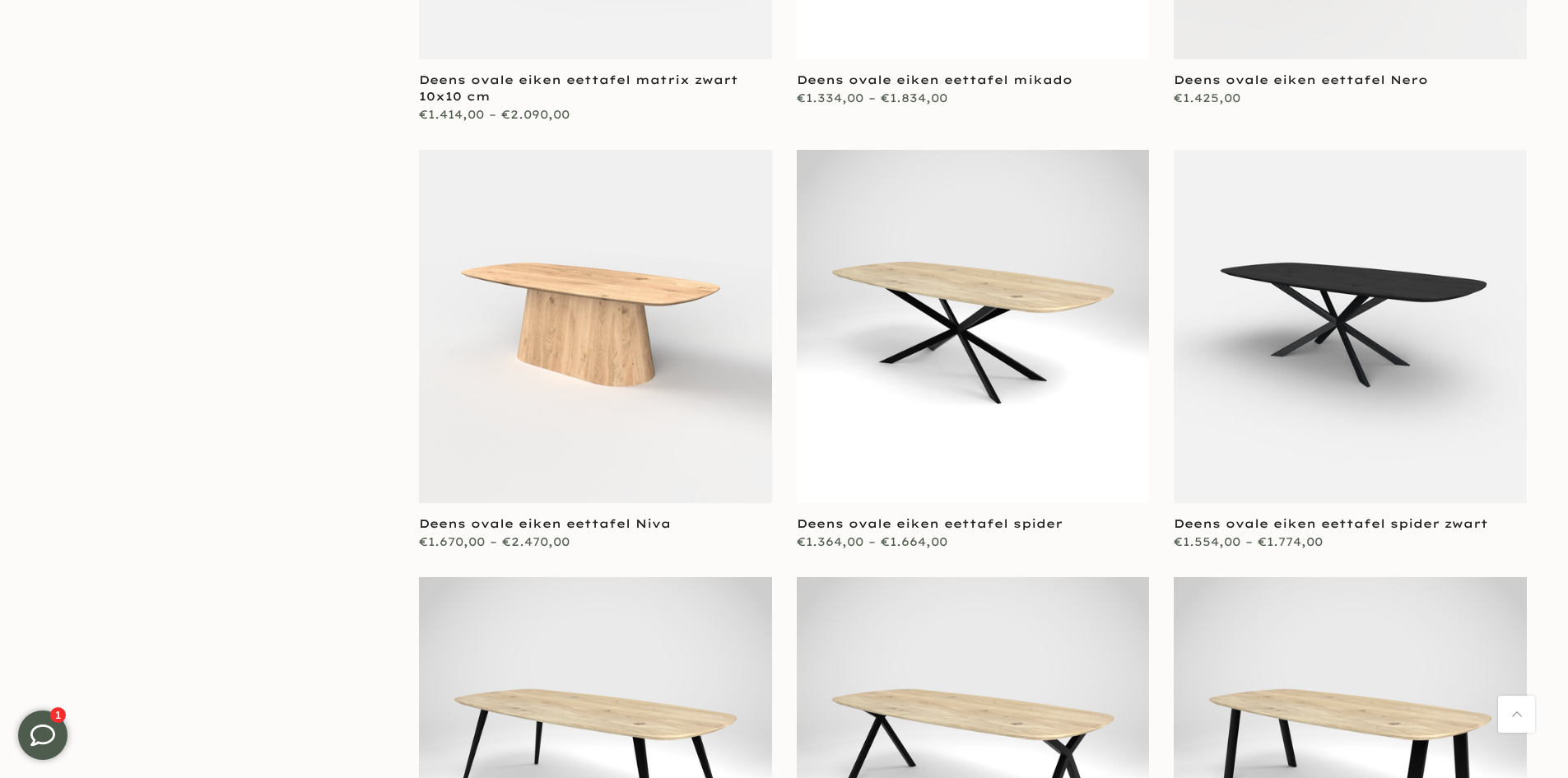 scroll, scrollTop: 2468, scrollLeft: 0, axis: vertical 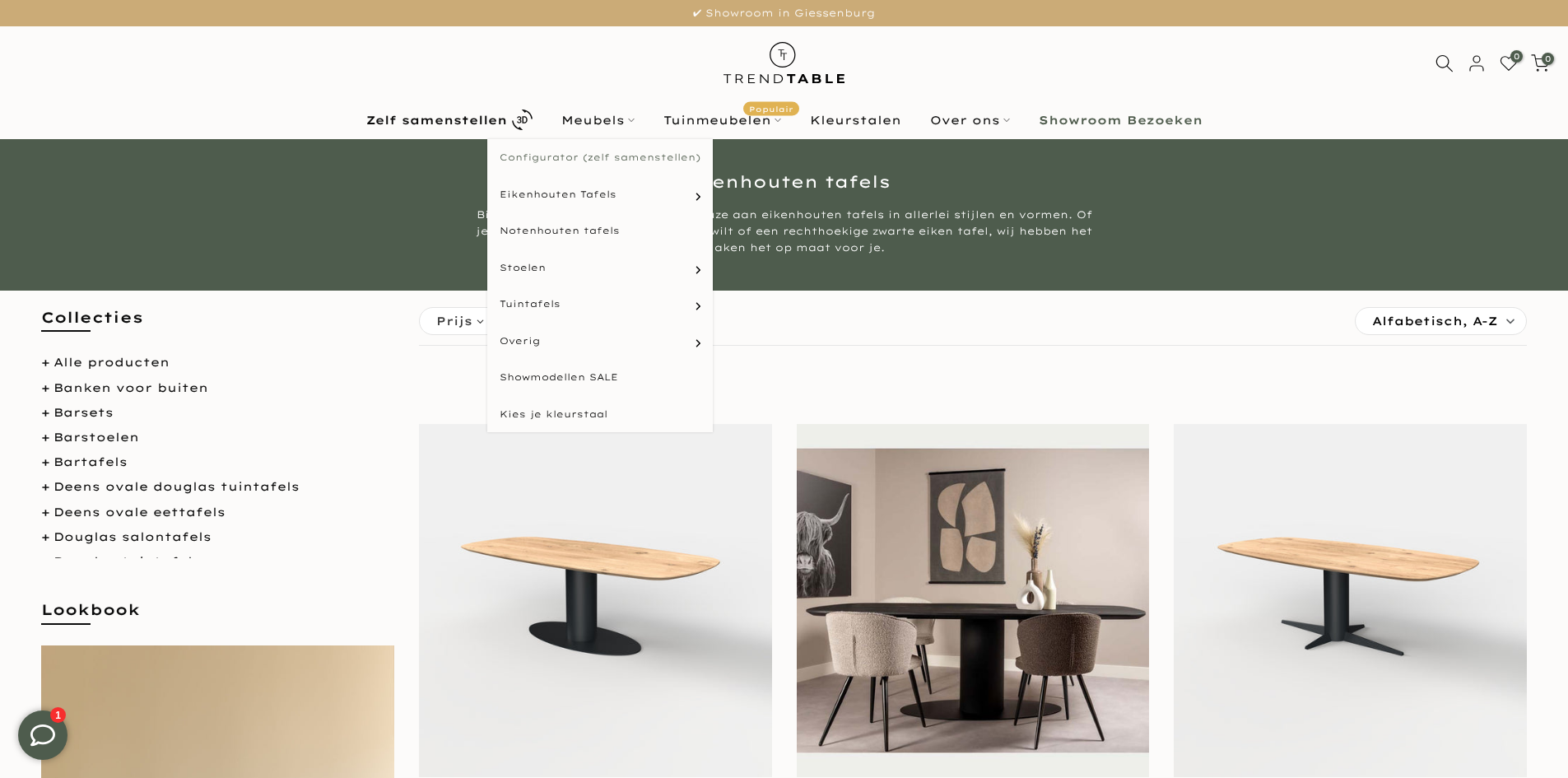 click on "Configurator (zelf samenstellen)" at bounding box center [600, 157] 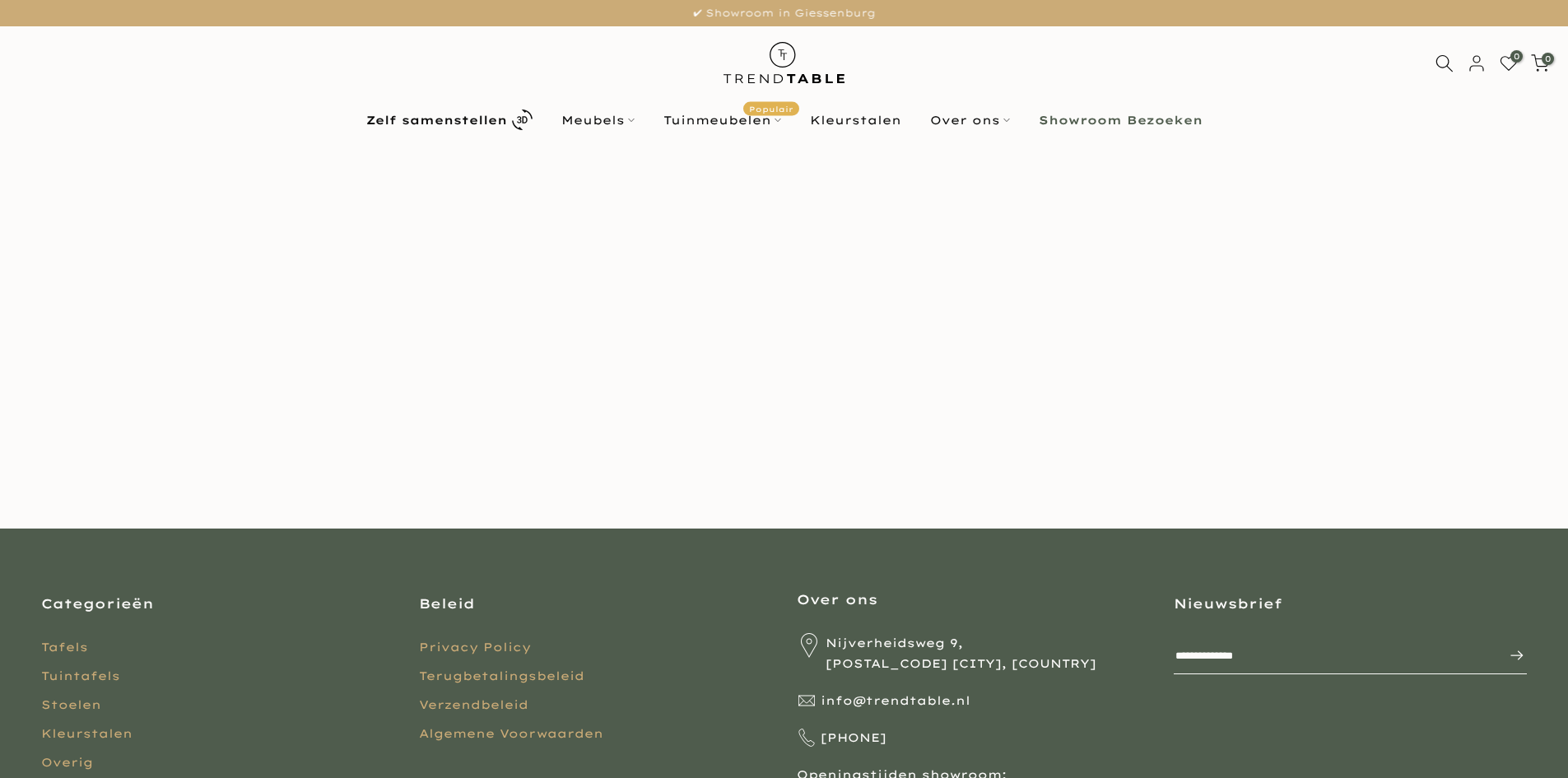 scroll, scrollTop: 165, scrollLeft: 0, axis: vertical 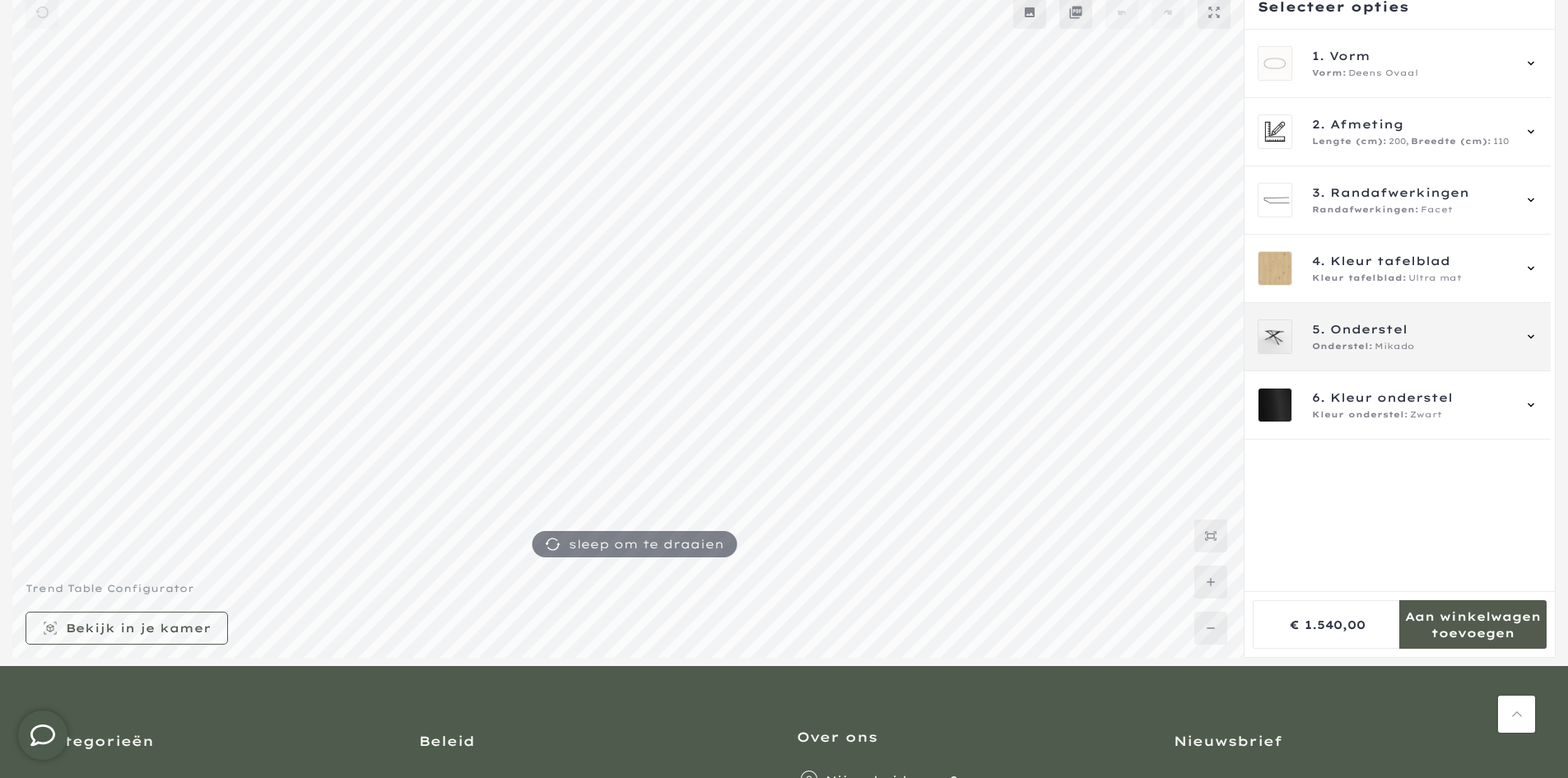 type on "****" 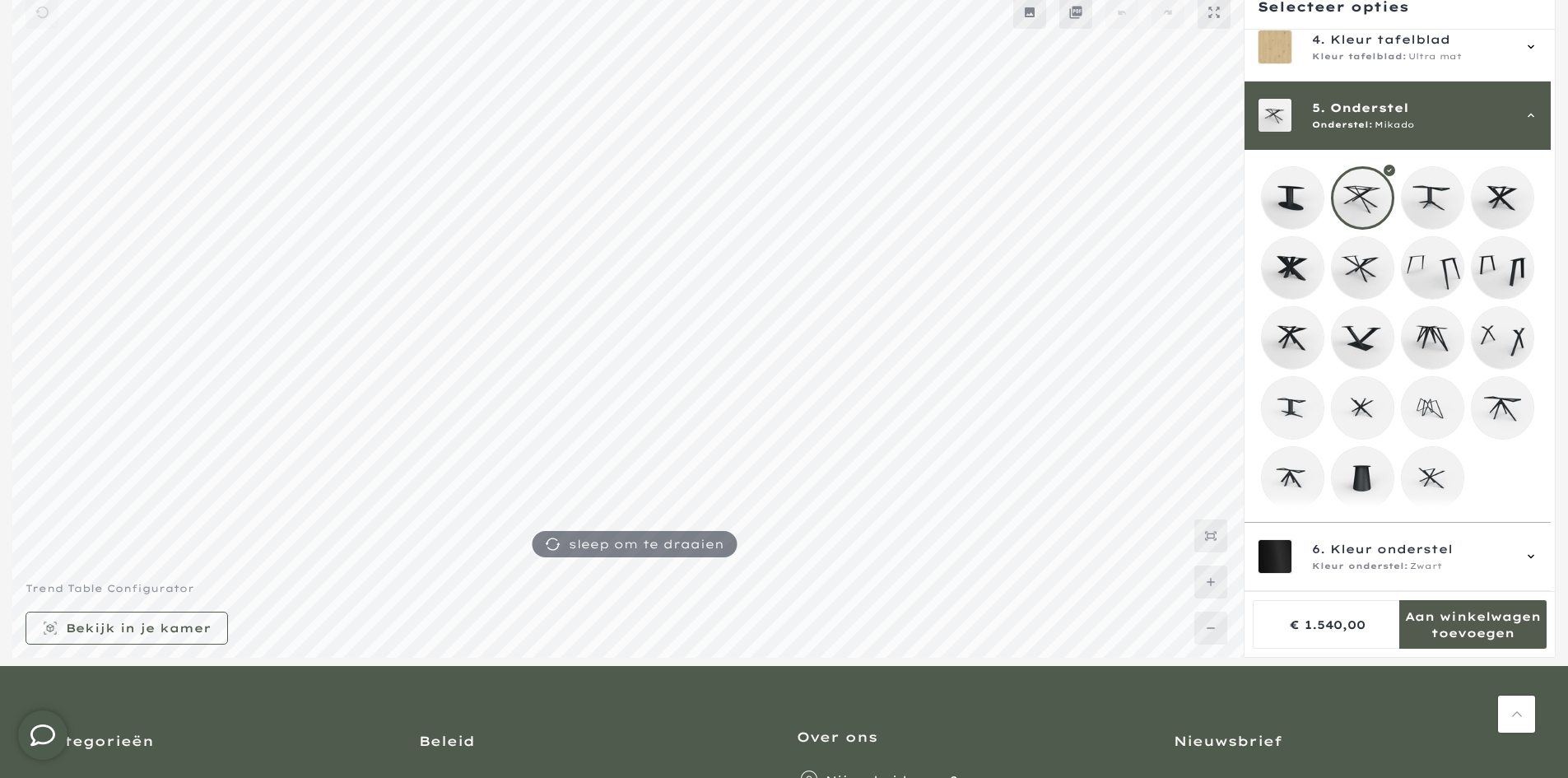 scroll, scrollTop: 235, scrollLeft: 0, axis: vertical 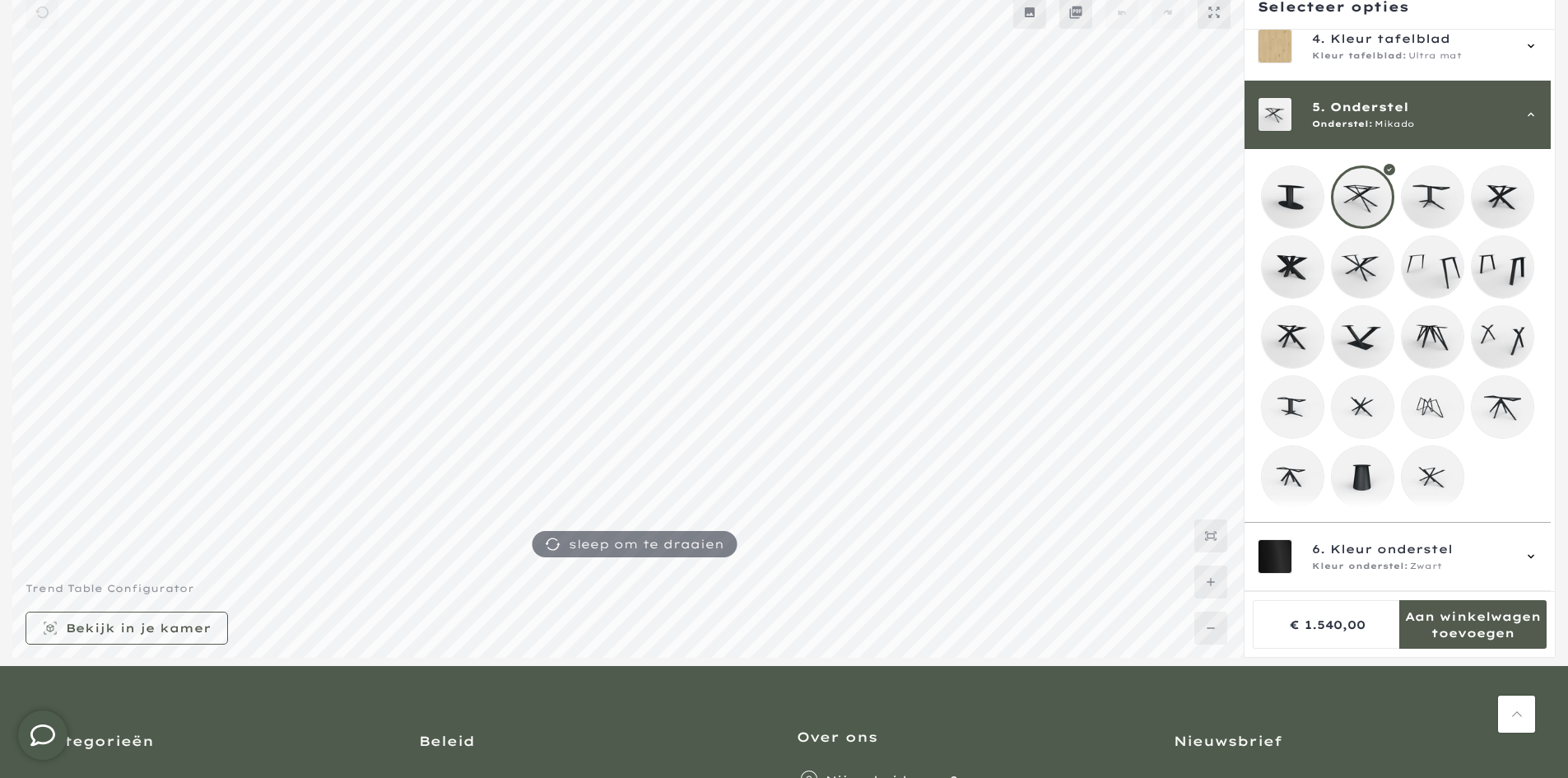 click on "Onderstel" at bounding box center (1370, 107) 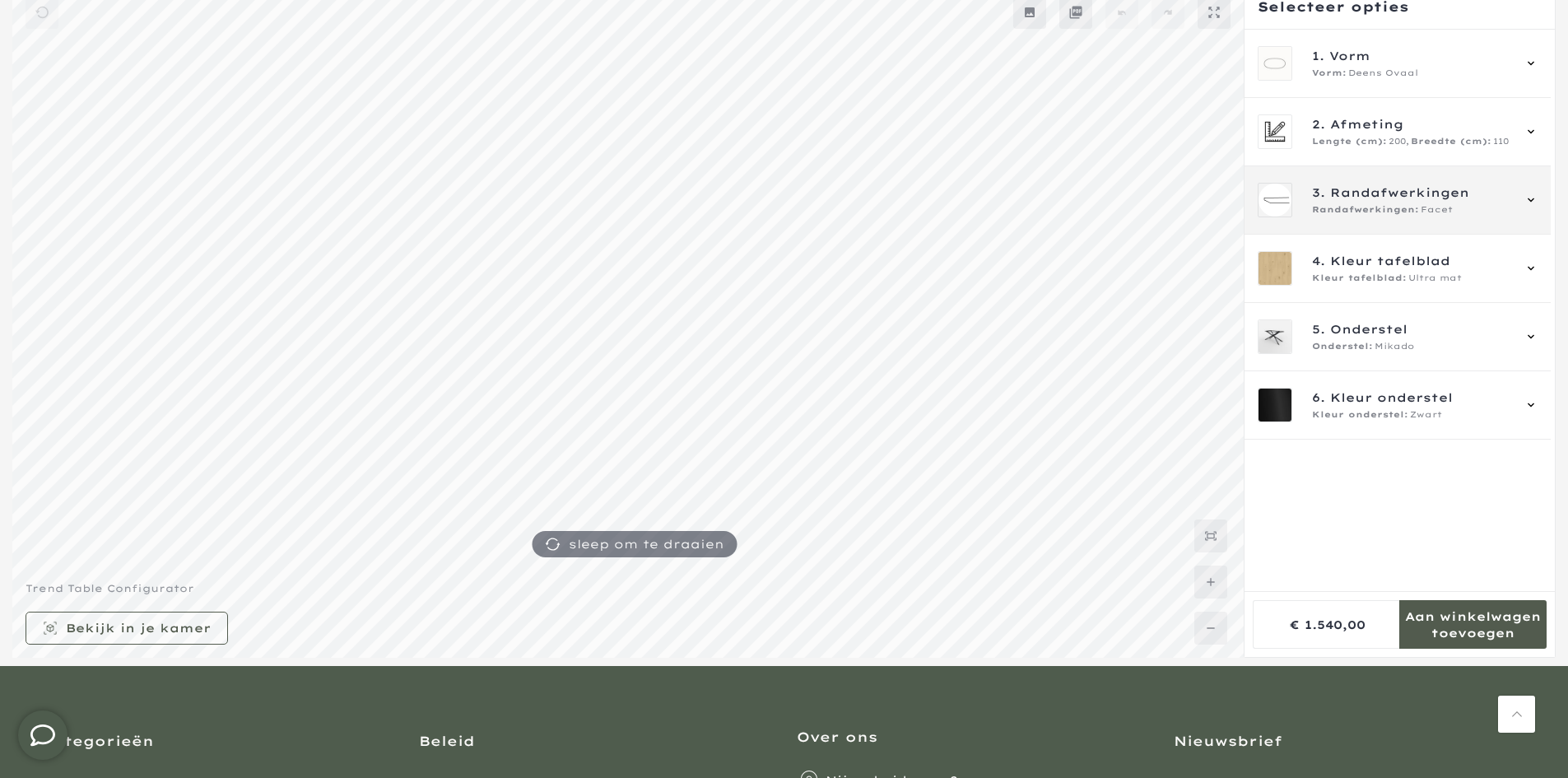 scroll, scrollTop: 0, scrollLeft: 0, axis: both 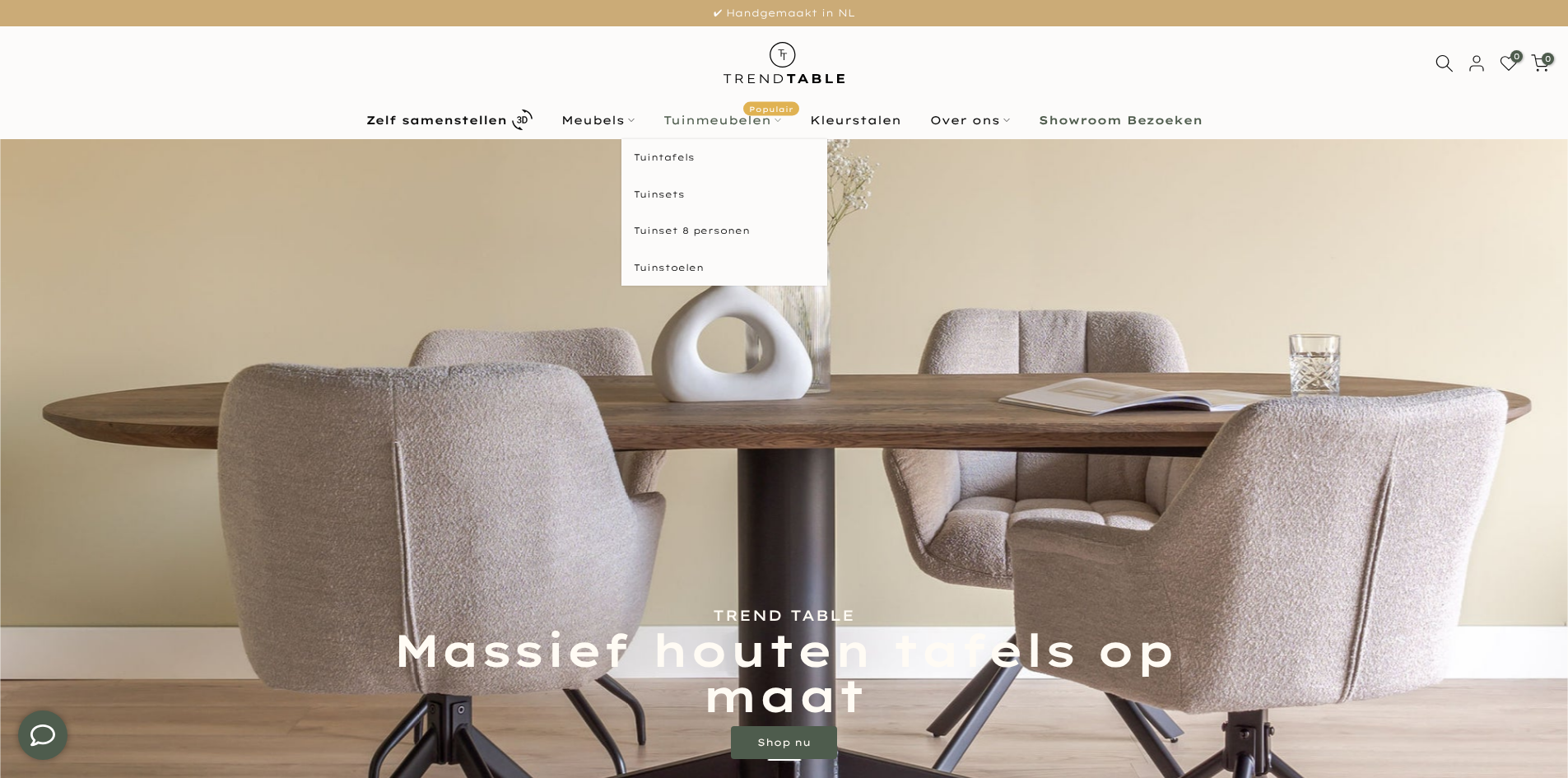 type on "****" 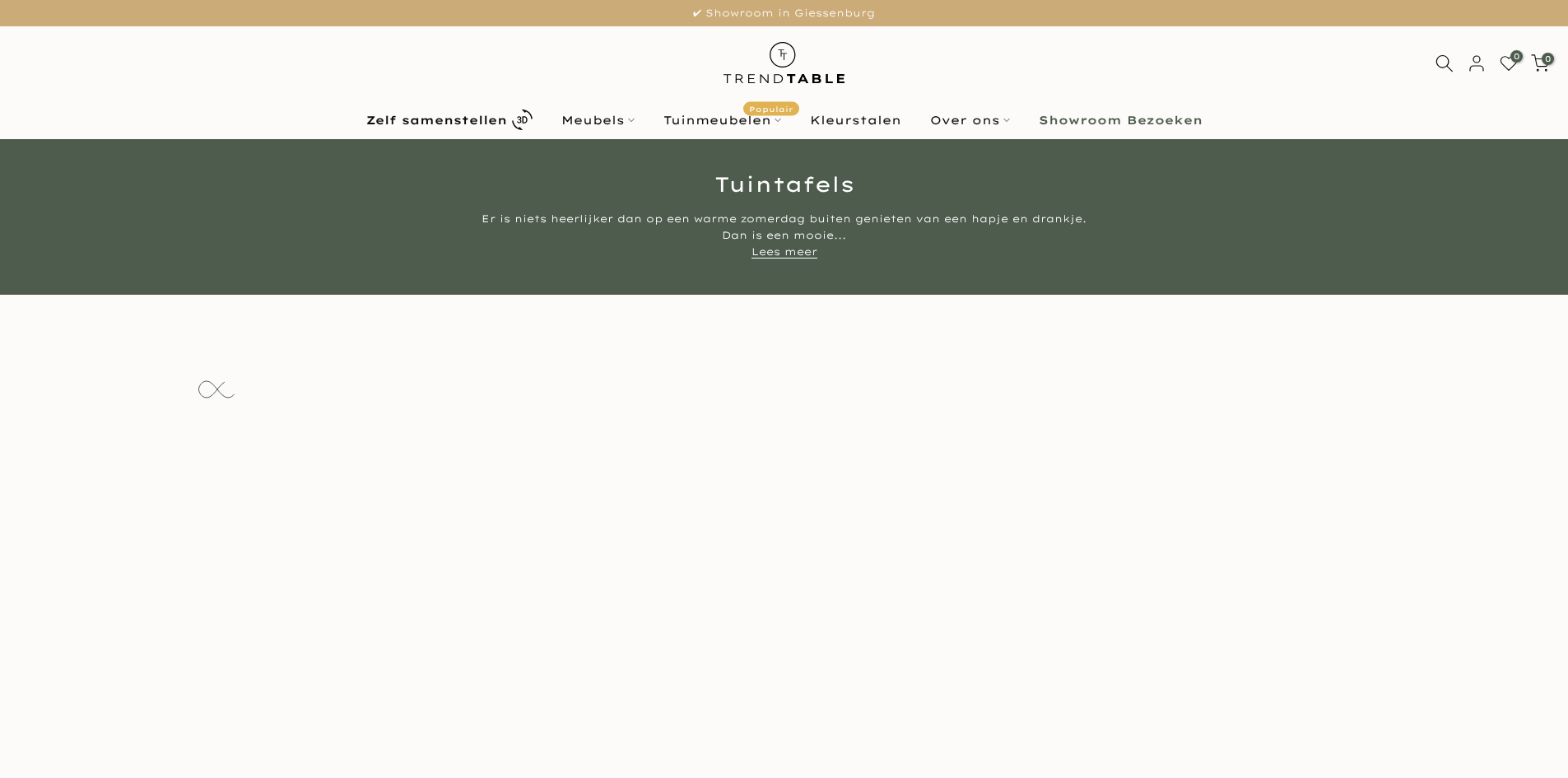 scroll, scrollTop: 0, scrollLeft: 0, axis: both 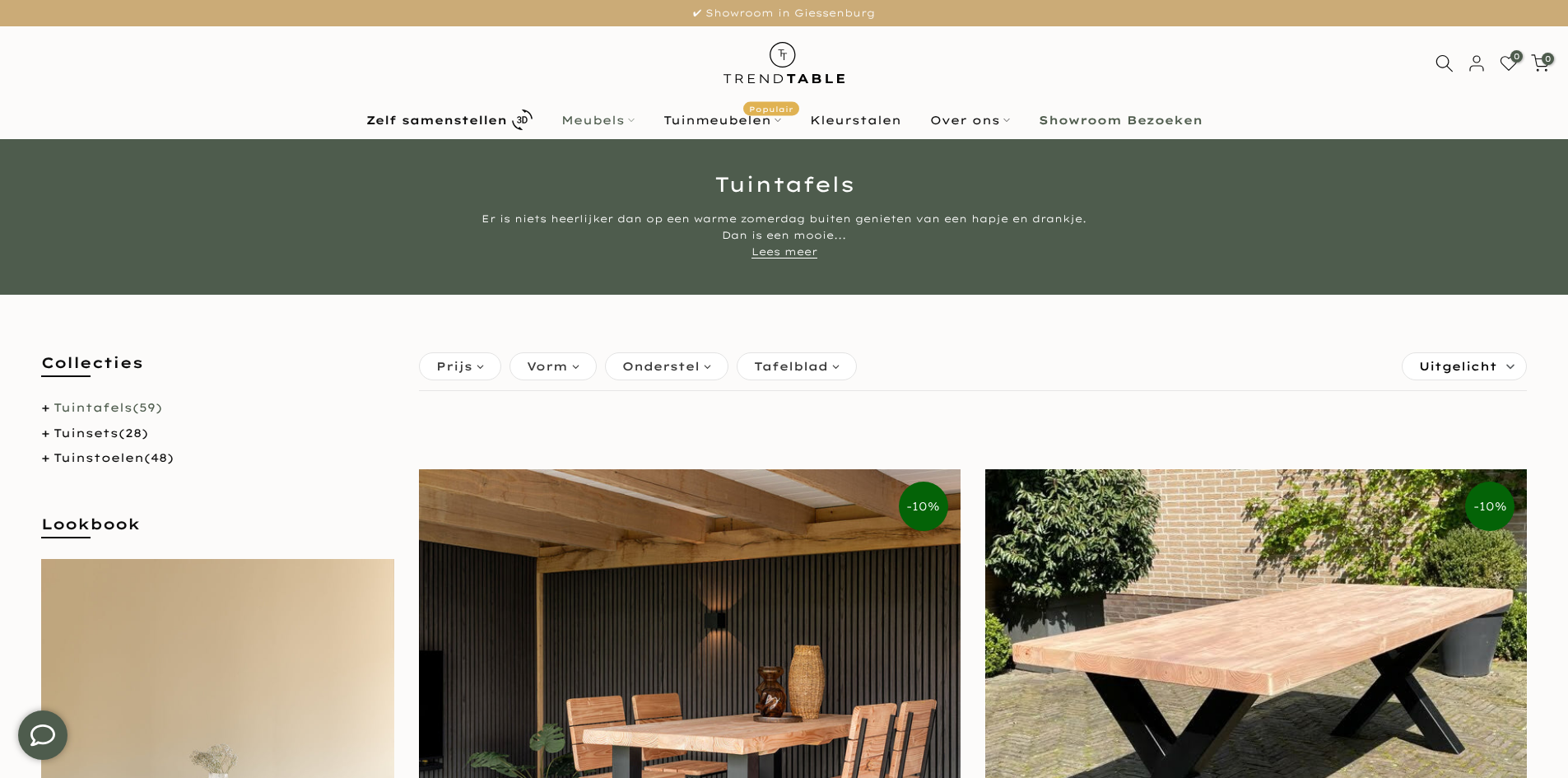 type on "****" 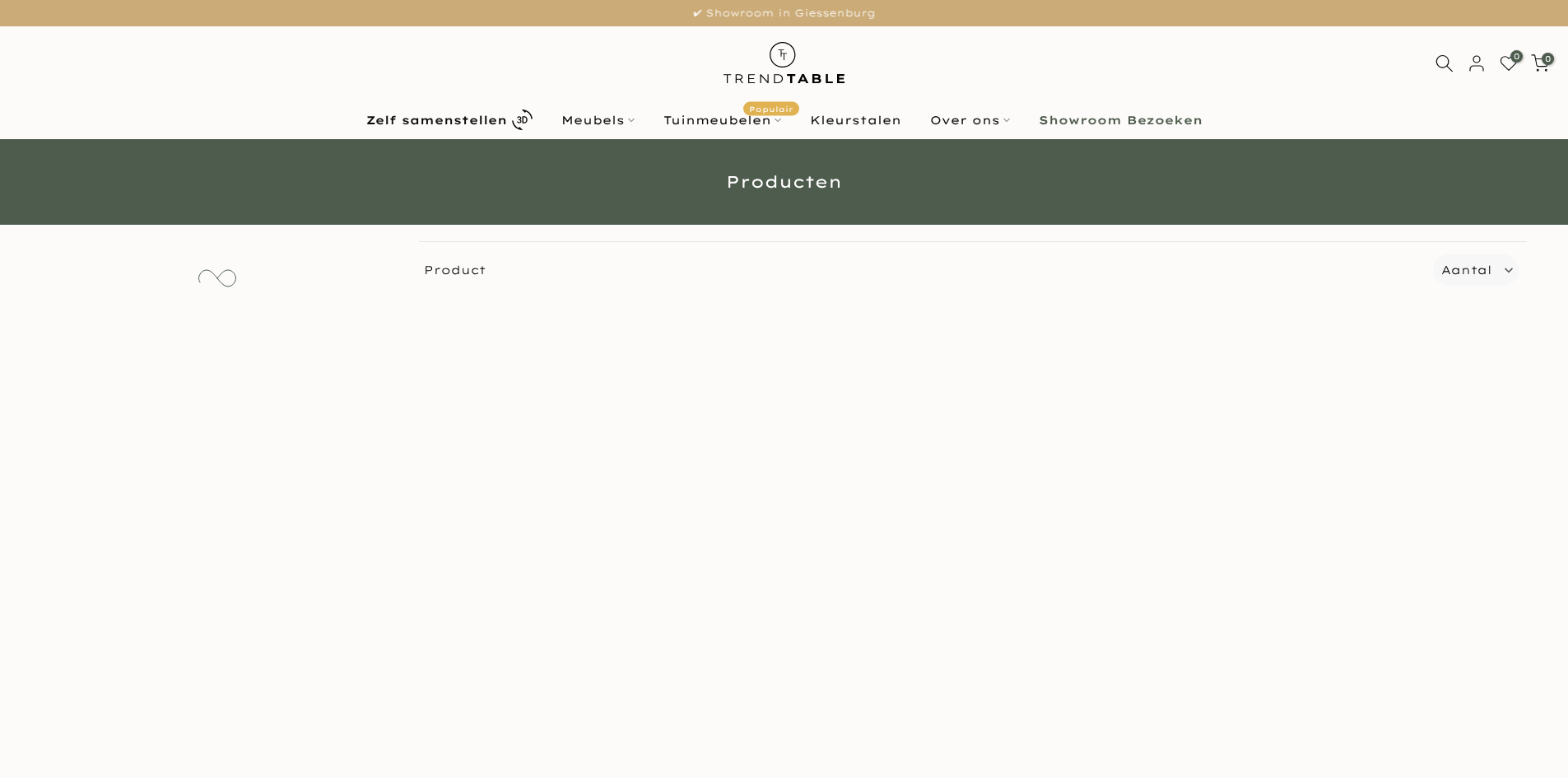 scroll, scrollTop: 0, scrollLeft: 0, axis: both 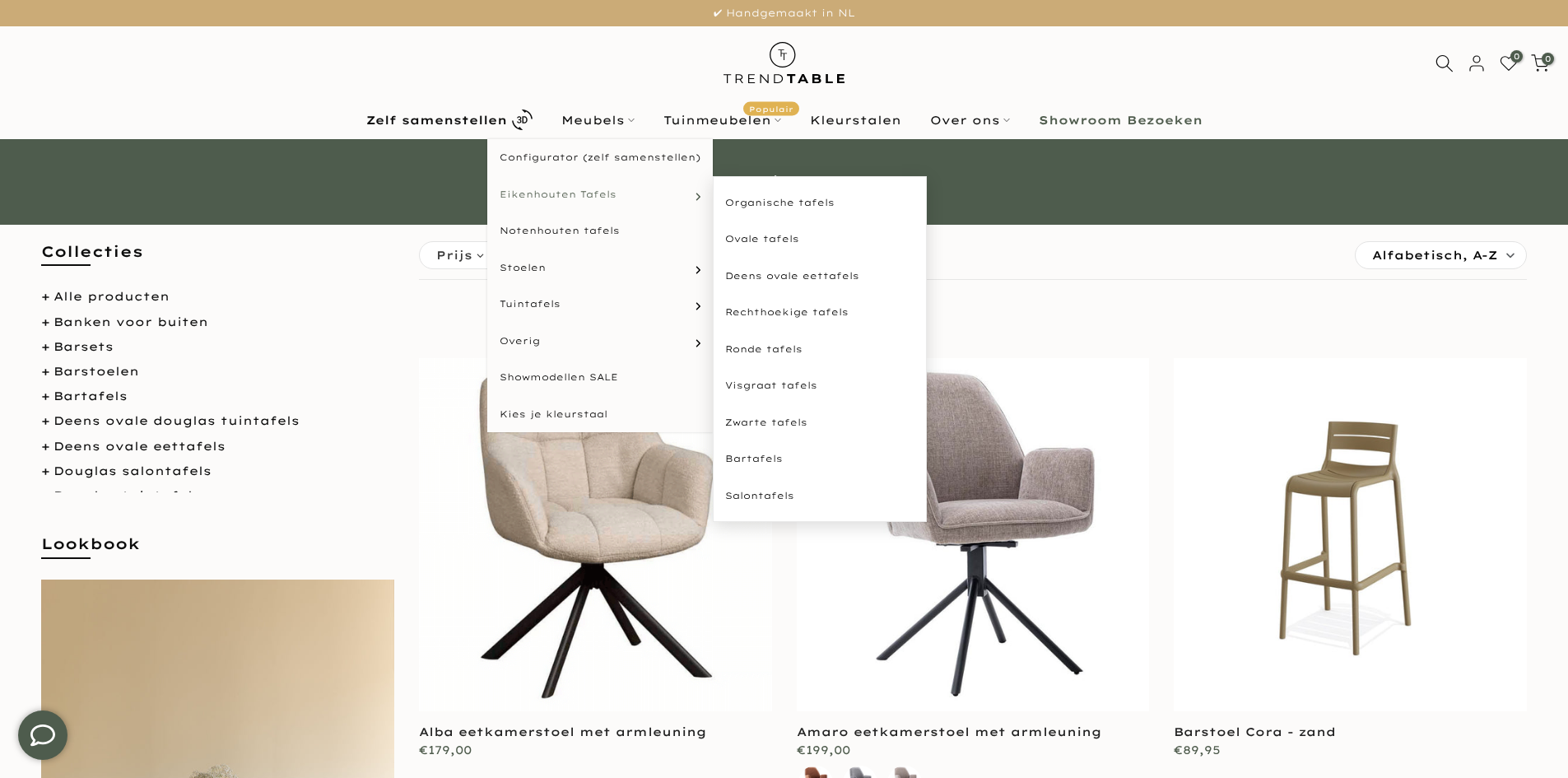 type on "****" 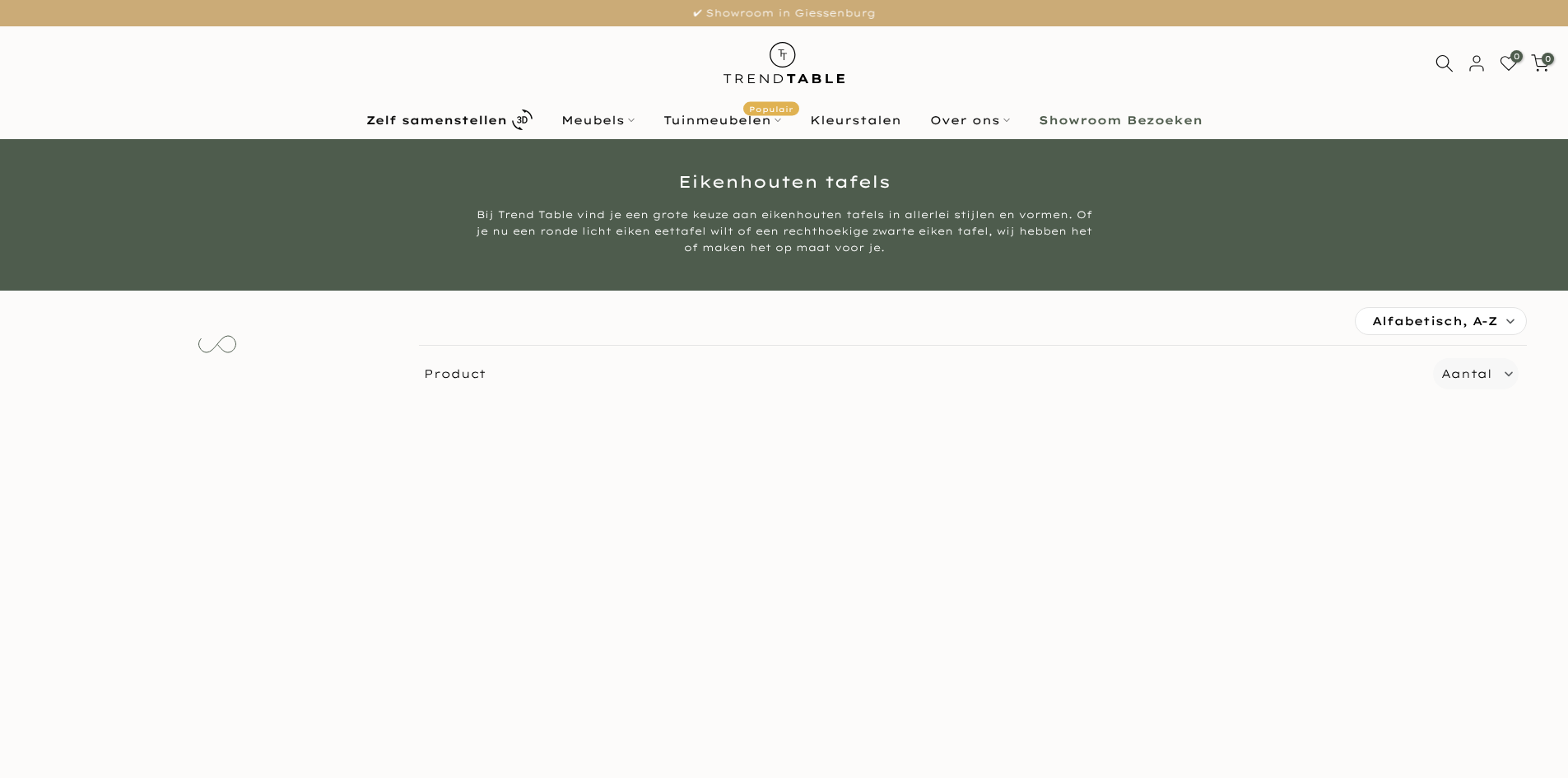 scroll, scrollTop: 165, scrollLeft: 0, axis: vertical 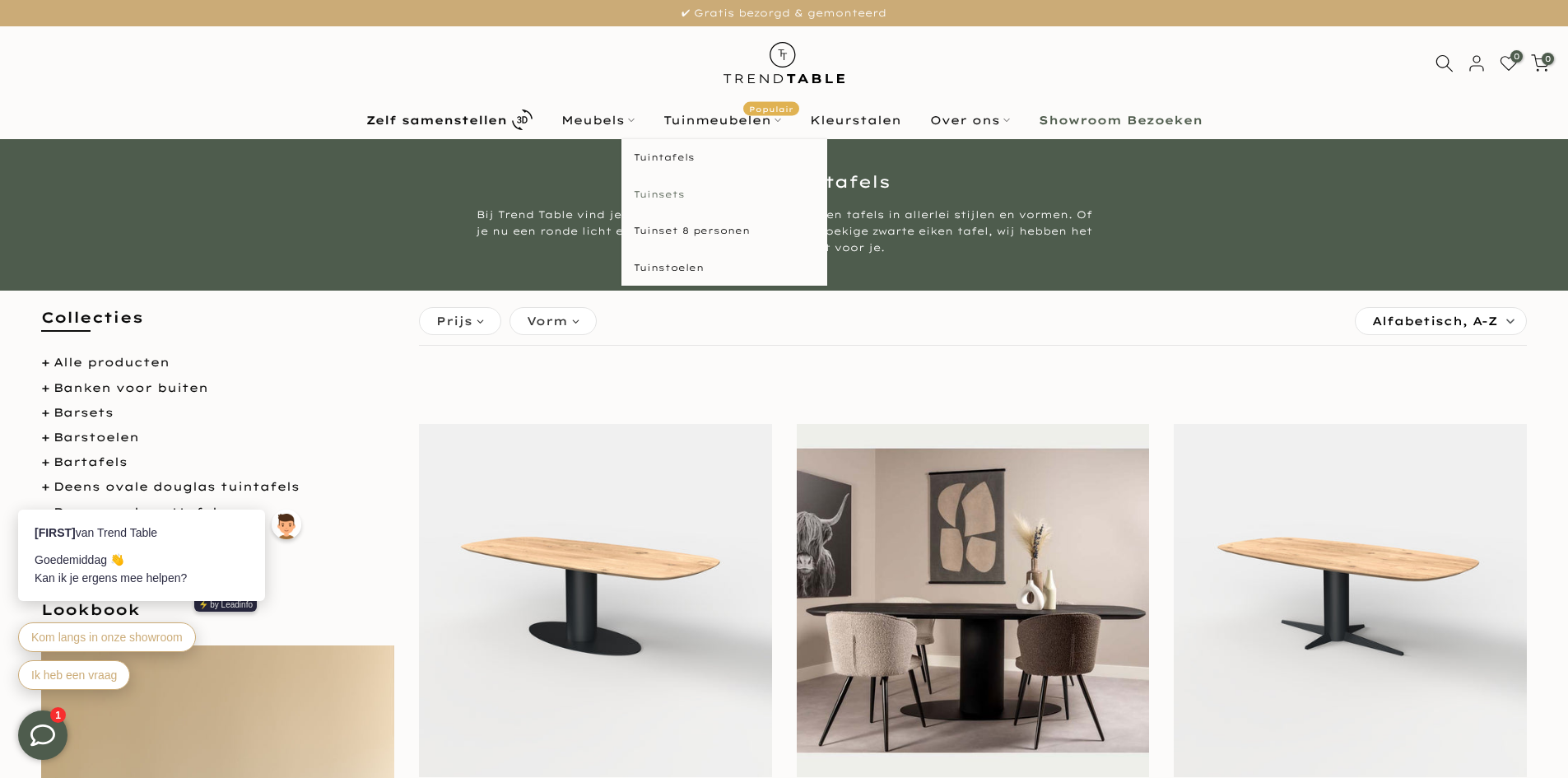 type on "****" 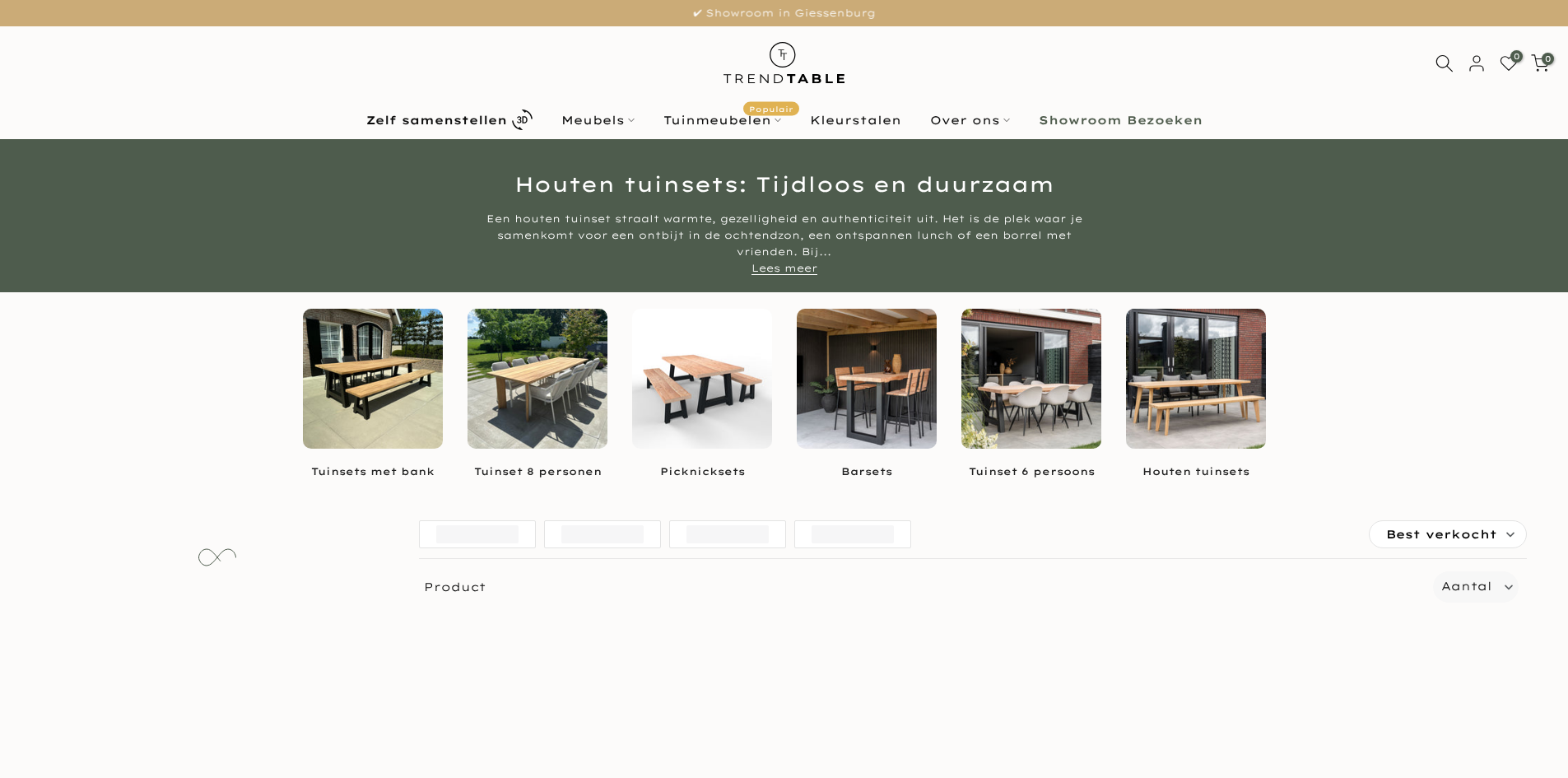 scroll, scrollTop: 0, scrollLeft: 0, axis: both 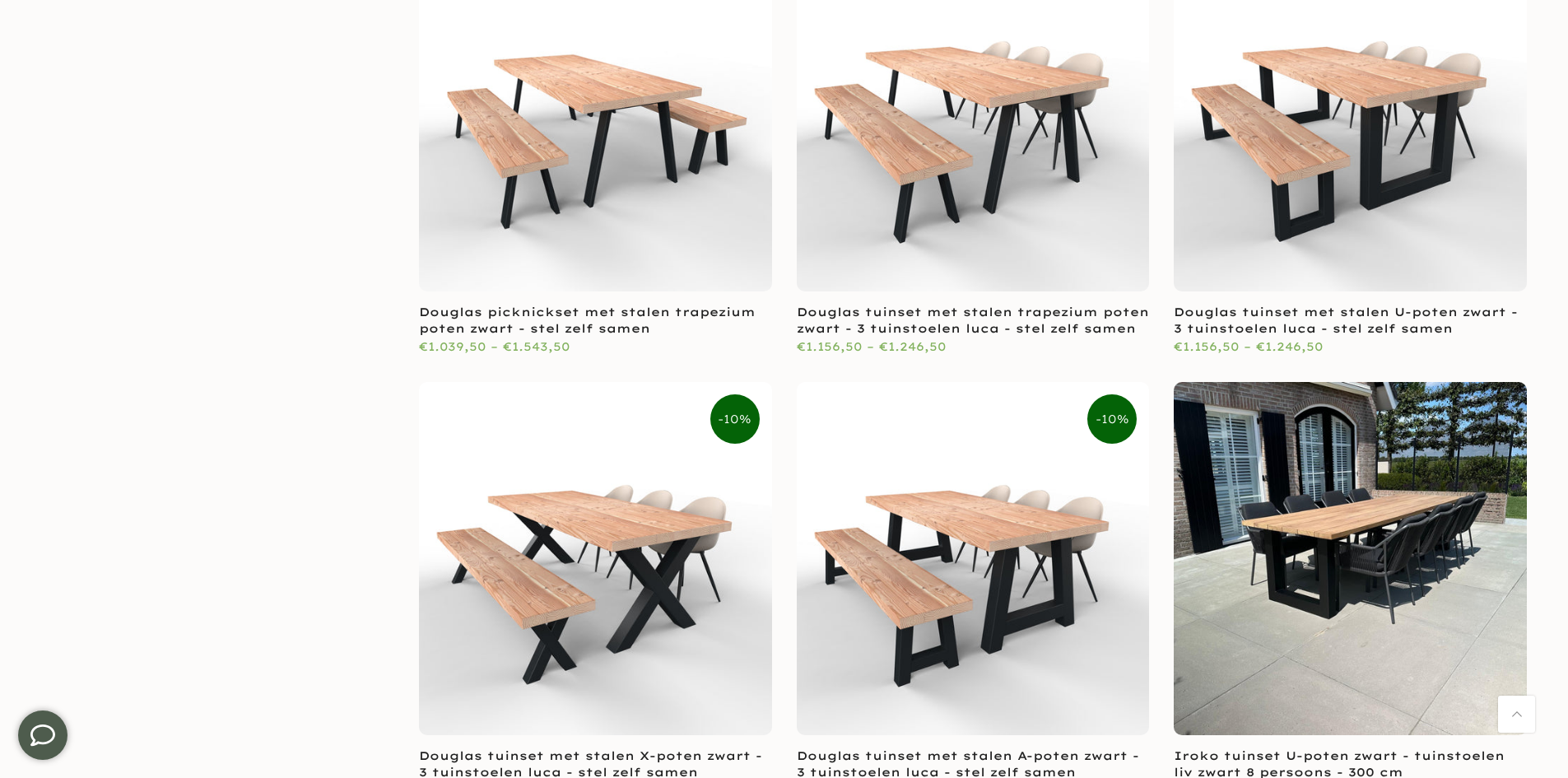 type on "****" 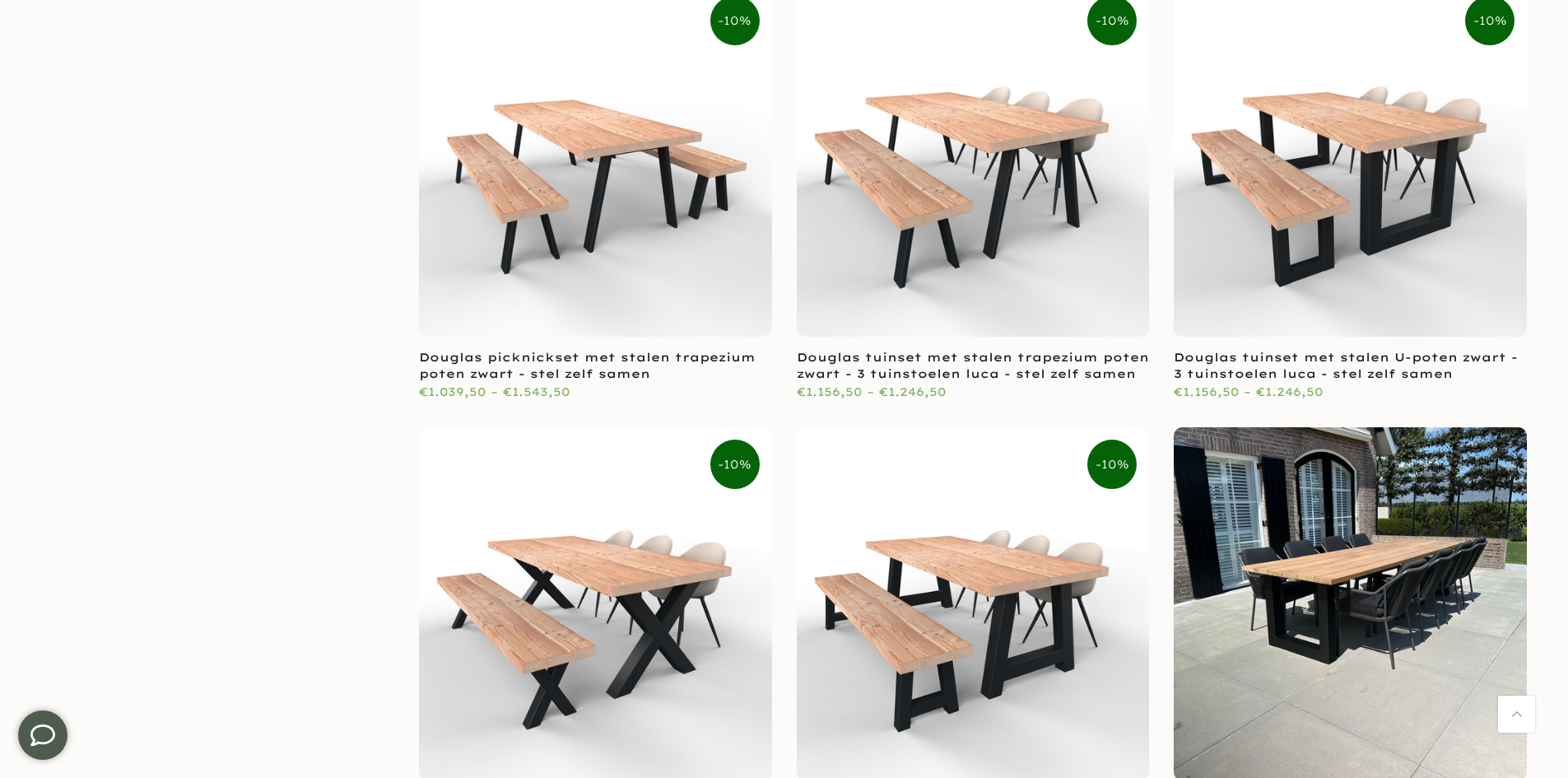 scroll, scrollTop: 2402, scrollLeft: 0, axis: vertical 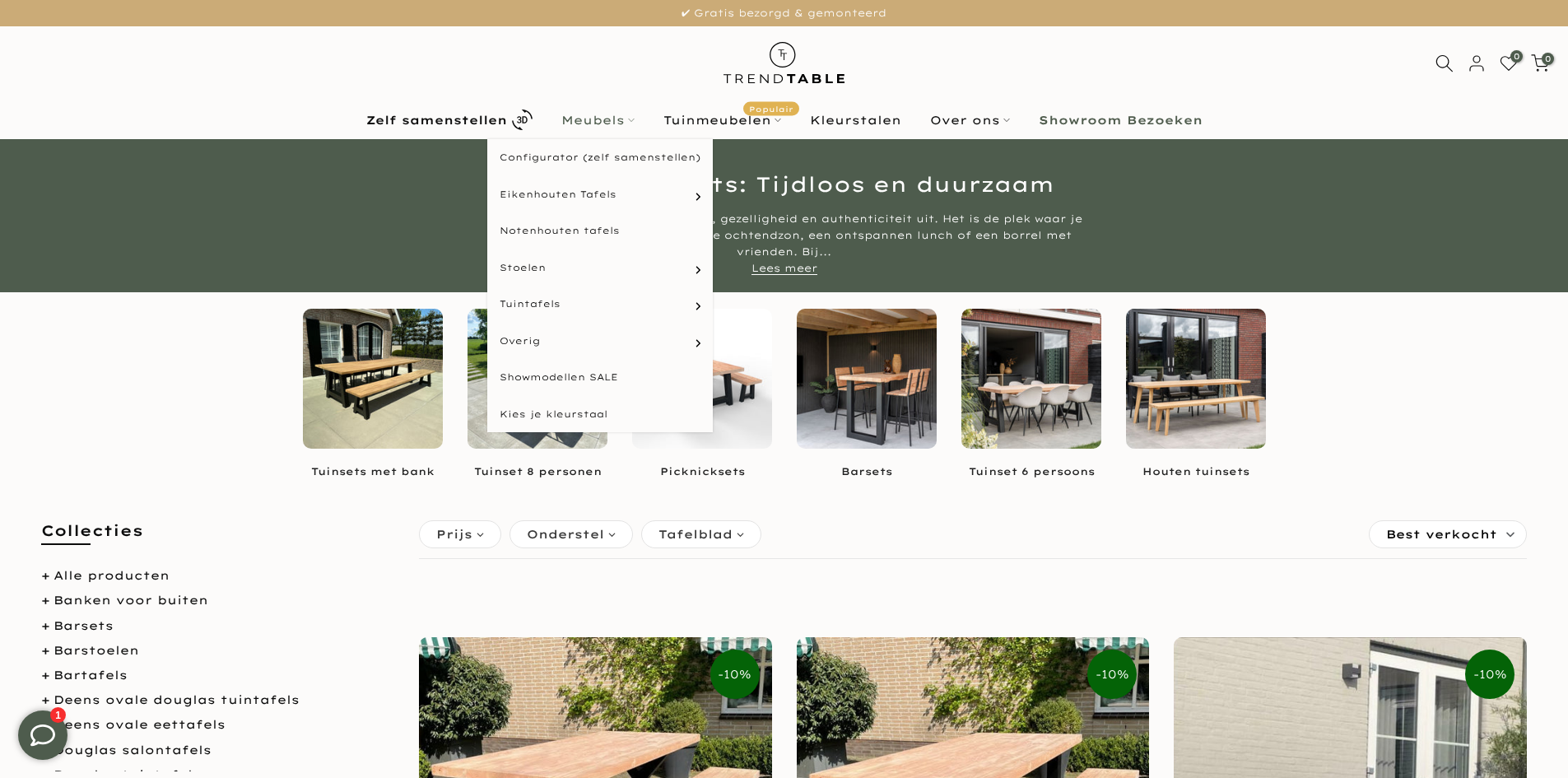 click on "Meubels" at bounding box center [598, 120] 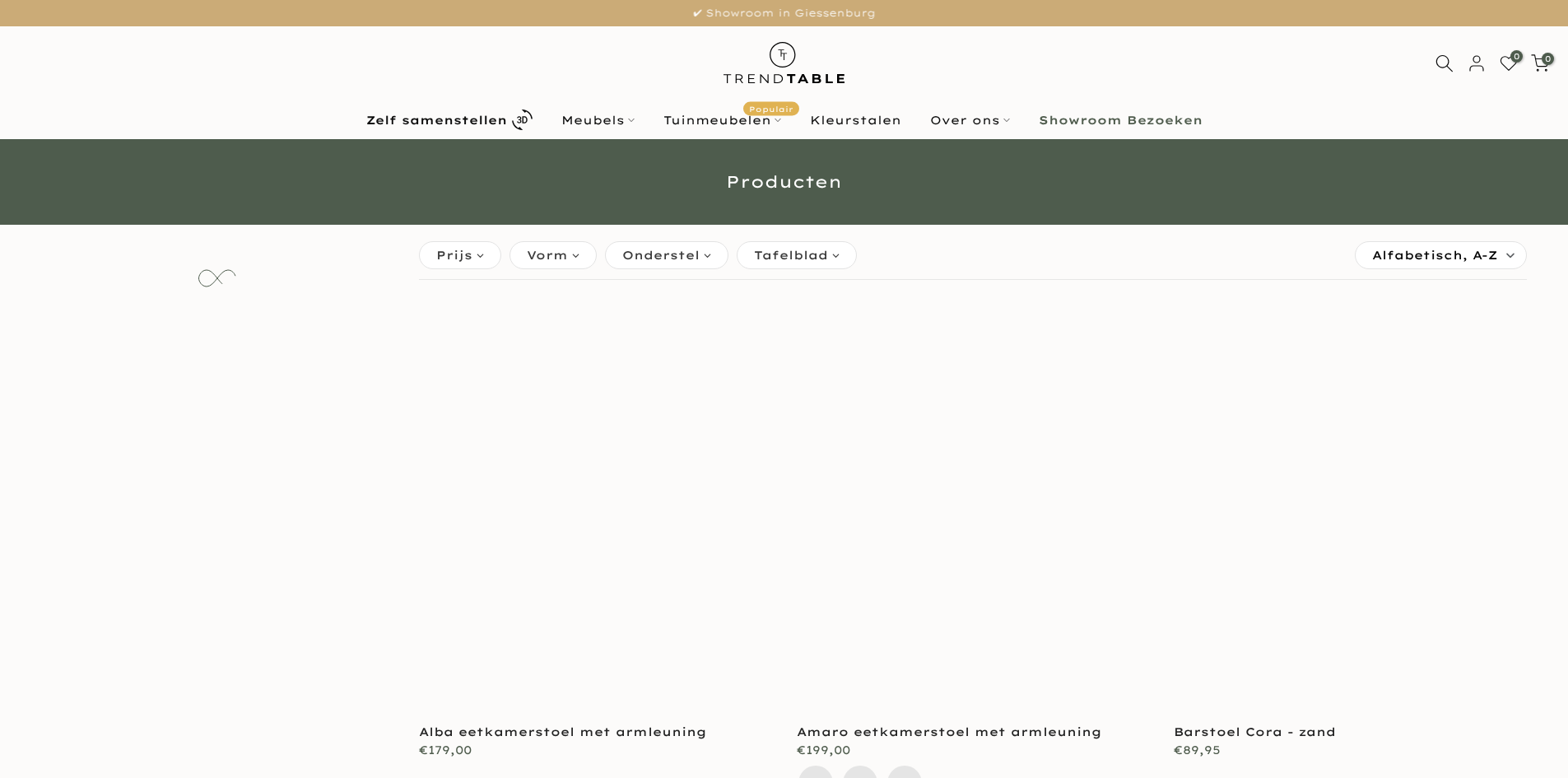 scroll, scrollTop: 0, scrollLeft: 0, axis: both 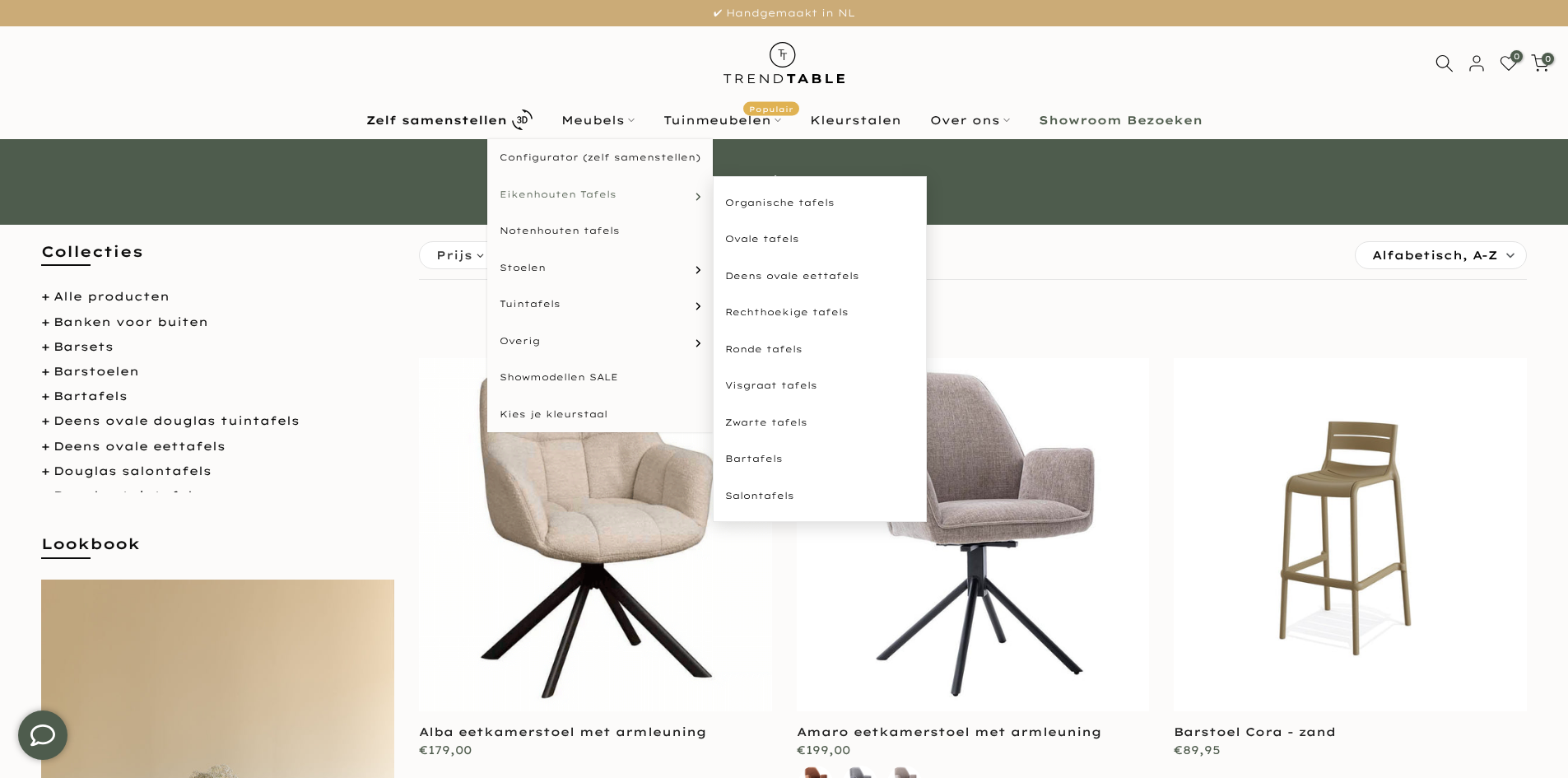 type on "****" 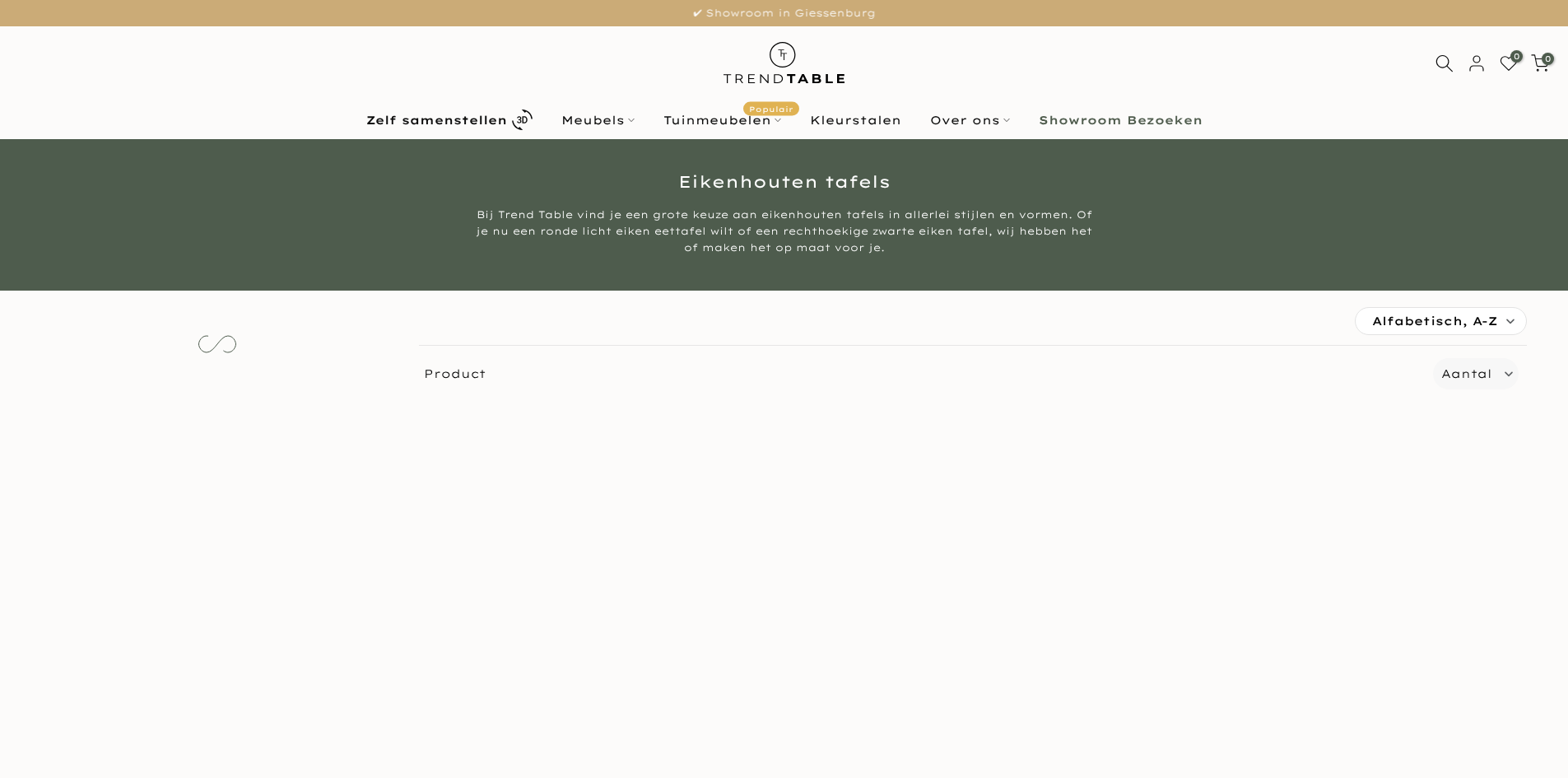 scroll, scrollTop: 0, scrollLeft: 0, axis: both 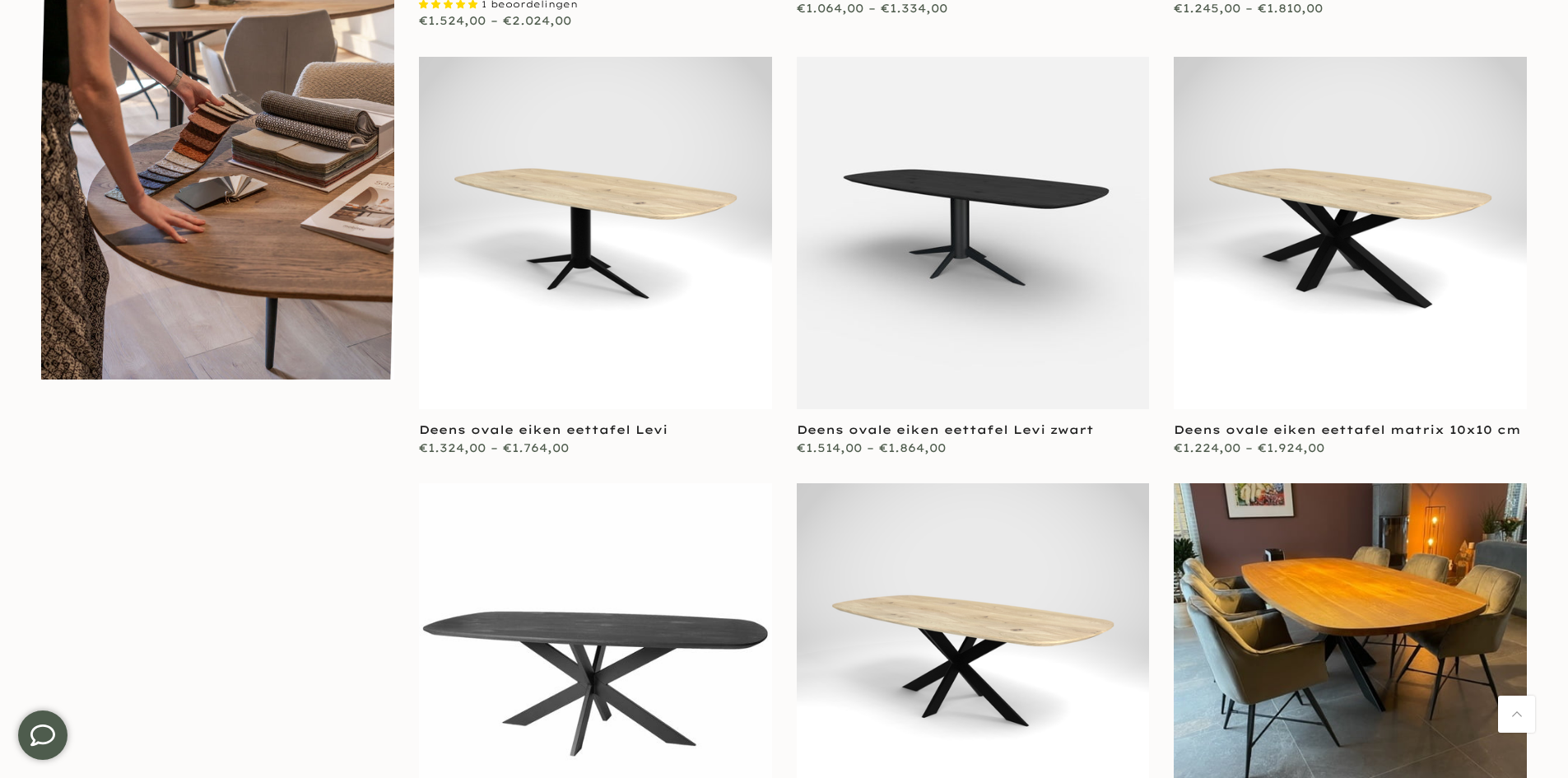 type on "****" 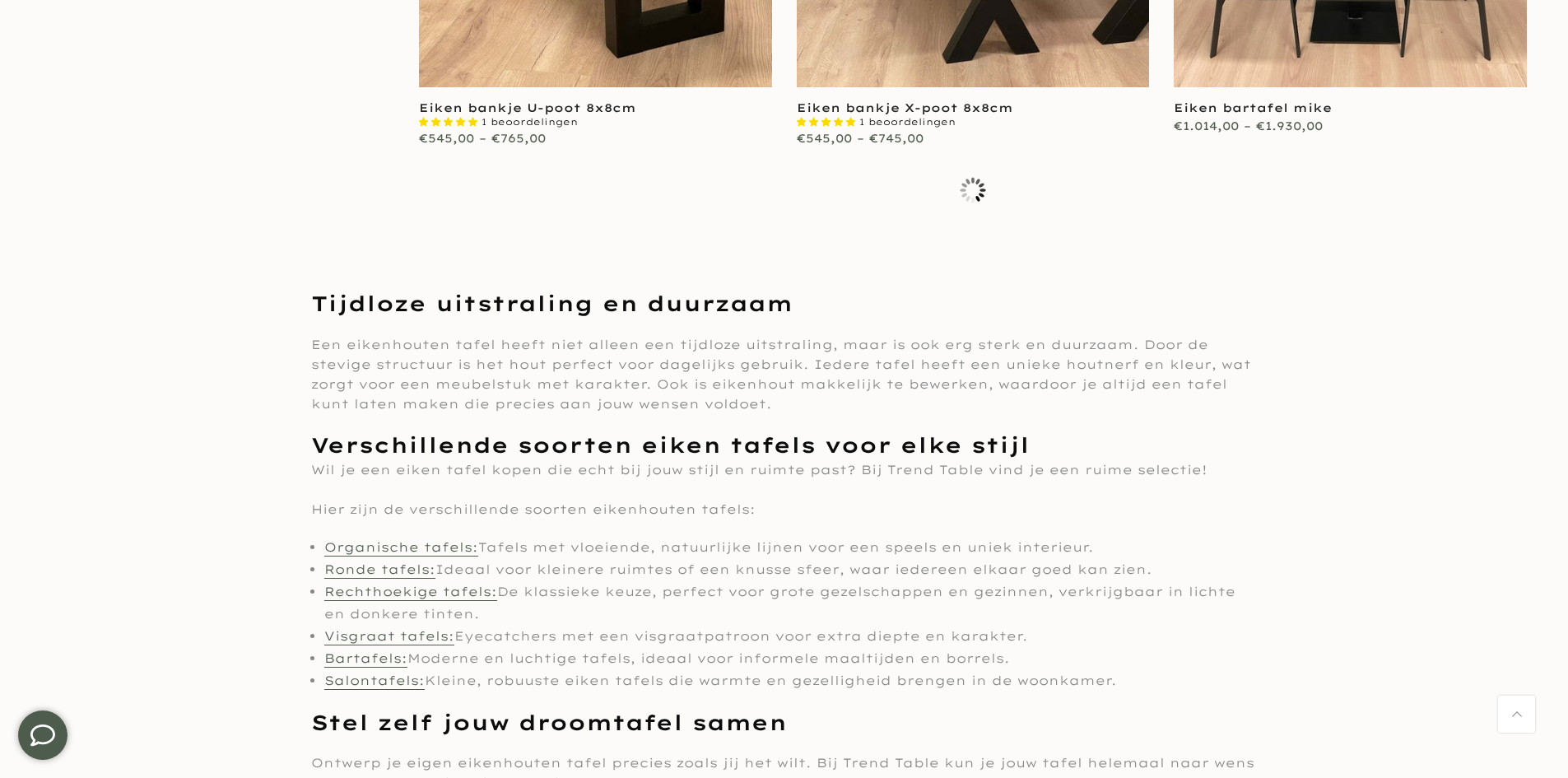 scroll, scrollTop: 4396, scrollLeft: 0, axis: vertical 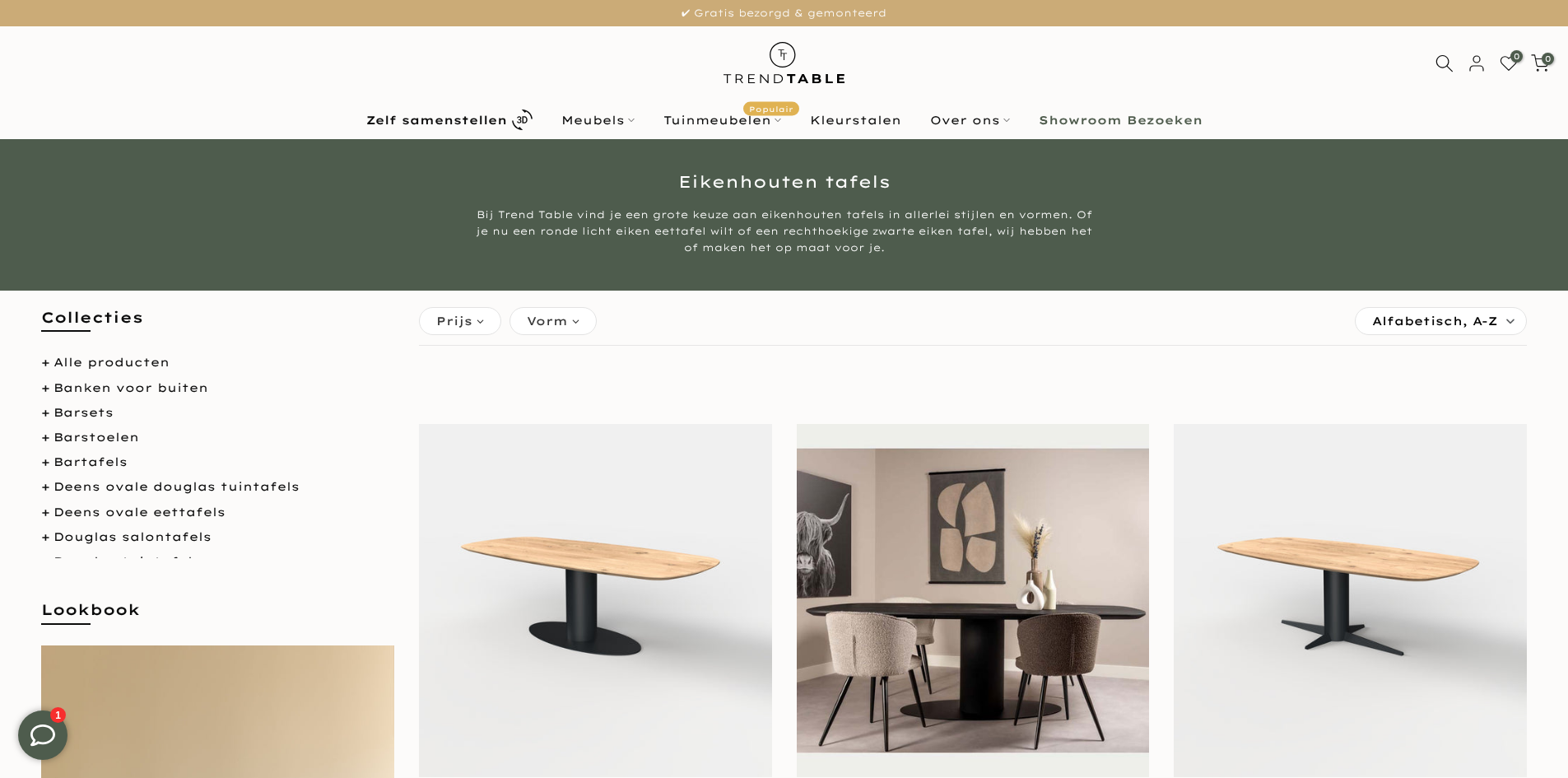 click on "Vorm" at bounding box center [547, 321] 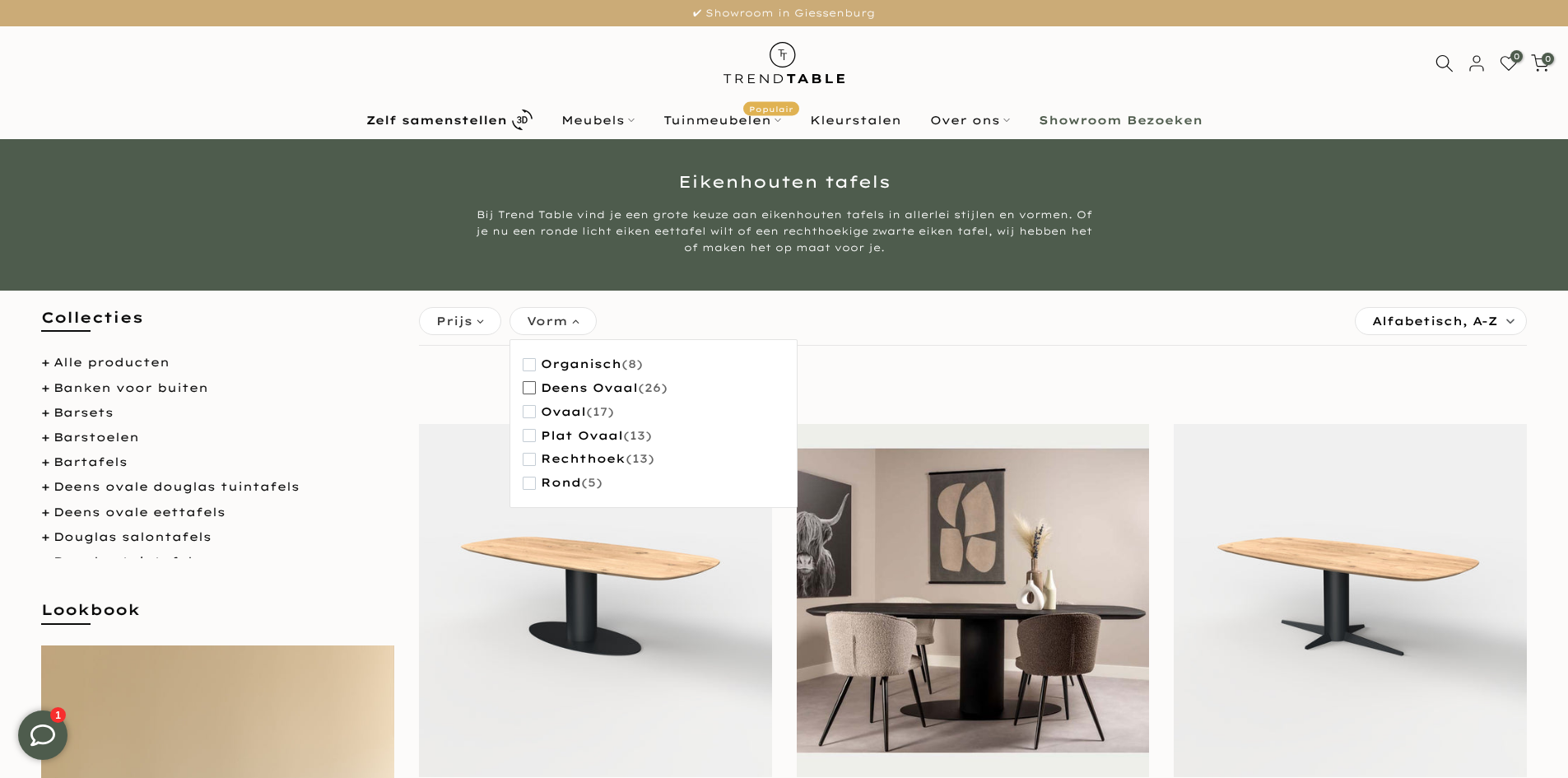 click on "deens ovaal" at bounding box center (589, 388) 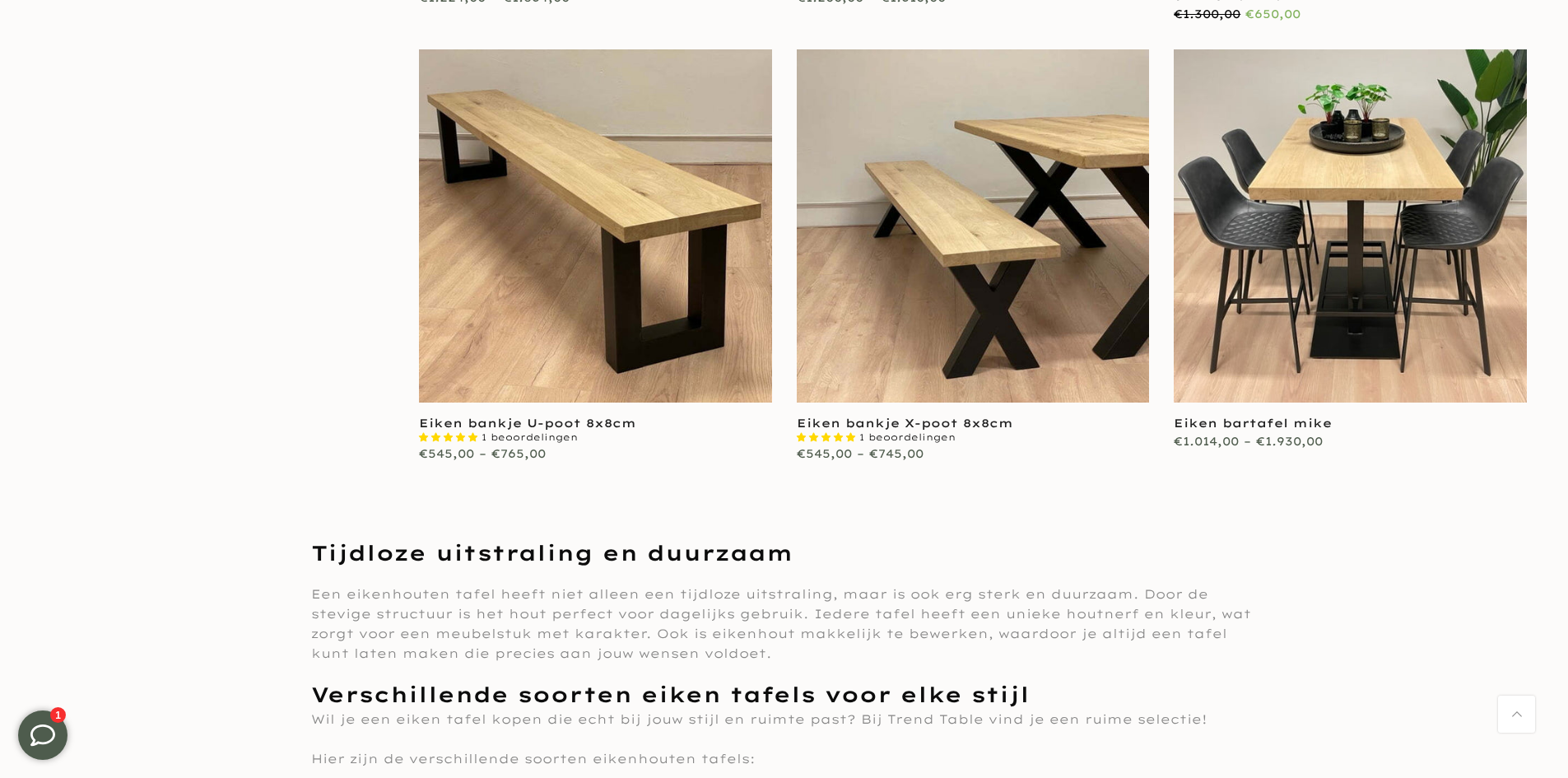 scroll, scrollTop: 4446, scrollLeft: 0, axis: vertical 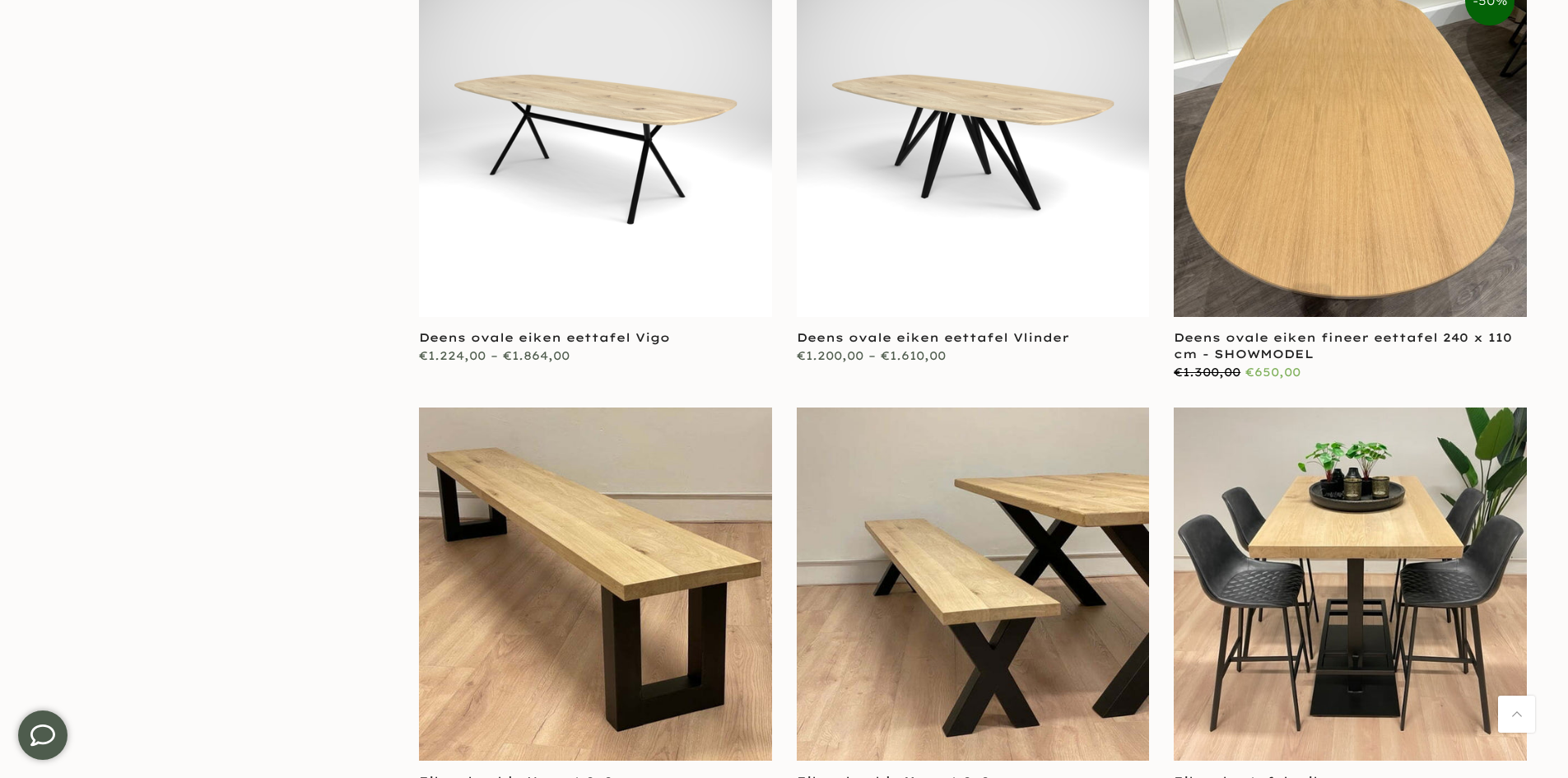 type on "****" 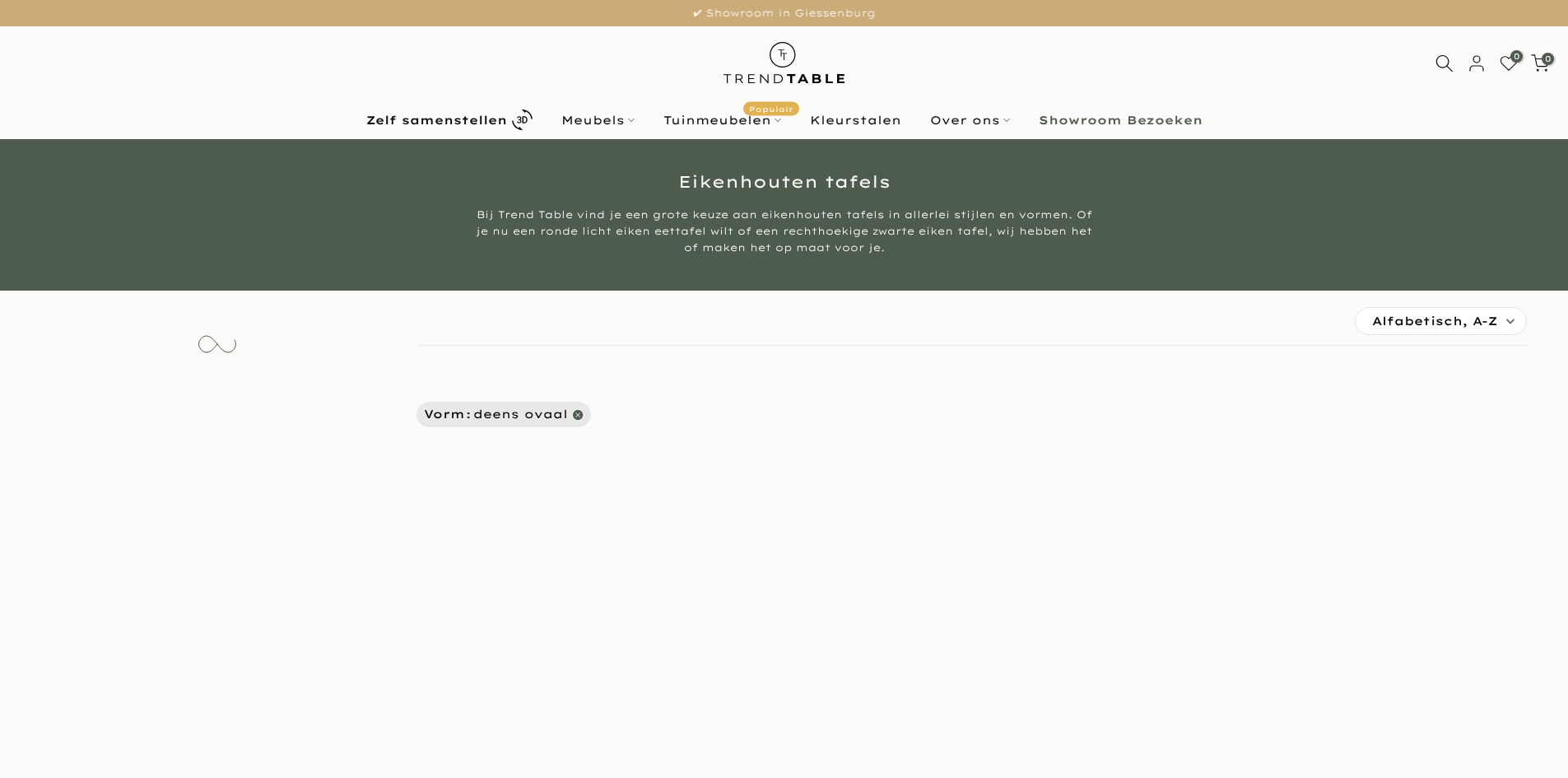 scroll, scrollTop: 3954, scrollLeft: 0, axis: vertical 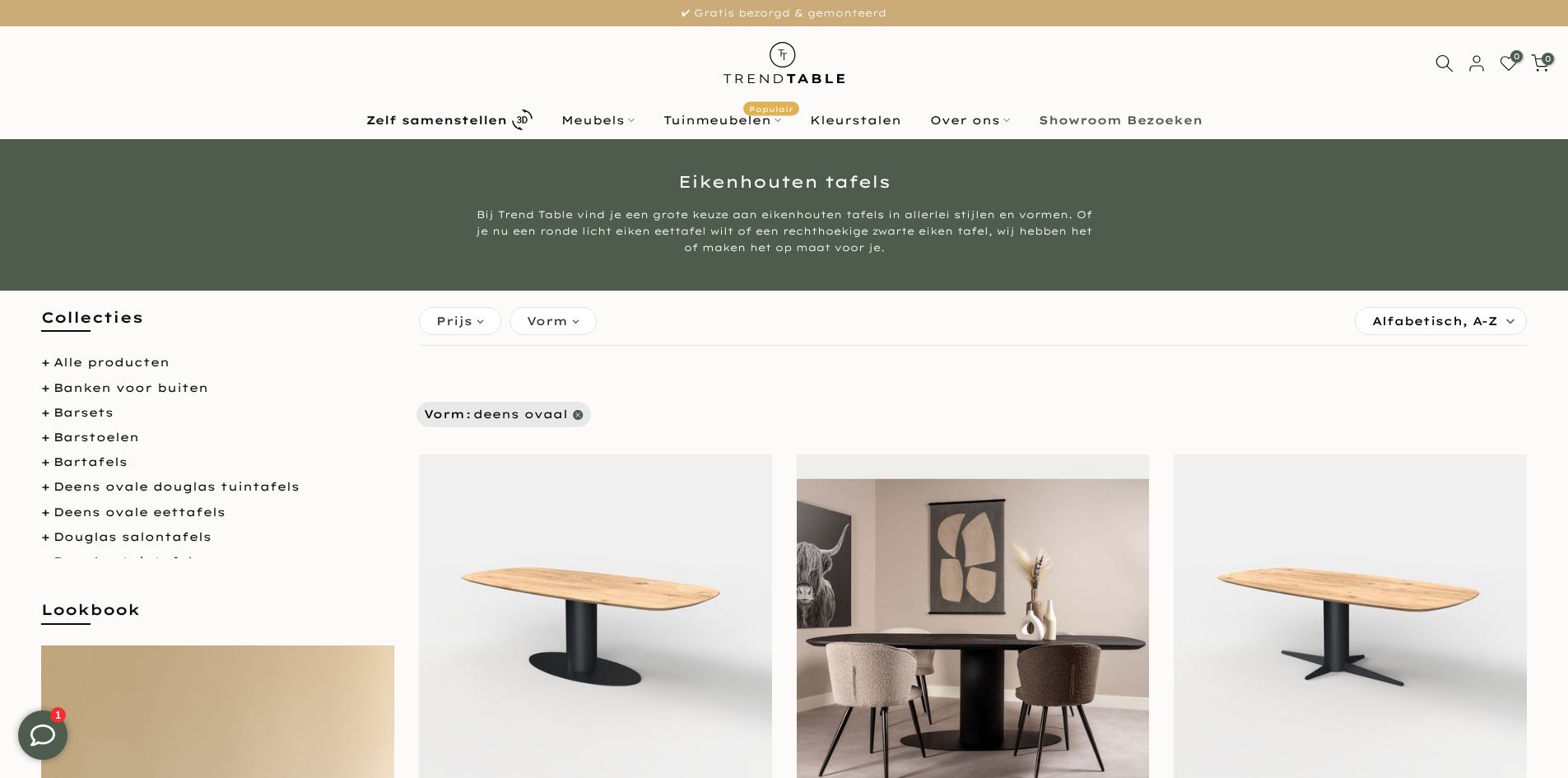 type on "****" 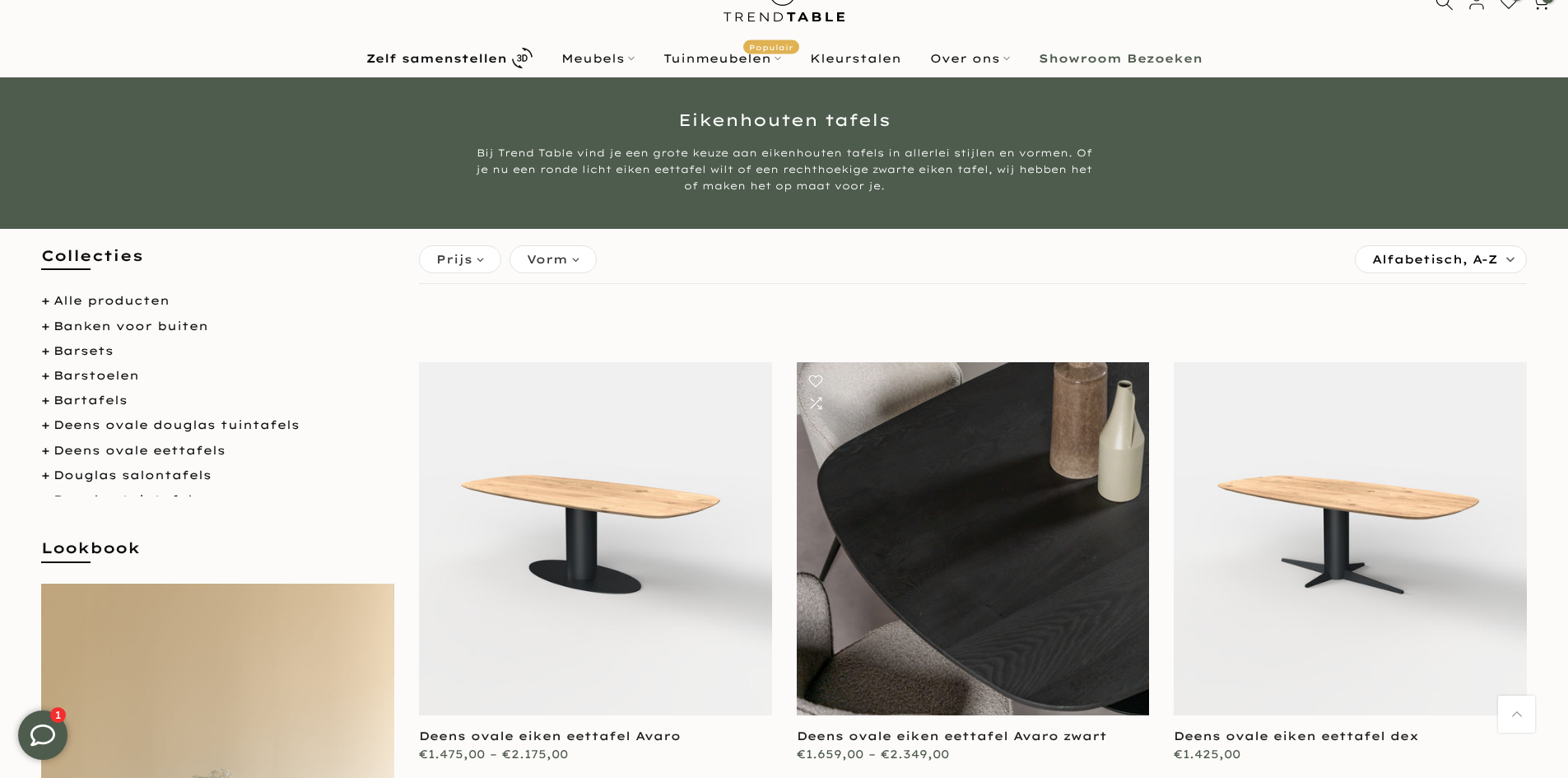 scroll, scrollTop: 0, scrollLeft: 0, axis: both 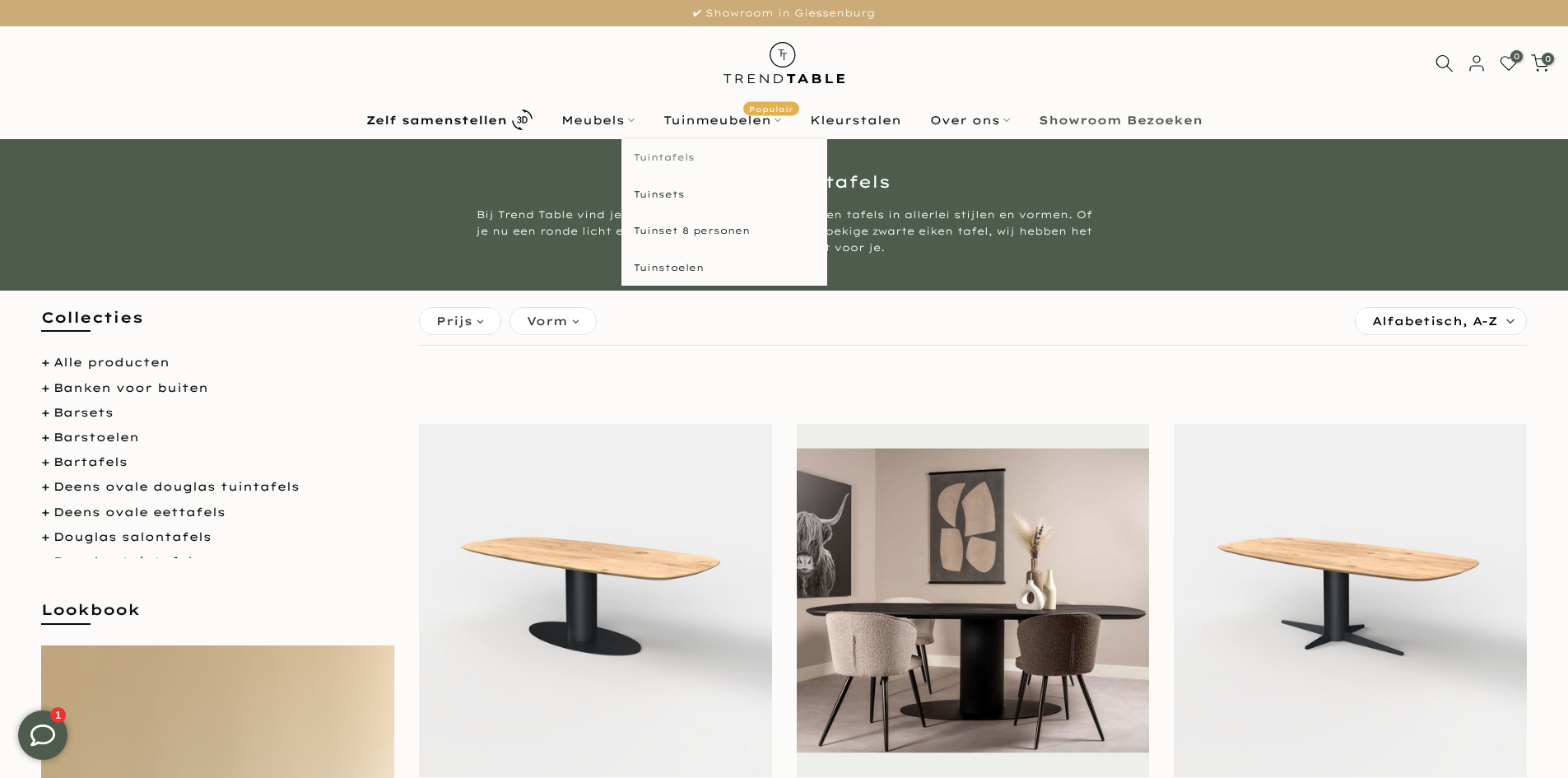 click on "Tuintafels" at bounding box center [724, 157] 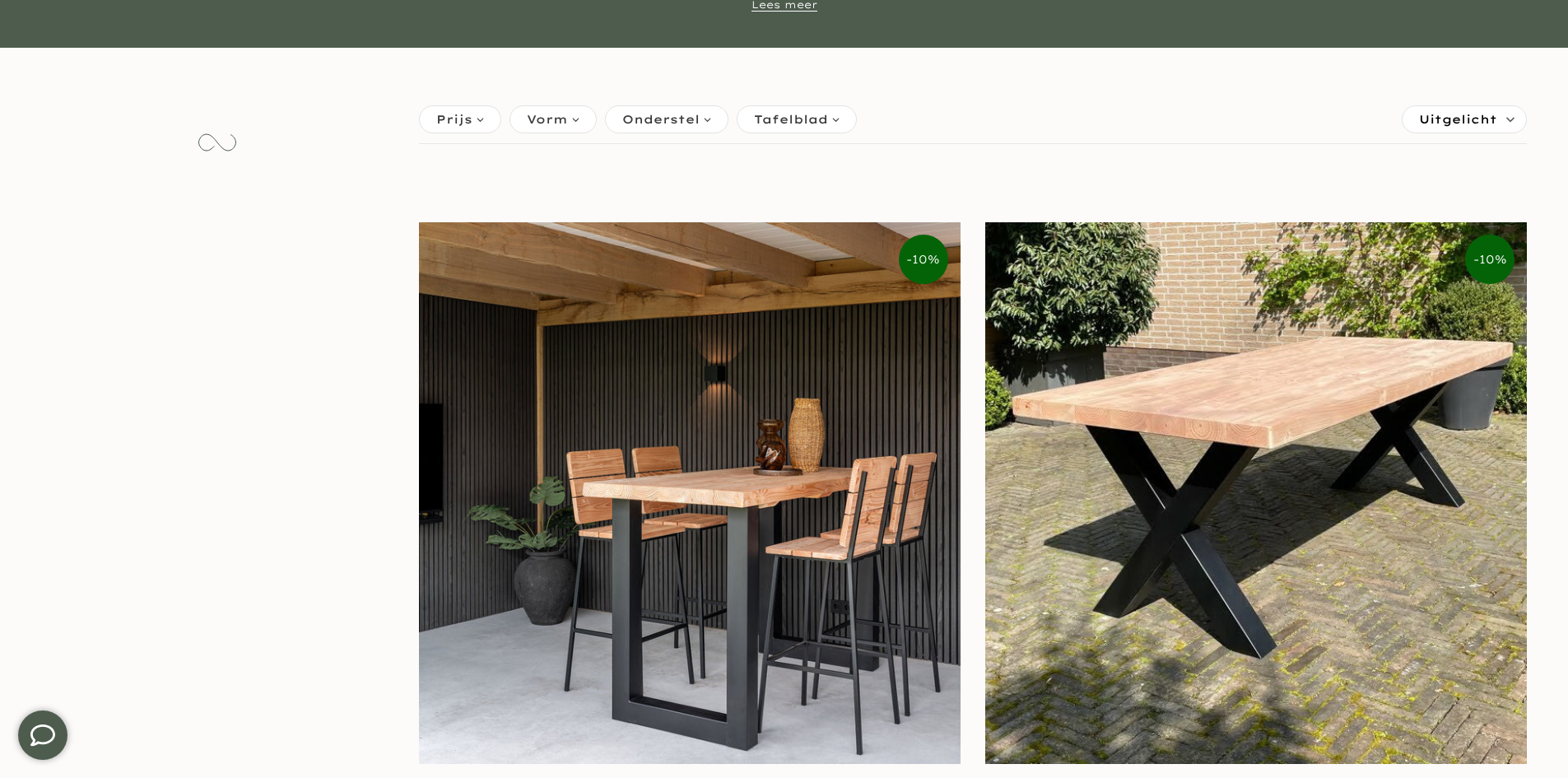 scroll, scrollTop: 247, scrollLeft: 0, axis: vertical 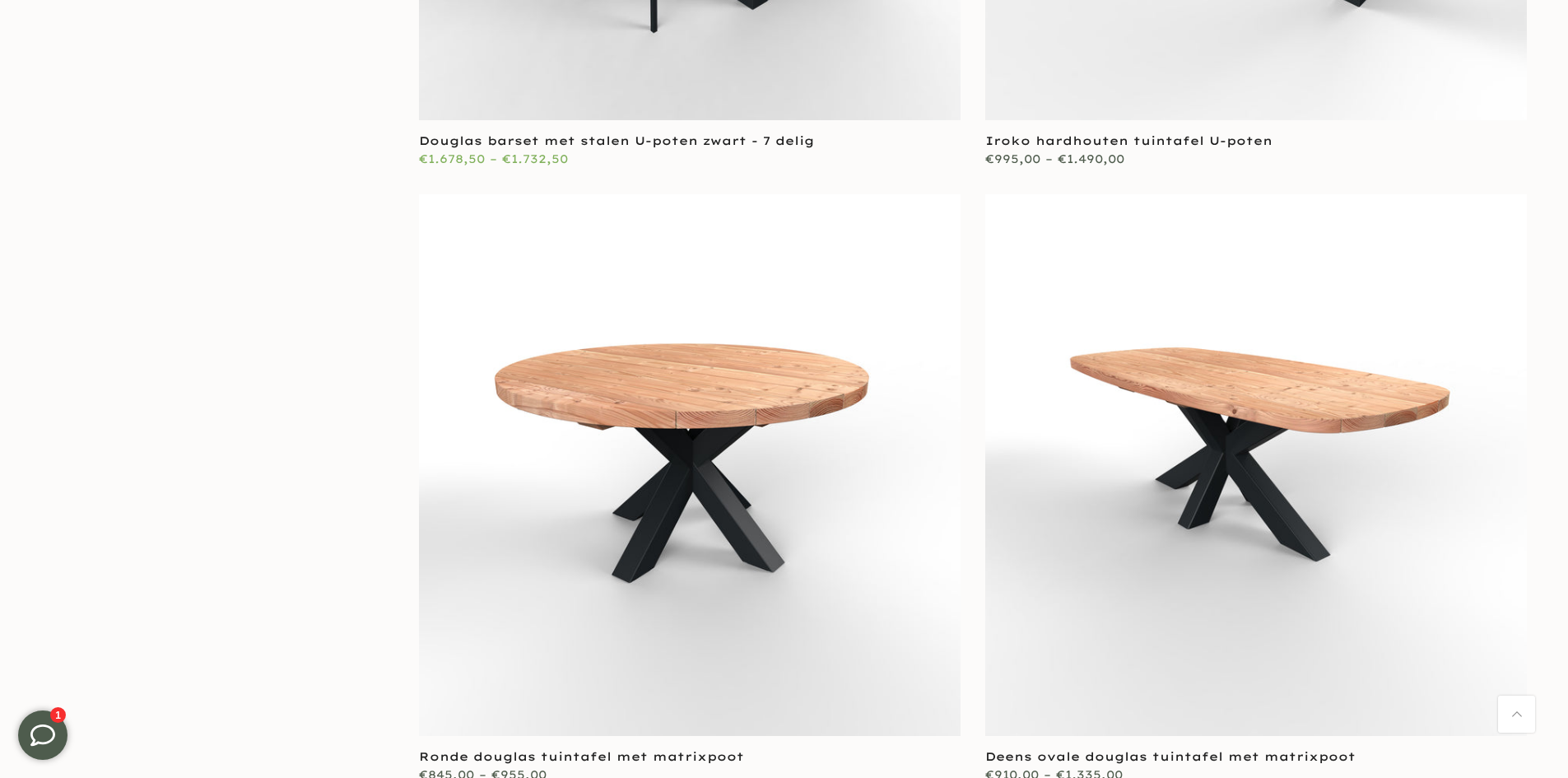 type on "****" 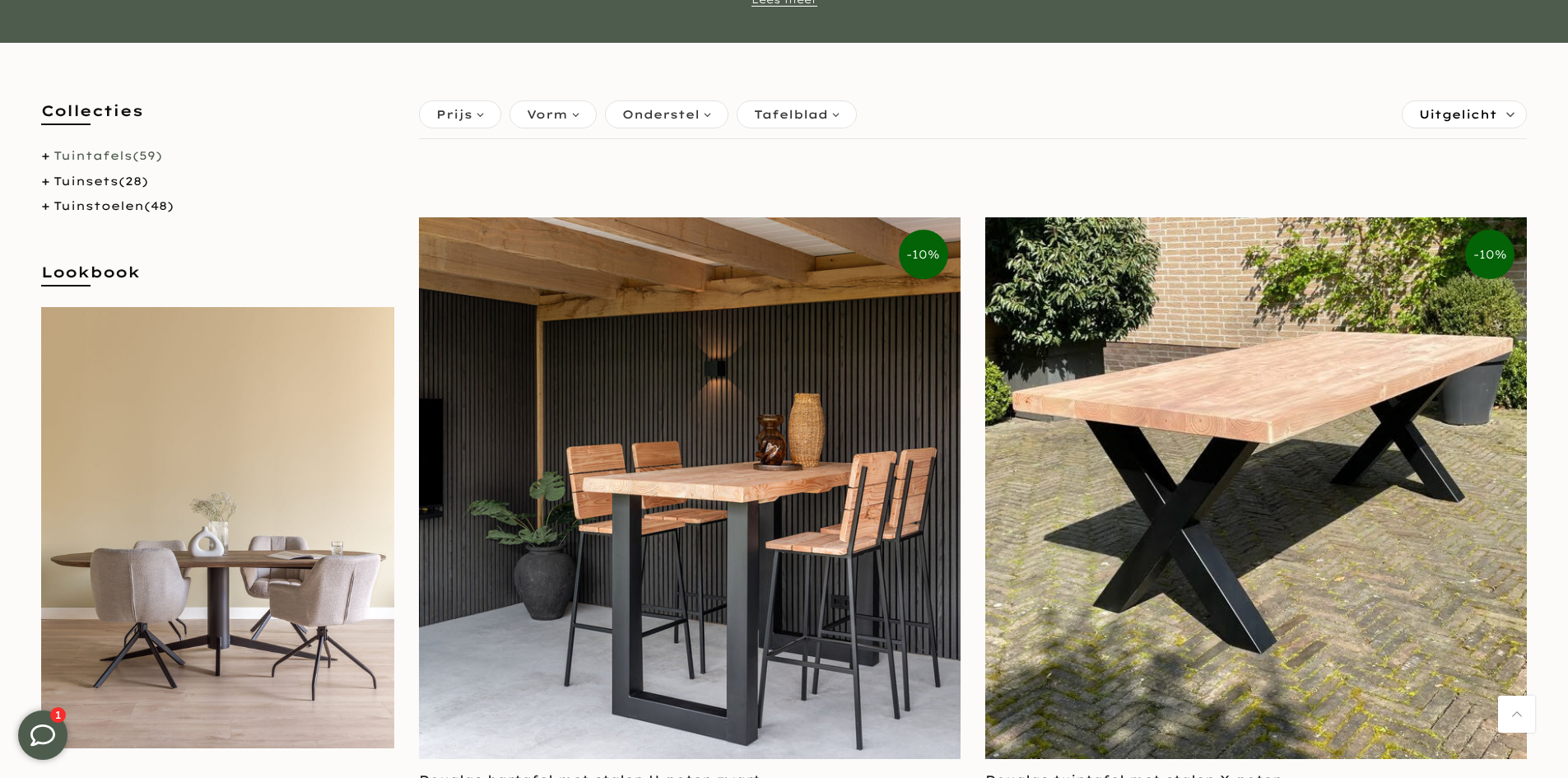 scroll, scrollTop: 126, scrollLeft: 0, axis: vertical 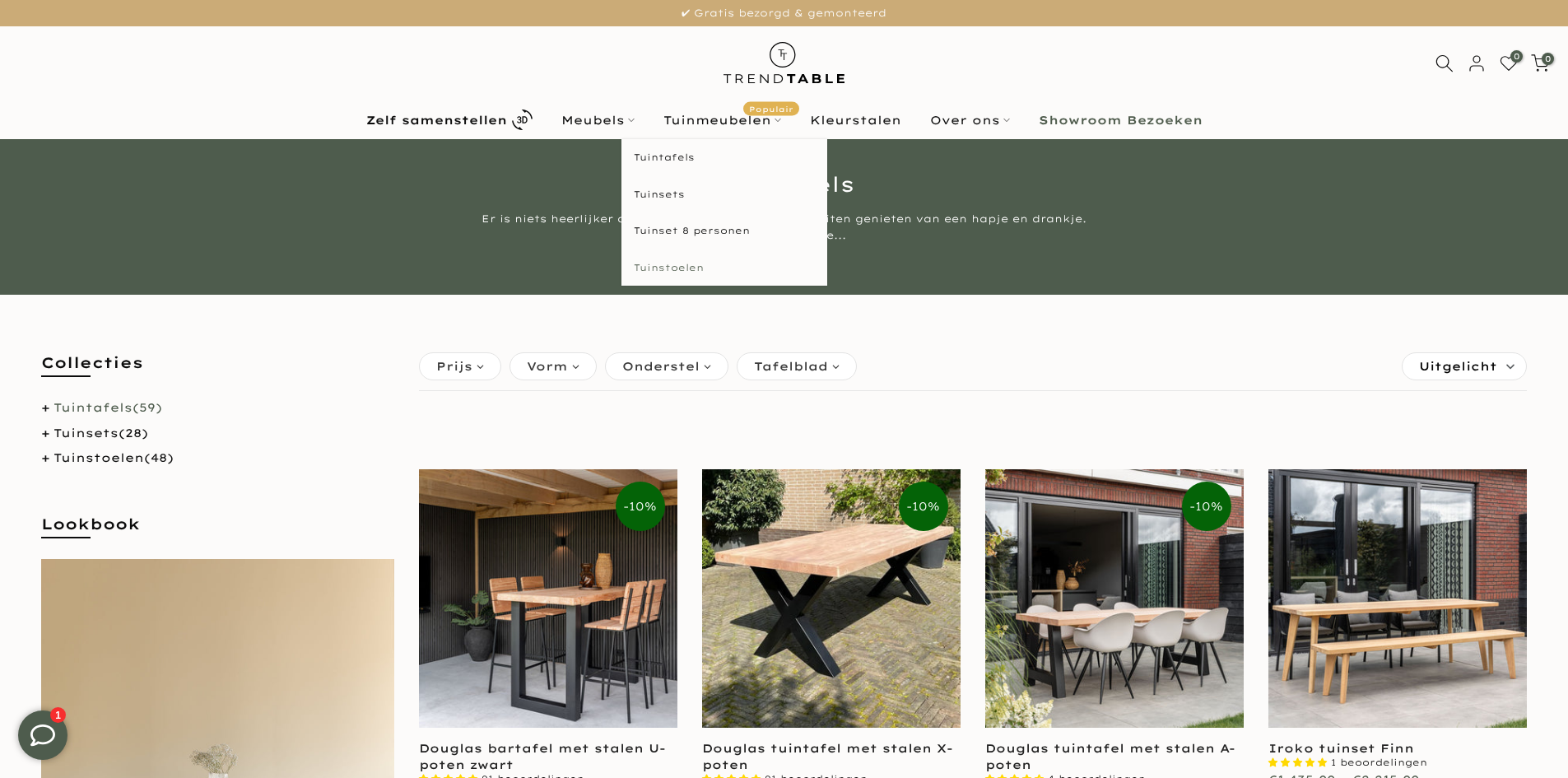 type on "****" 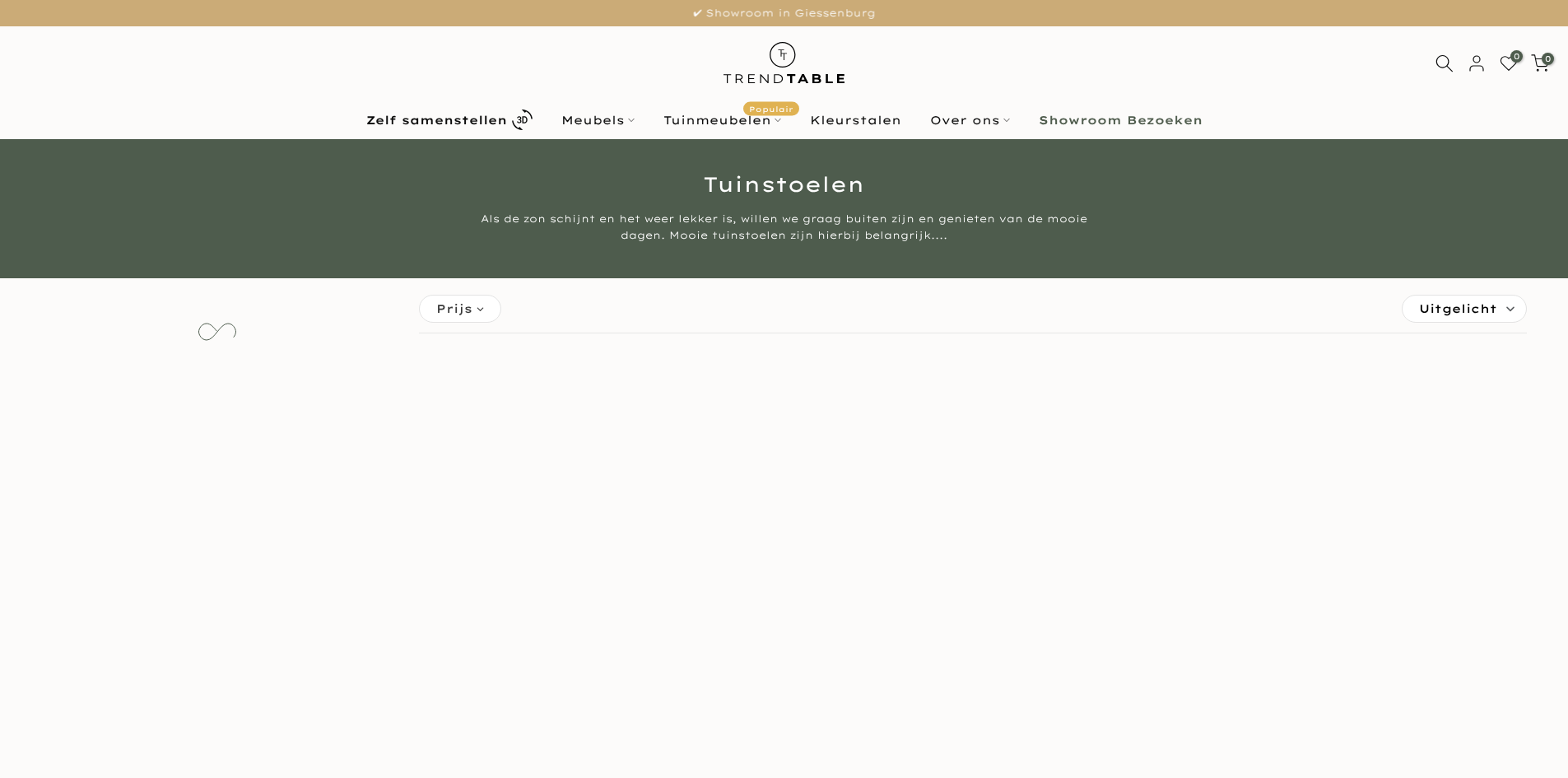 scroll, scrollTop: 0, scrollLeft: 0, axis: both 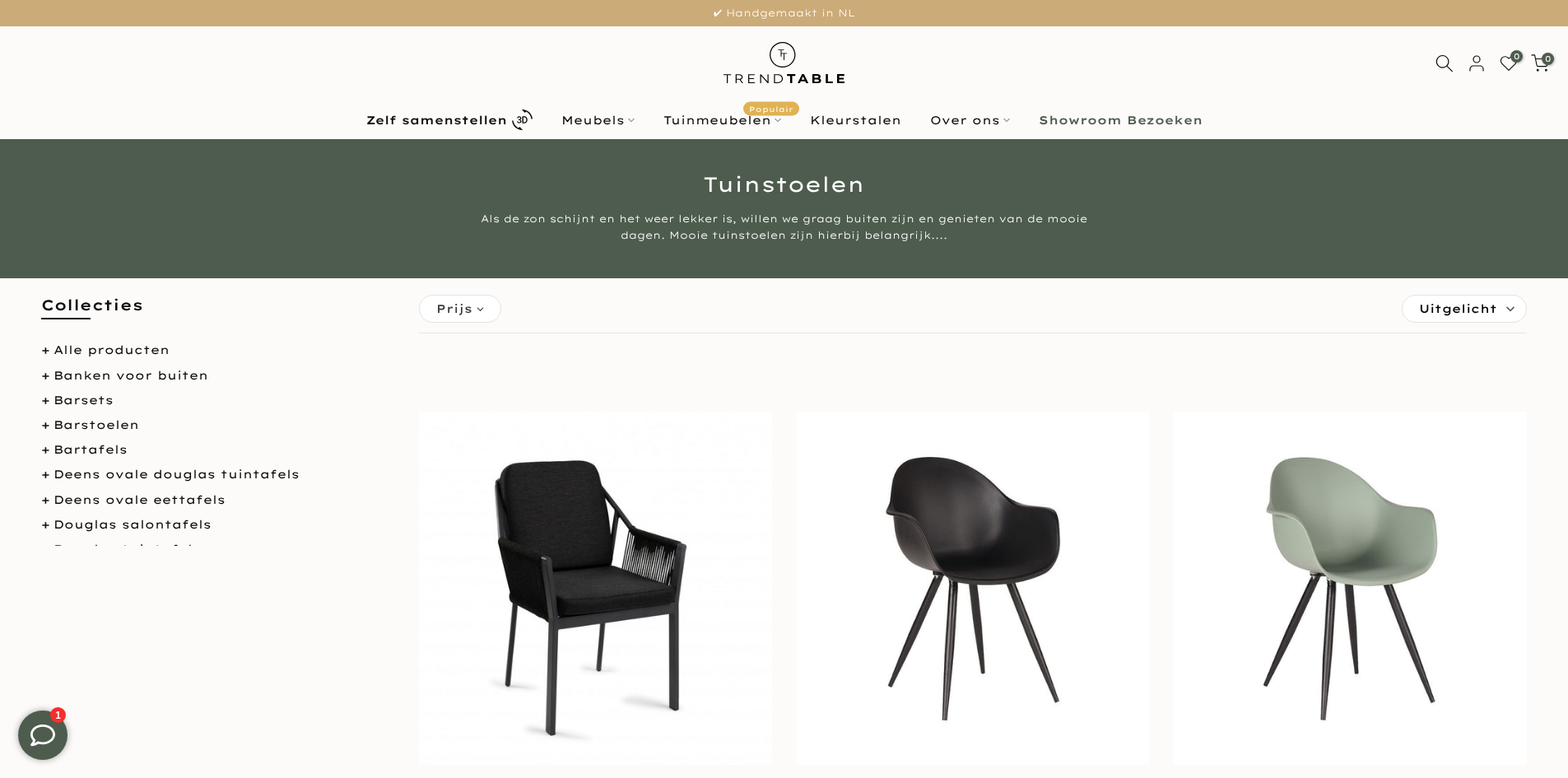 type on "****" 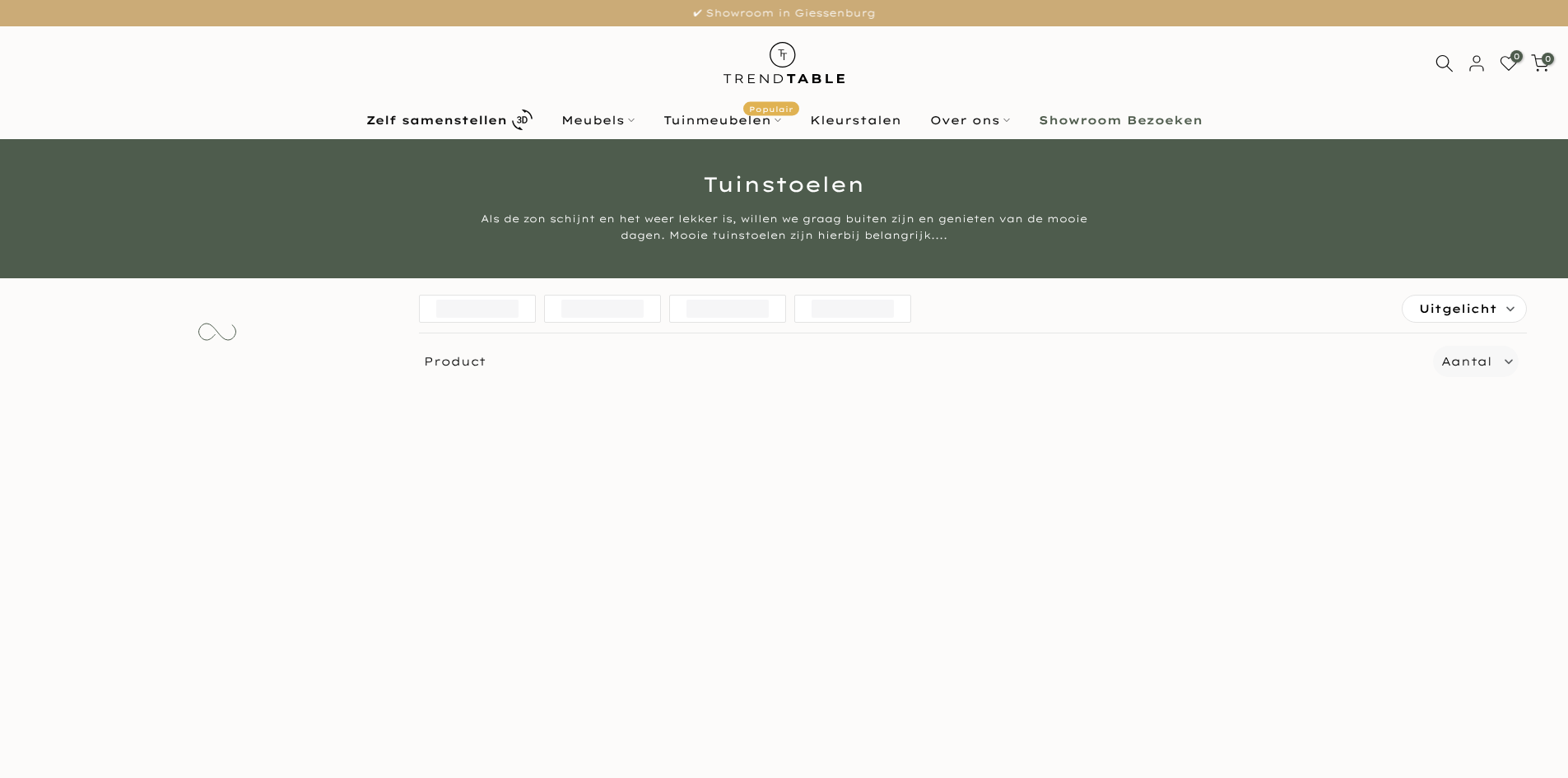scroll, scrollTop: 0, scrollLeft: 0, axis: both 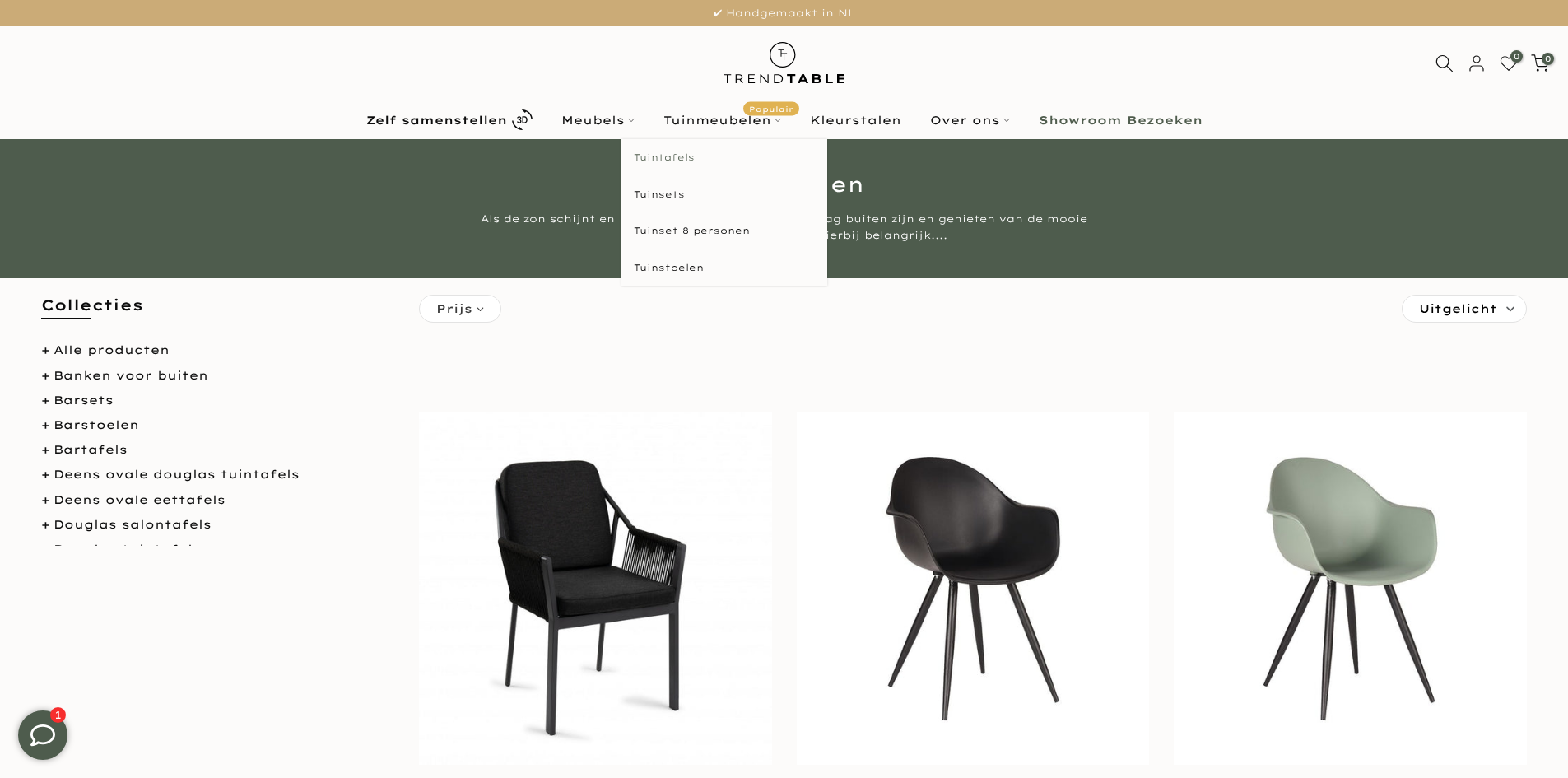 type on "****" 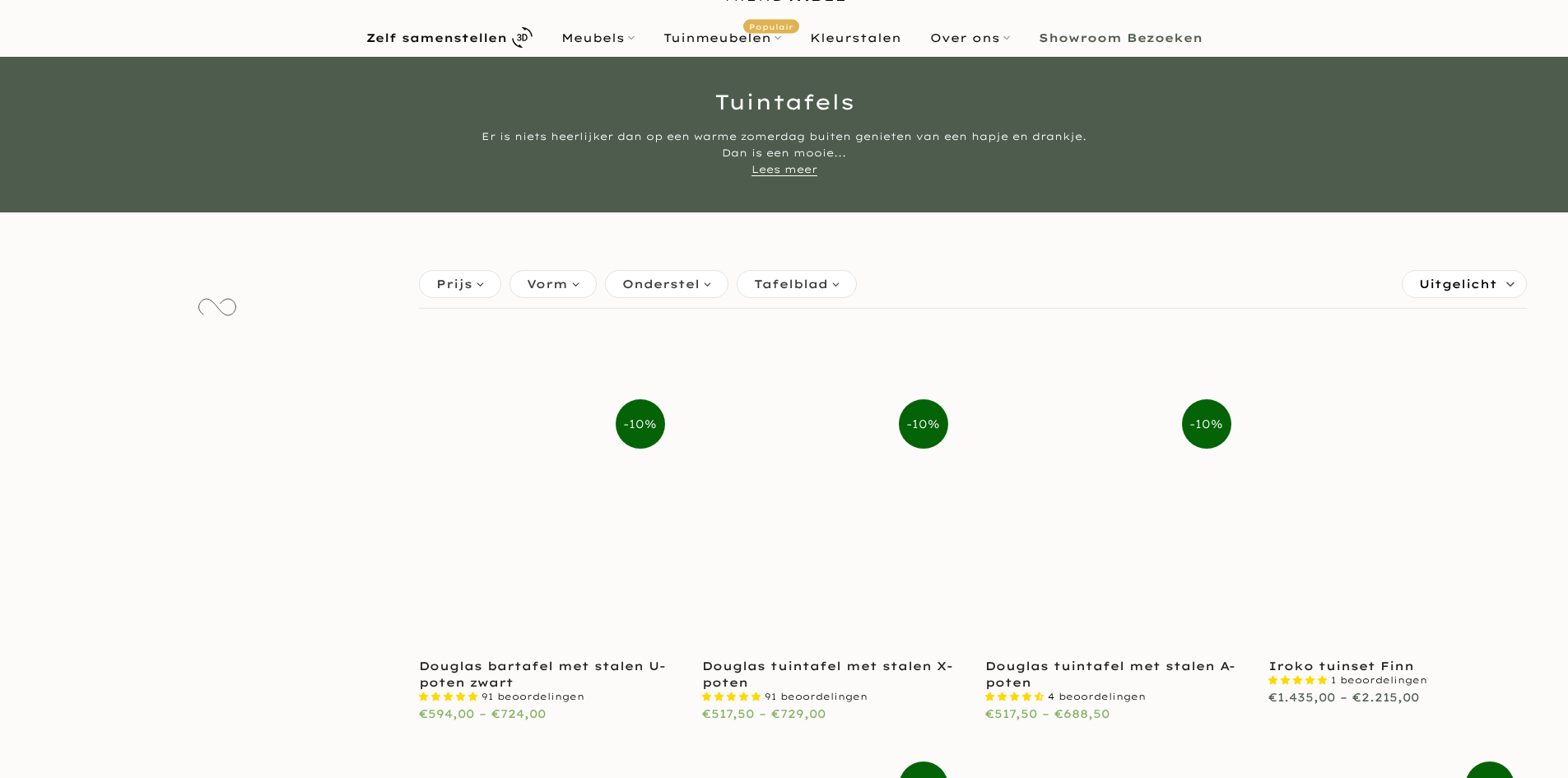 scroll, scrollTop: 82, scrollLeft: 0, axis: vertical 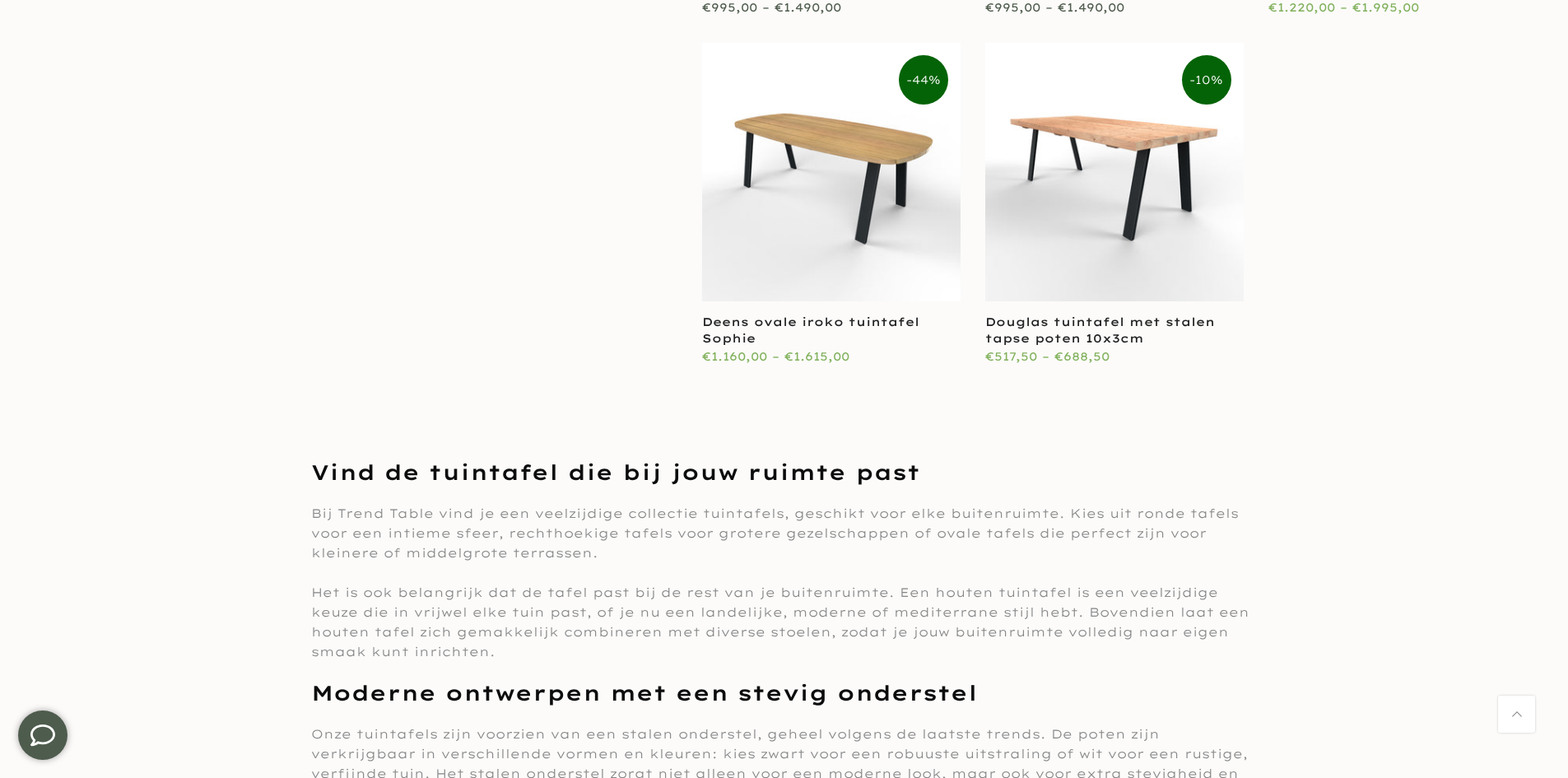 type on "****" 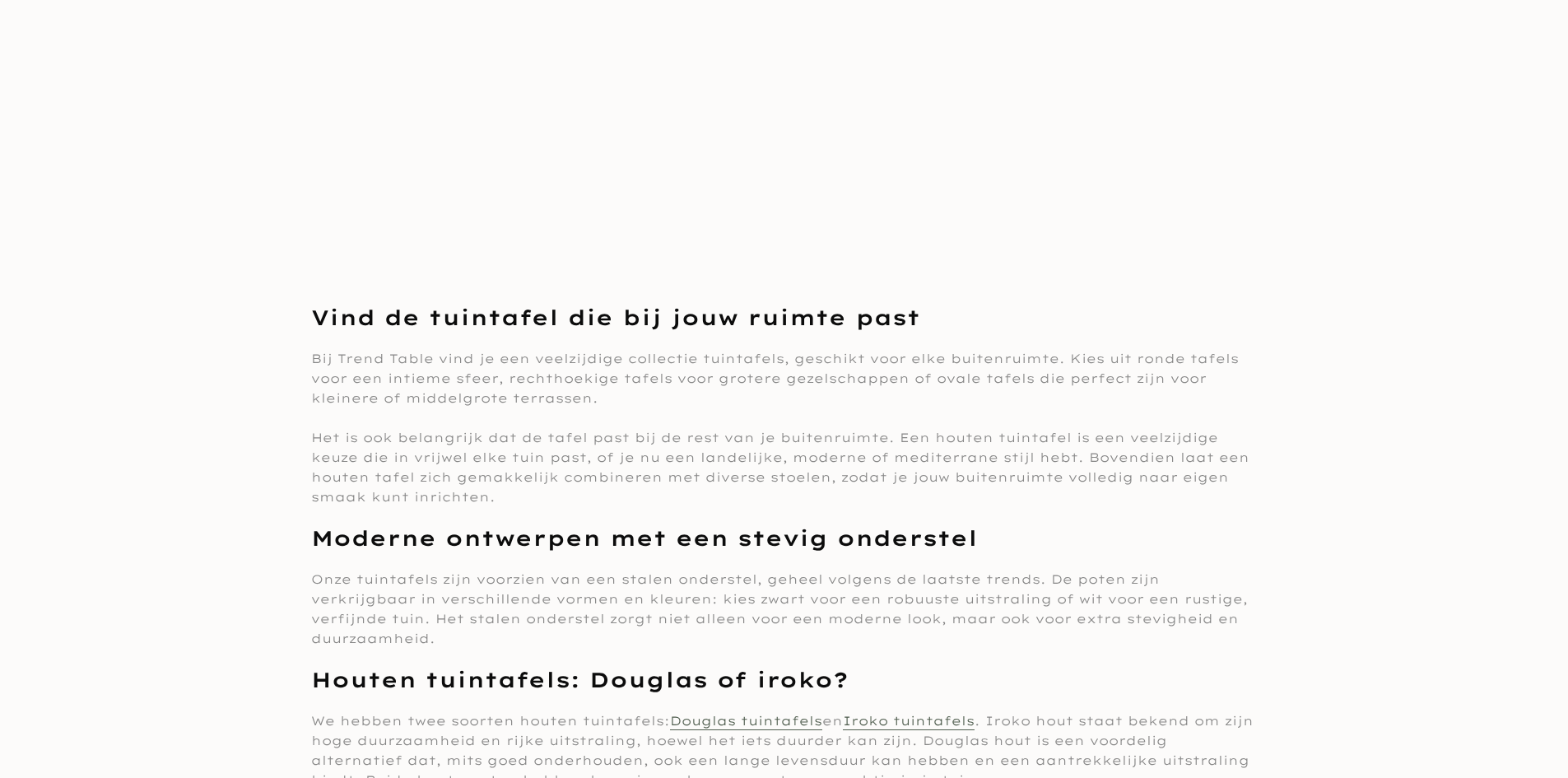 scroll, scrollTop: 4796, scrollLeft: 0, axis: vertical 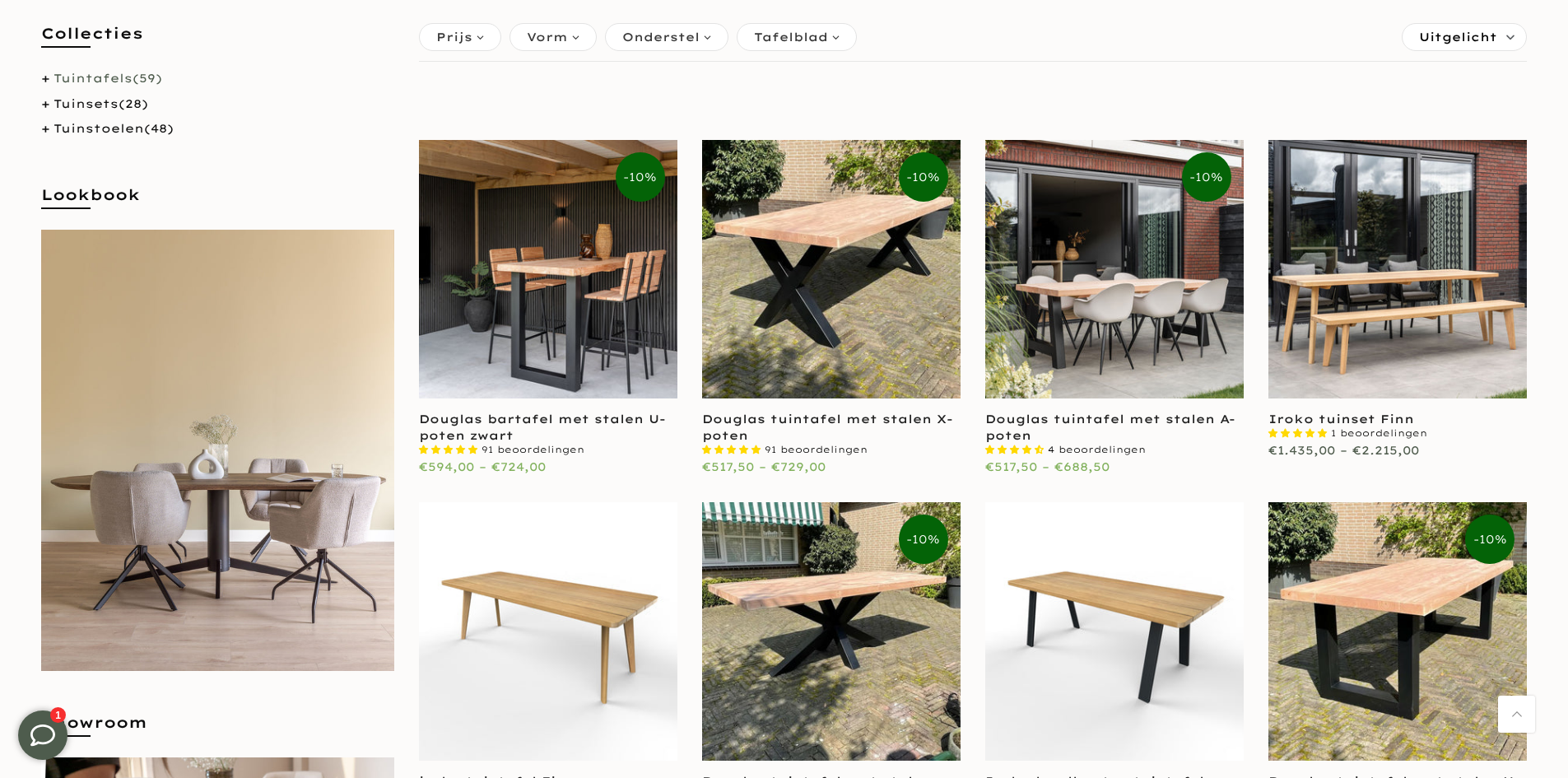 type on "****" 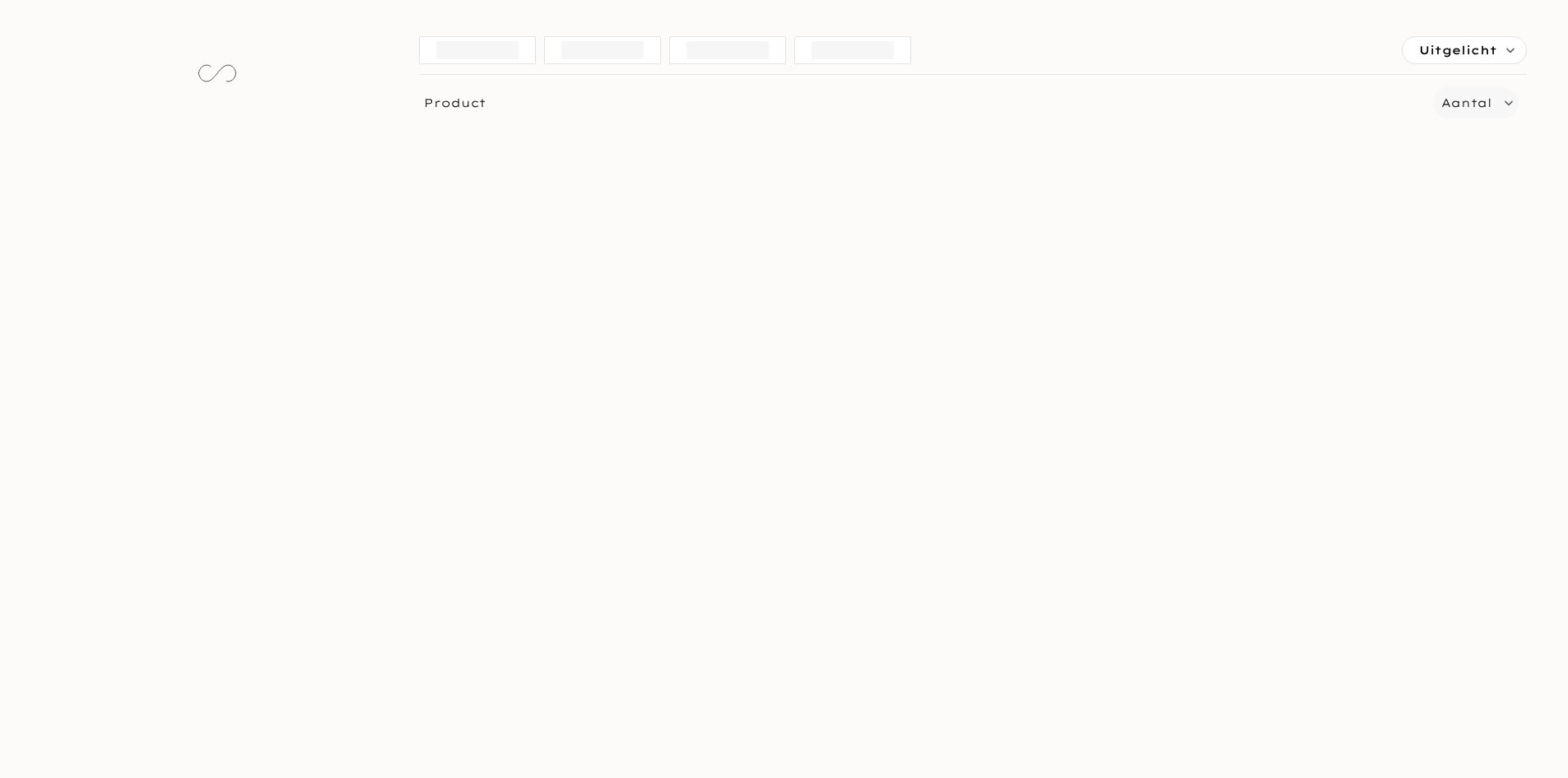 scroll, scrollTop: 316, scrollLeft: 0, axis: vertical 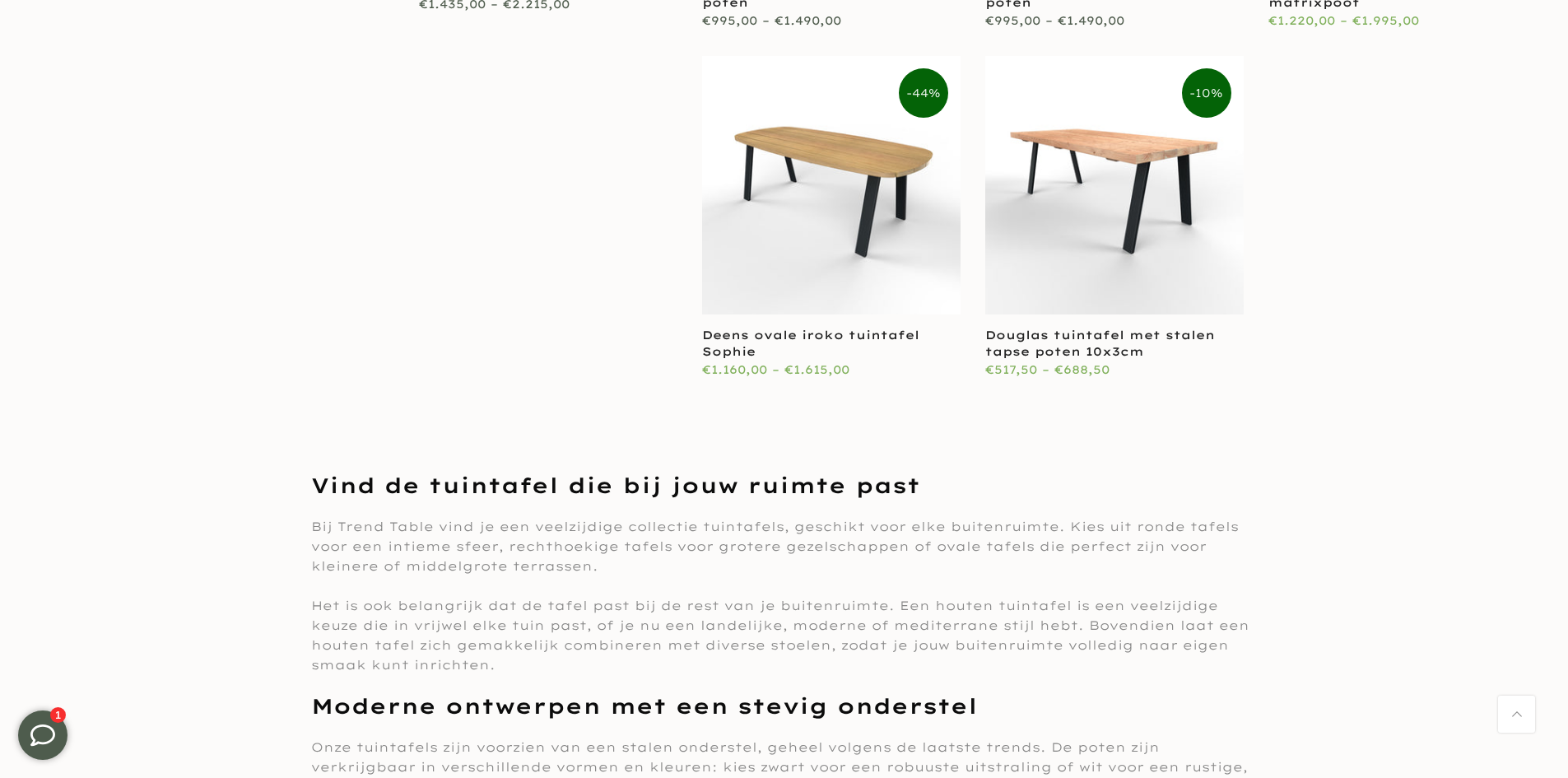 type on "****" 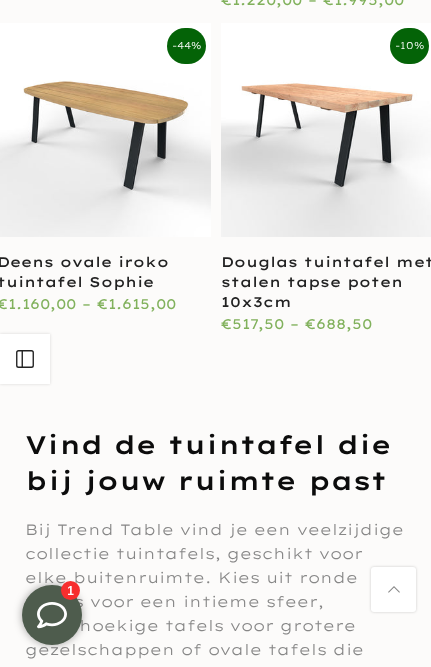 scroll, scrollTop: 8048, scrollLeft: 0, axis: vertical 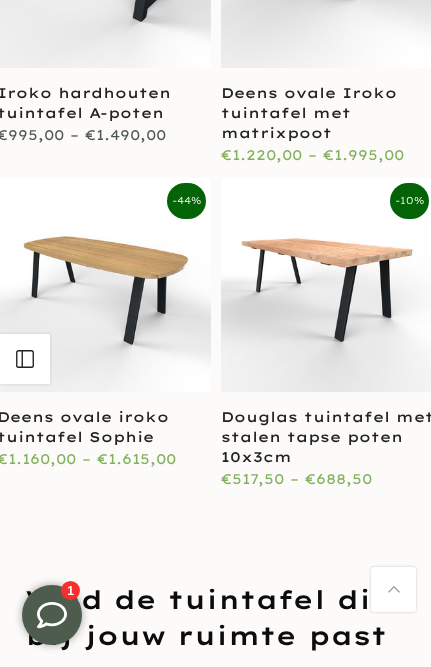 click on "Vind de tuintafel die bij jouw ruimte past Bij Trend Table vind je een veelzijdige collectie tuintafels, geschikt voor elke buitenruimte. Kies uit ronde tafels voor een intieme sfeer, rechthoekige tafels voor grotere gezelschappen of ovale tafels die perfect zijn voor kleinere of middelgrote terrassen.  Het is ook belangrijk dat de tafel past bij de rest van je buitenruimte. Een houten tuintafel is een veelzijdige keuze die in vrijwel elke tuin past, of je nu een landelijke, moderne of mediterrane stijl hebt. Bovendien laat een houten tafel zich gemakkelijk combineren met diverse stoelen, zodat je jouw buitenruimte volledig naar eigen smaak kunt inrichten. Moderne ontwerpen met een stevig onderstel Houten tuintafels: Douglas of iroko? We hebben twee soorten houten tuintafels:  Douglas tuintafels  en  Iroko tuintafels Tuintafel op maat: Perfecte aanpassing aan jouw behoeften Maak je eethoek compleet Jouw ideale tuintafel kopen contact" at bounding box center (215, 1919) 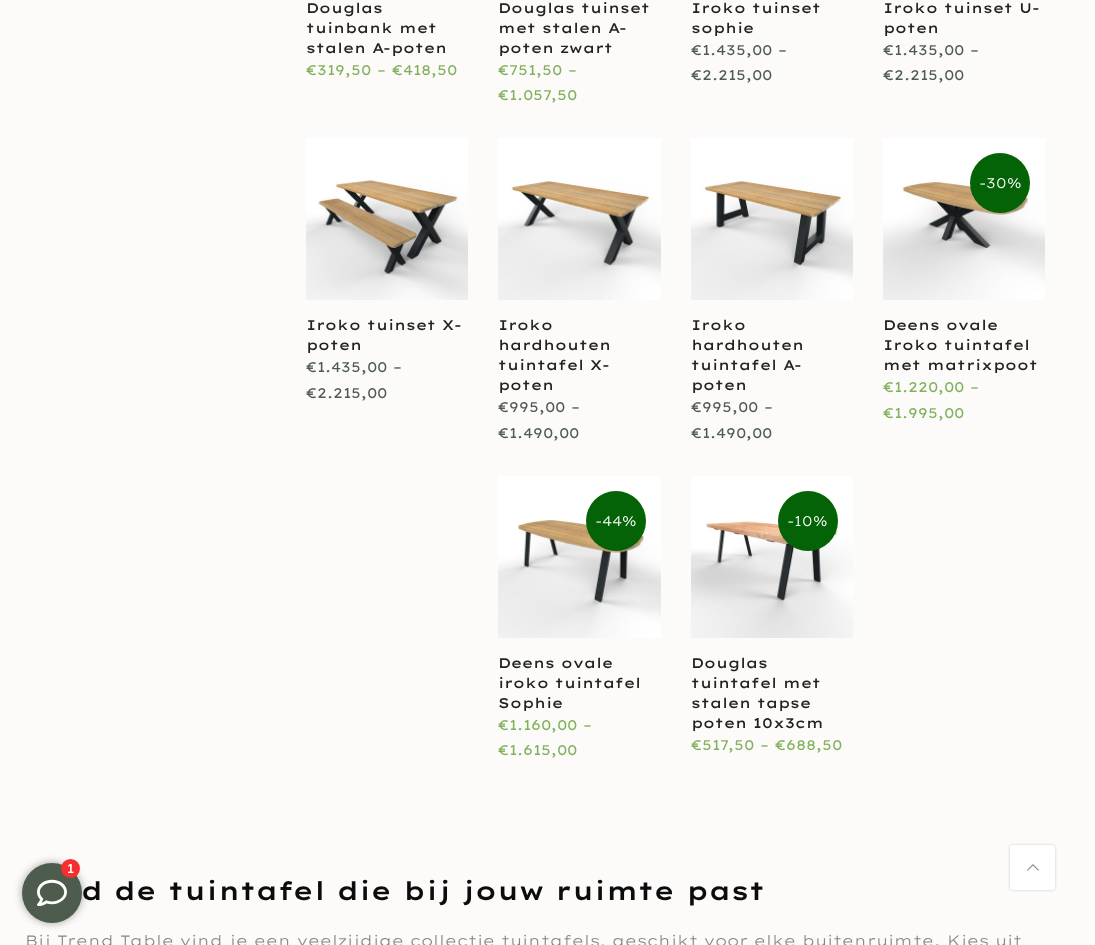 scroll, scrollTop: 4789, scrollLeft: 0, axis: vertical 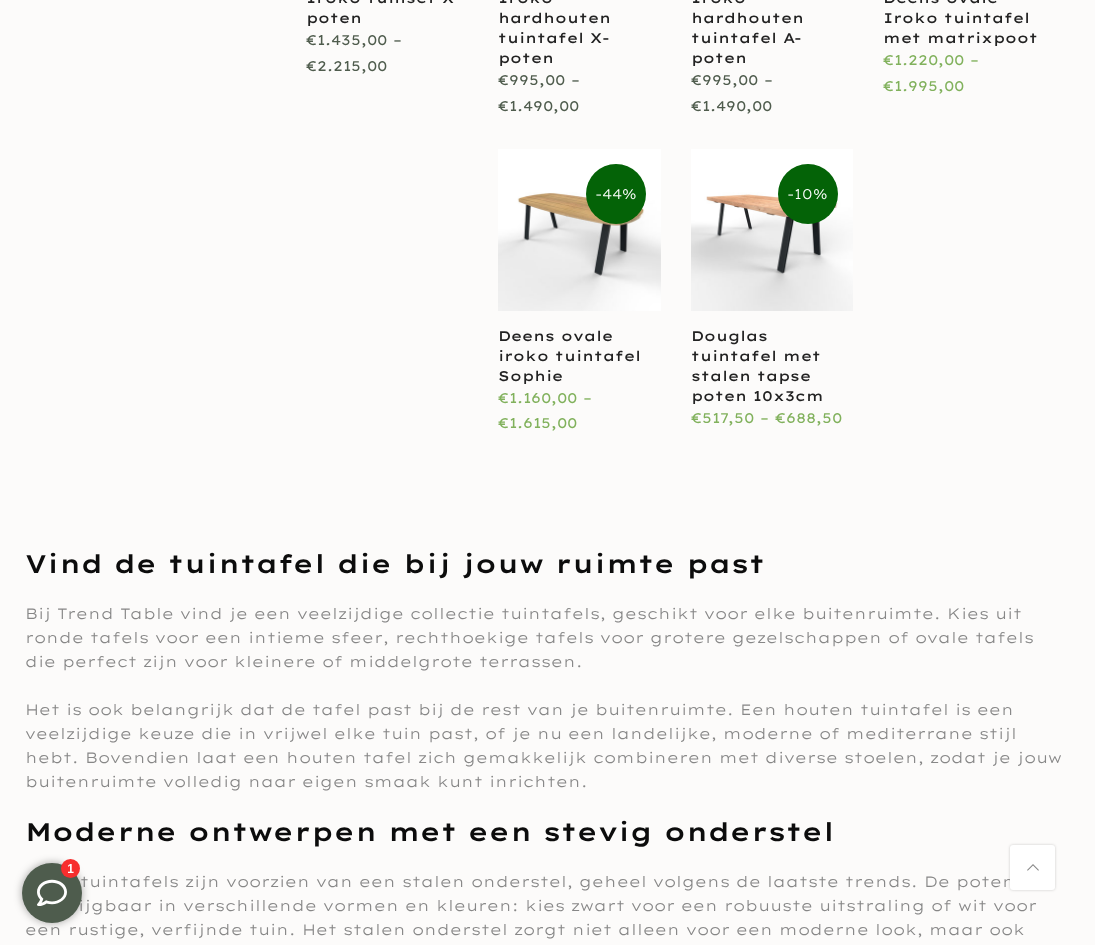 click on "Filter
Prijs
***
-
****
€189,00 €3.370,00
Vorm
Deens ovaal
(4)
Rechthoek
(51)
Ovaal
(1)
rond
(1)
Onderstel" at bounding box center (547, -1908) 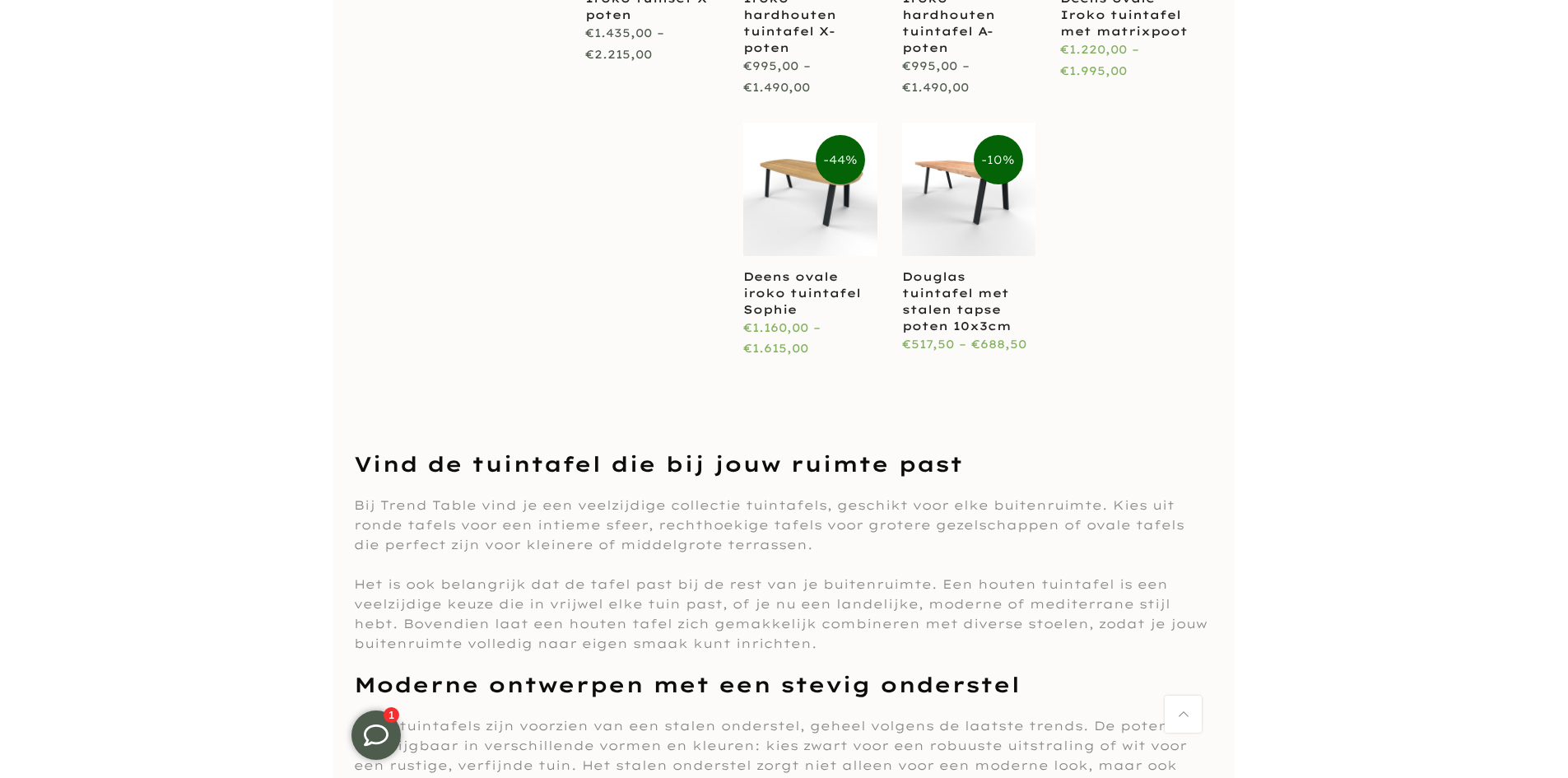 scroll, scrollTop: 4750, scrollLeft: 0, axis: vertical 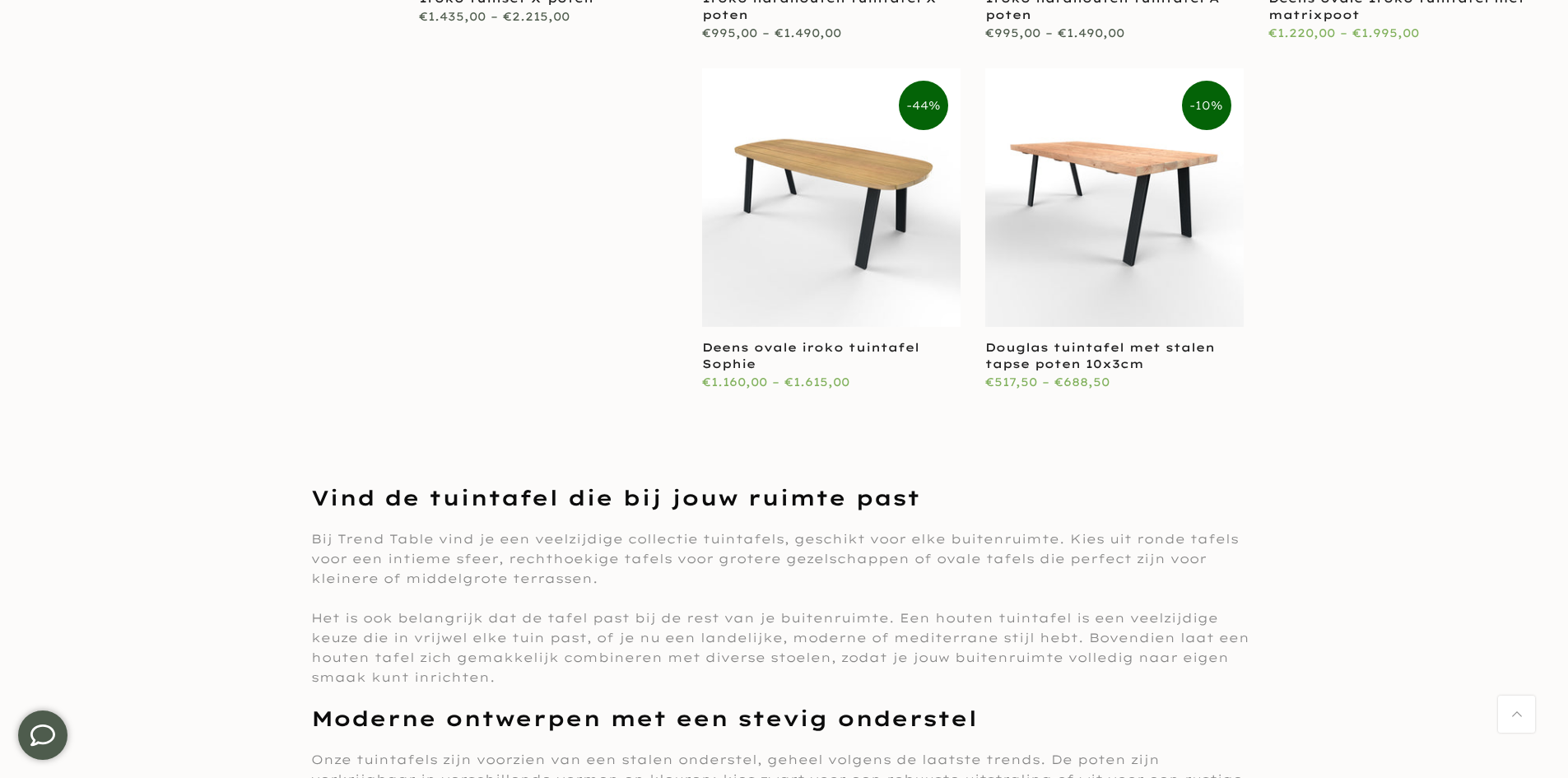 type on "****" 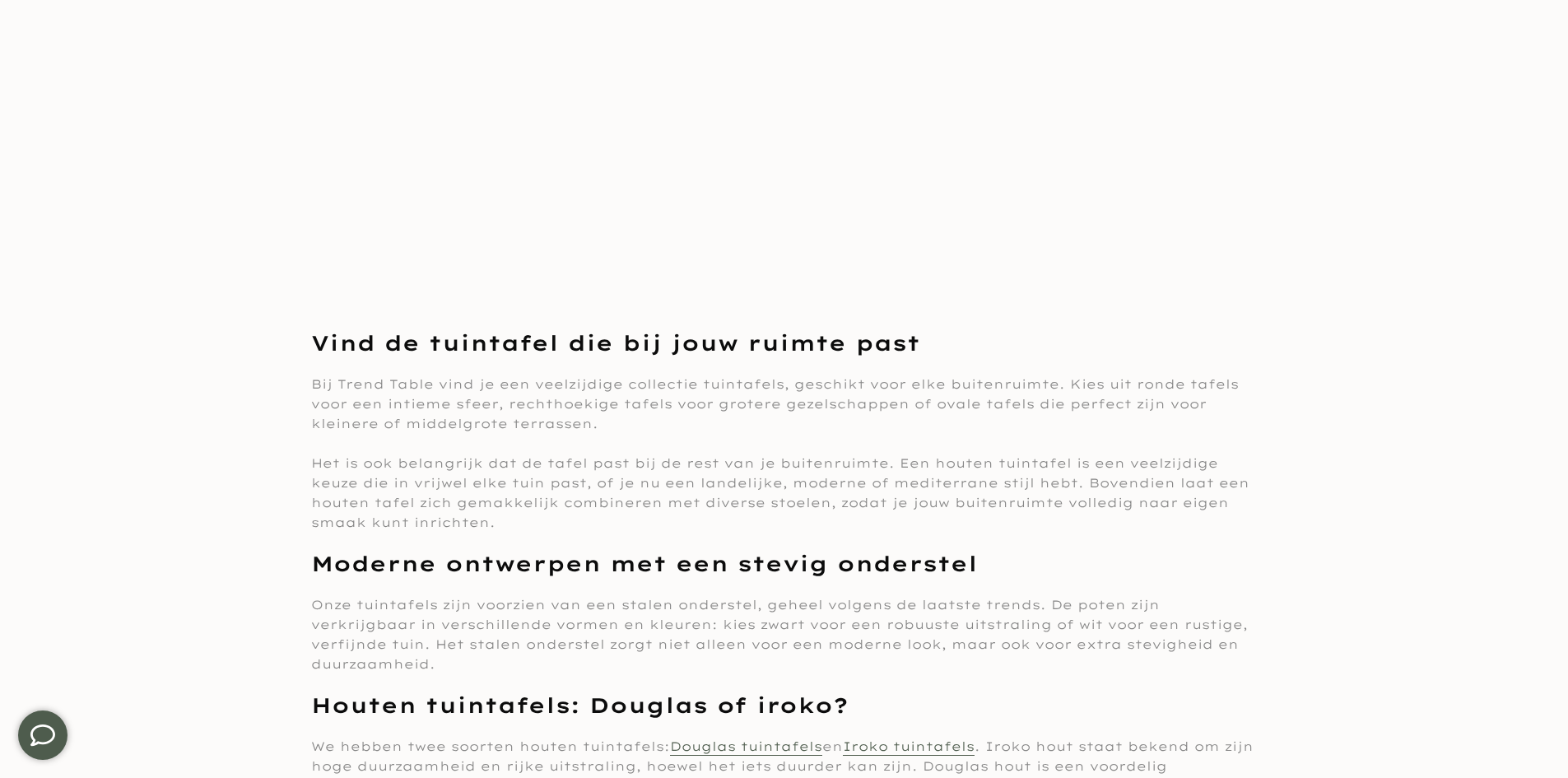 scroll, scrollTop: 4771, scrollLeft: 0, axis: vertical 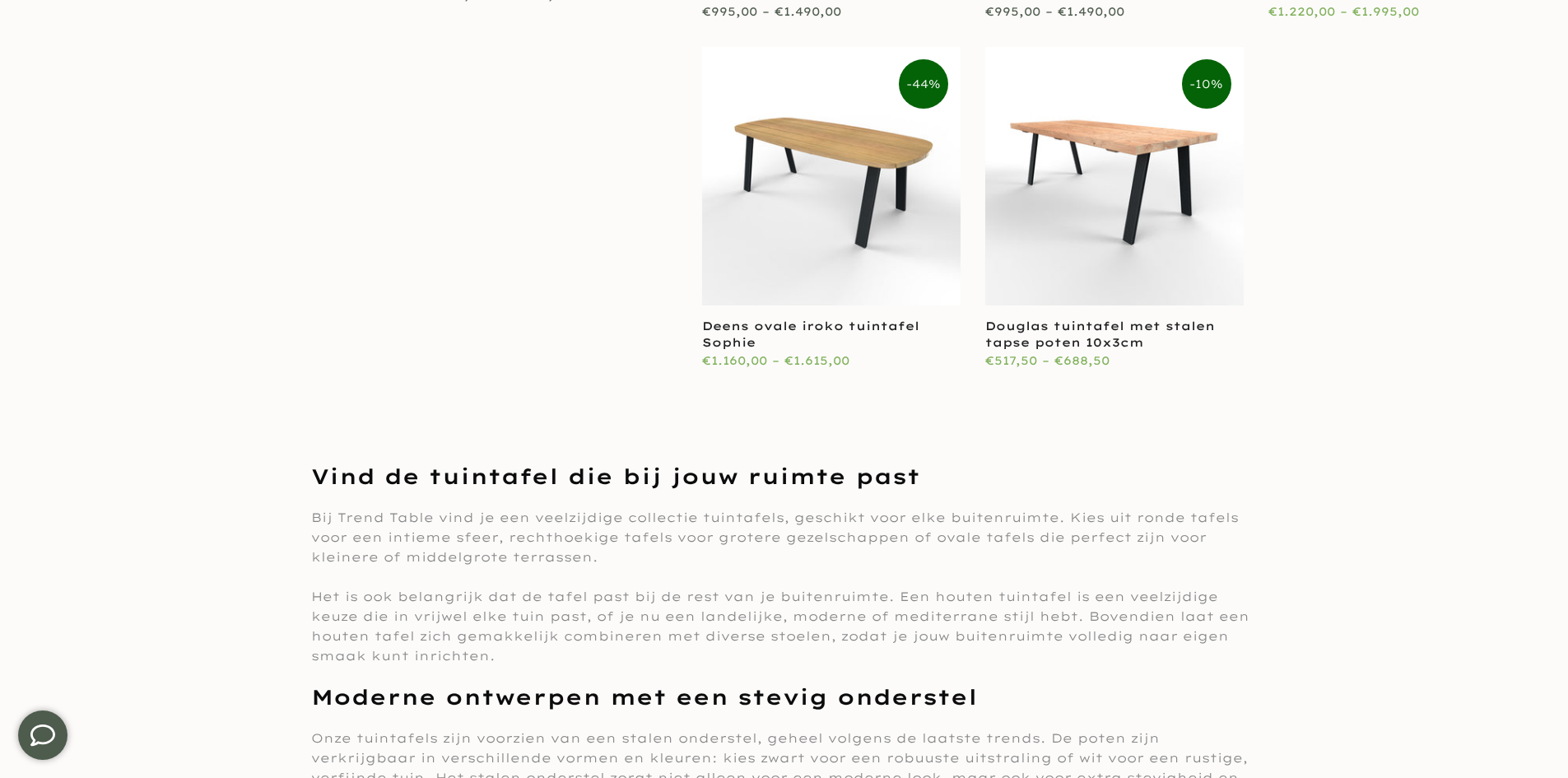 type on "****" 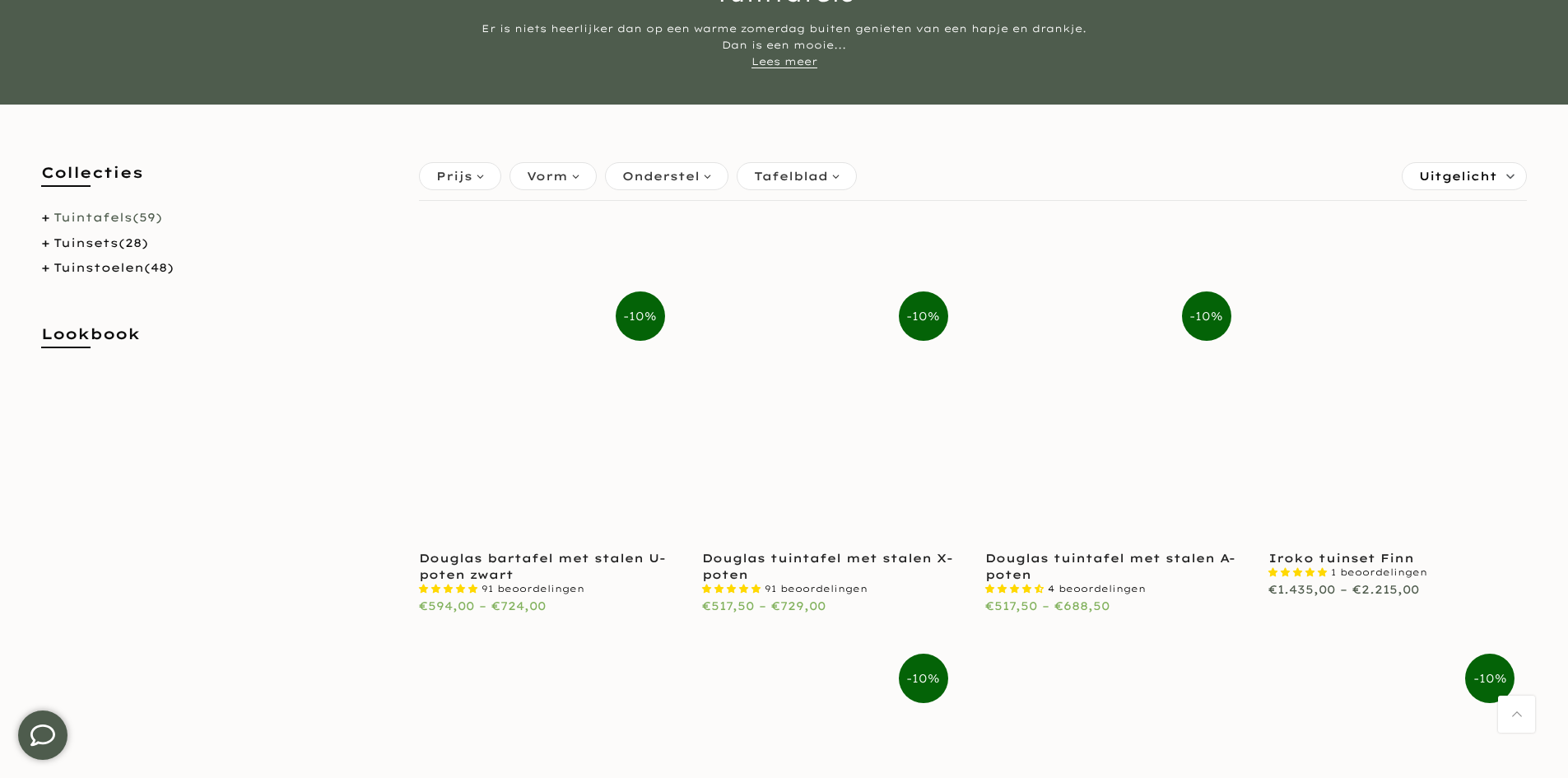 scroll, scrollTop: 0, scrollLeft: 0, axis: both 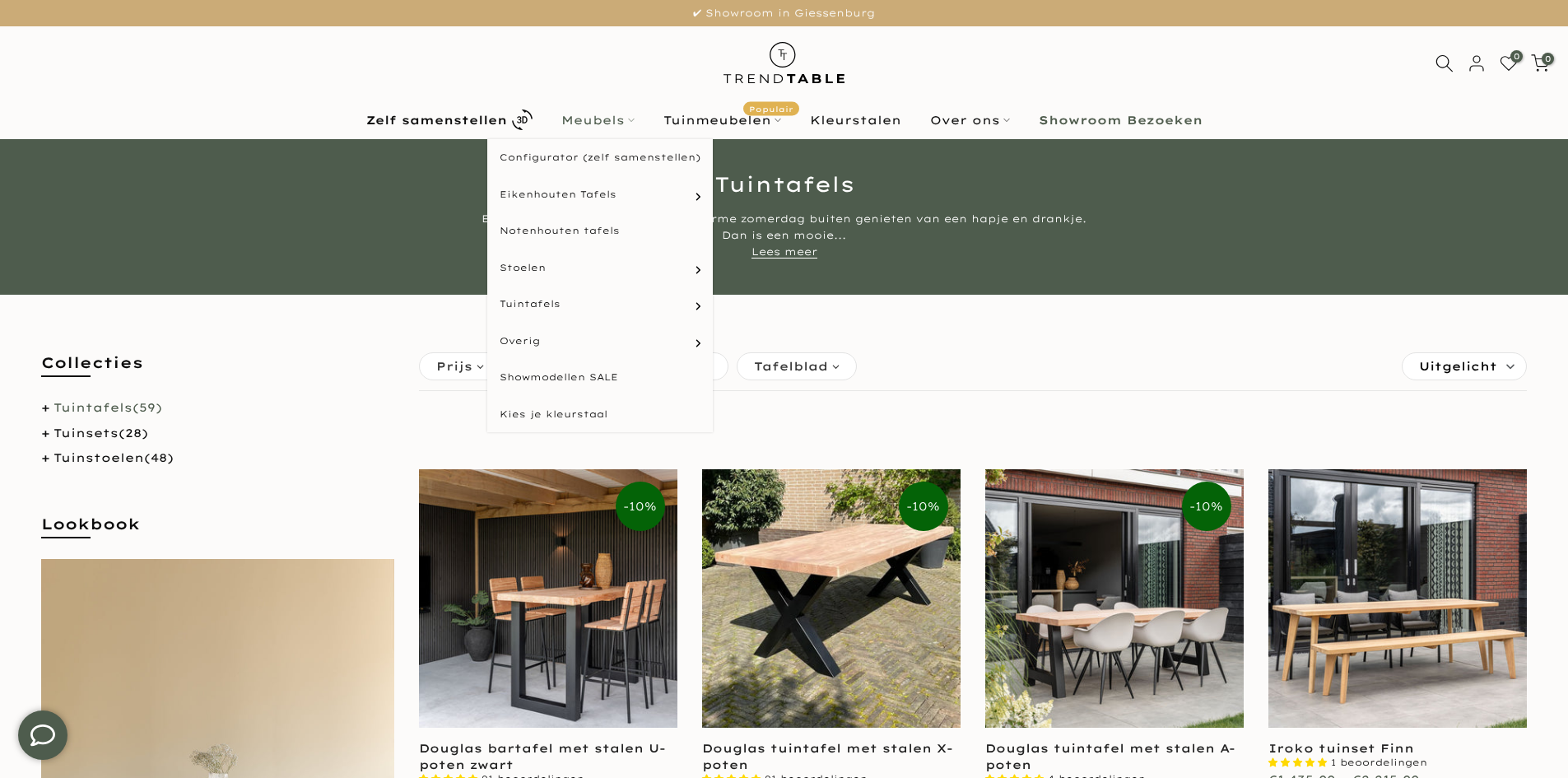 click on "Meubels" at bounding box center (598, 120) 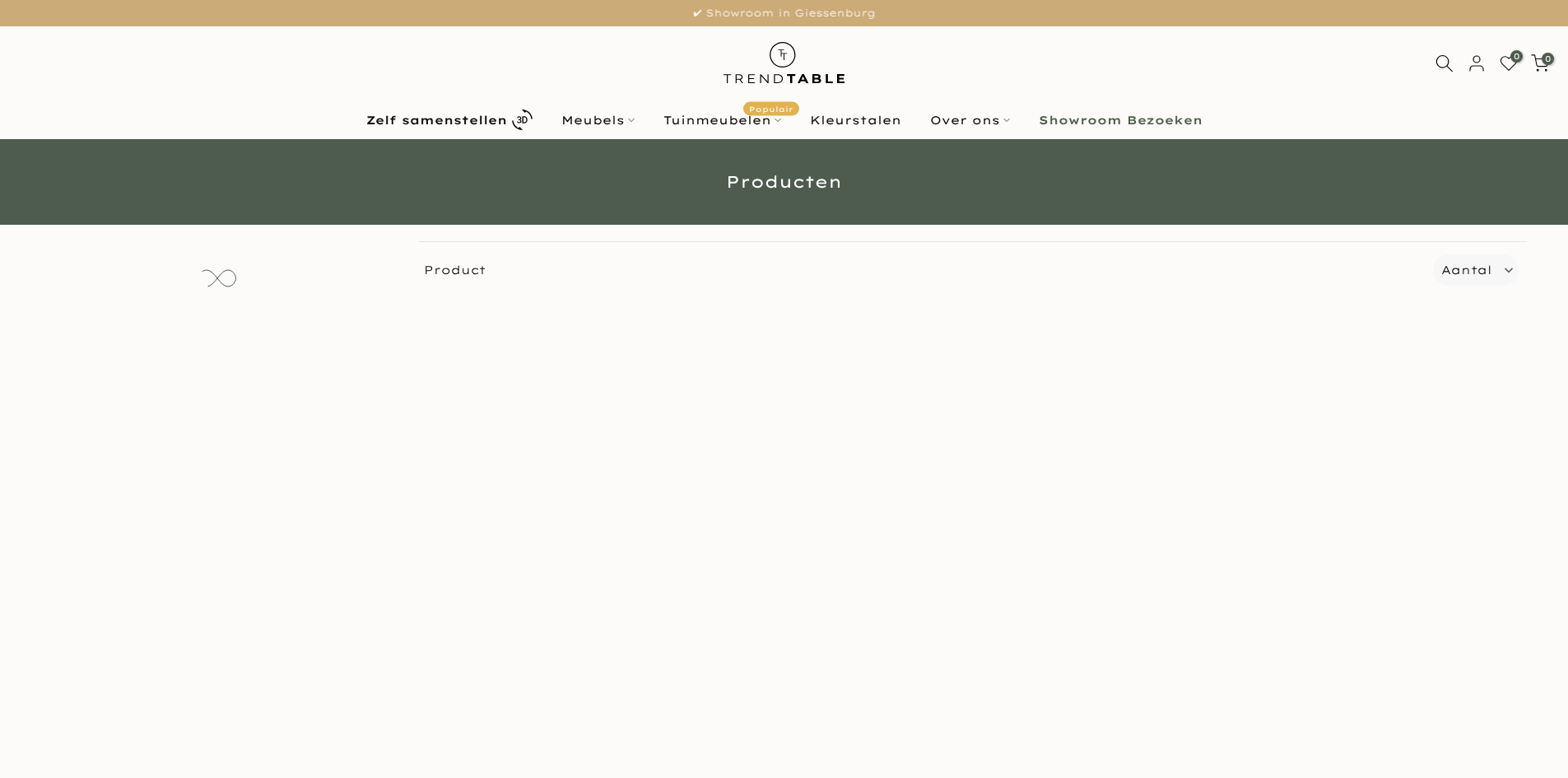 scroll, scrollTop: 0, scrollLeft: 0, axis: both 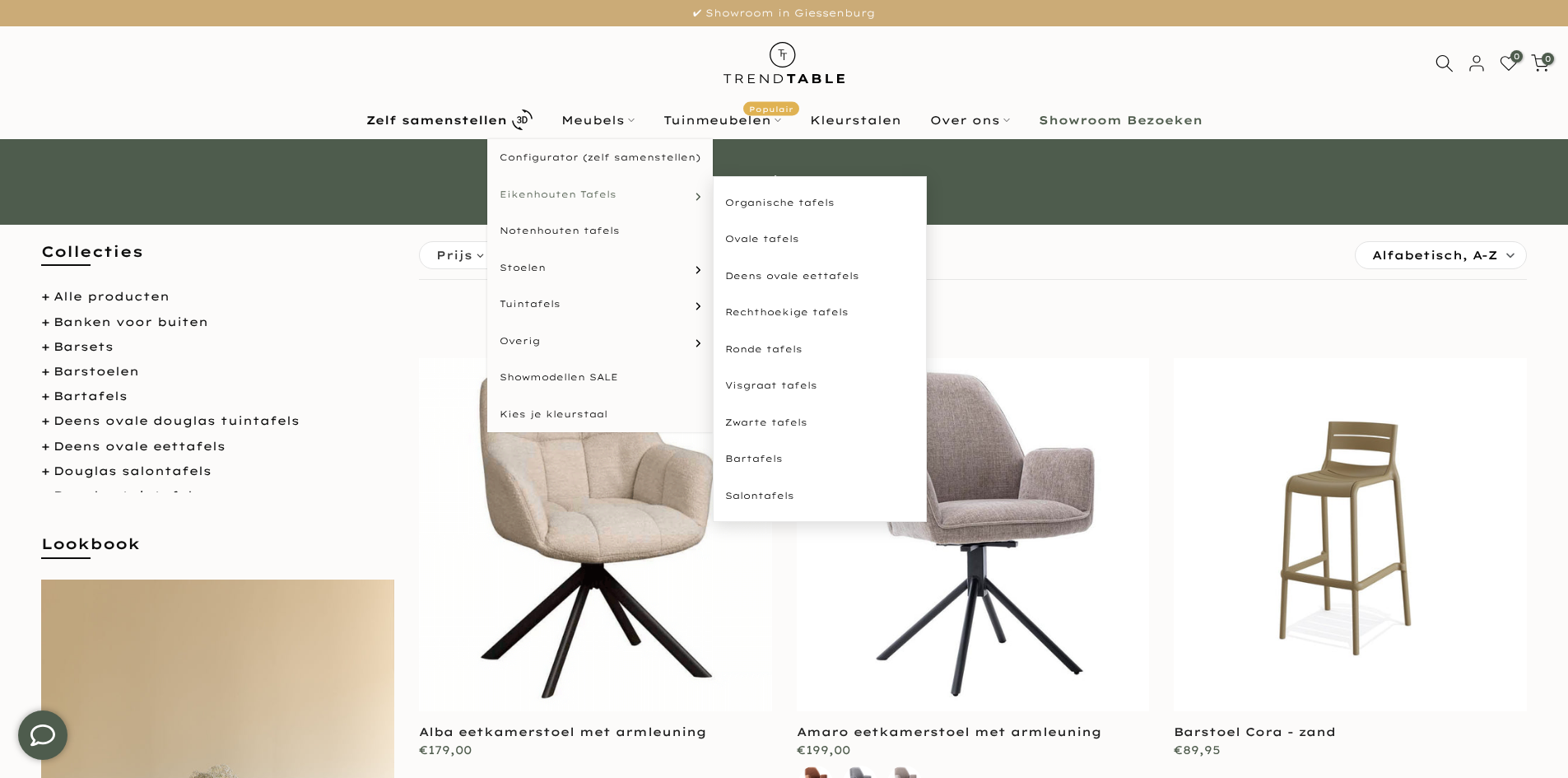 type on "****" 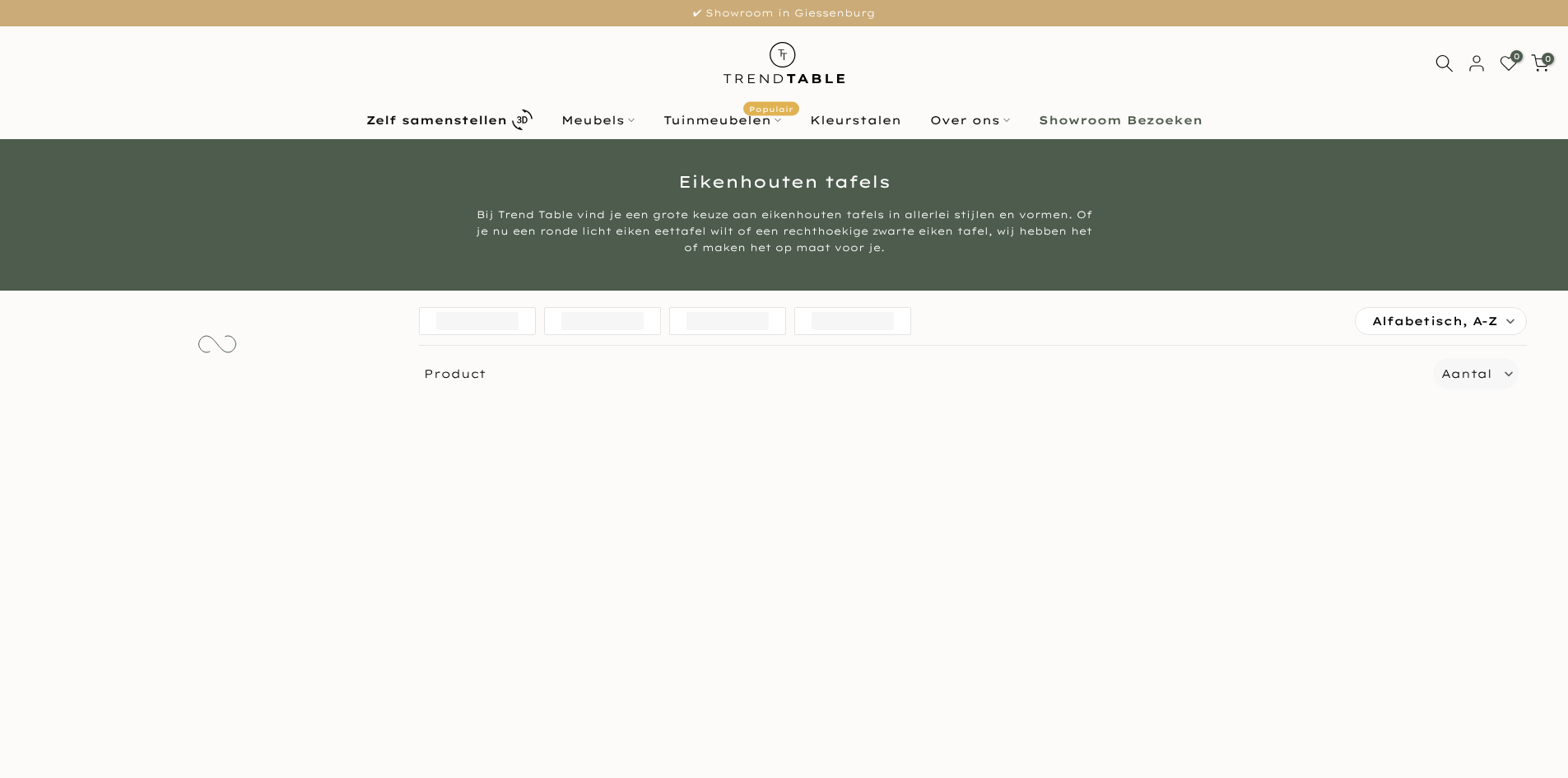 scroll, scrollTop: 589, scrollLeft: 0, axis: vertical 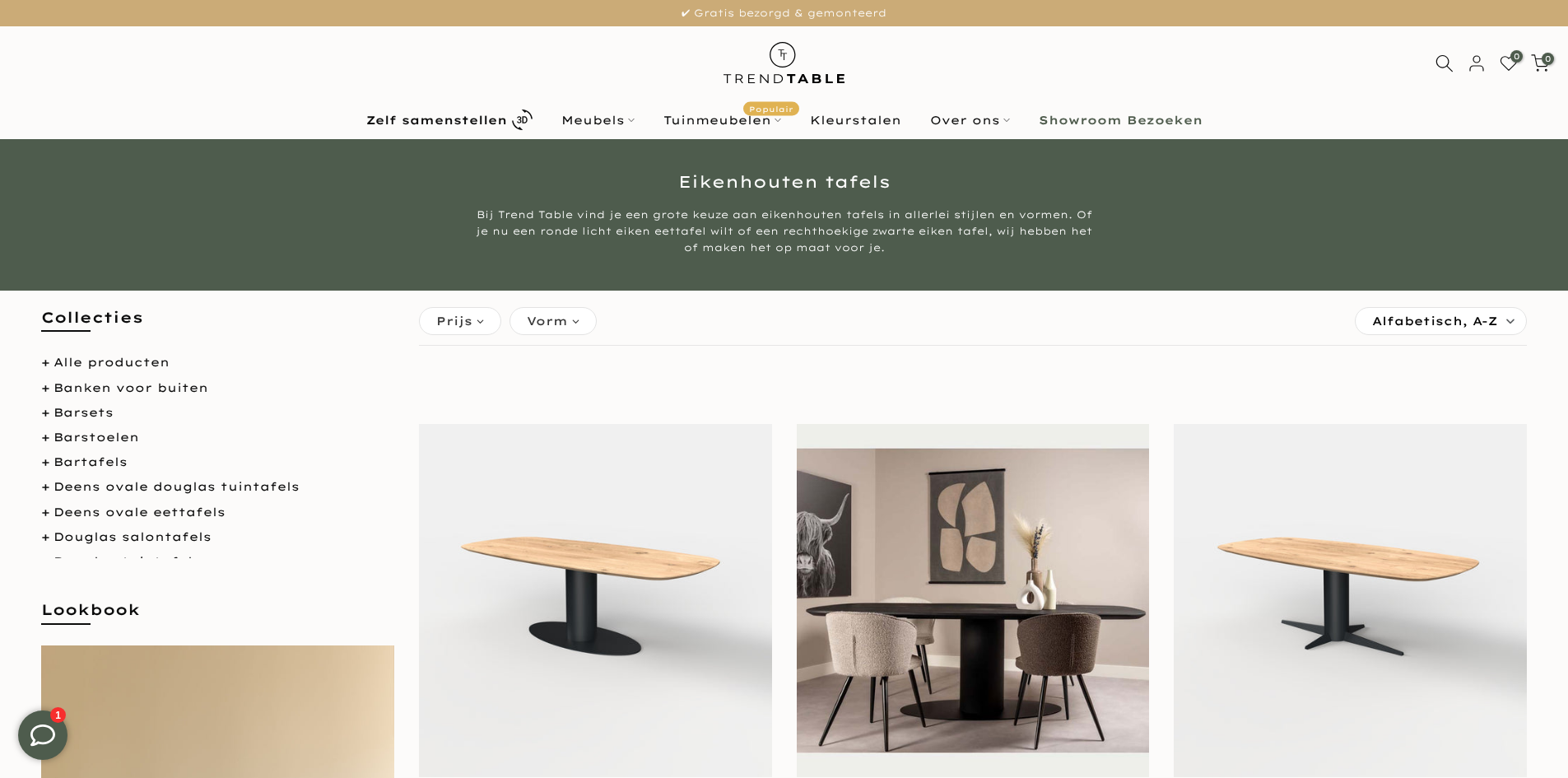 type on "****" 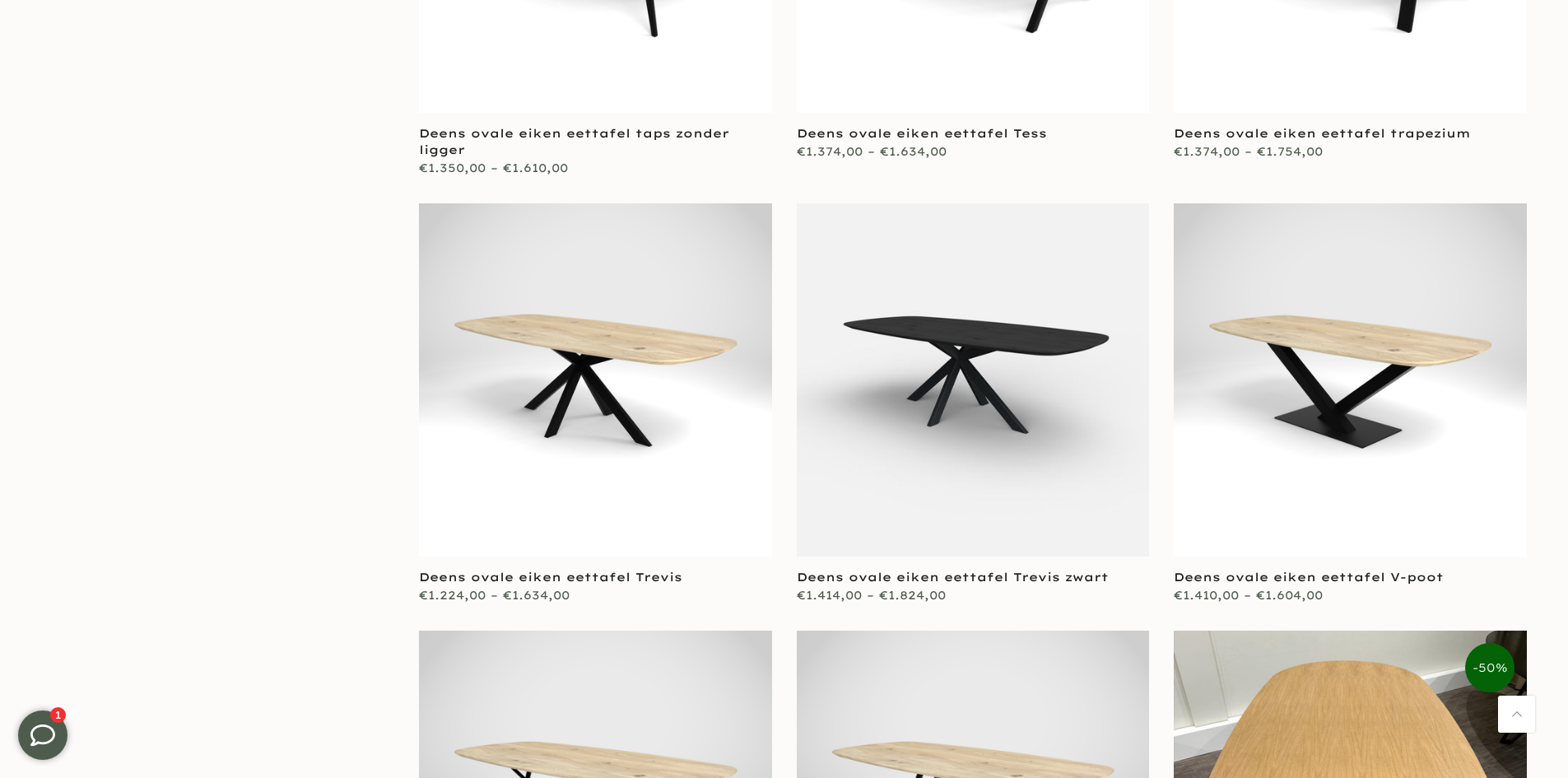 scroll, scrollTop: 3314, scrollLeft: 0, axis: vertical 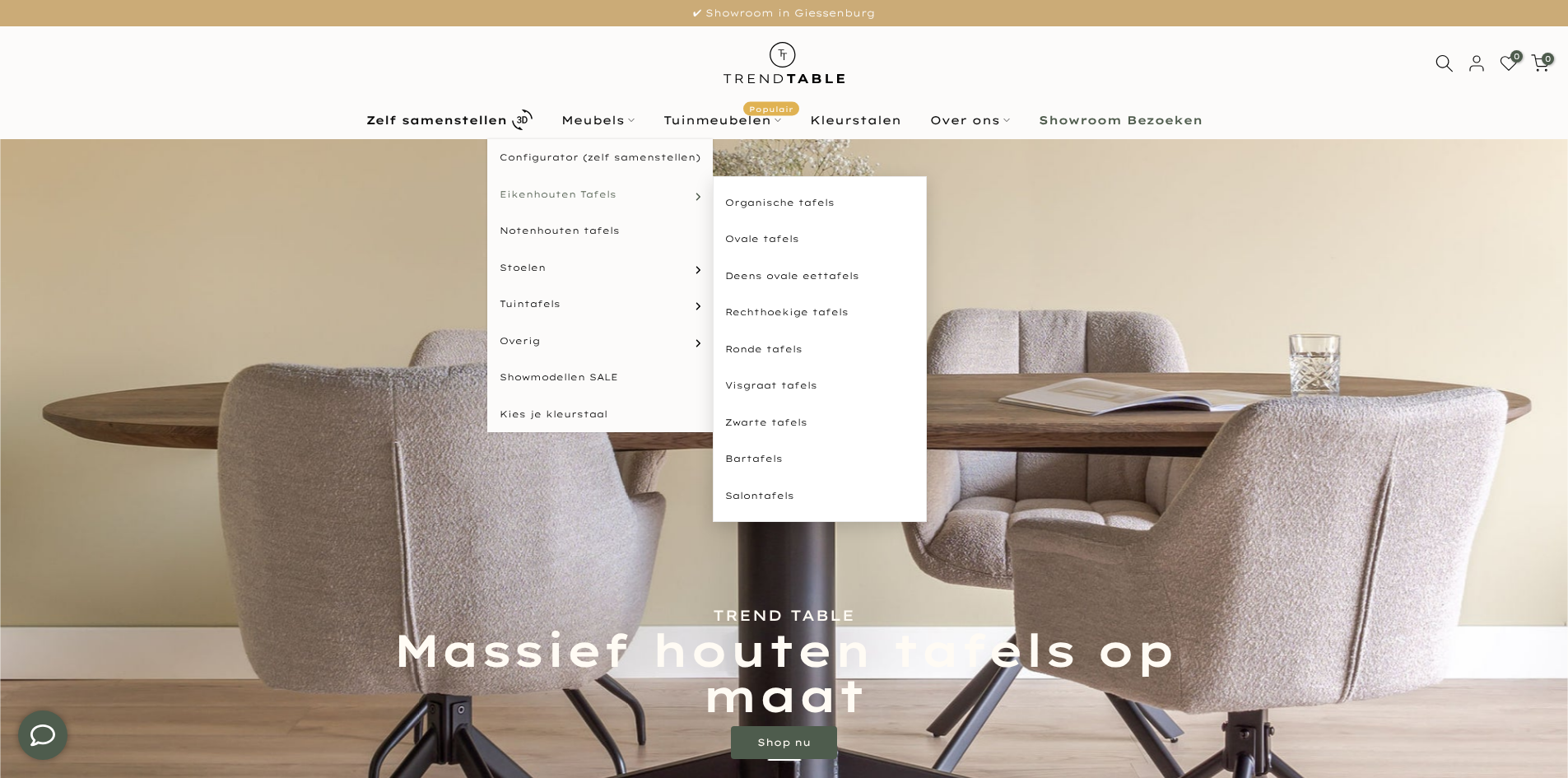 type on "****" 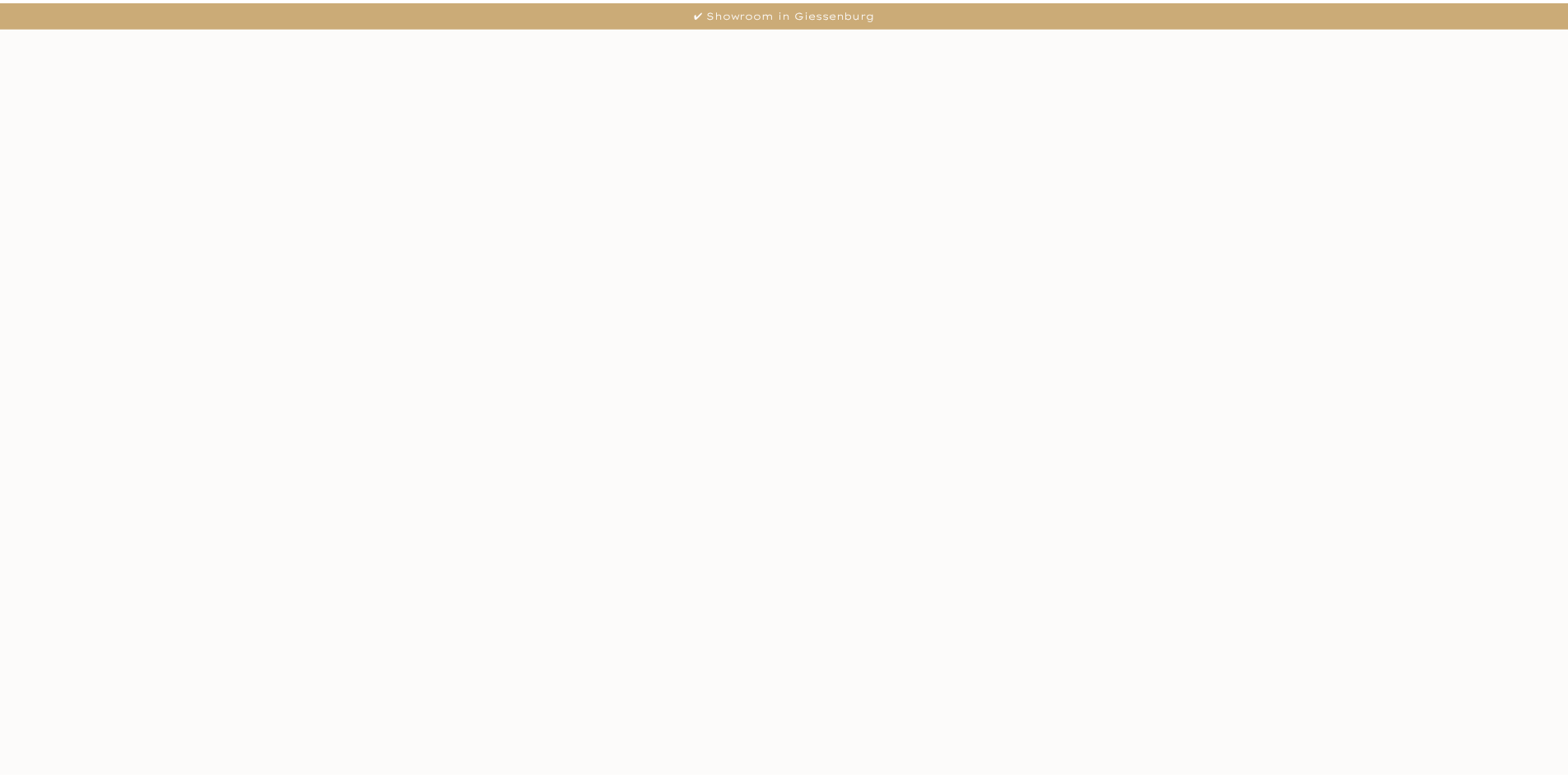 scroll, scrollTop: 0, scrollLeft: 0, axis: both 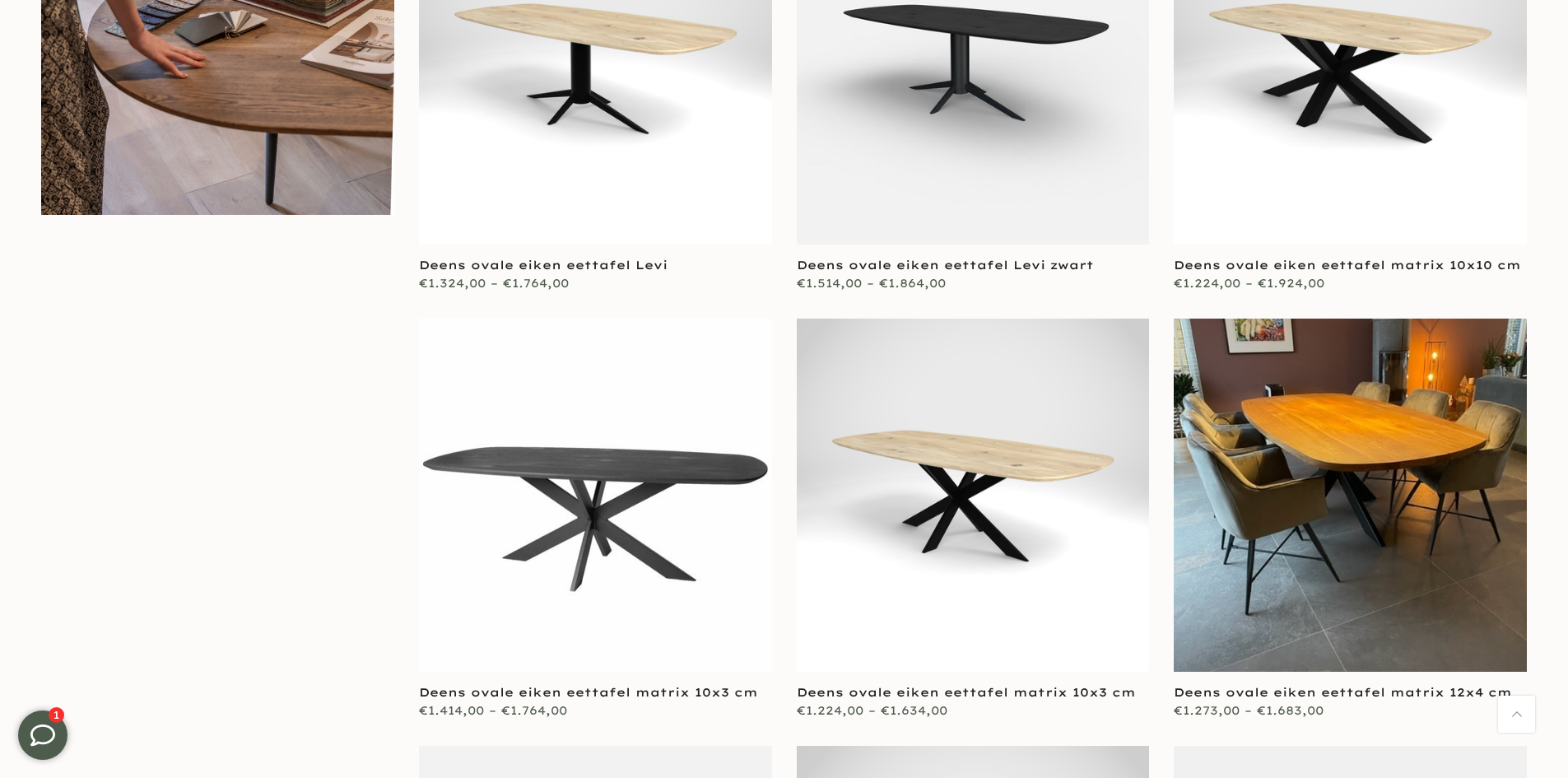 type on "****" 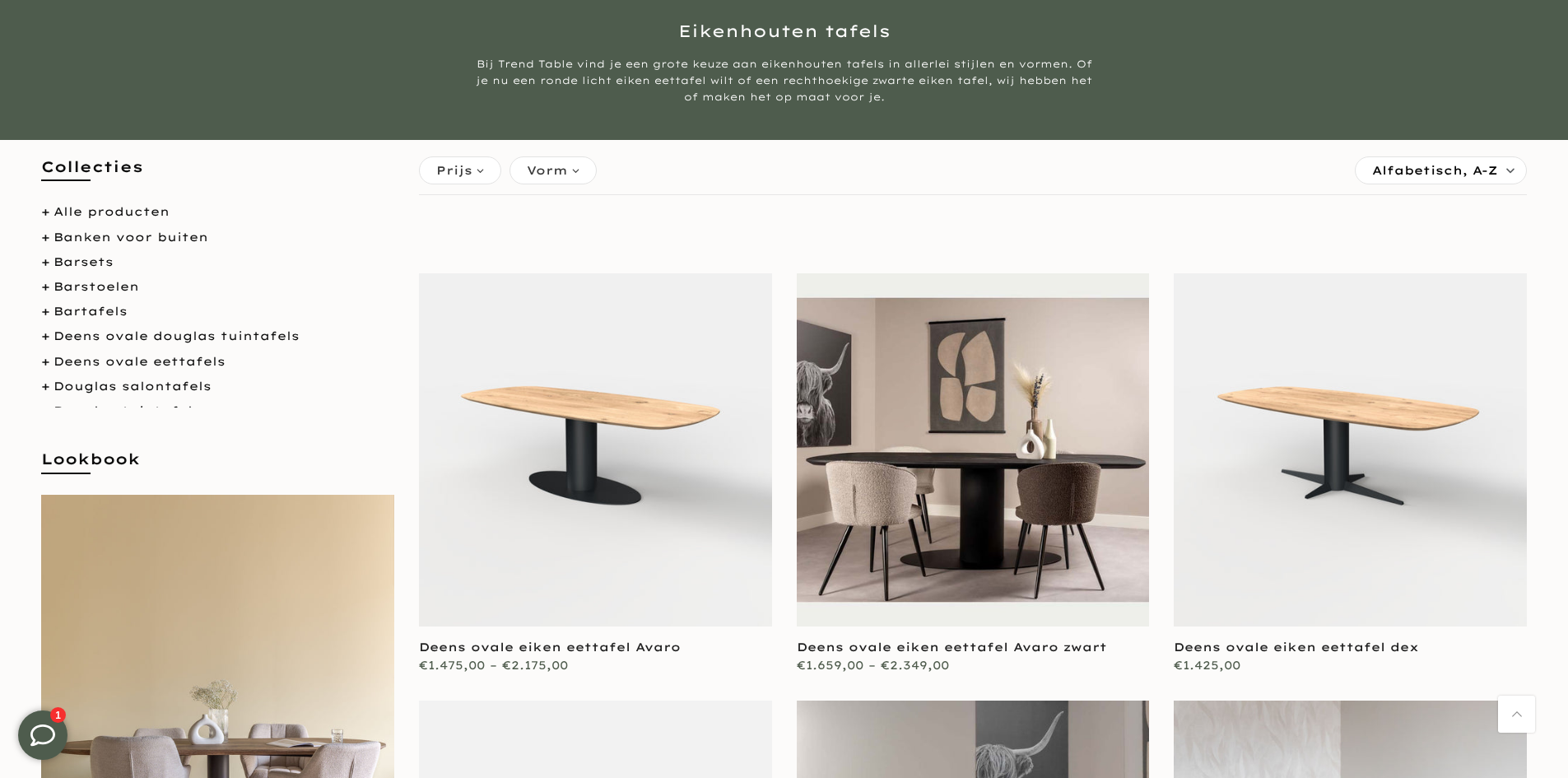scroll, scrollTop: 2, scrollLeft: 0, axis: vertical 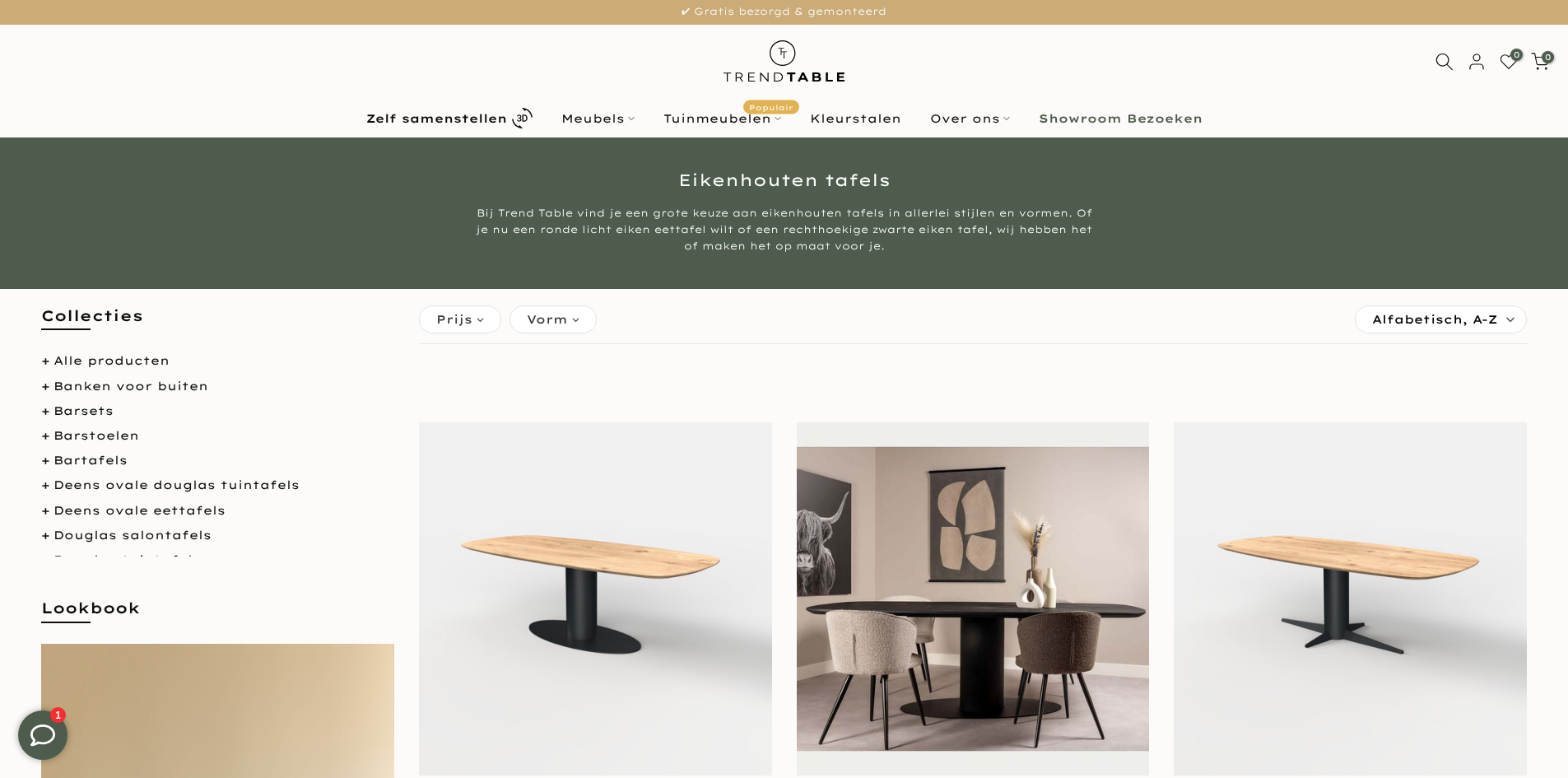 click on "Prijs
***
-
****
€159,00 €2.565,00
Vorm
organisch
(8)
deens ovaal
(26)
ovaal
(17)
plat ovaal
(13)
rechthoek
(13)
rond
(5)" at bounding box center (508, 319) 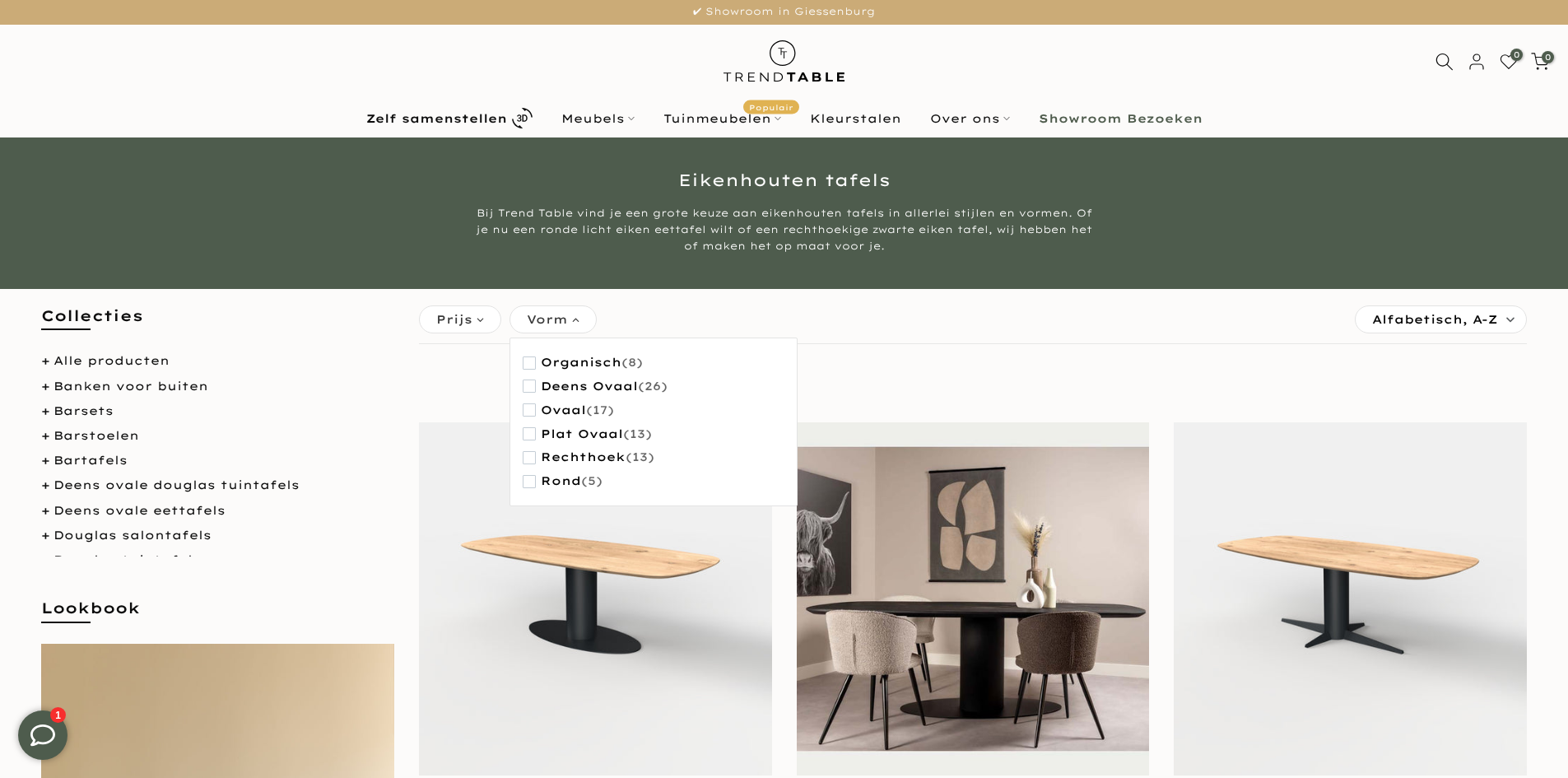 click on "Prijs
***
-
****
€159,00 €2.565,00
Vorm
organisch
(8)
deens ovaal
(26)
ovaal
(17)
plat ovaal
(13)
rechthoek
(13)
rond
(5)
Sorteren:  Alfabetisch, A-Z
Alfabetisch, A-Z % korting" at bounding box center (973, 322) 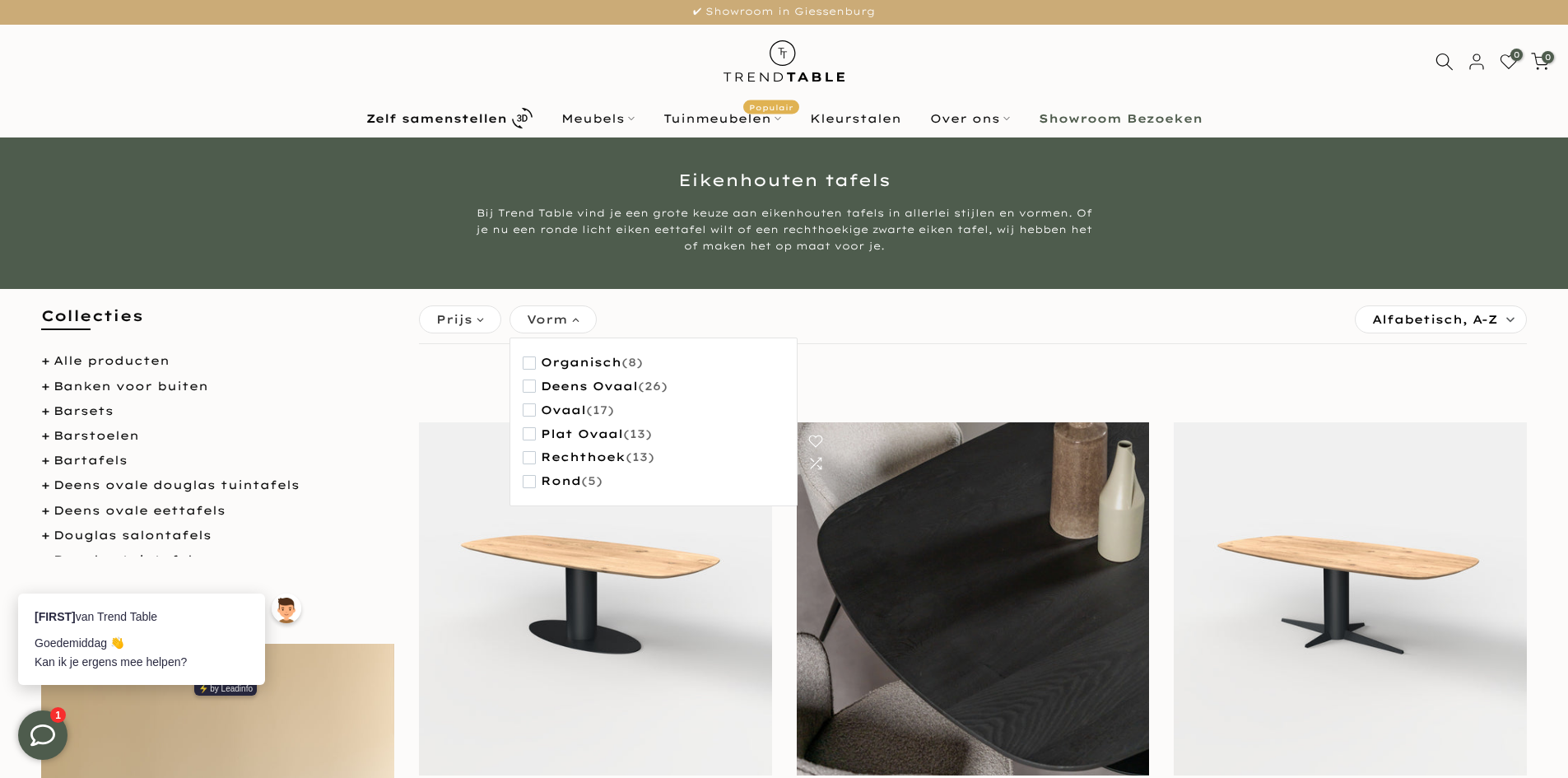 scroll, scrollTop: 0, scrollLeft: 0, axis: both 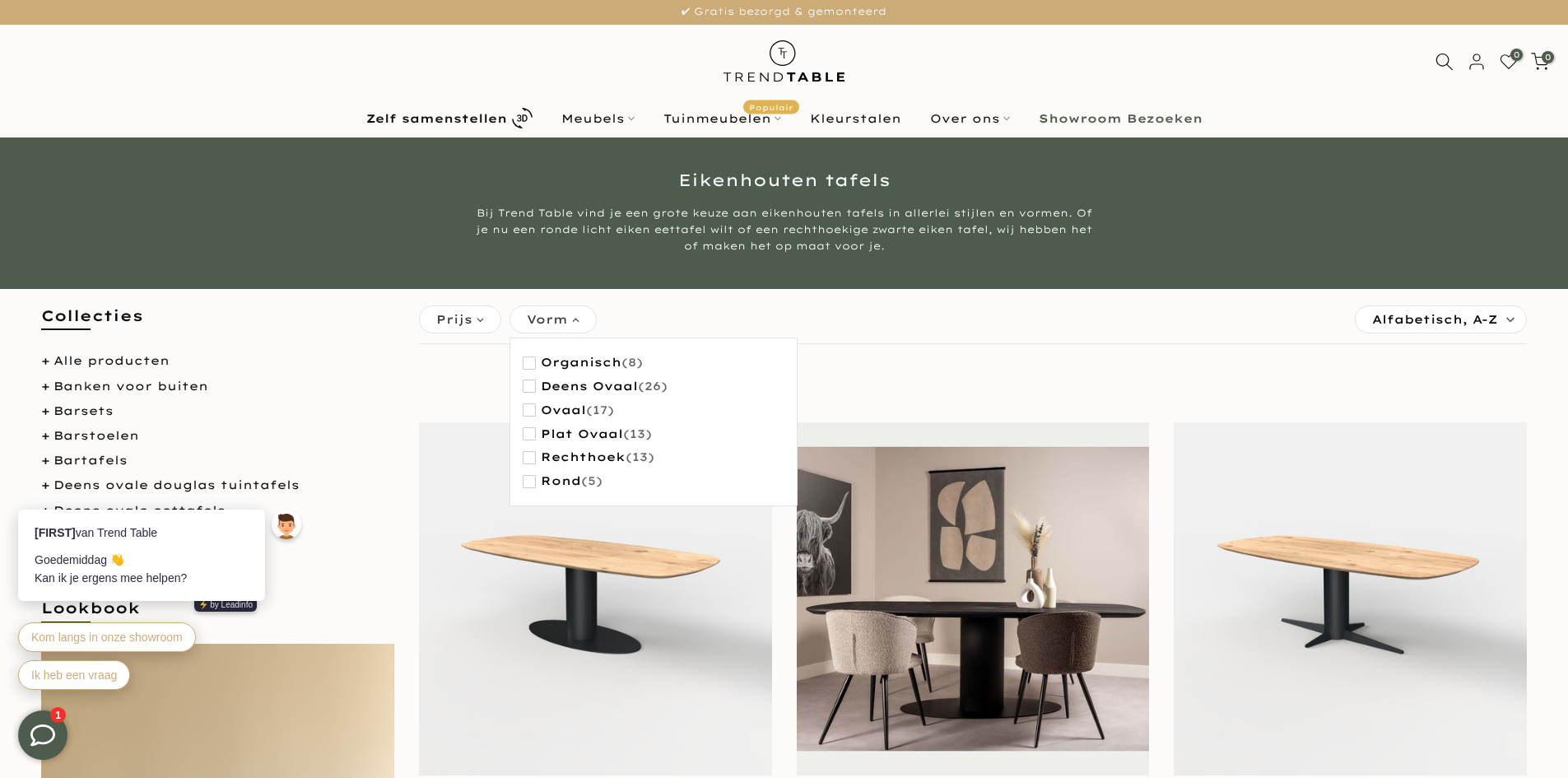 click on "Prijs
***
-
****
€159,00 €2.565,00
Vorm
organisch
(8)
deens ovaal
(26)
ovaal
(17)
plat ovaal
(13)
rechthoek
(13)
rond
(5)
Sorteren:  Alfabetisch, A-Z
Alfabetisch, A-Z % korting" at bounding box center (973, 322) 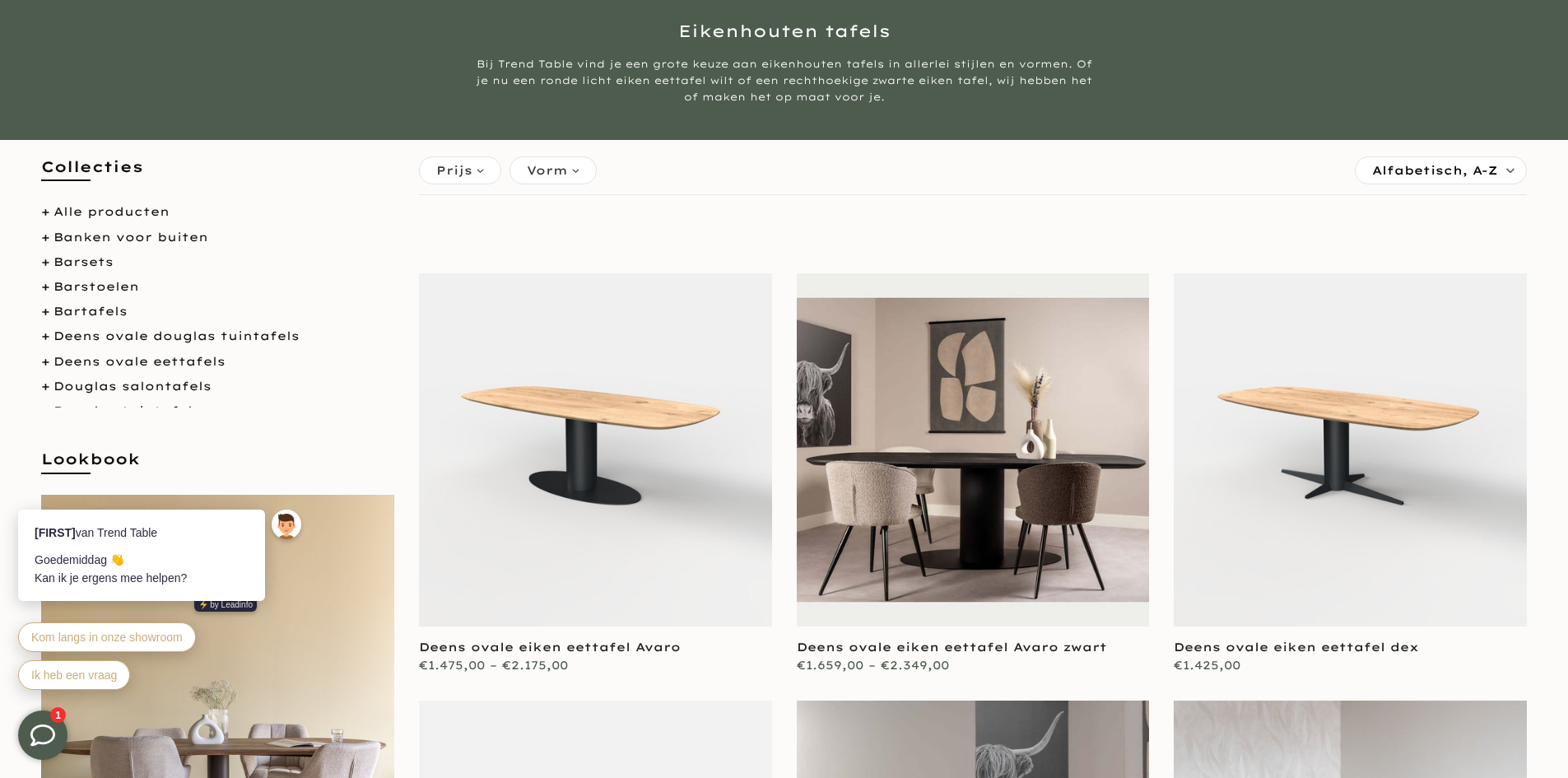 scroll, scrollTop: 158, scrollLeft: 0, axis: vertical 